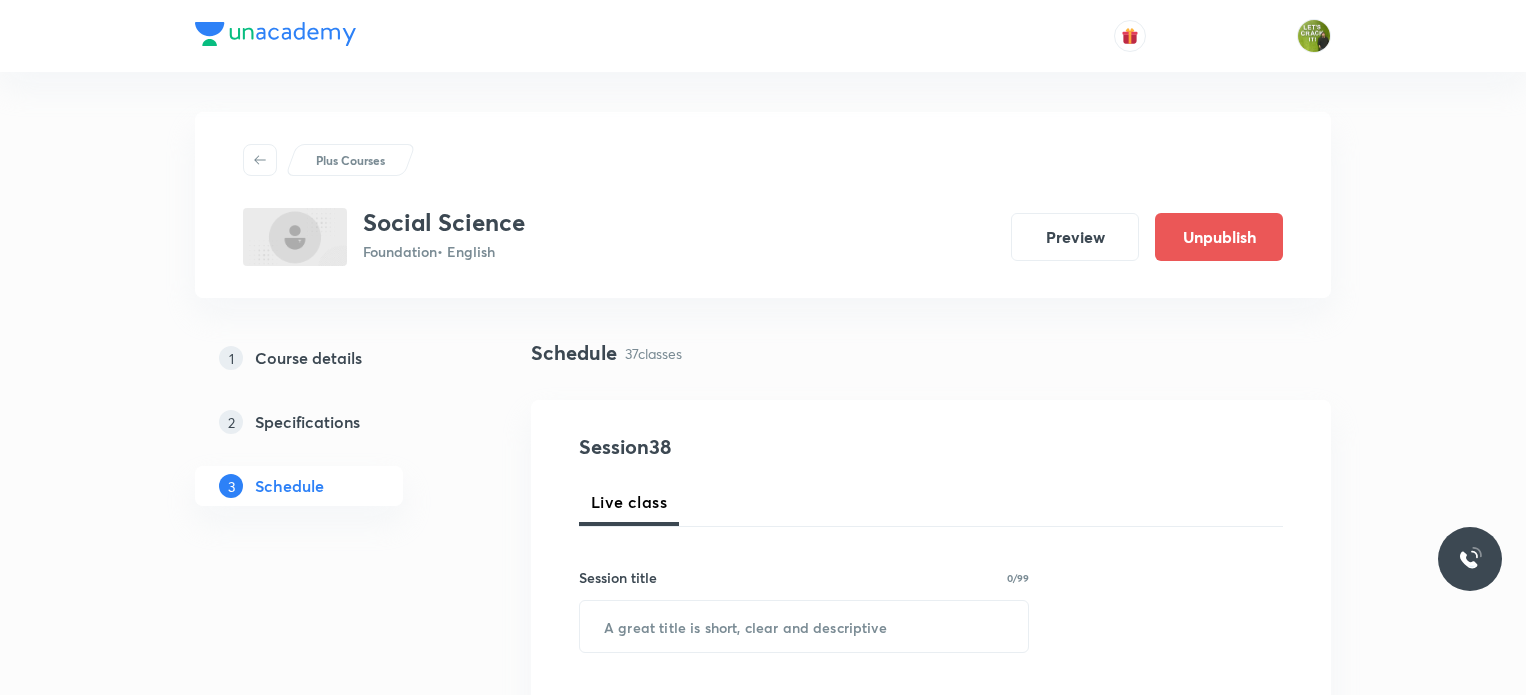 scroll, scrollTop: 0, scrollLeft: 0, axis: both 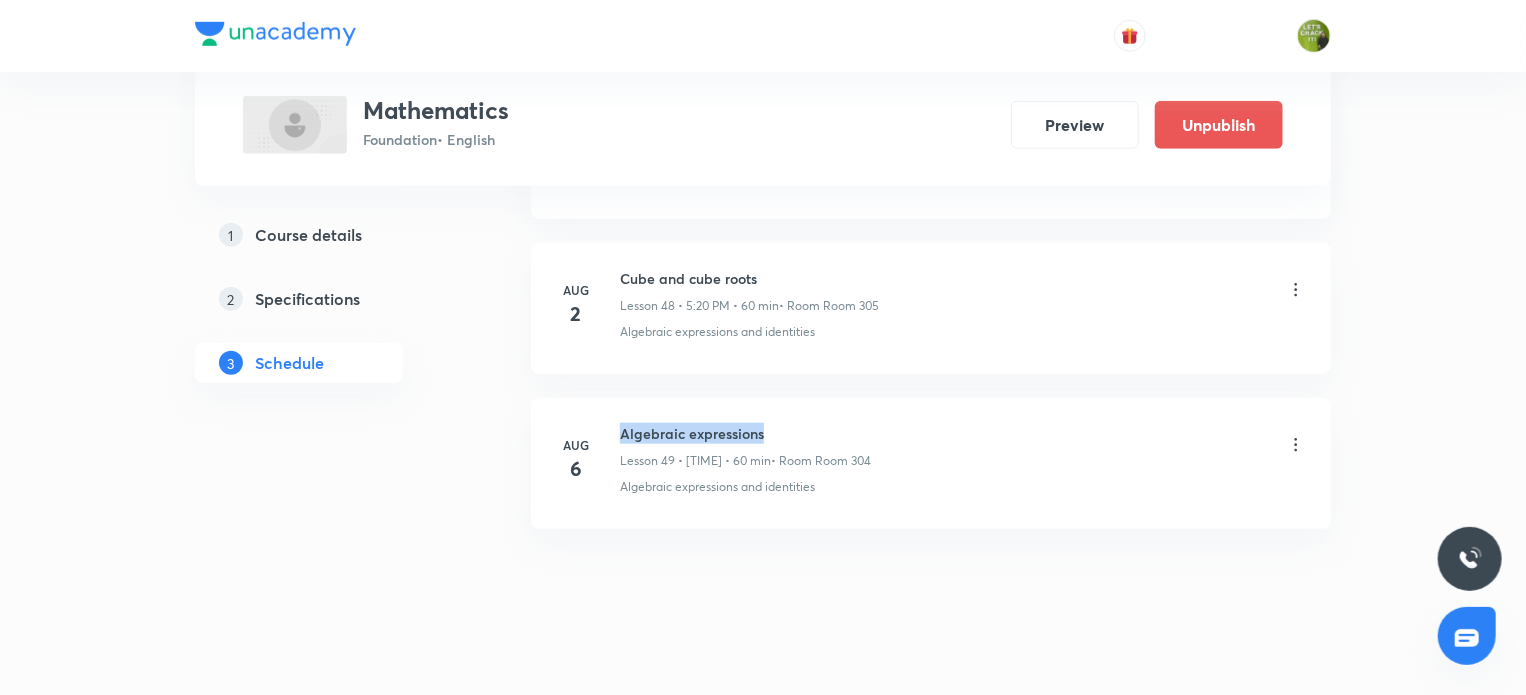 drag, startPoint x: 619, startPoint y: 407, endPoint x: 763, endPoint y: 407, distance: 144 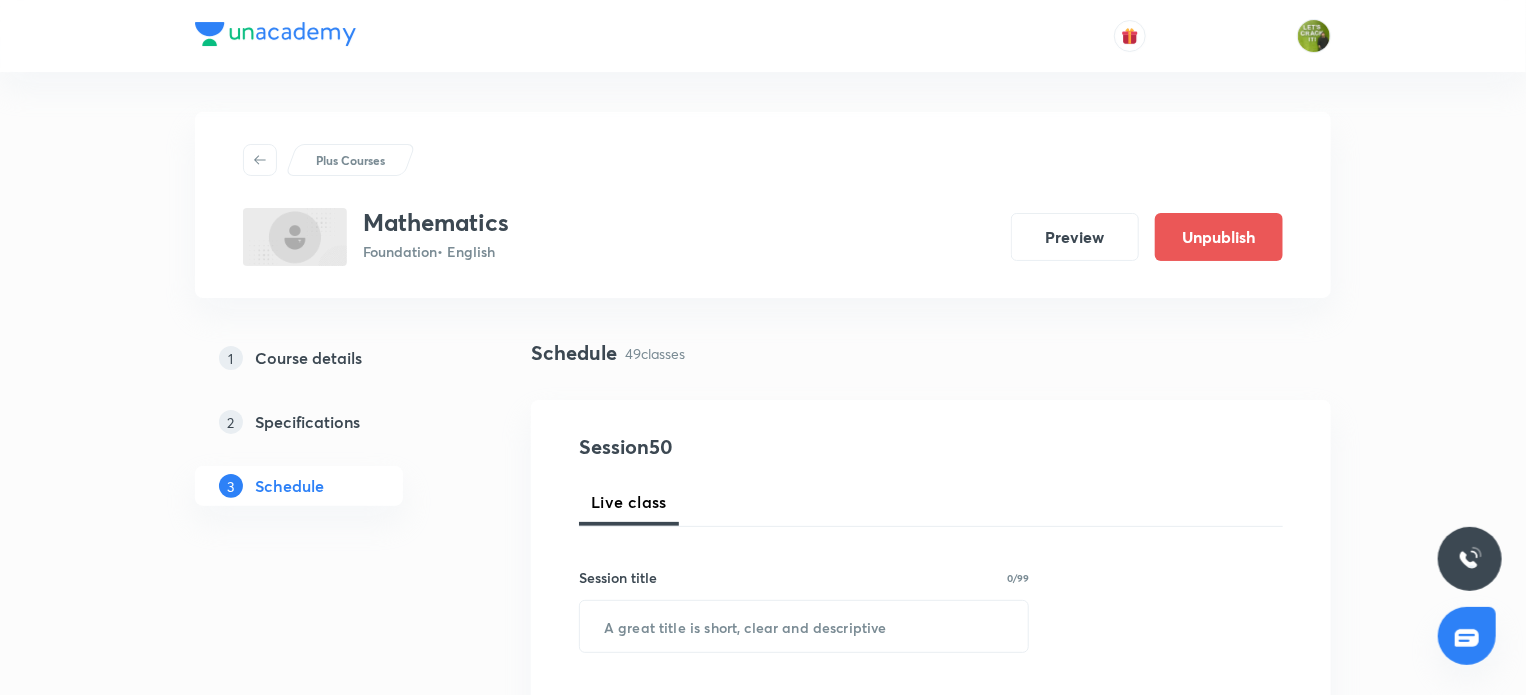 scroll, scrollTop: 280, scrollLeft: 0, axis: vertical 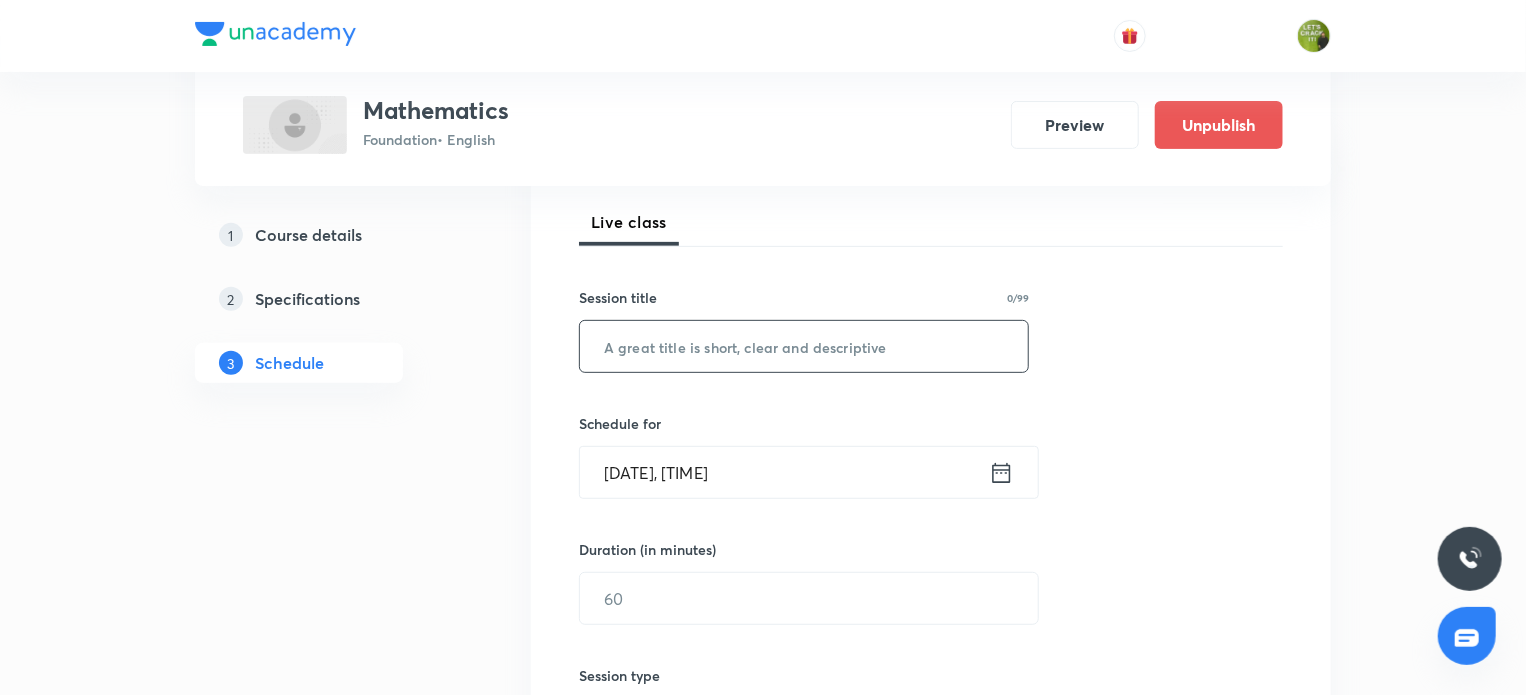 click at bounding box center (804, 346) 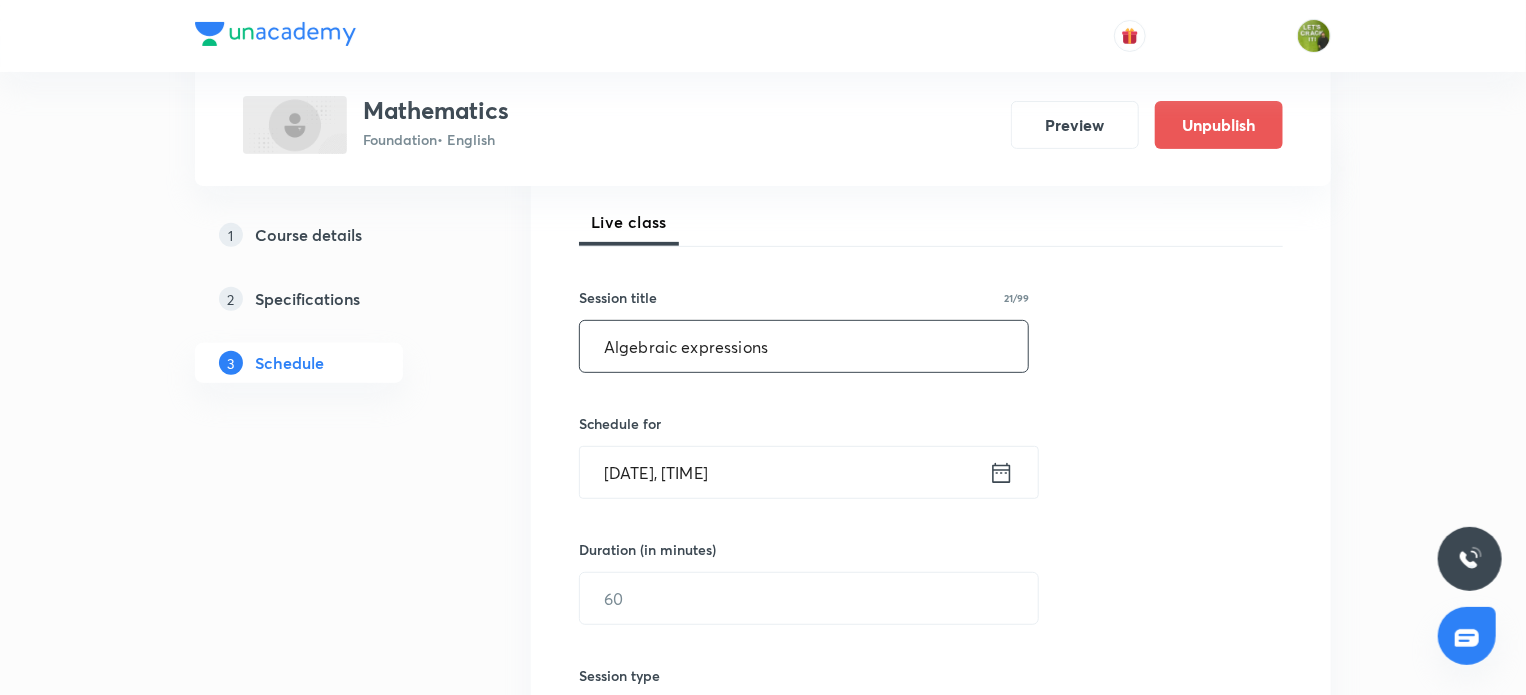 type on "Algebraic expressions" 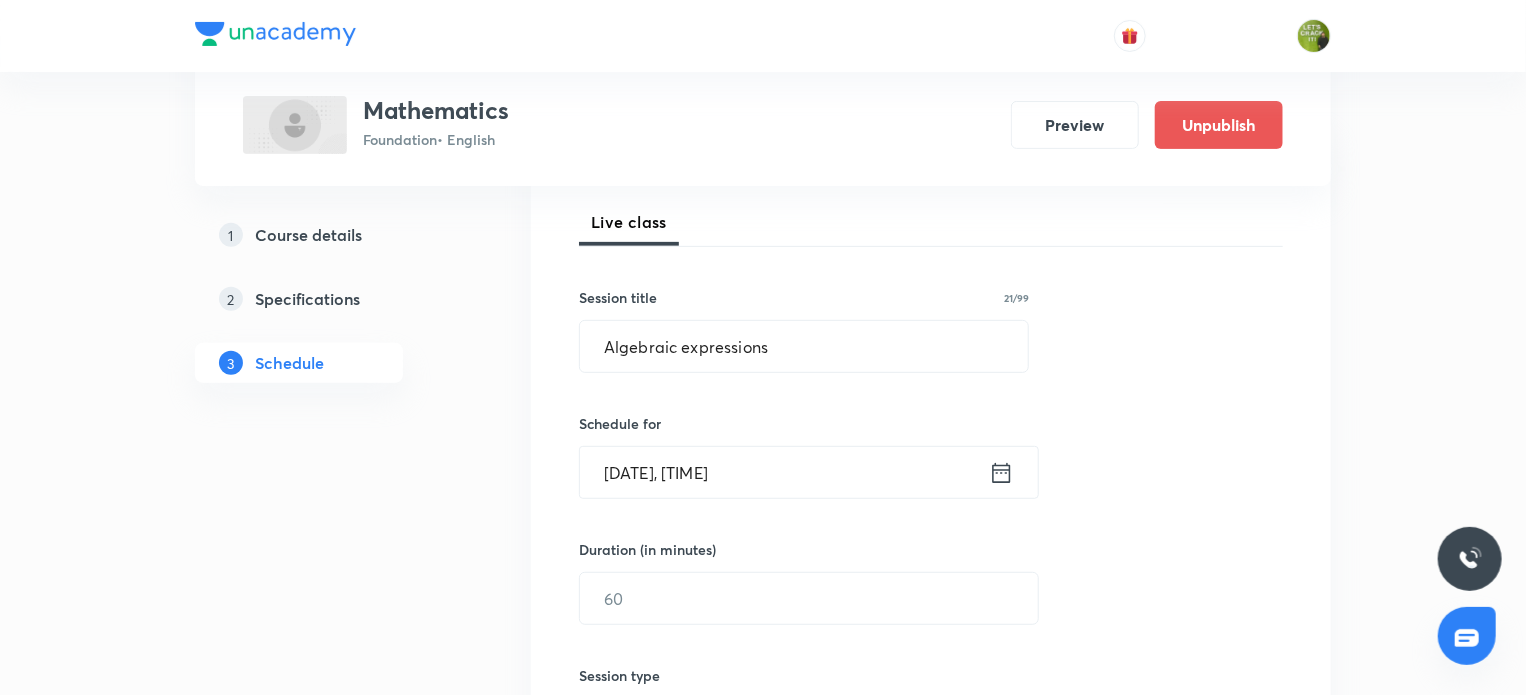 click 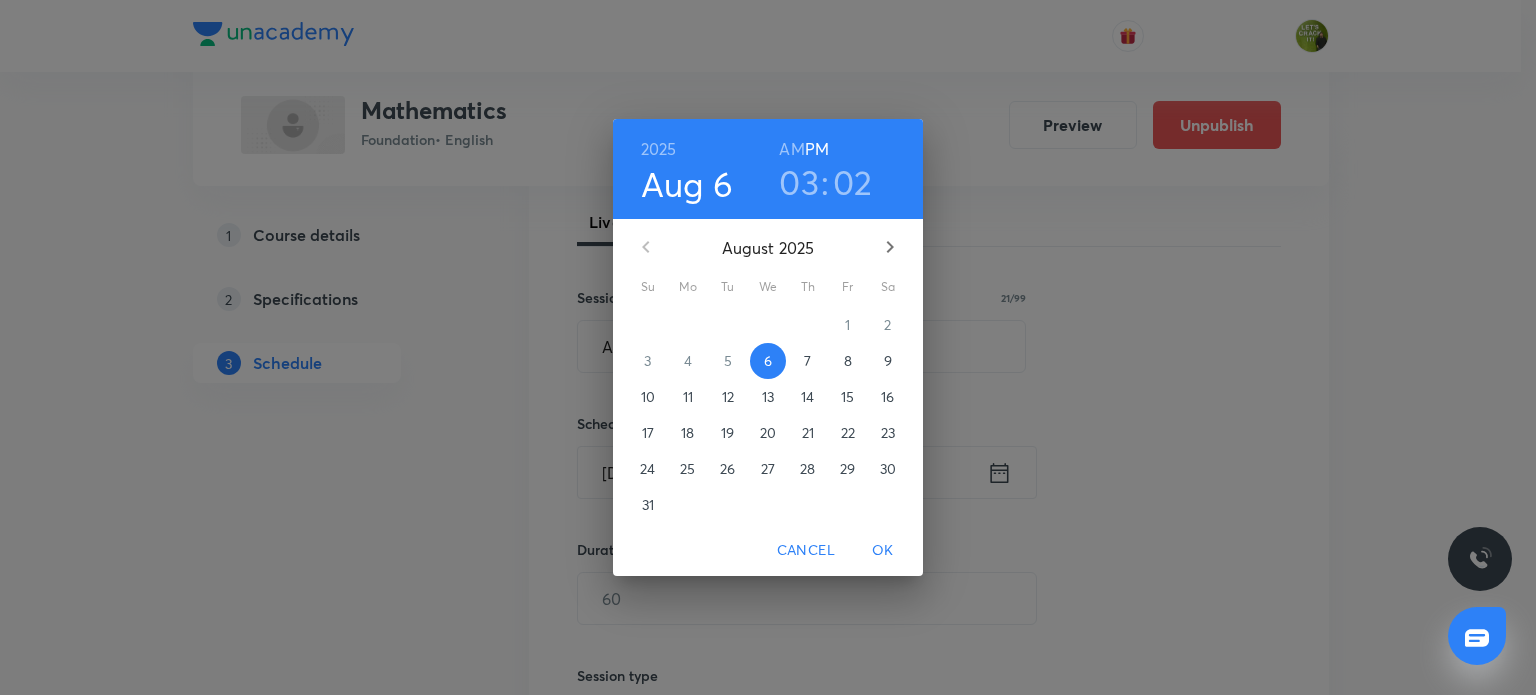 click on "03" at bounding box center (799, 182) 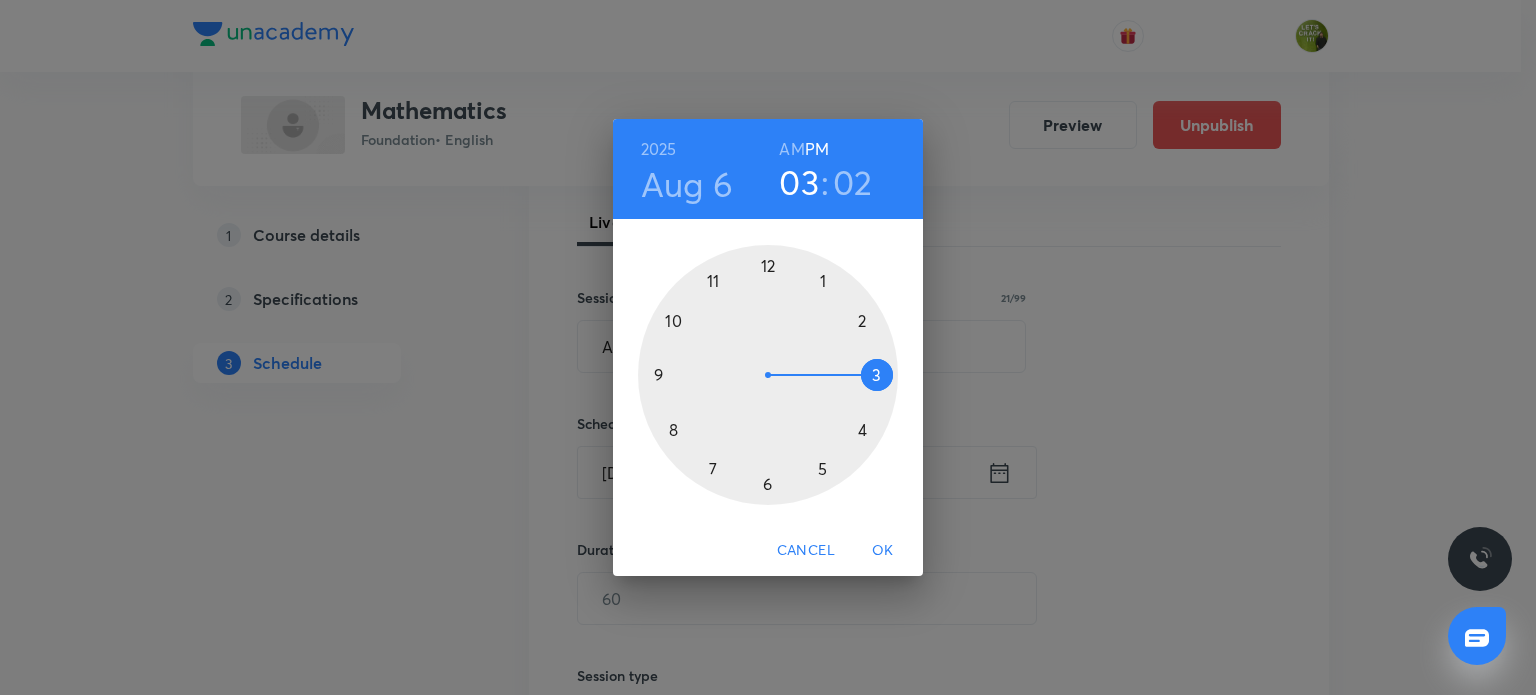 click at bounding box center [768, 375] 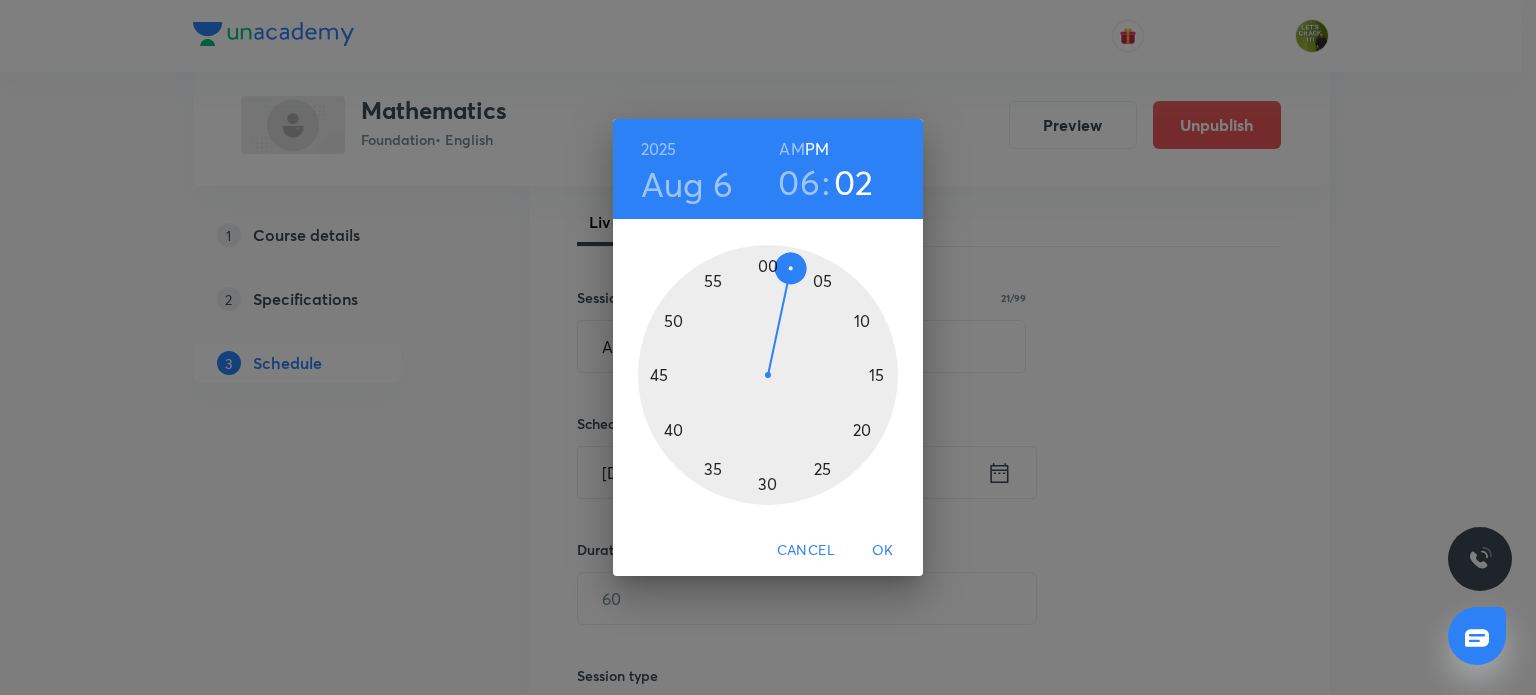 click at bounding box center (768, 375) 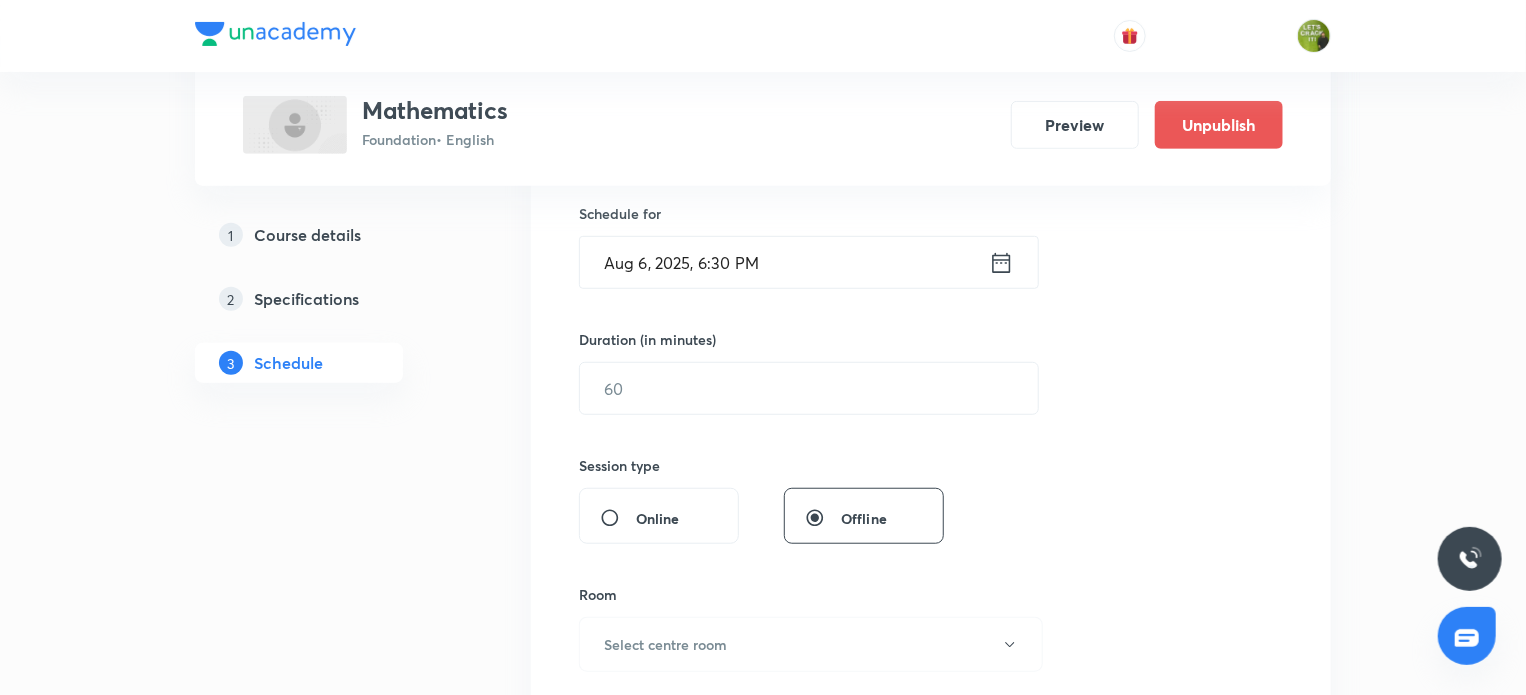 scroll, scrollTop: 492, scrollLeft: 0, axis: vertical 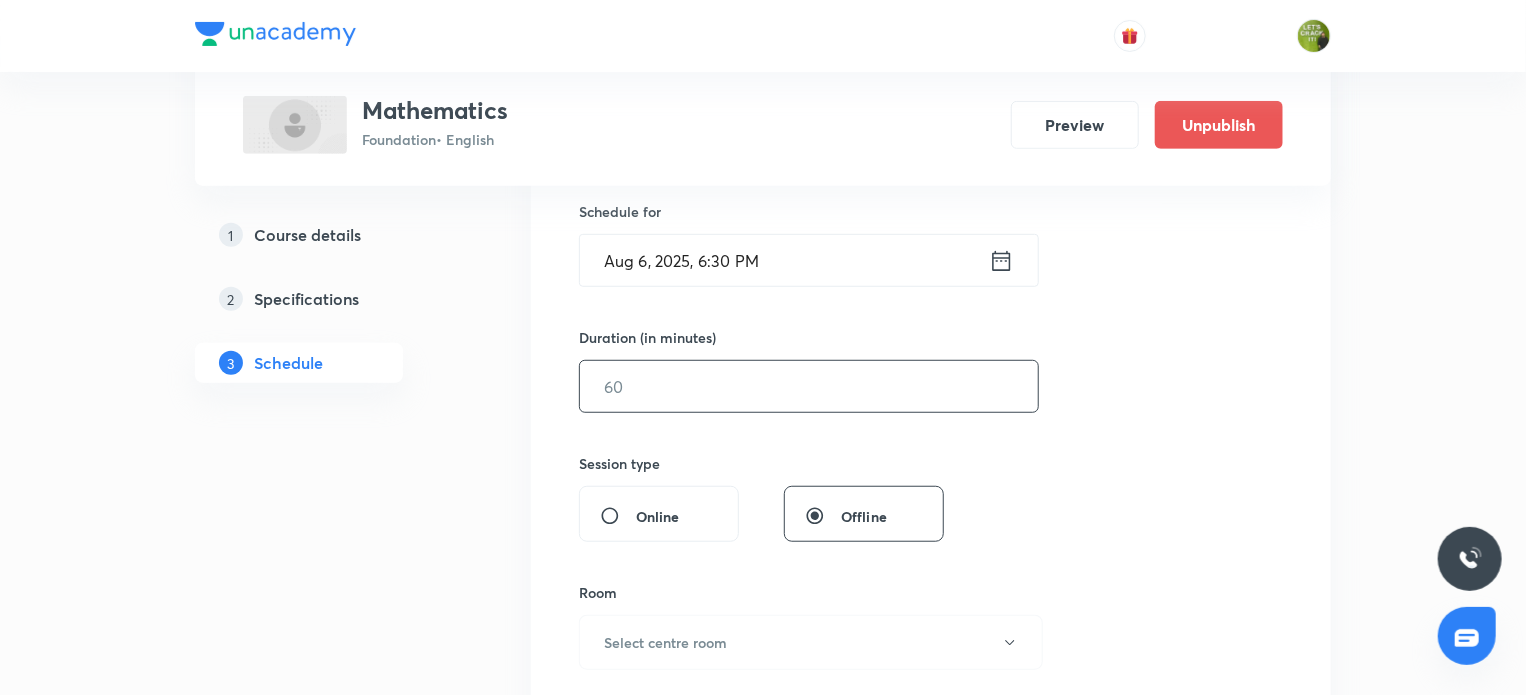 click at bounding box center (809, 386) 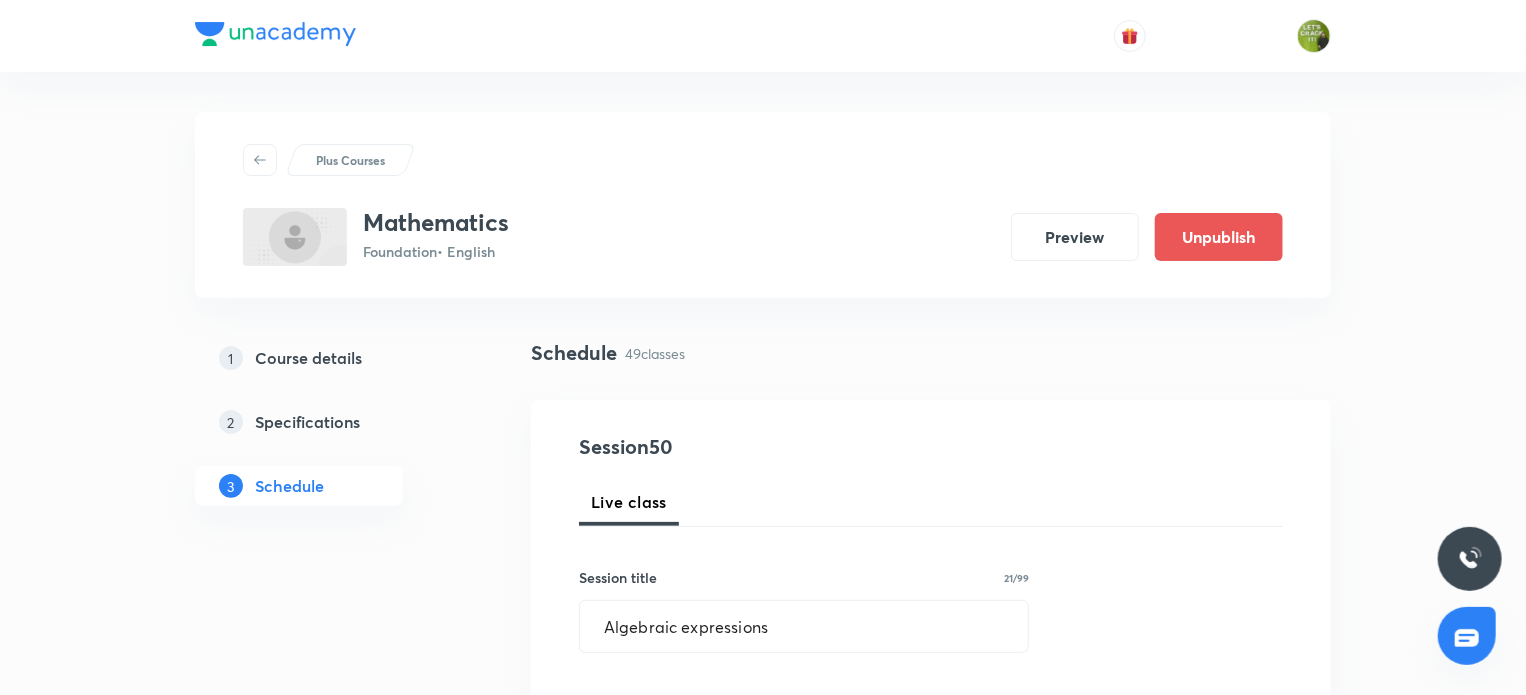 scroll, scrollTop: 502, scrollLeft: 0, axis: vertical 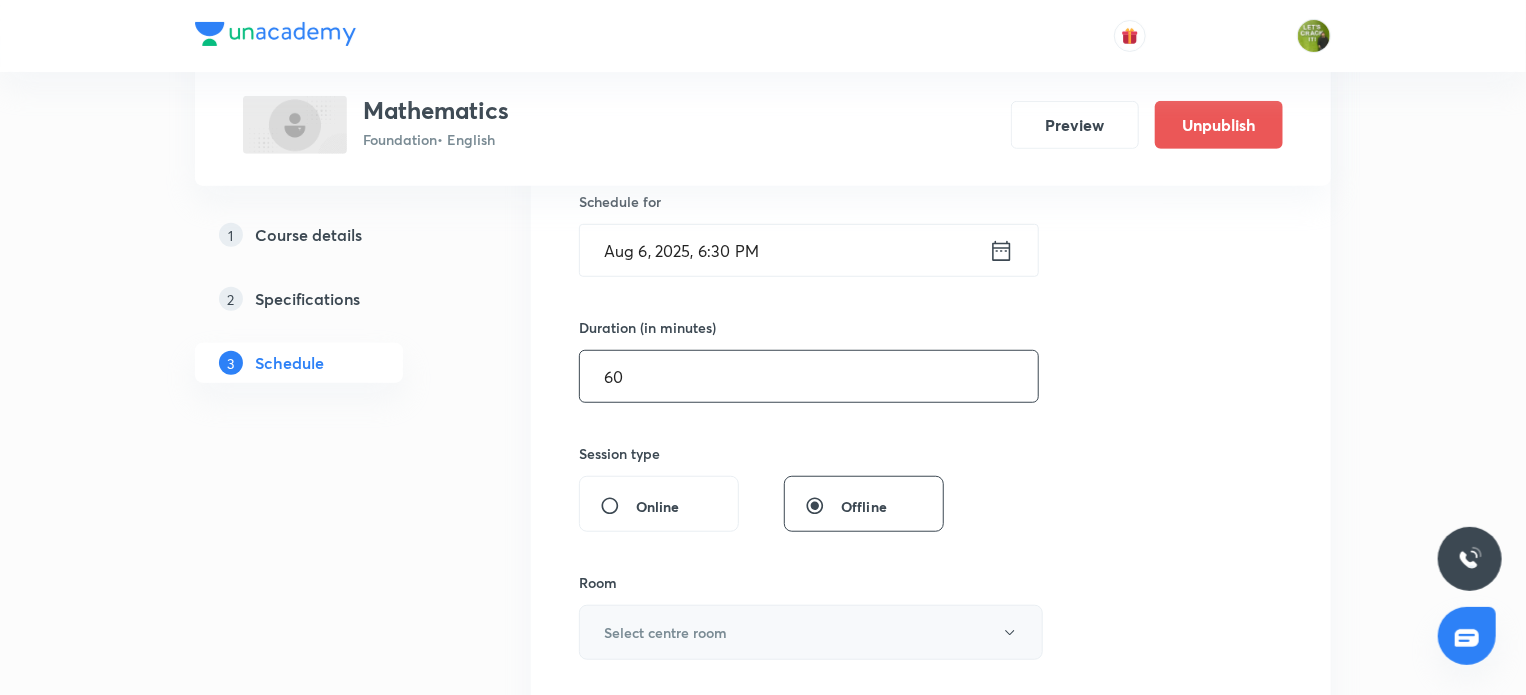 type on "60" 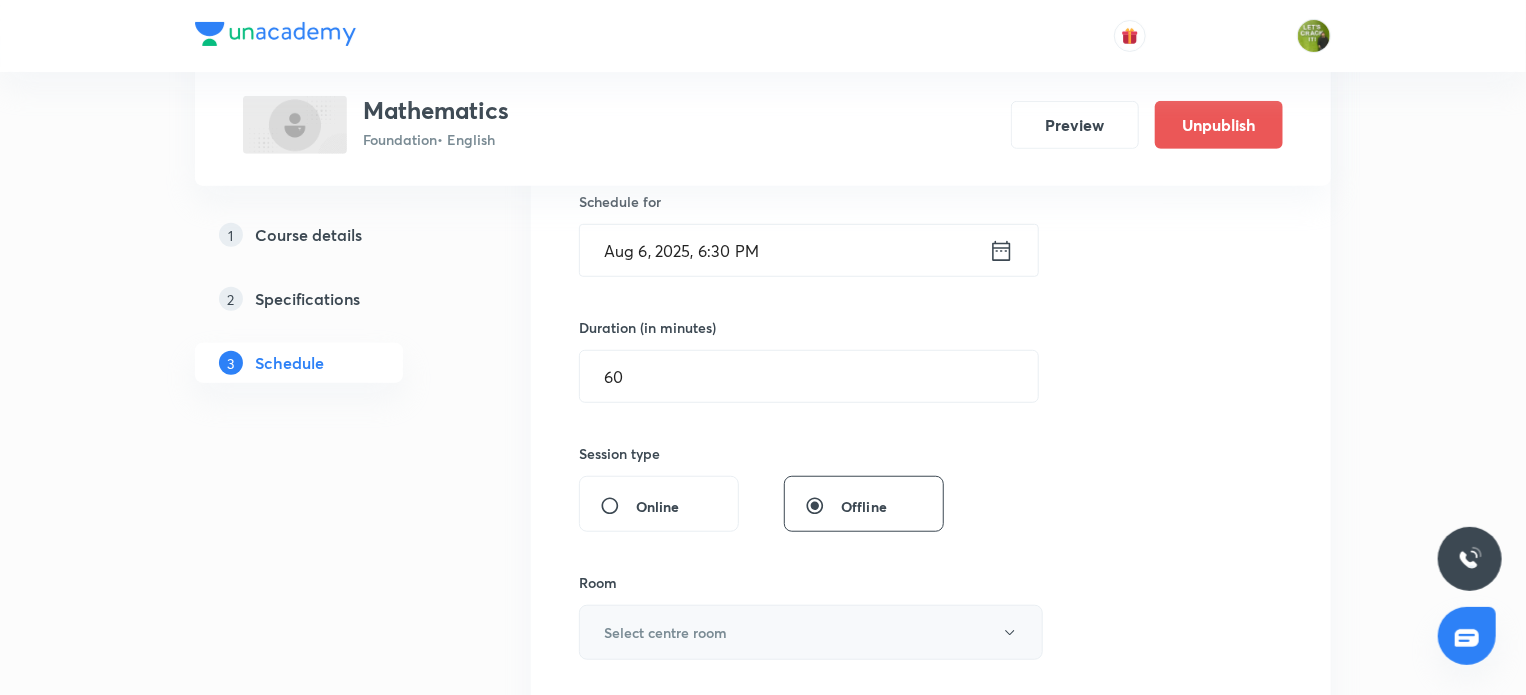 click on "Select centre room" at bounding box center (811, 632) 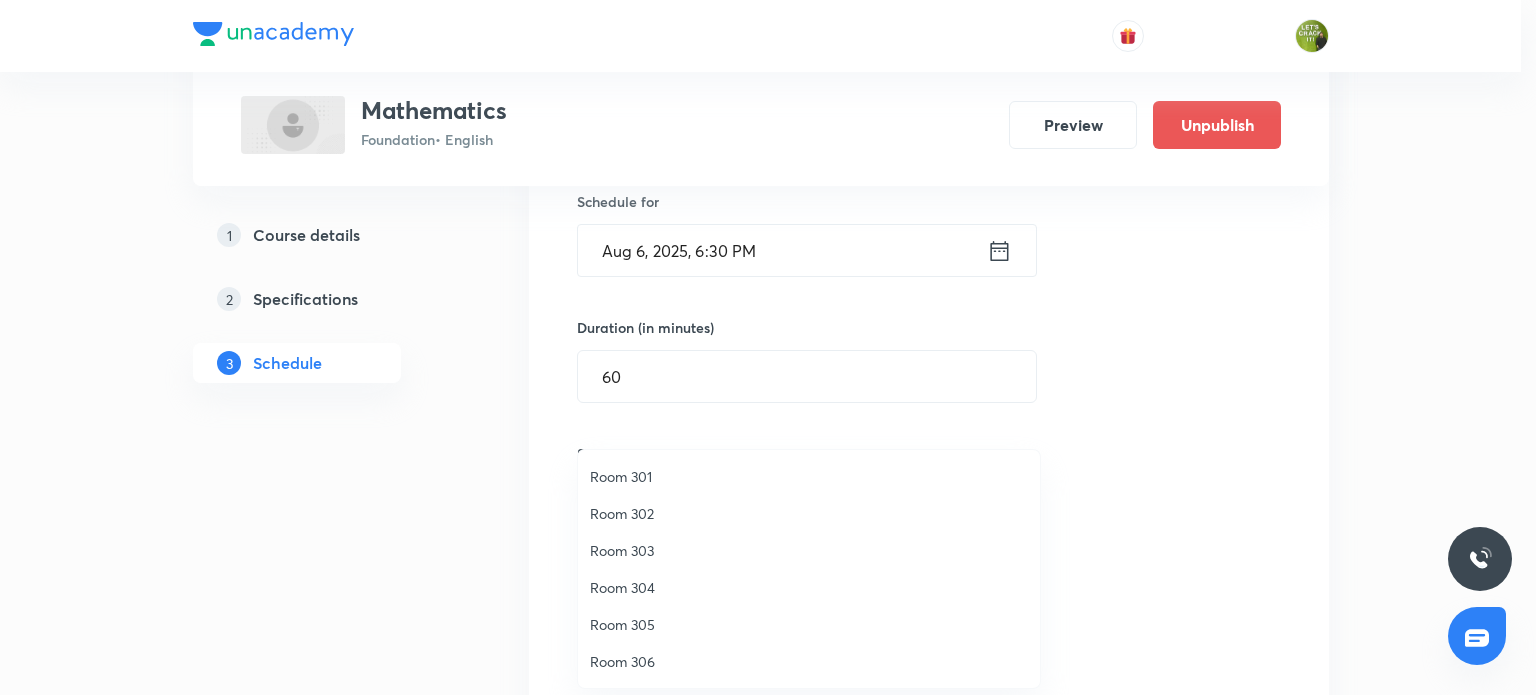 click on "Room 304" at bounding box center (809, 587) 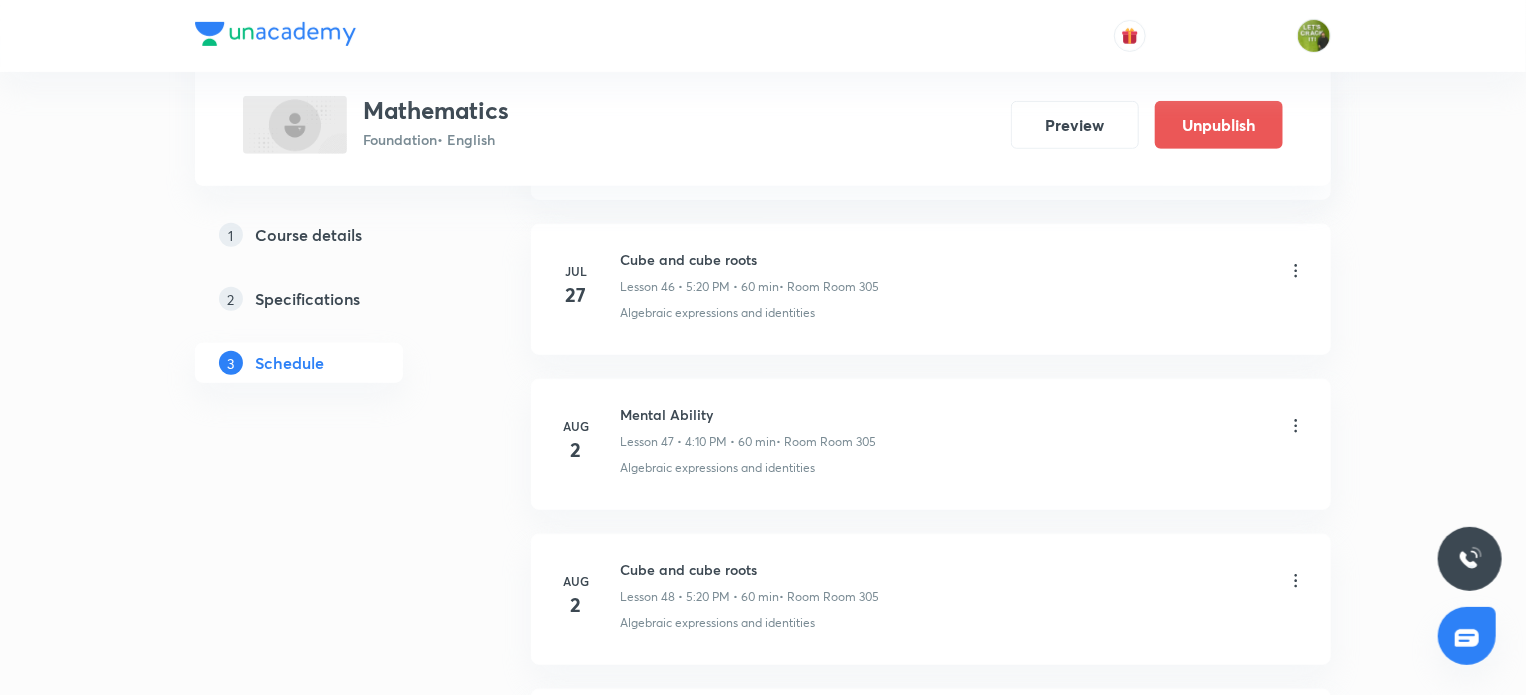 scroll, scrollTop: 8481, scrollLeft: 0, axis: vertical 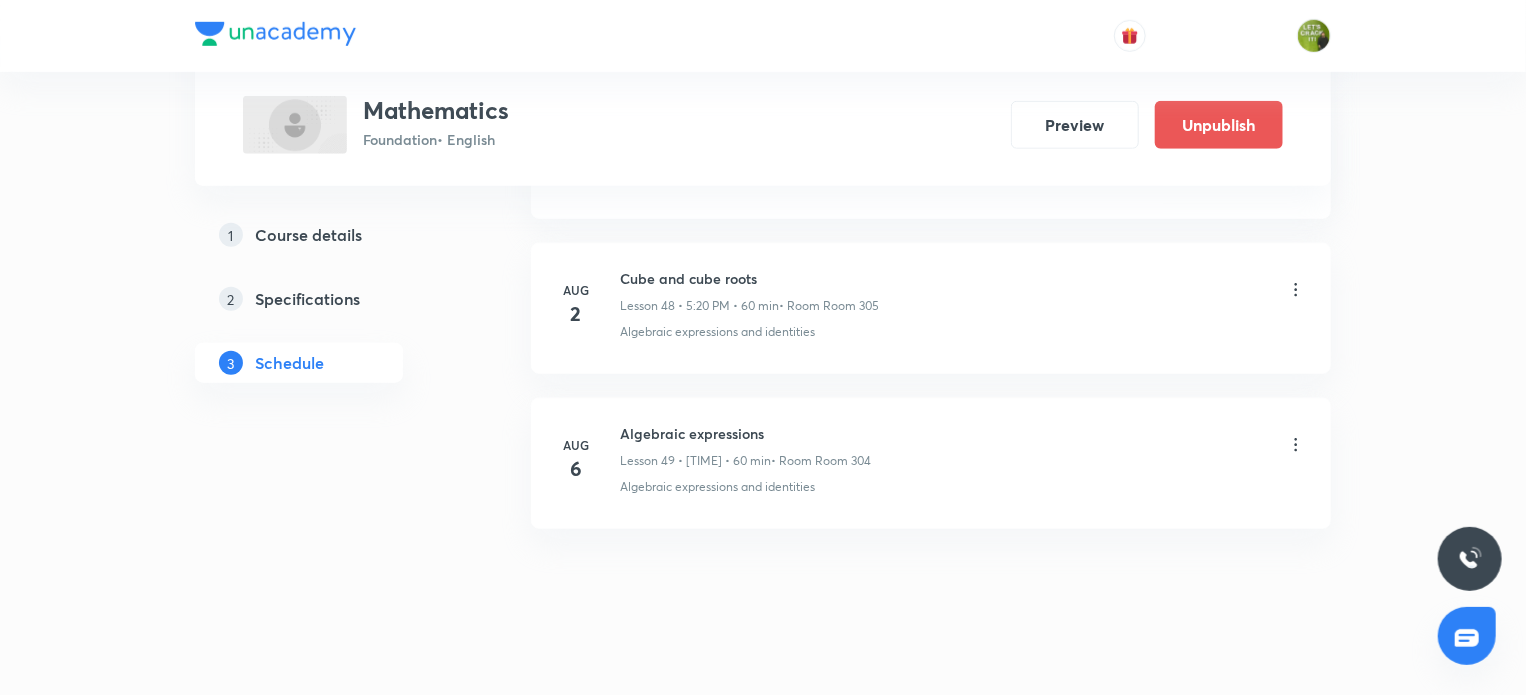 drag, startPoint x: 616, startPoint y: 464, endPoint x: 820, endPoint y: 463, distance: 204.00246 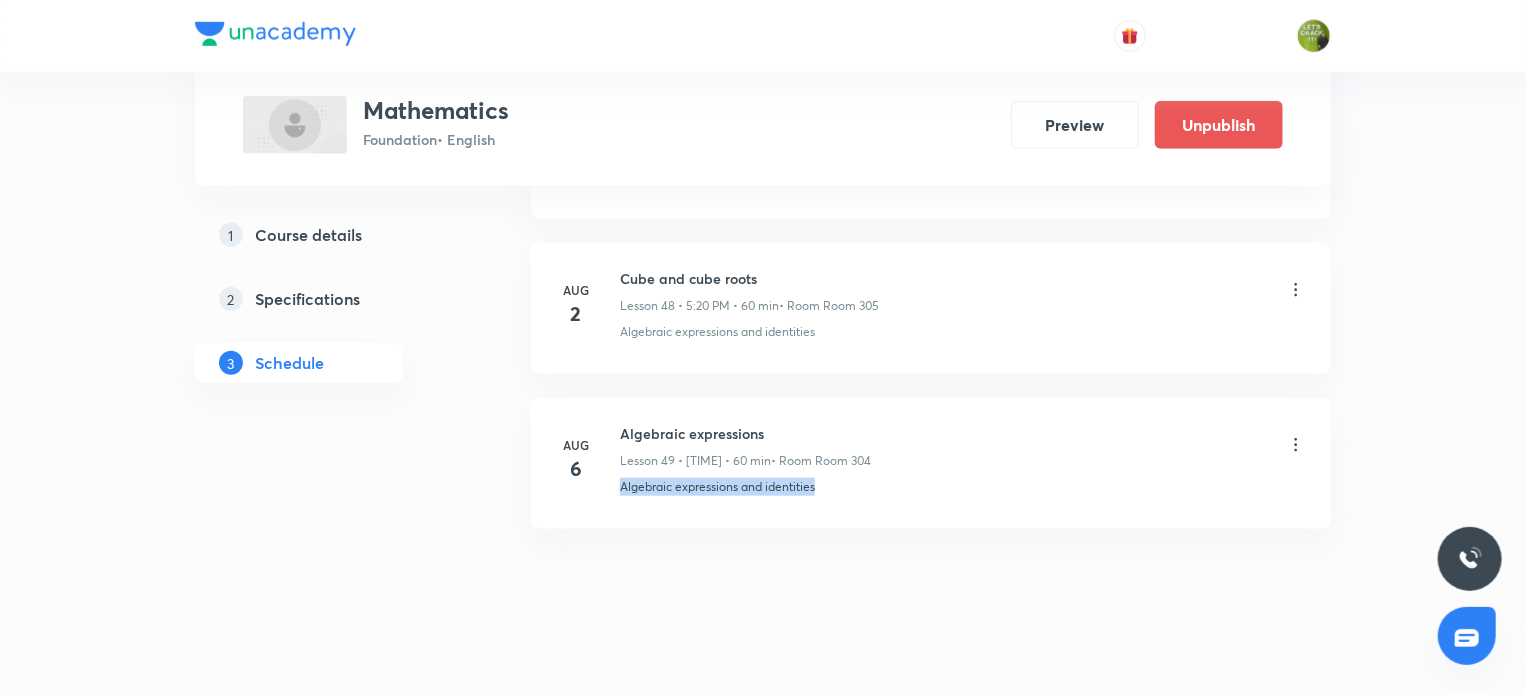 drag, startPoint x: 820, startPoint y: 463, endPoint x: 623, endPoint y: 460, distance: 197.02284 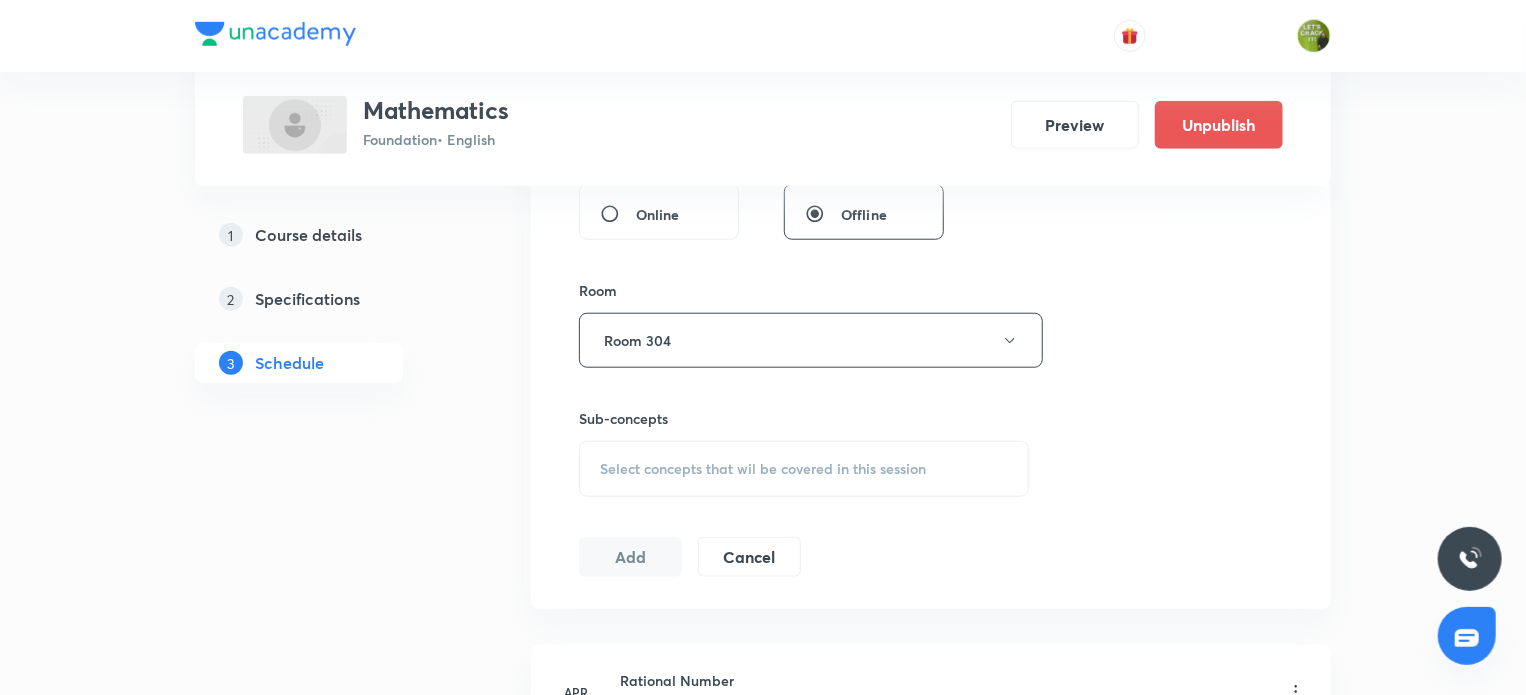 scroll, scrollTop: 848, scrollLeft: 0, axis: vertical 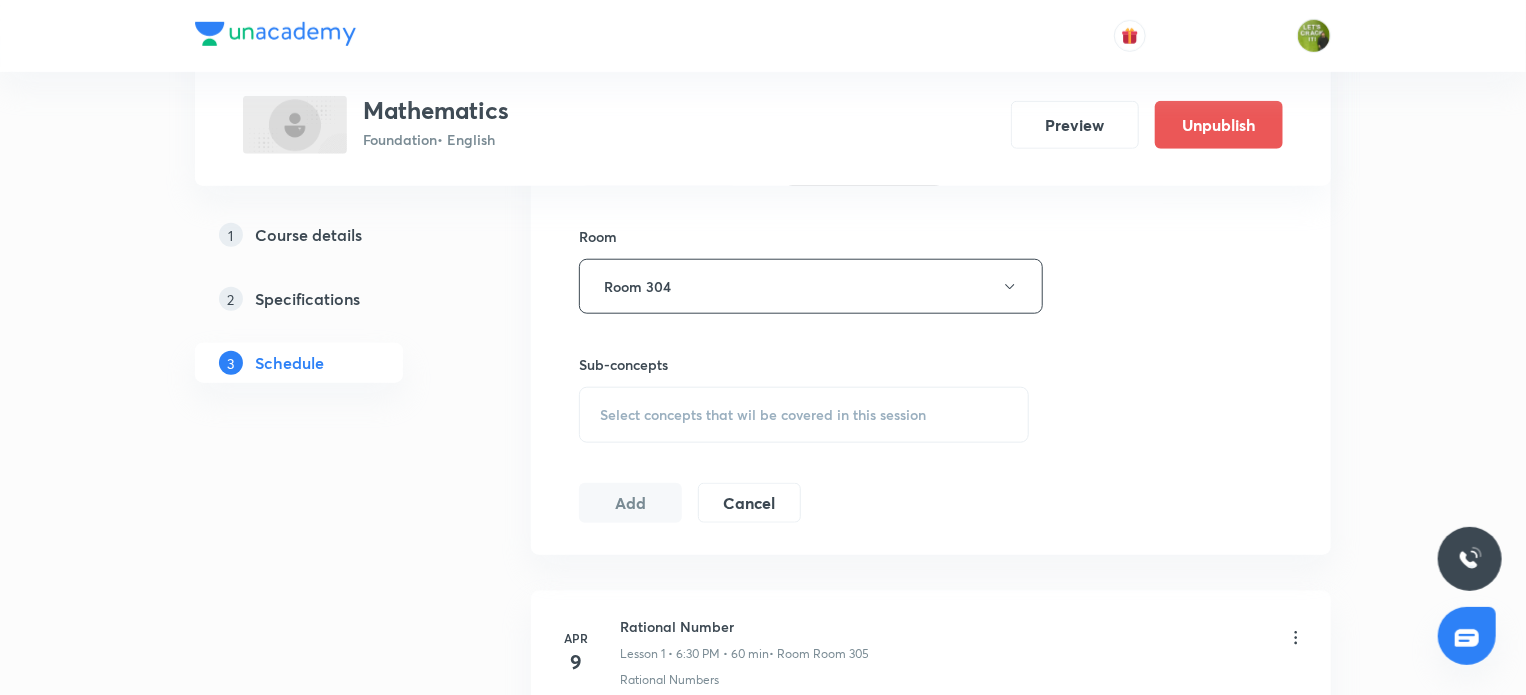 click on "Select concepts that wil be covered in this session" at bounding box center [804, 415] 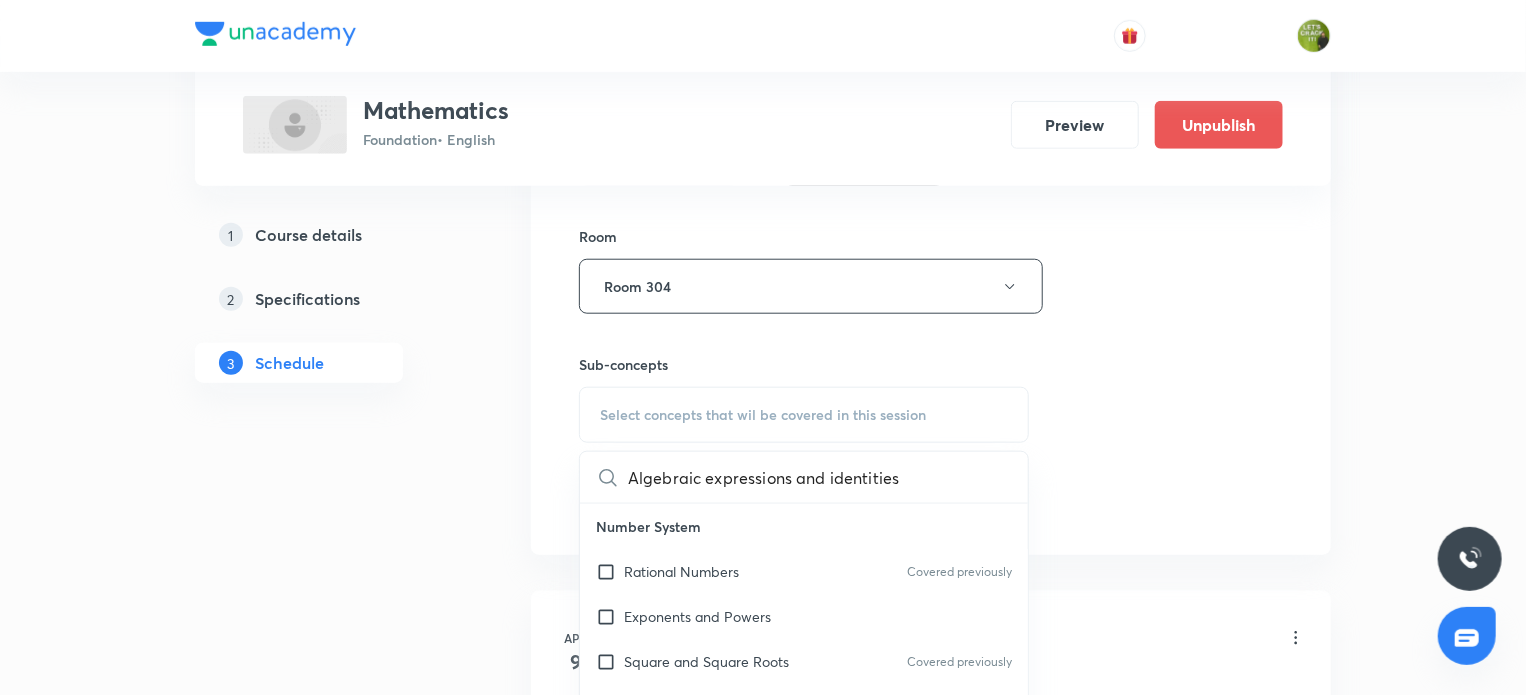 scroll, scrollTop: 0, scrollLeft: 37, axis: horizontal 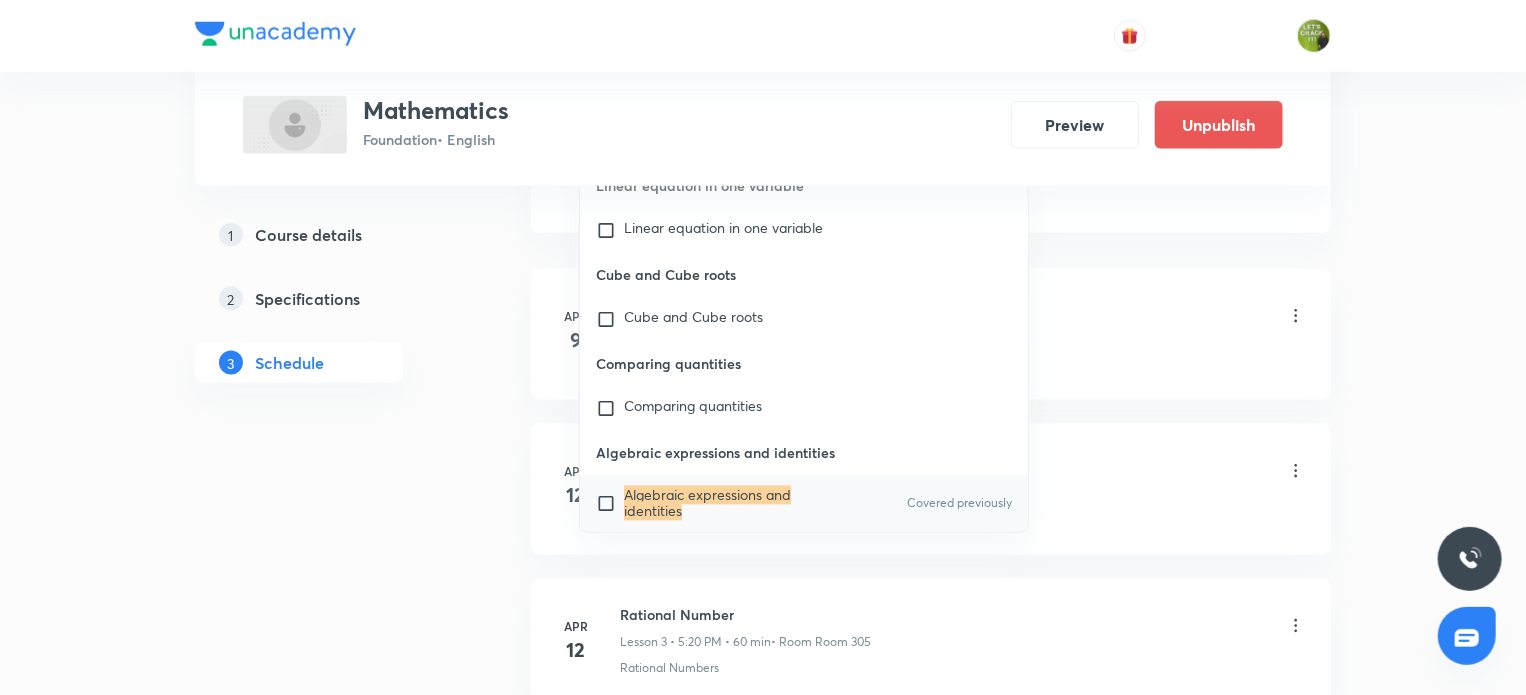 type on "Algebraic expressions and identities" 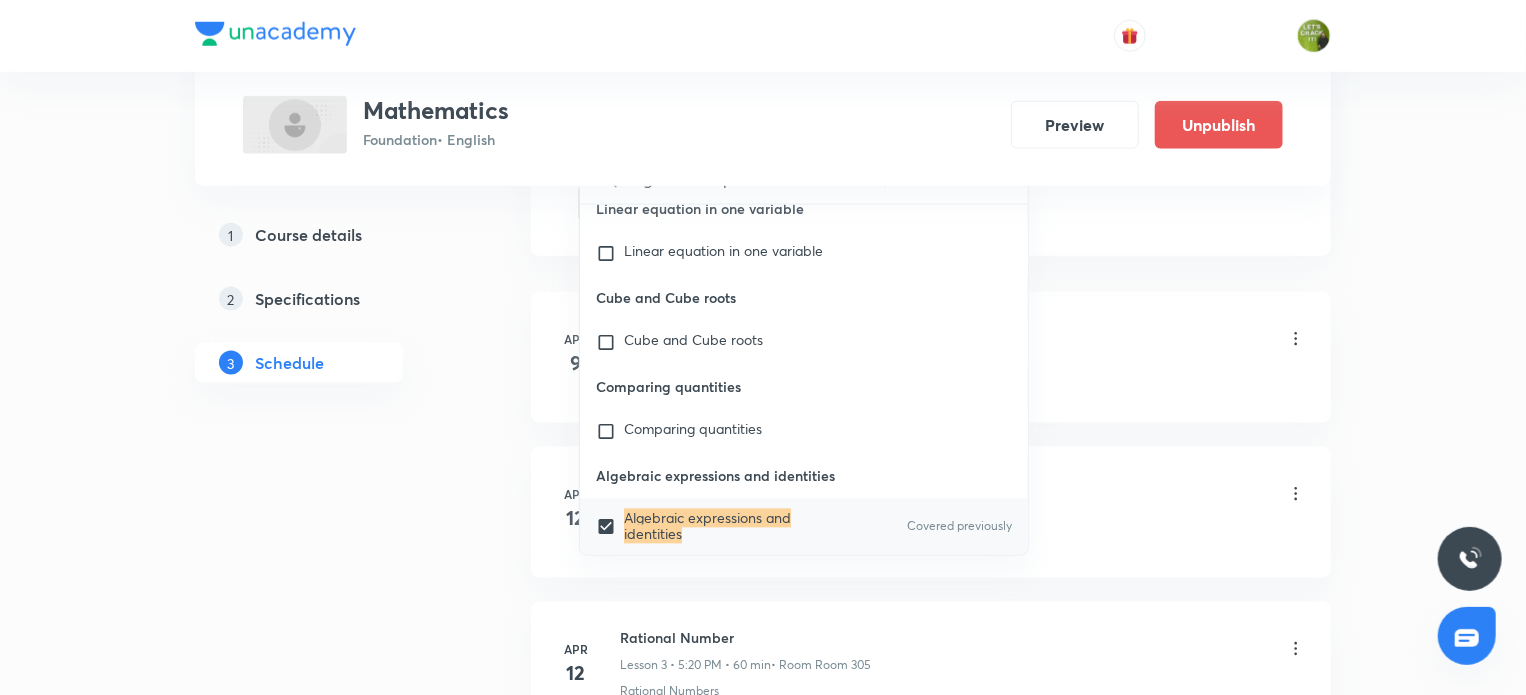 click on "1 Course details 2 Specifications 3 Schedule" at bounding box center (331, 3591) 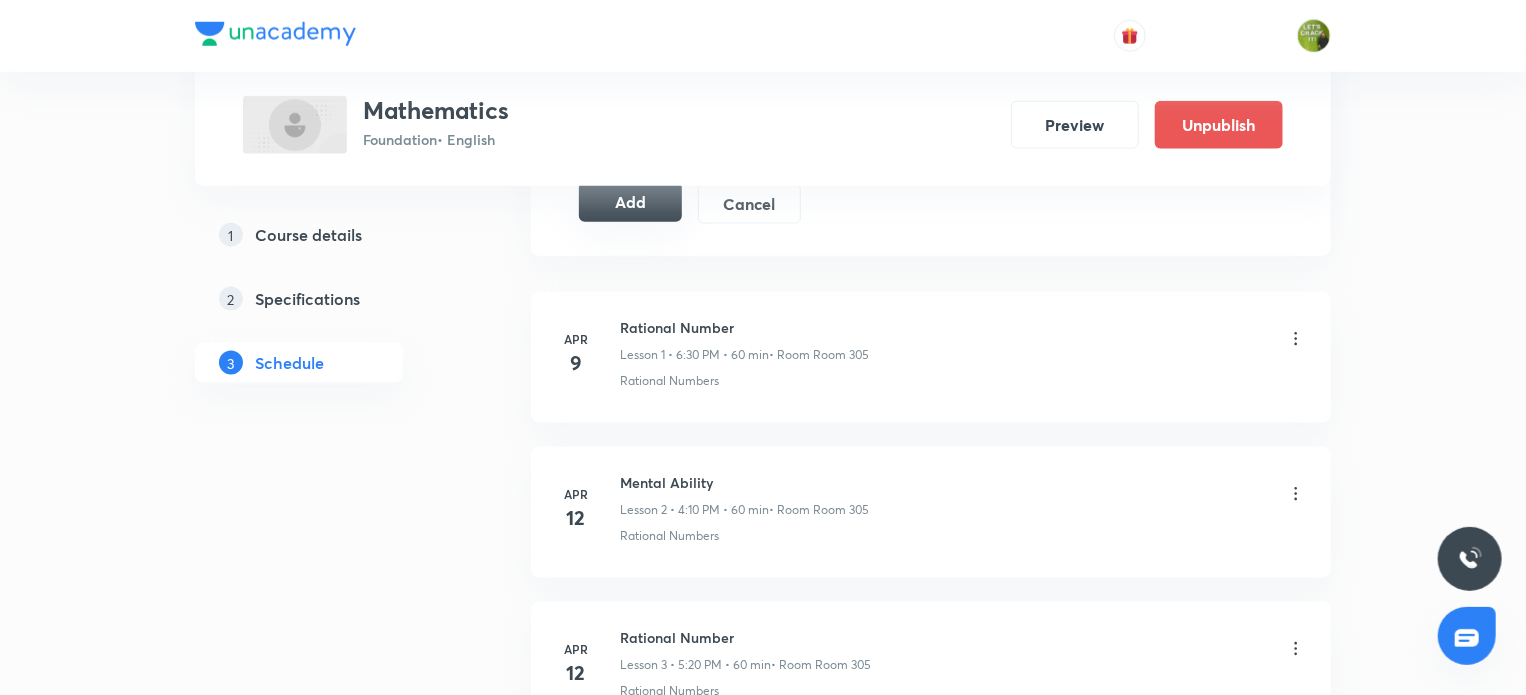 click on "Add" at bounding box center (630, 202) 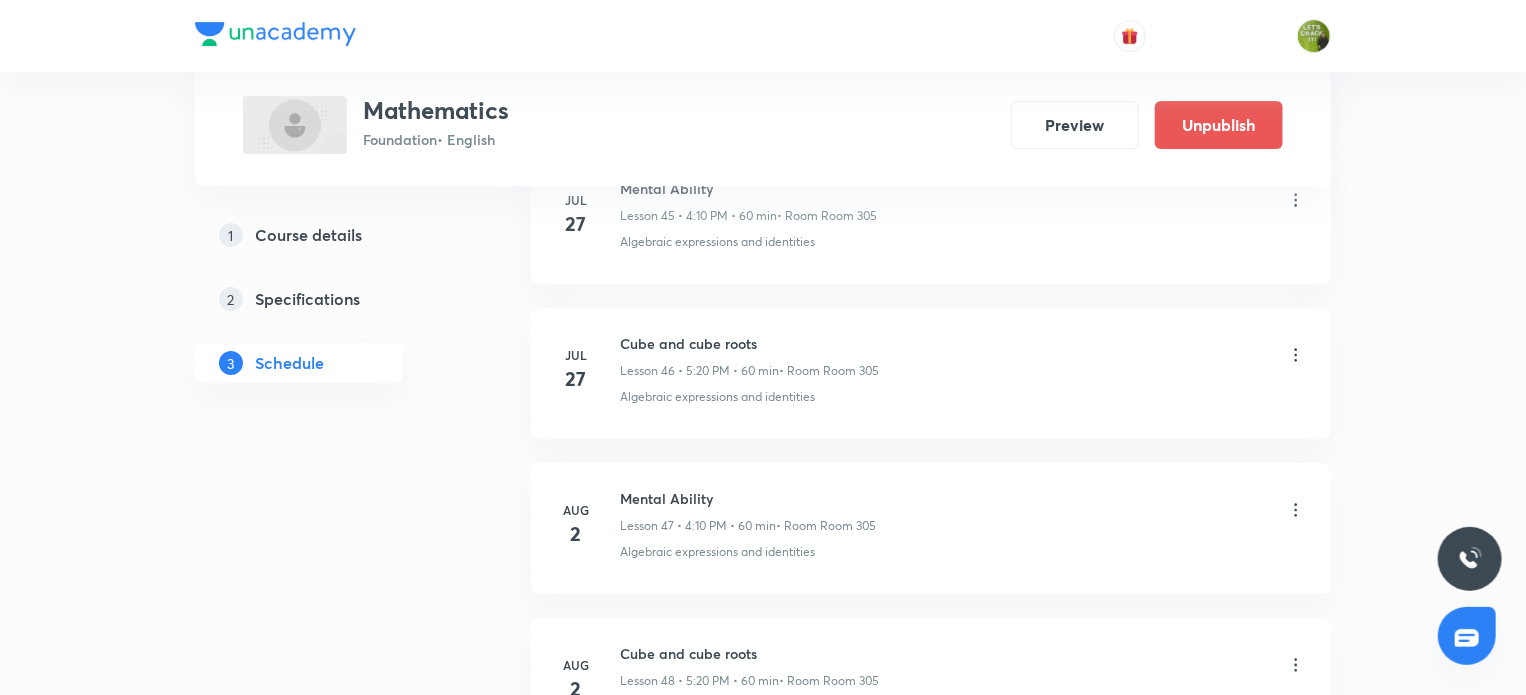 scroll, scrollTop: 7564, scrollLeft: 0, axis: vertical 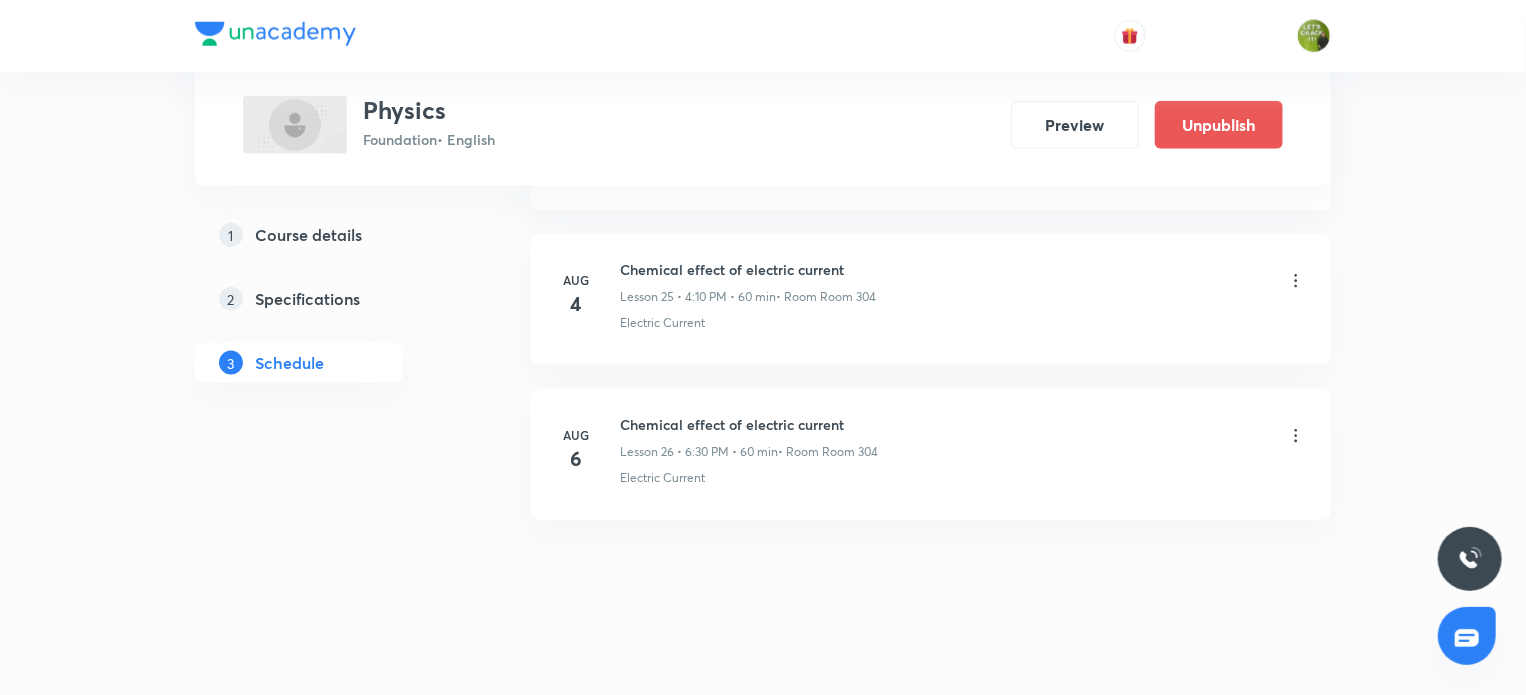 click 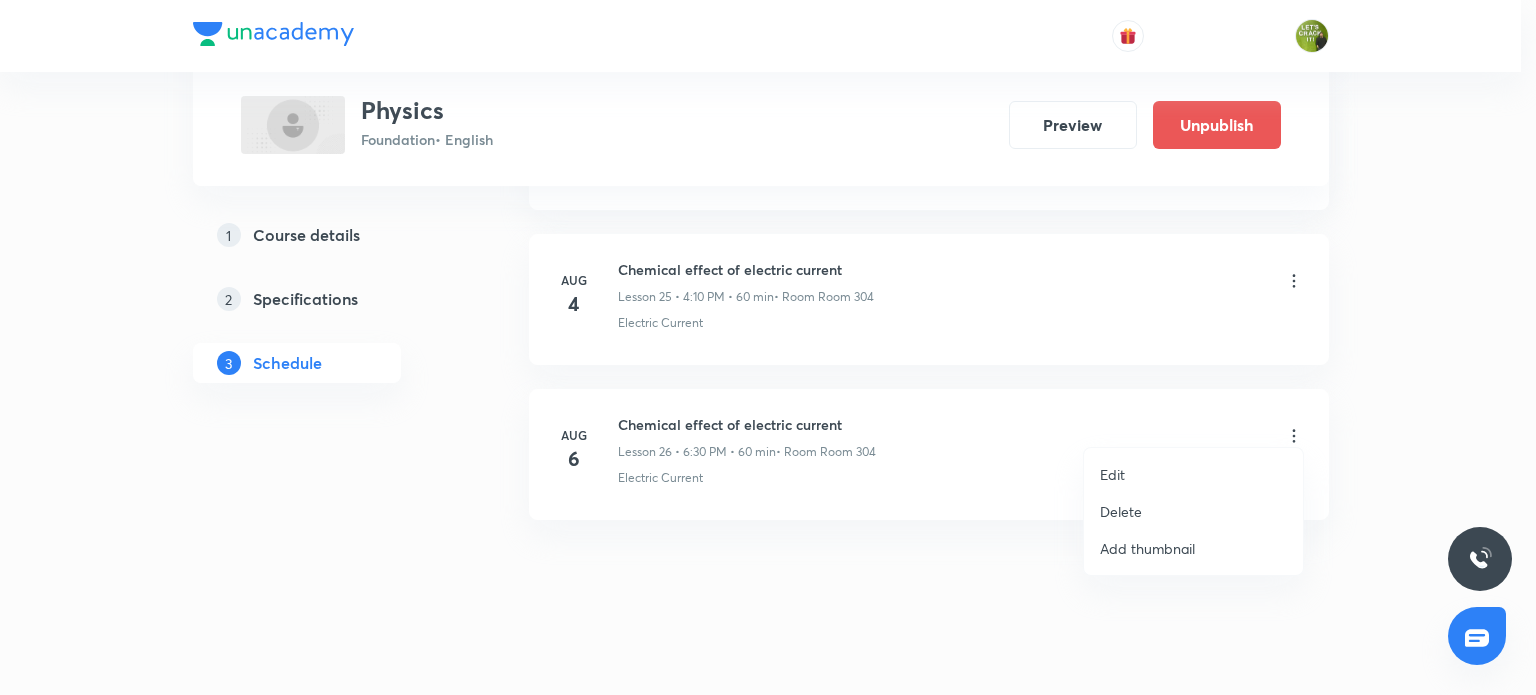 click on "Delete" at bounding box center [1193, 511] 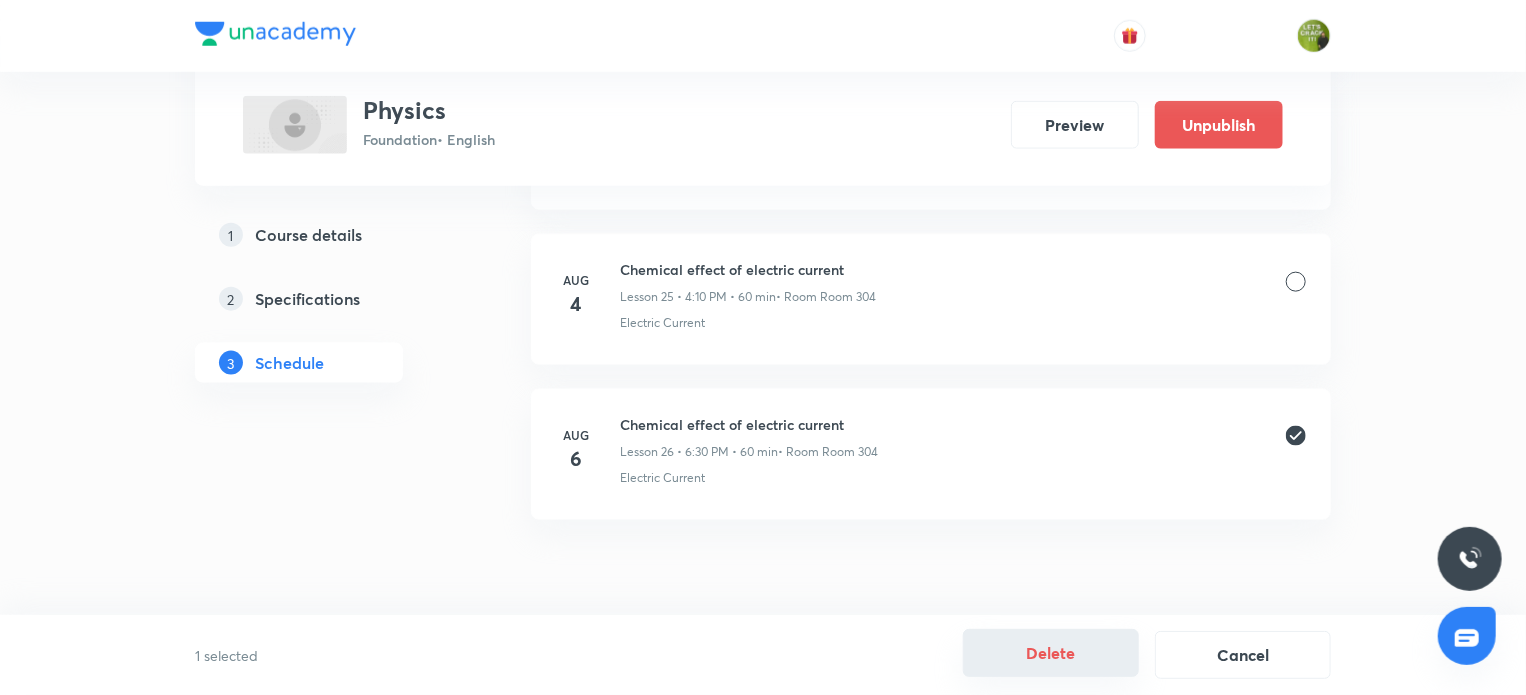 click on "Delete" at bounding box center [1051, 653] 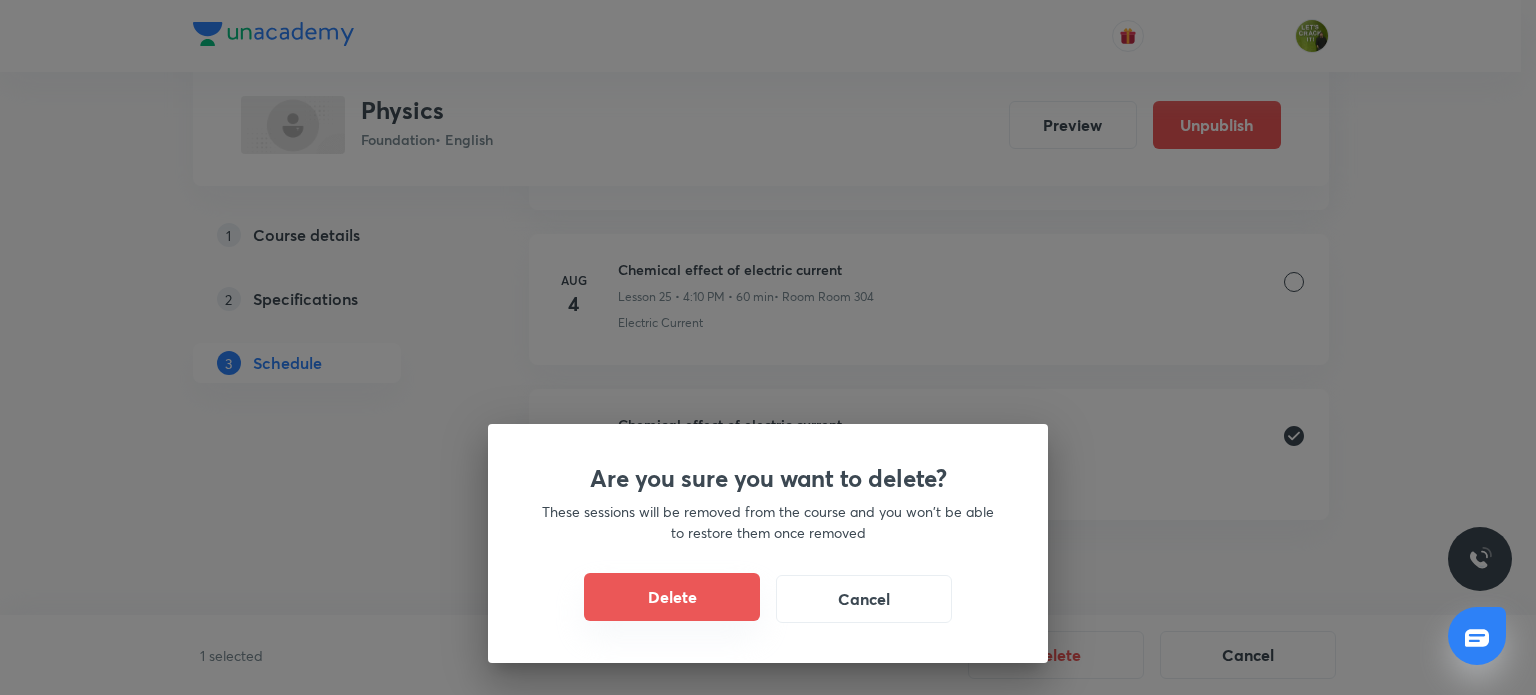 click on "Delete" at bounding box center (672, 597) 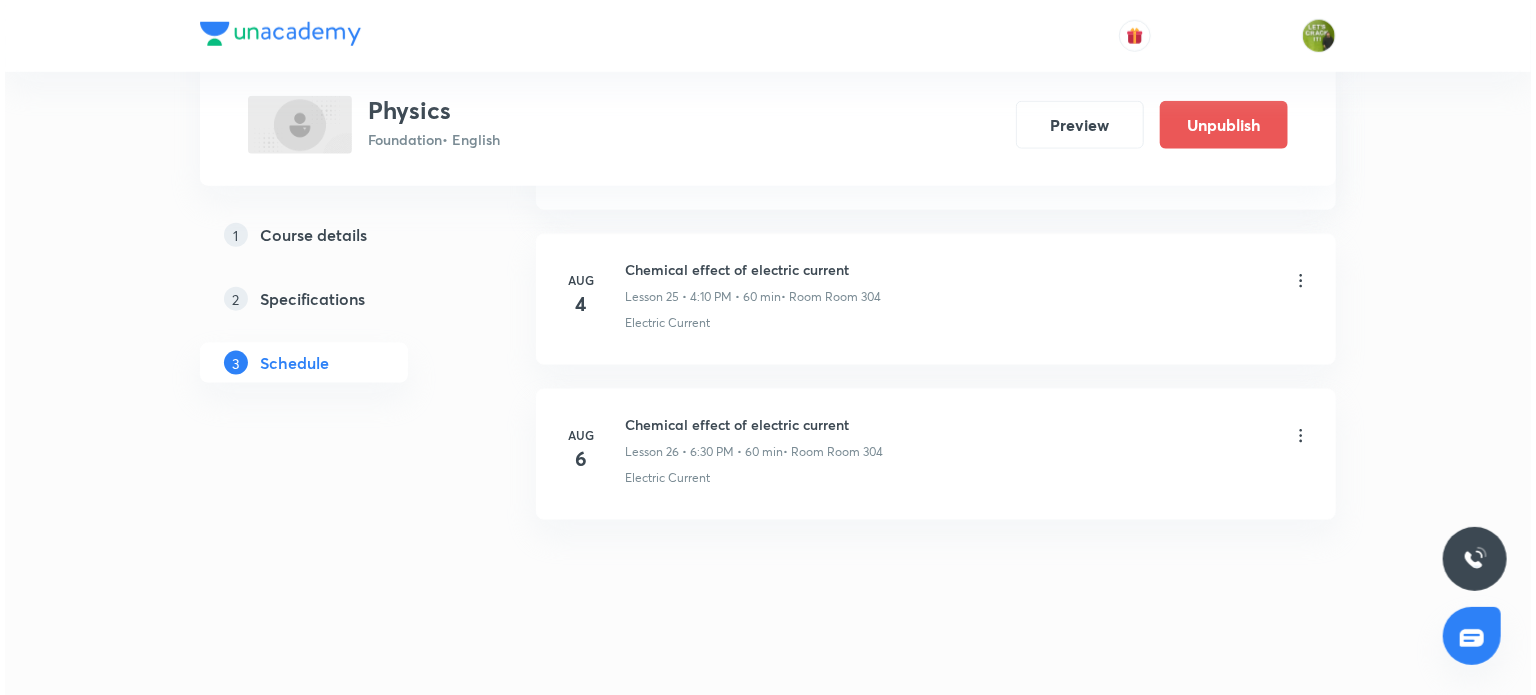 scroll, scrollTop: 4772, scrollLeft: 0, axis: vertical 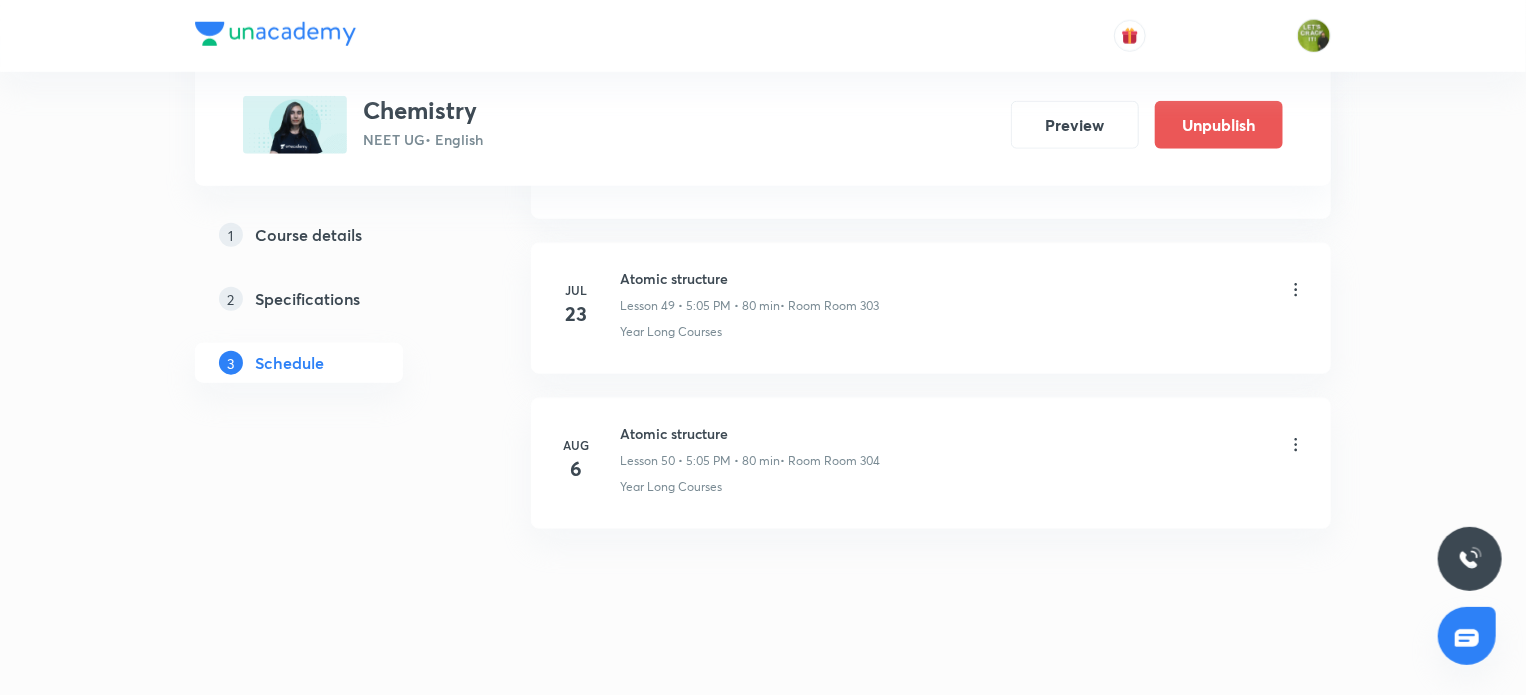 click 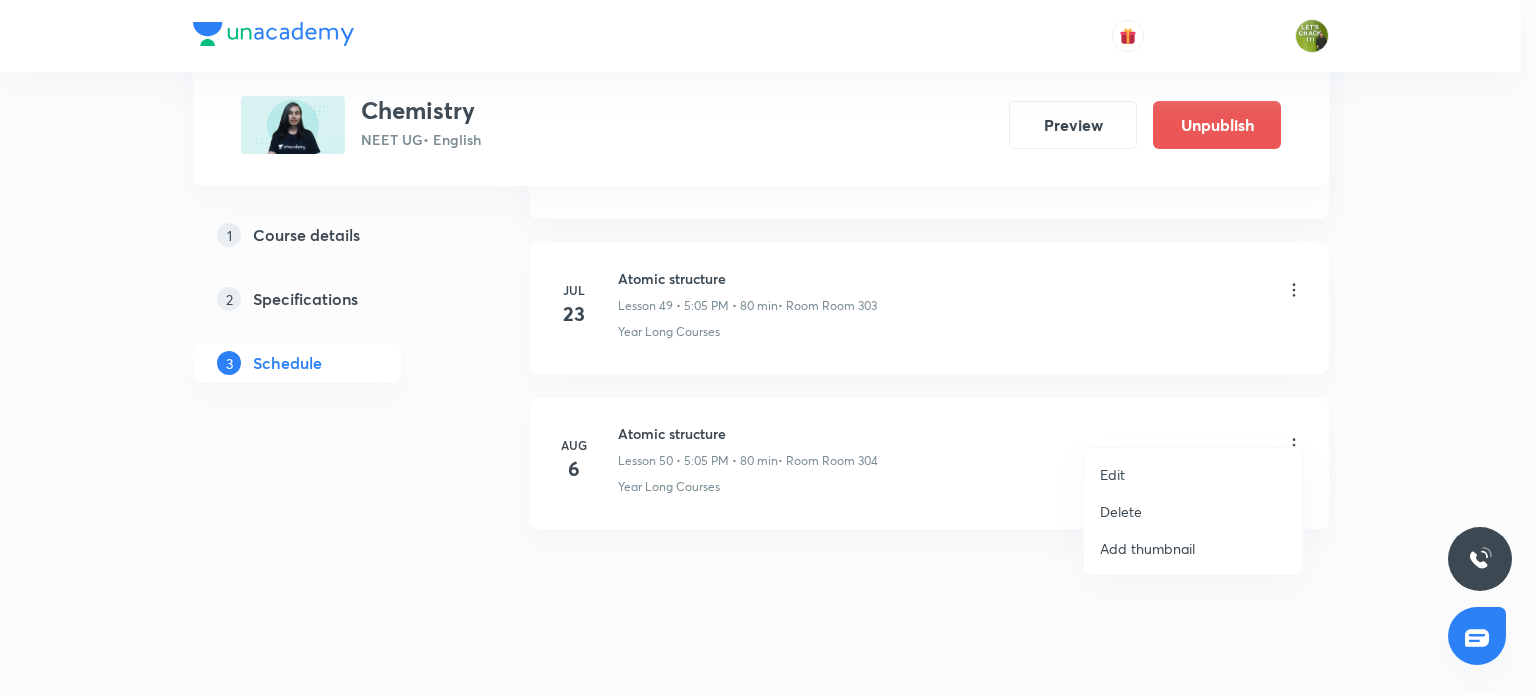 click on "Delete" at bounding box center (1193, 511) 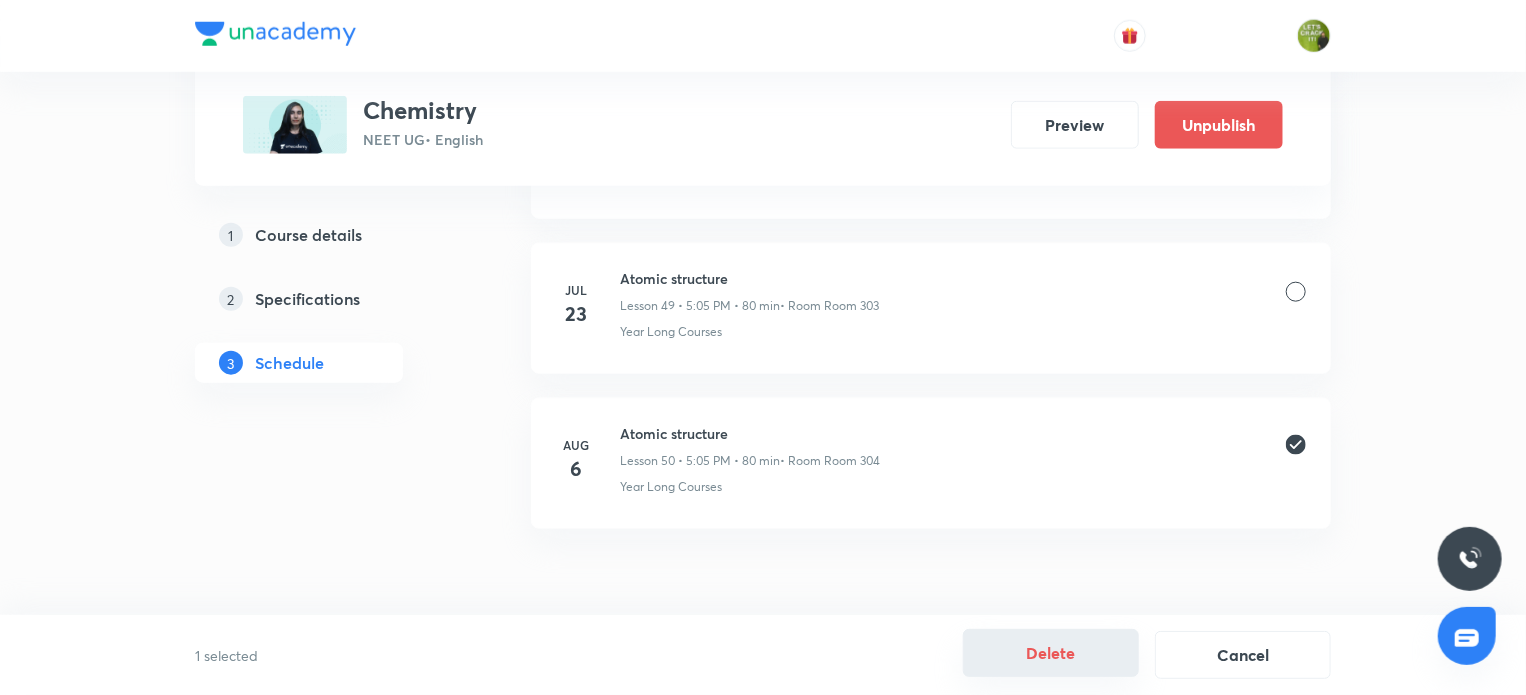 click on "Delete" at bounding box center (1051, 653) 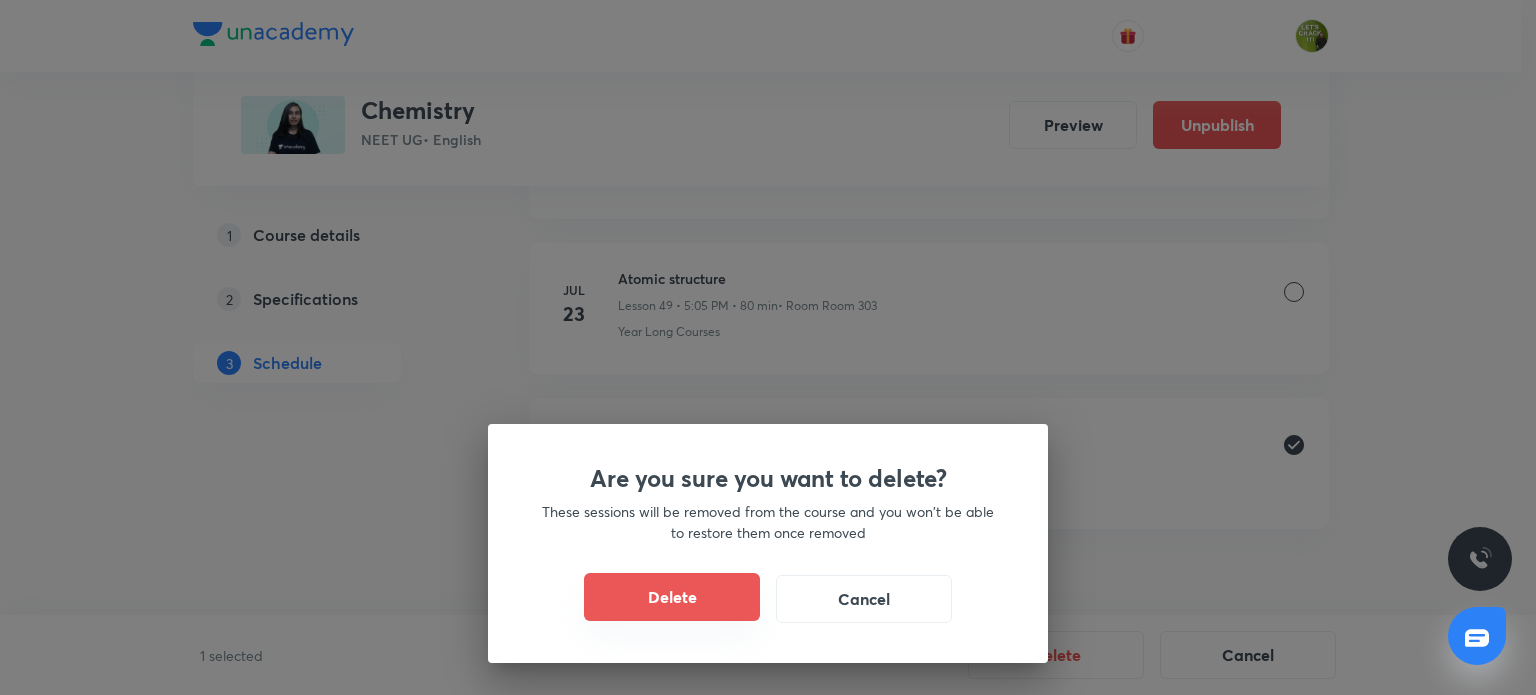click on "Delete" at bounding box center (672, 597) 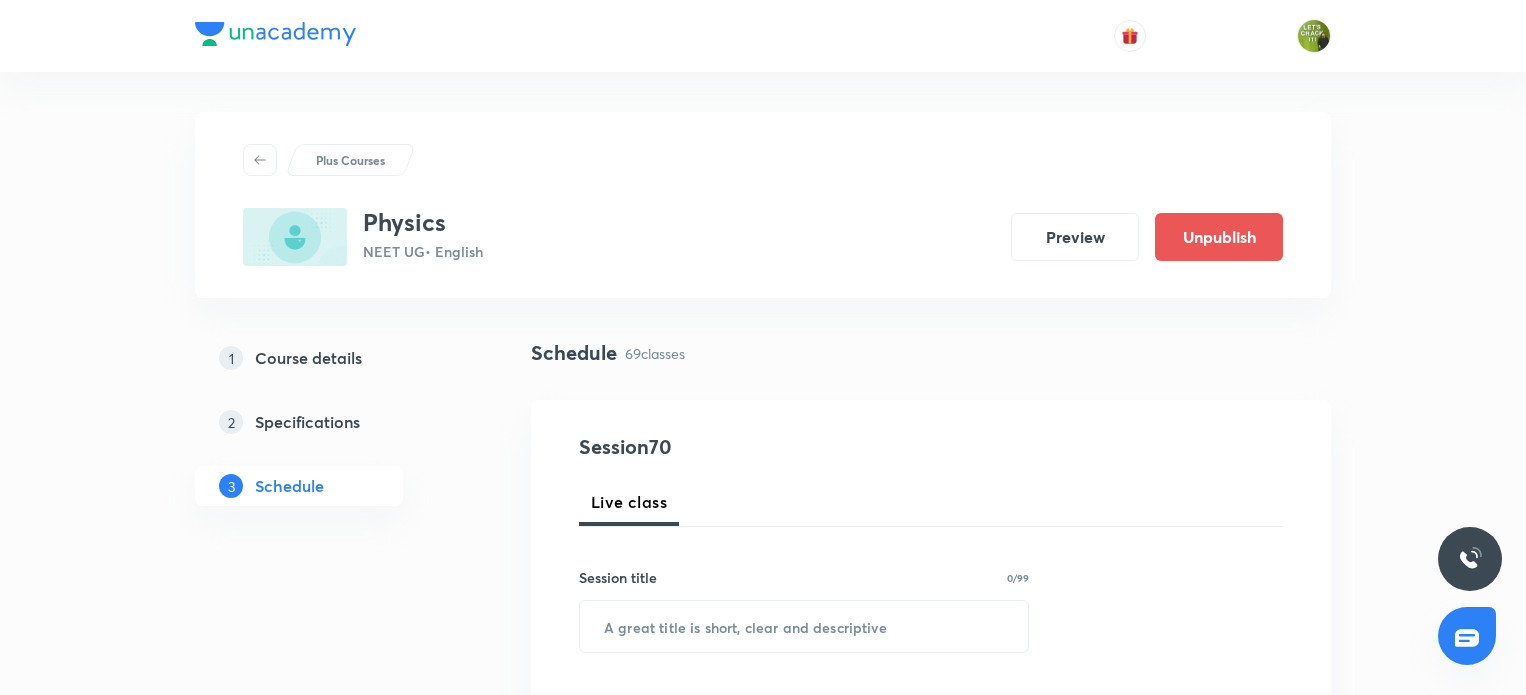 scroll, scrollTop: 0, scrollLeft: 0, axis: both 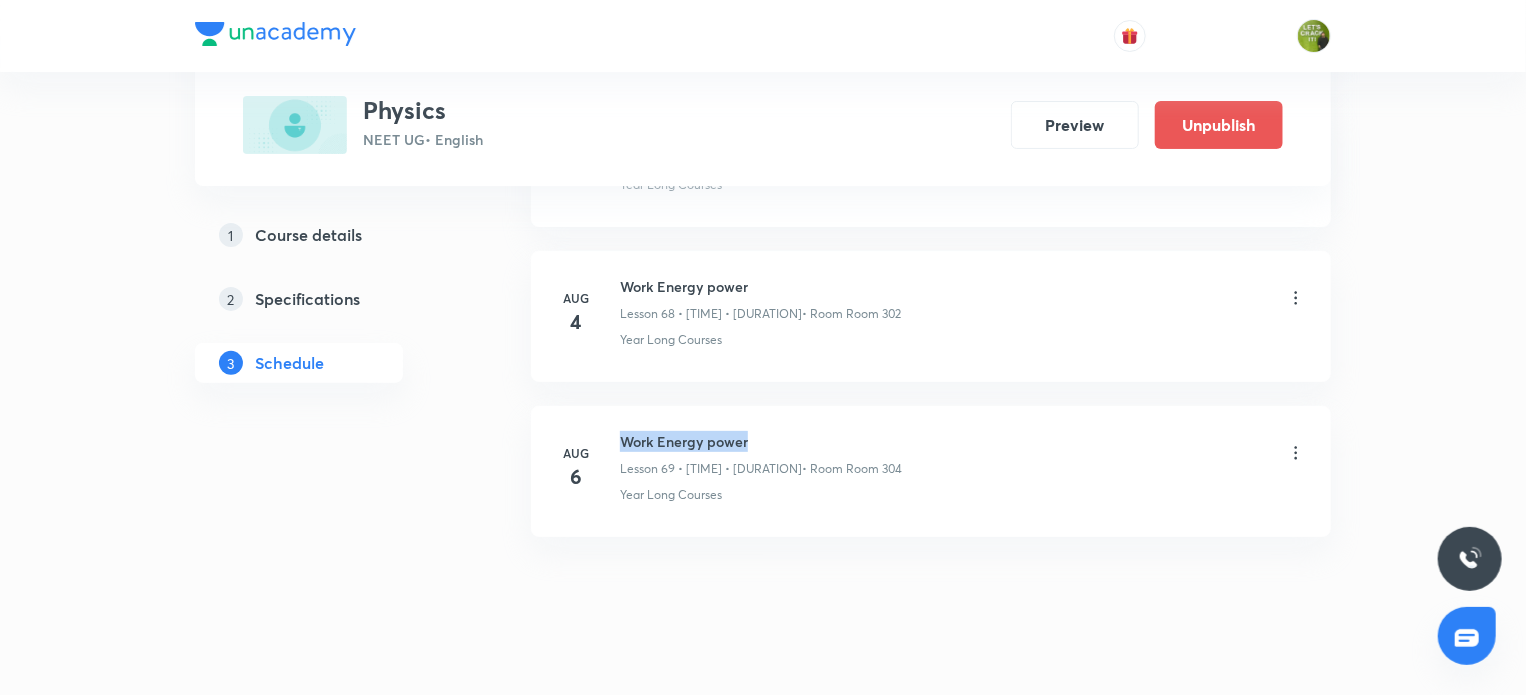 drag, startPoint x: 620, startPoint y: 408, endPoint x: 751, endPoint y: 408, distance: 131 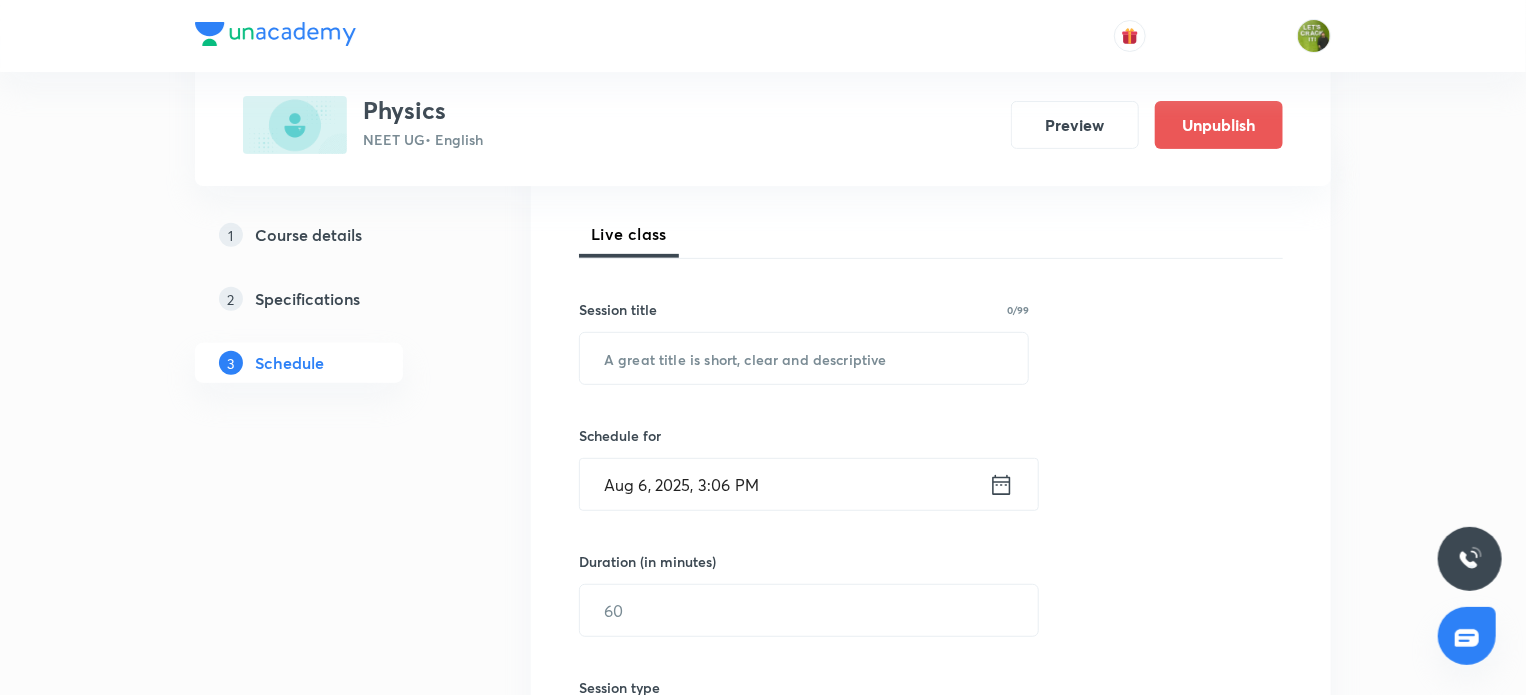 scroll, scrollTop: 268, scrollLeft: 0, axis: vertical 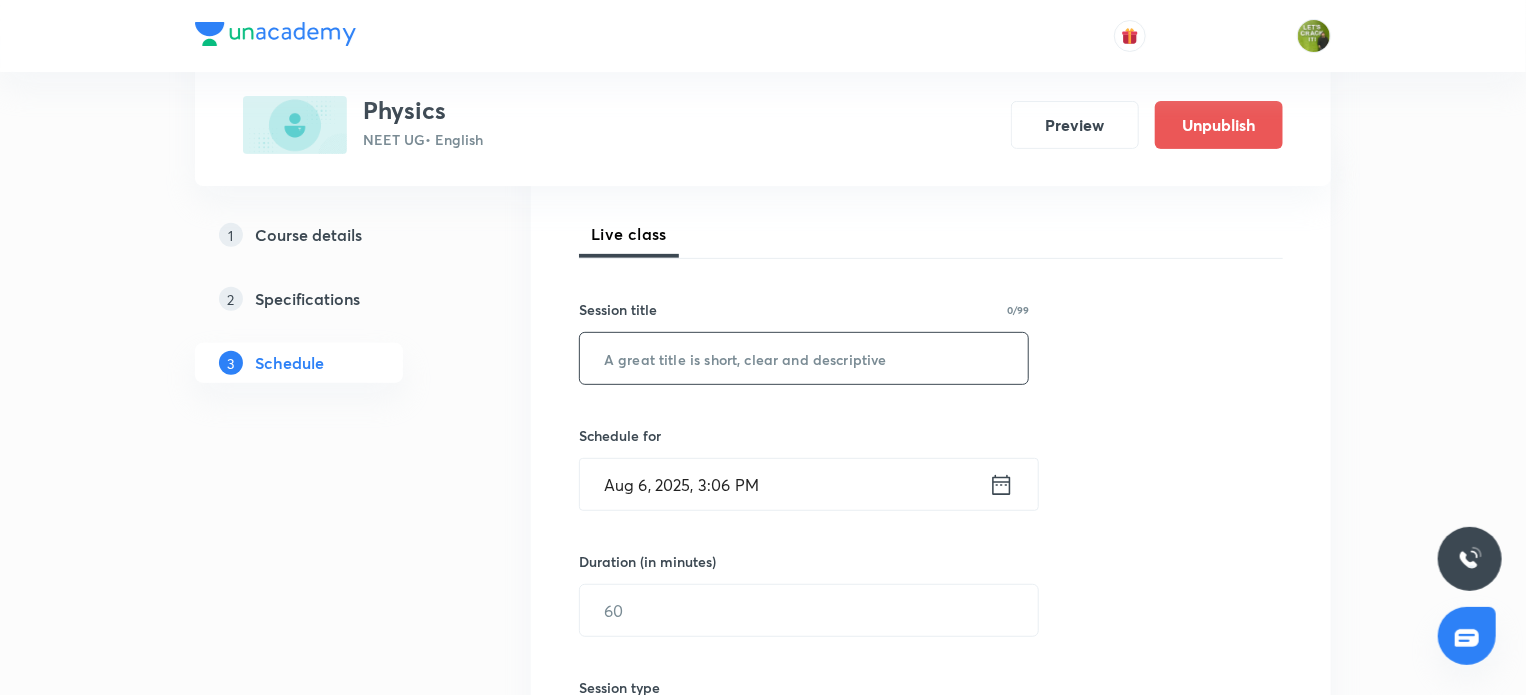 click at bounding box center [804, 358] 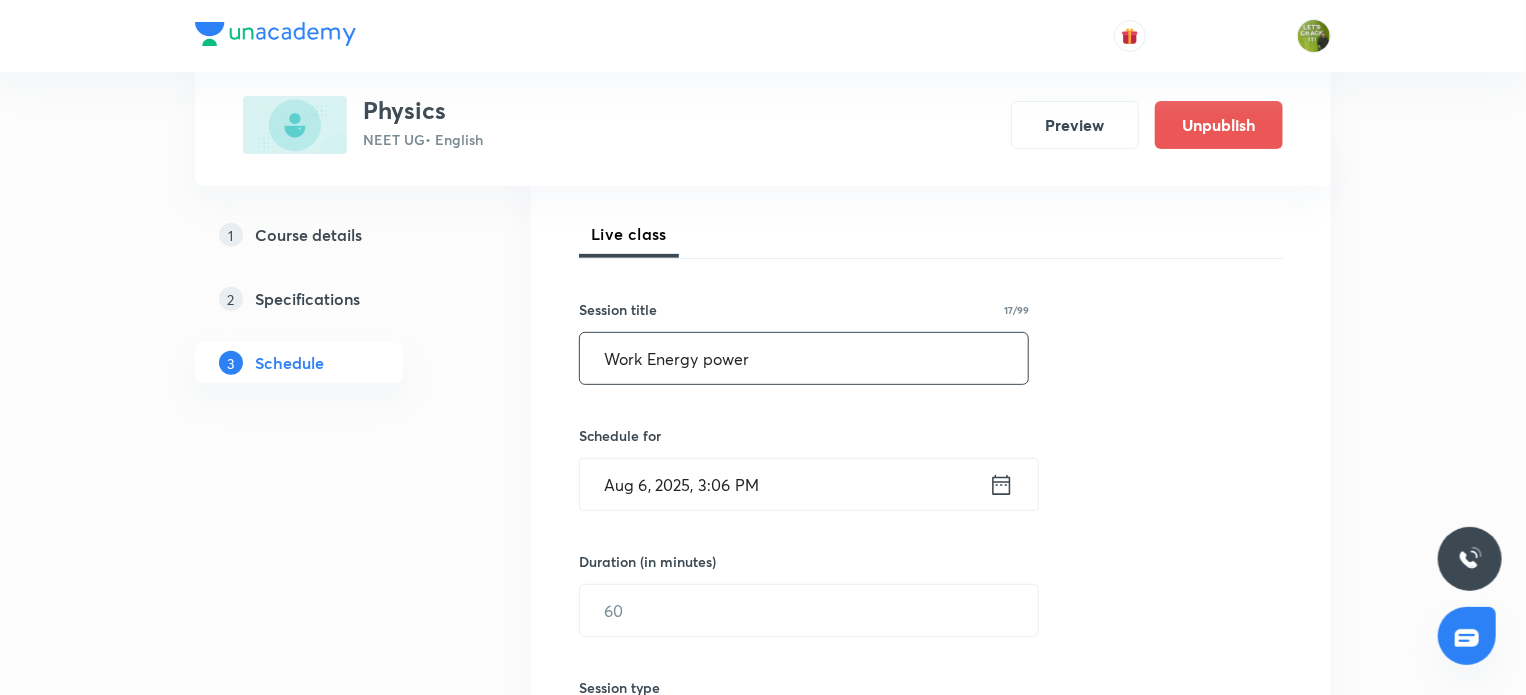 type on "Work Energy power" 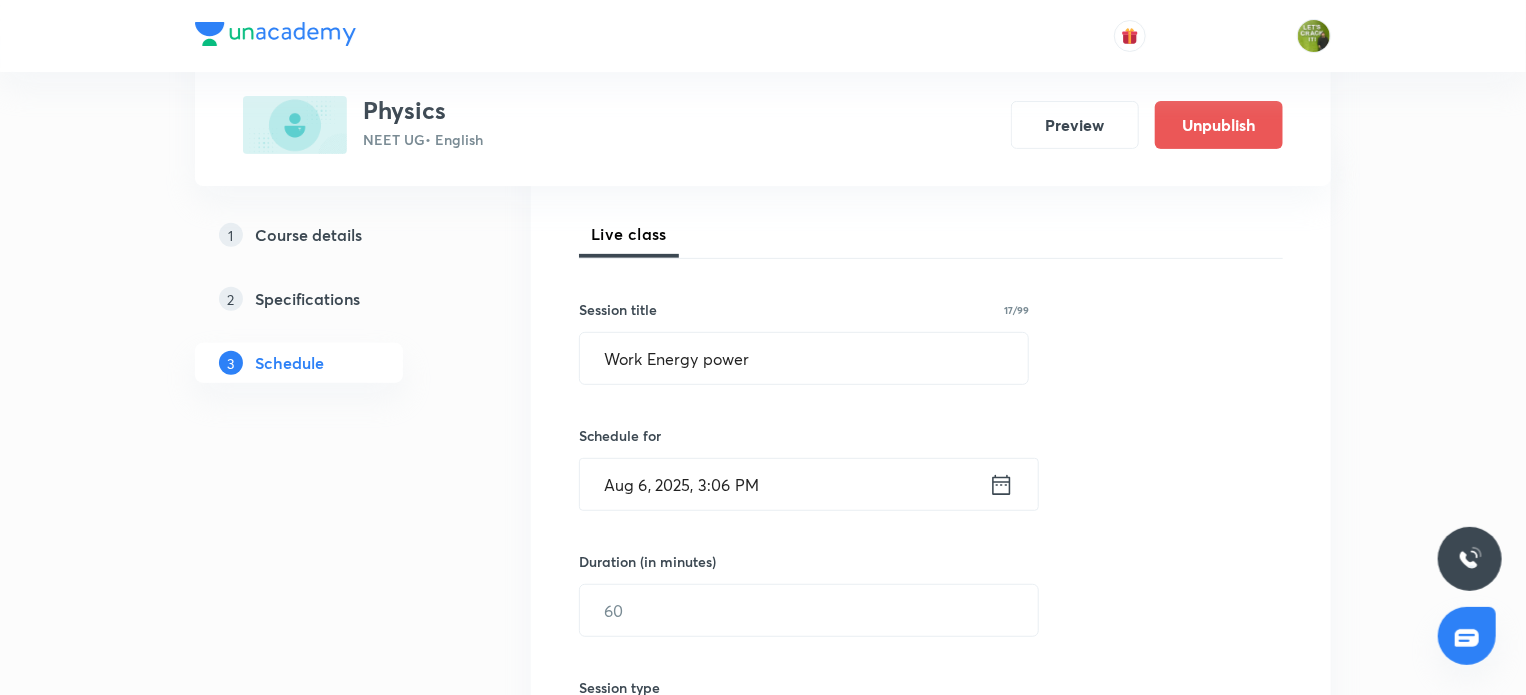 click 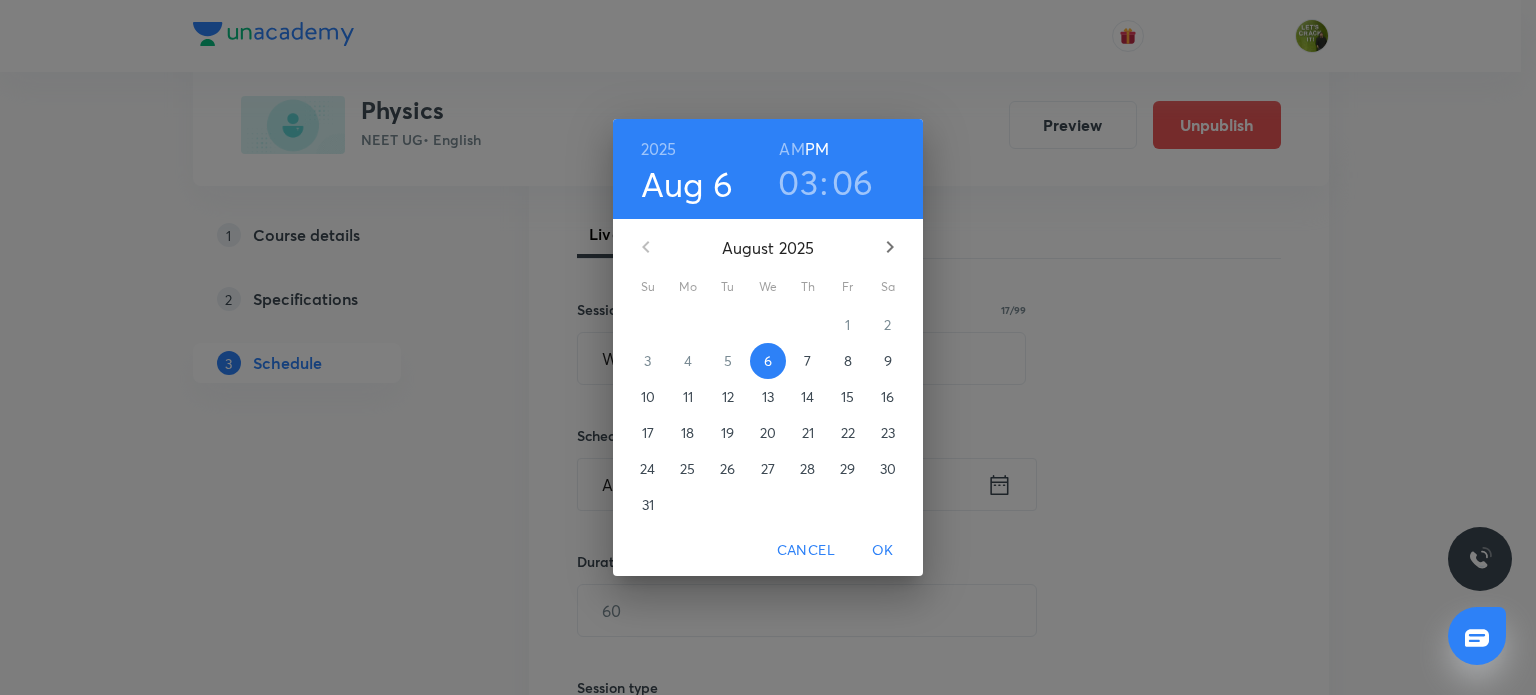 click on "03" at bounding box center [798, 182] 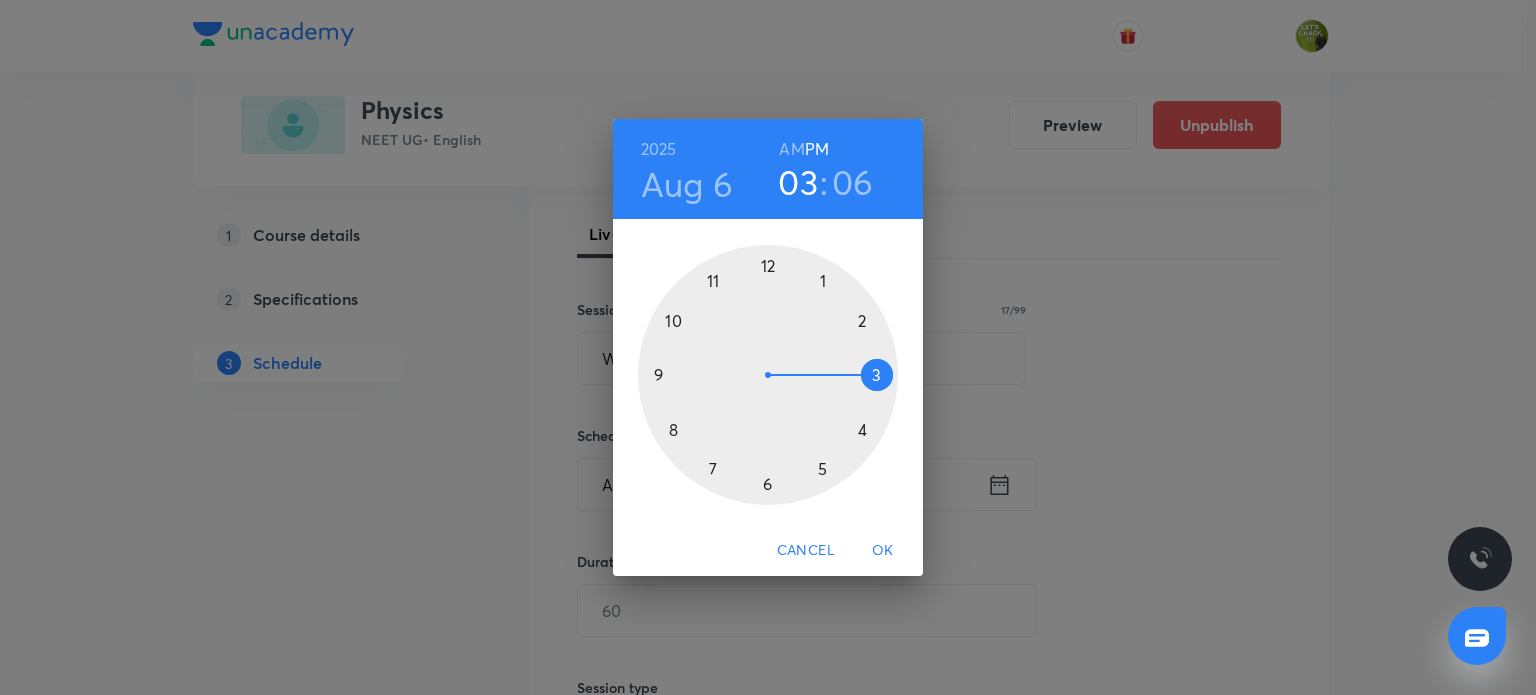 click at bounding box center (768, 375) 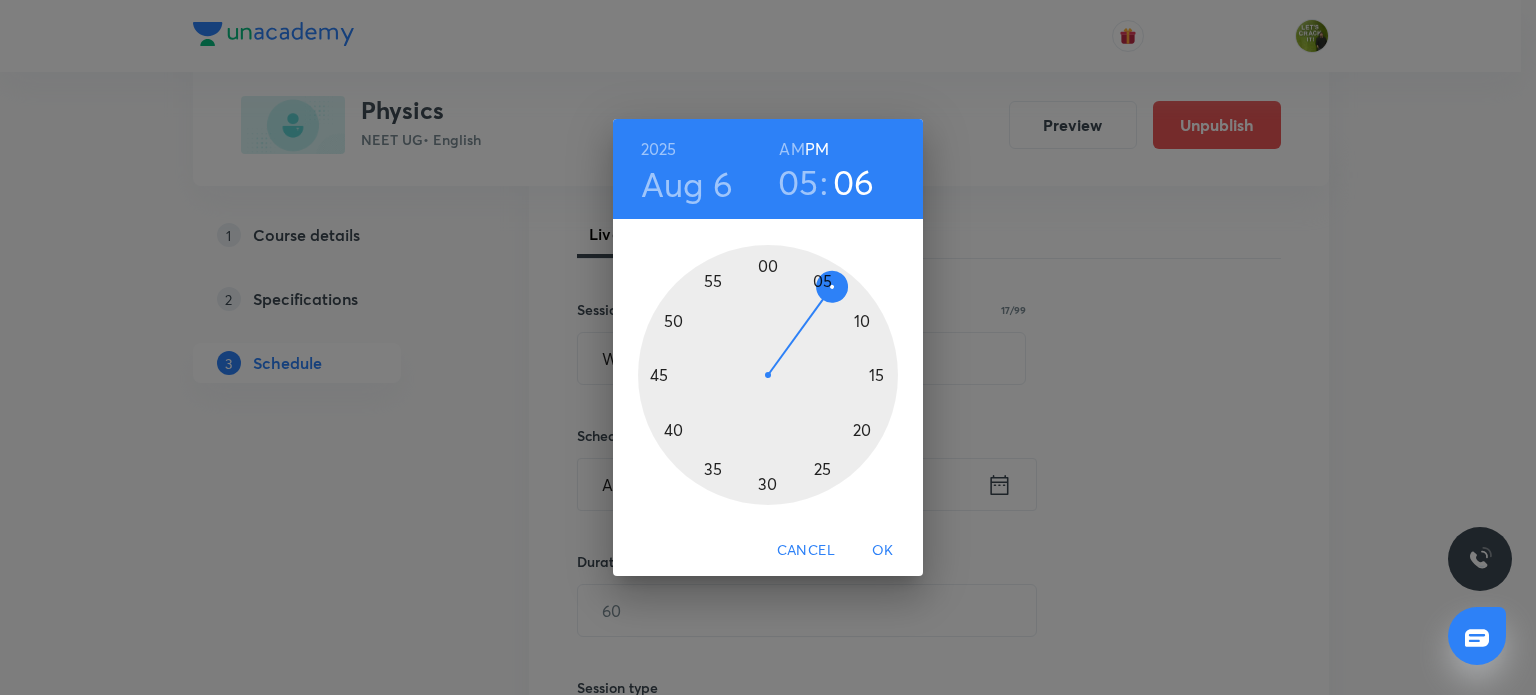 click at bounding box center (768, 375) 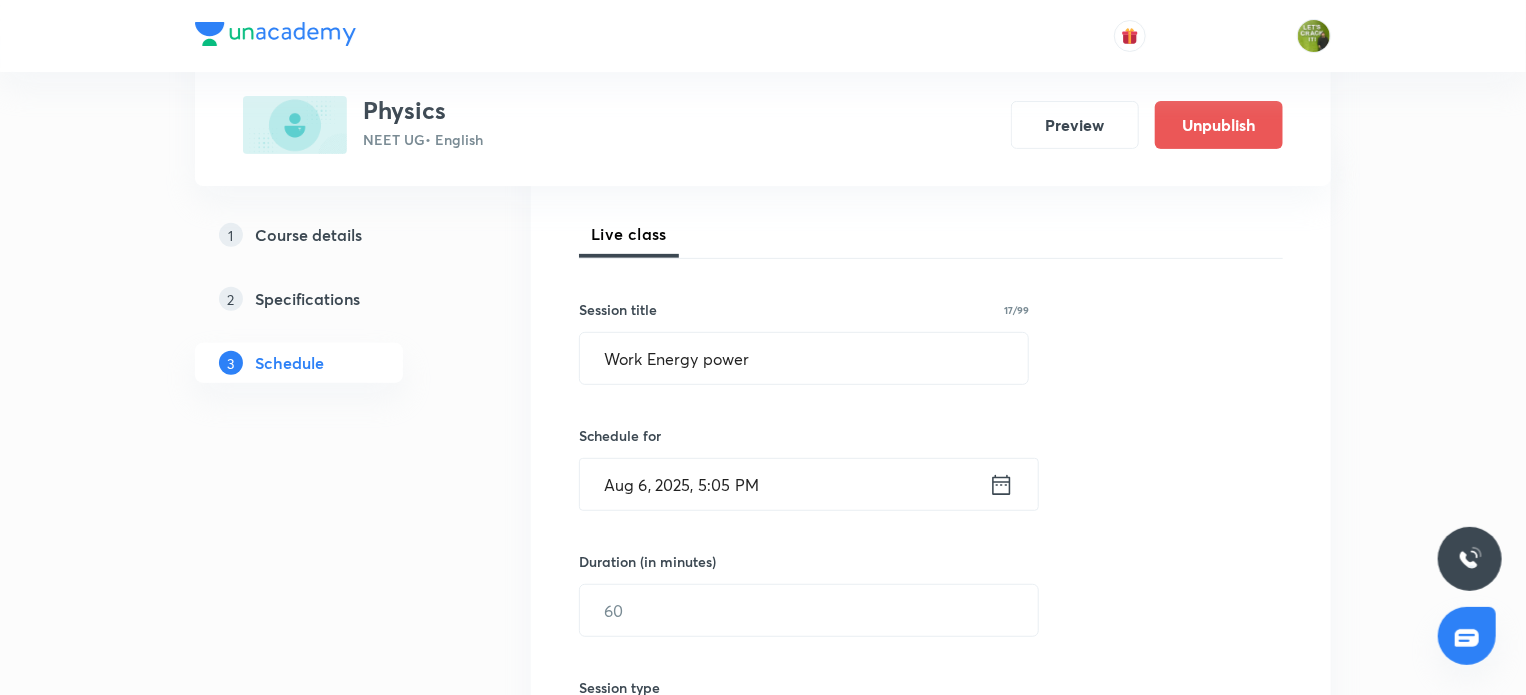 scroll, scrollTop: 392, scrollLeft: 0, axis: vertical 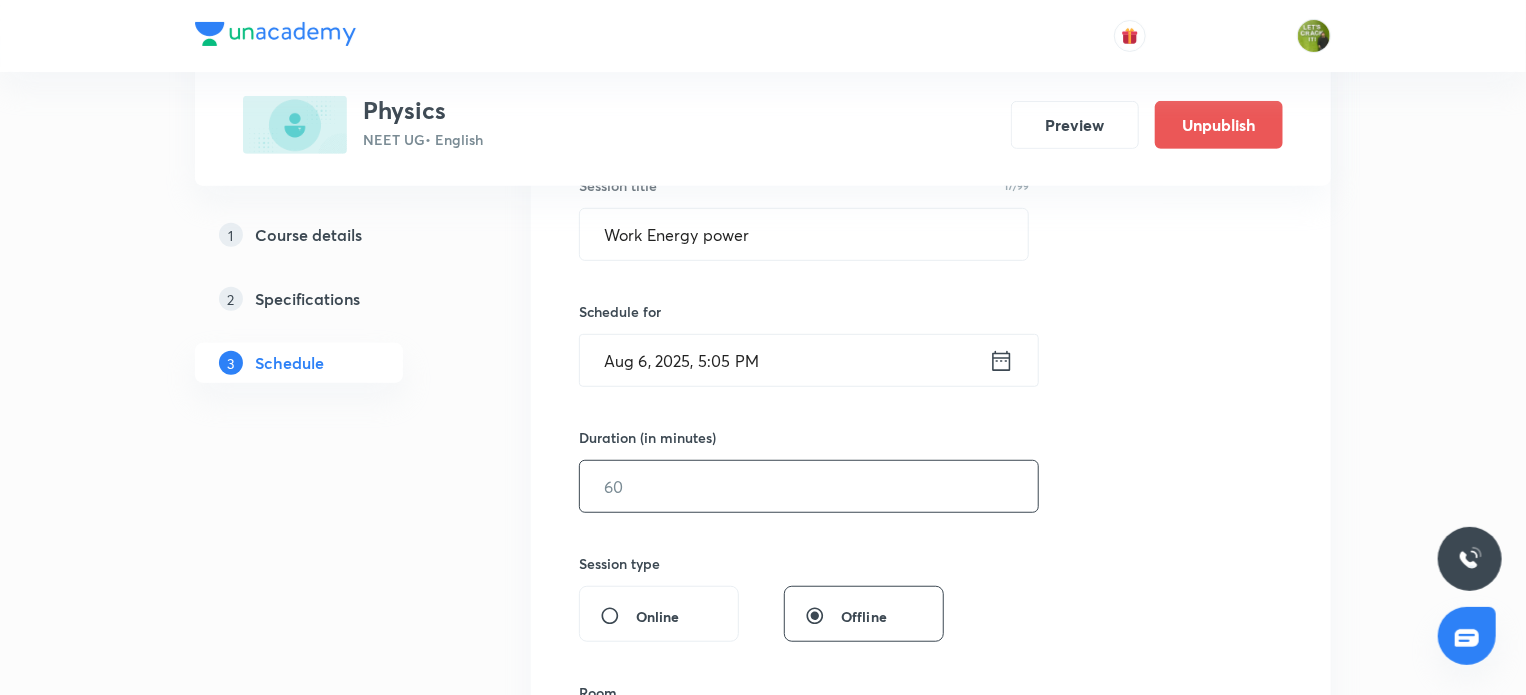 click at bounding box center [809, 486] 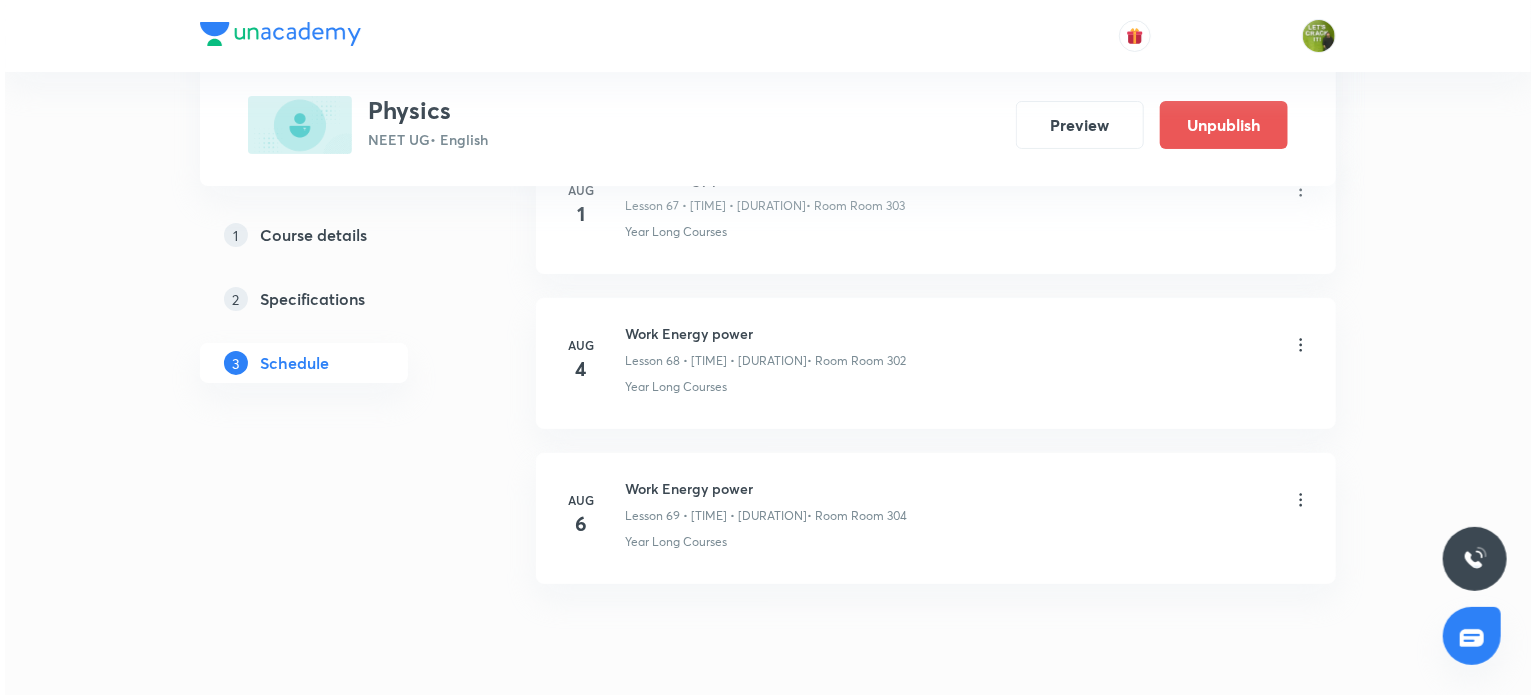scroll, scrollTop: 11573, scrollLeft: 0, axis: vertical 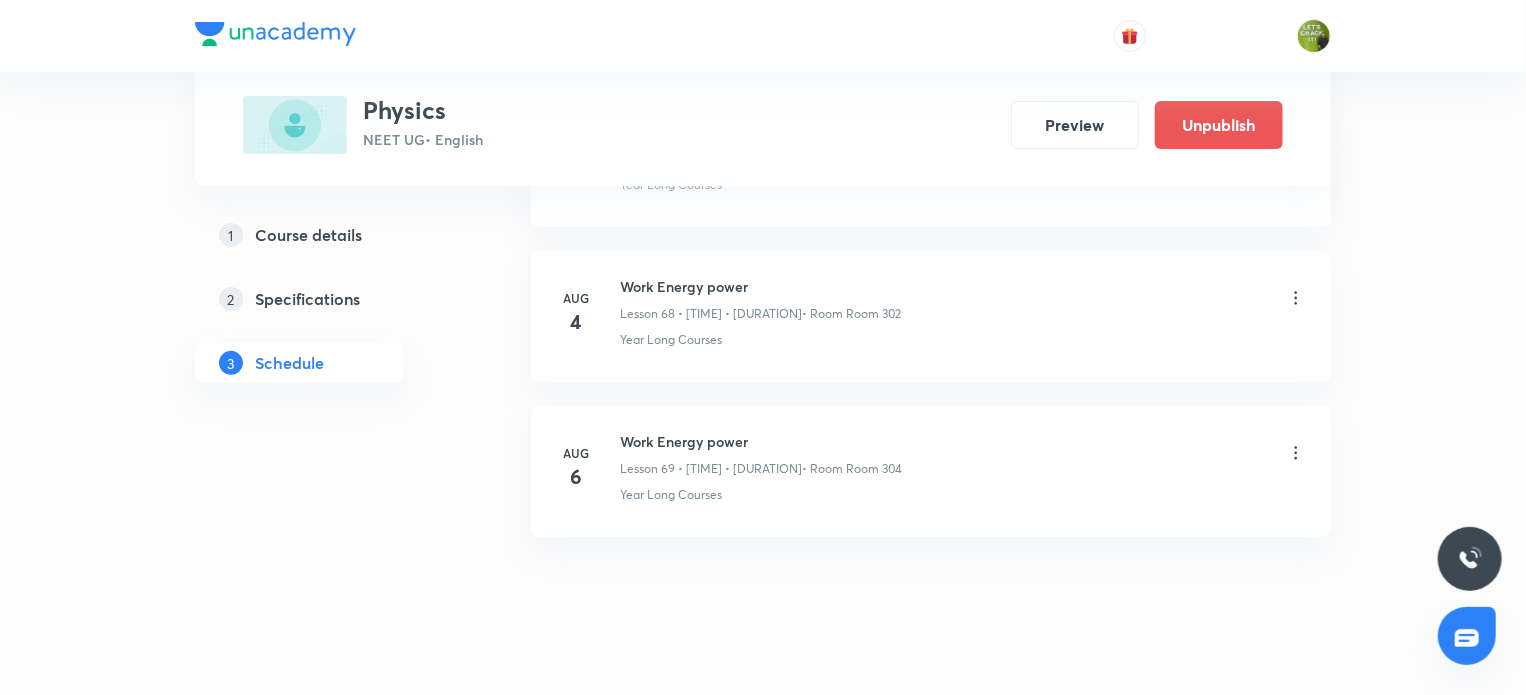 type on "80" 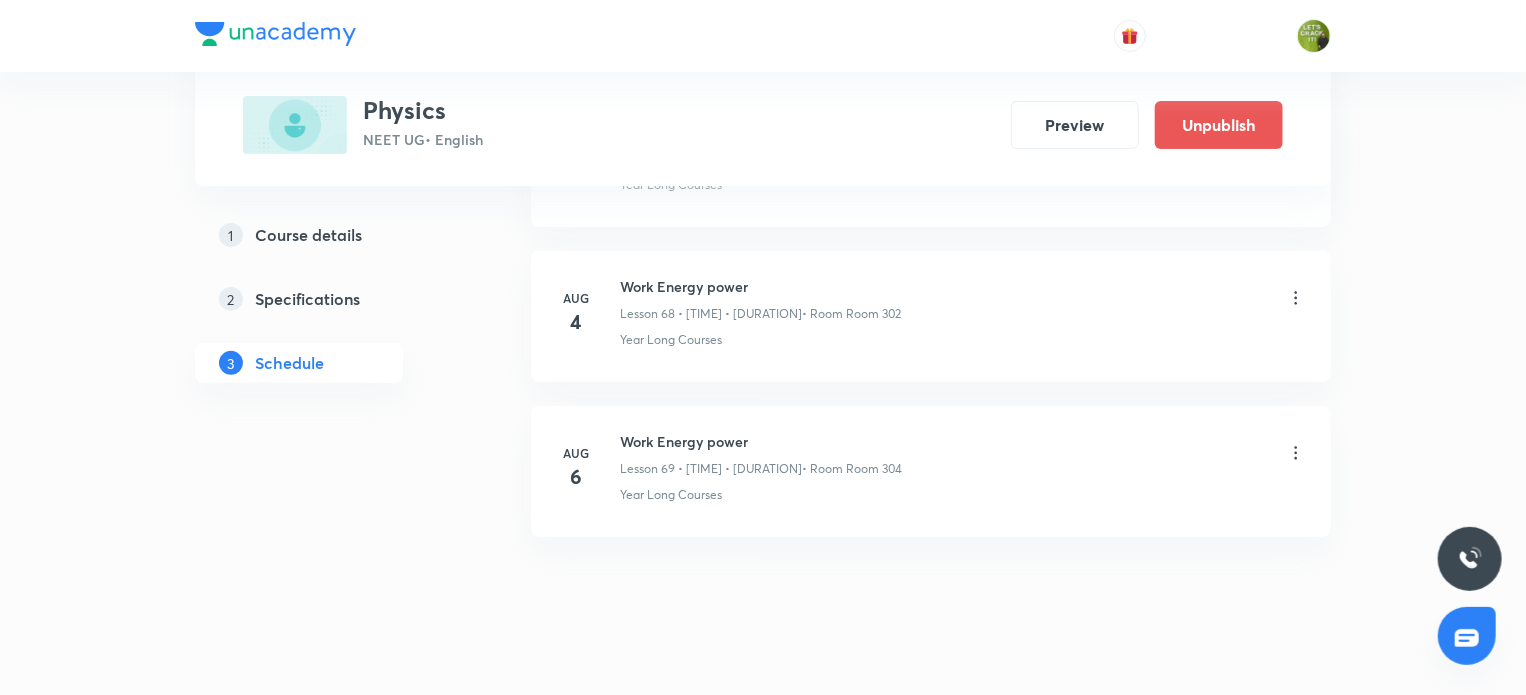 click 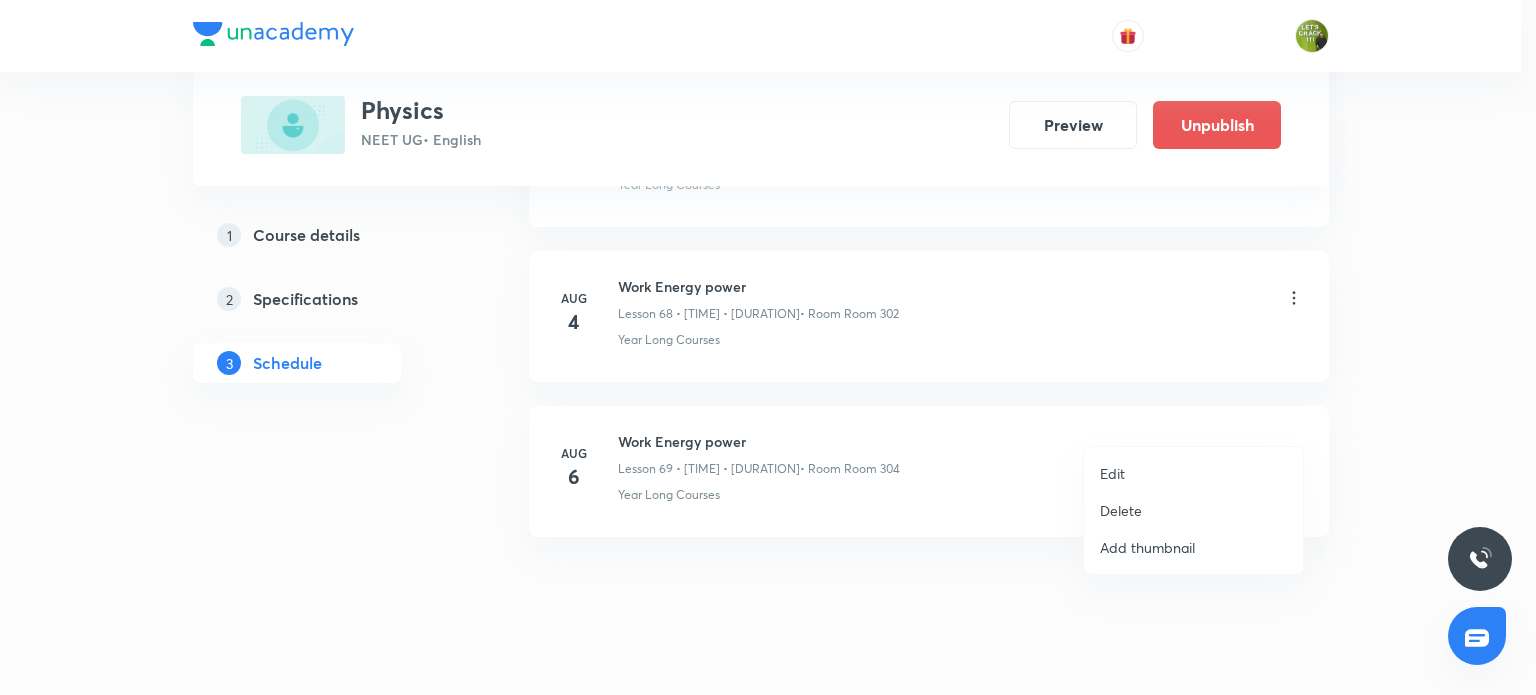 click on "Delete" at bounding box center (1121, 510) 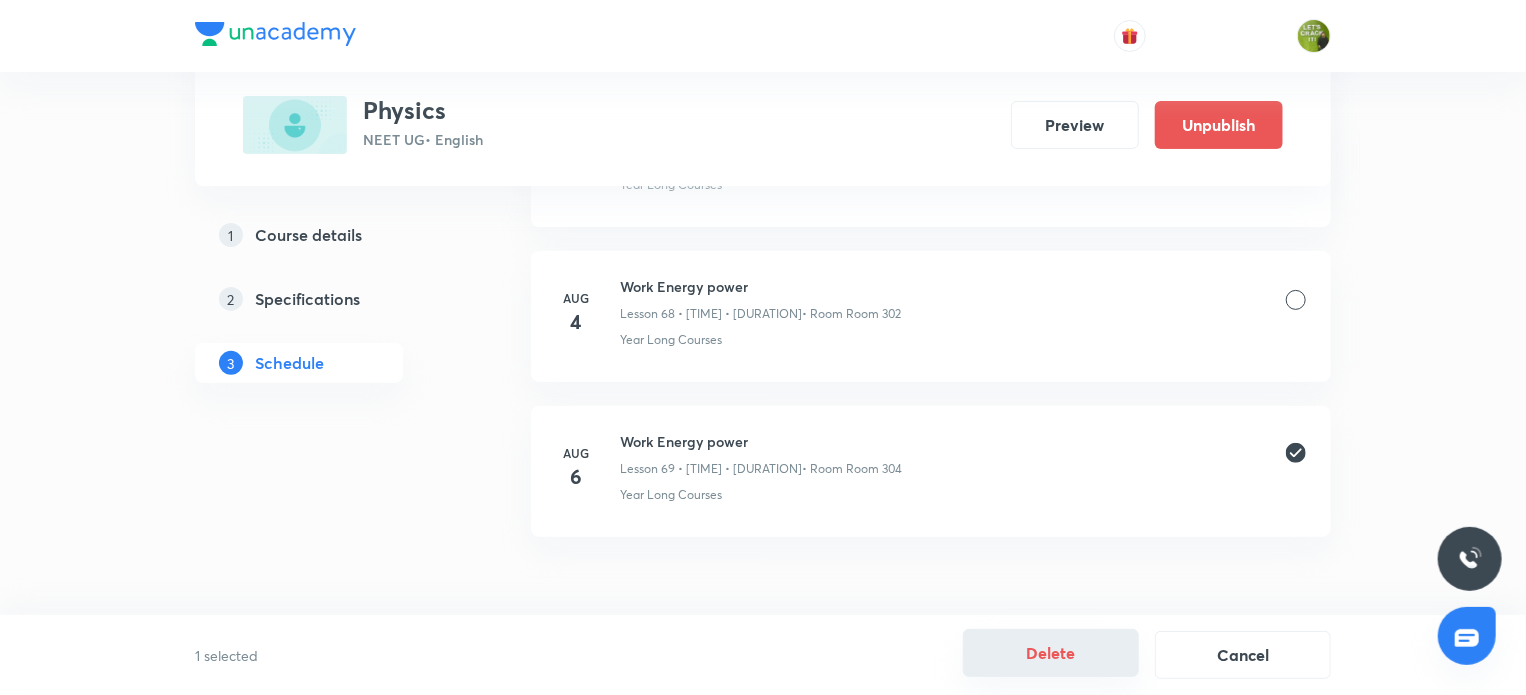 click on "Delete" at bounding box center (1051, 653) 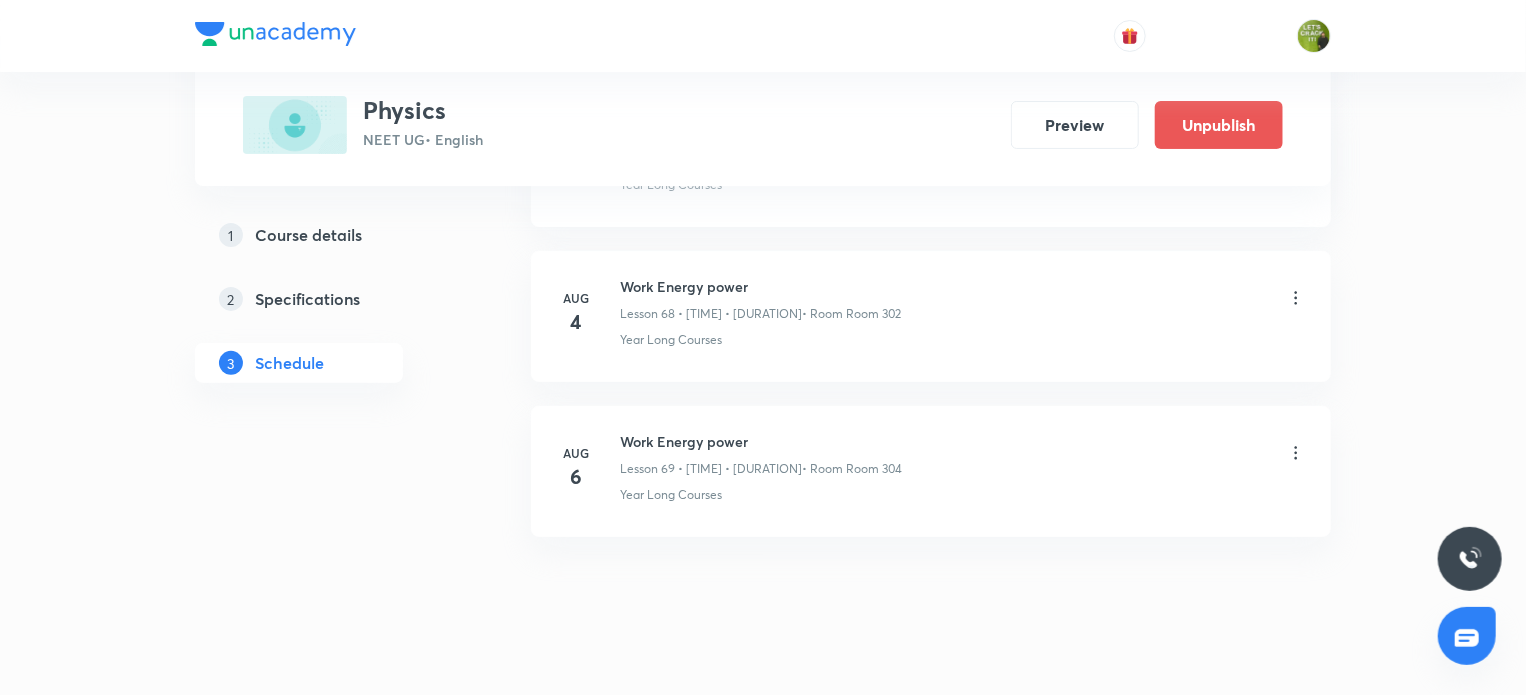 click 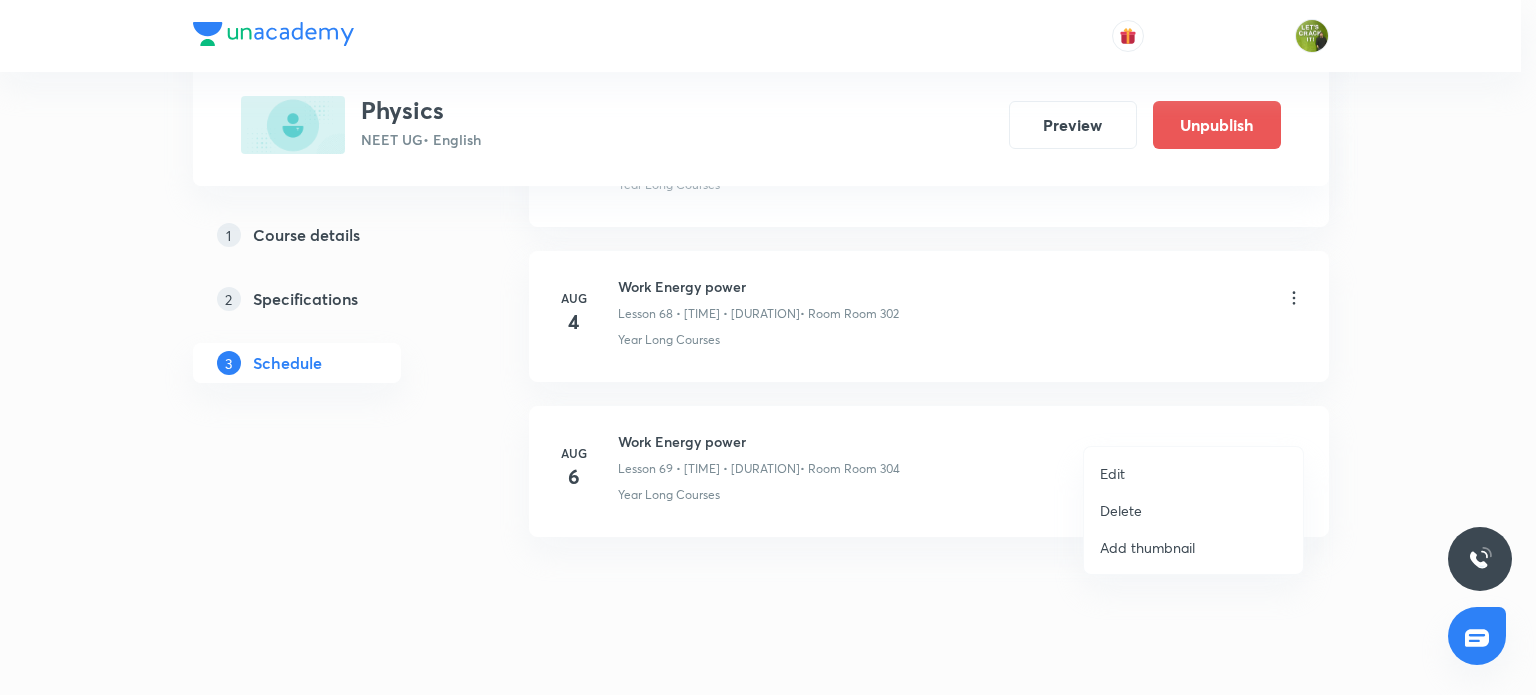 click on "Edit" at bounding box center [1193, 473] 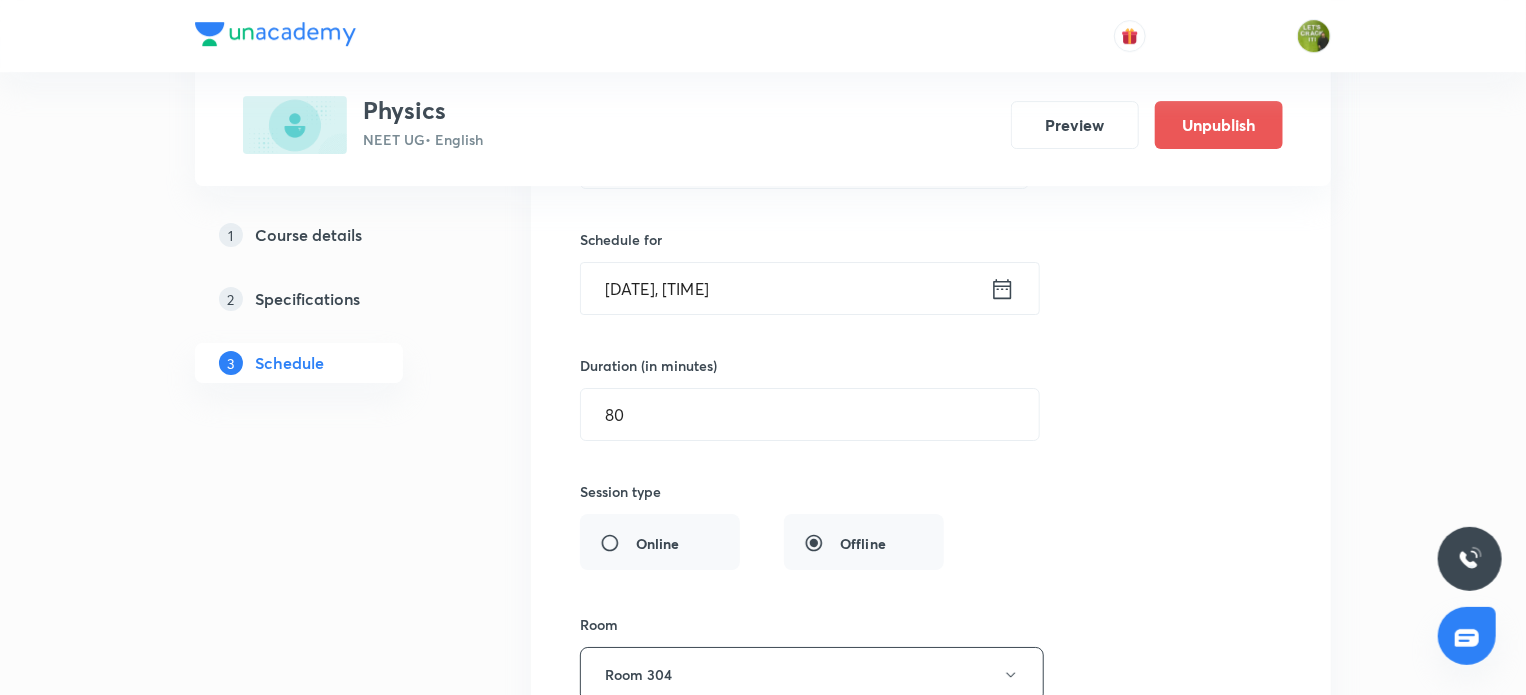 scroll, scrollTop: 10980, scrollLeft: 0, axis: vertical 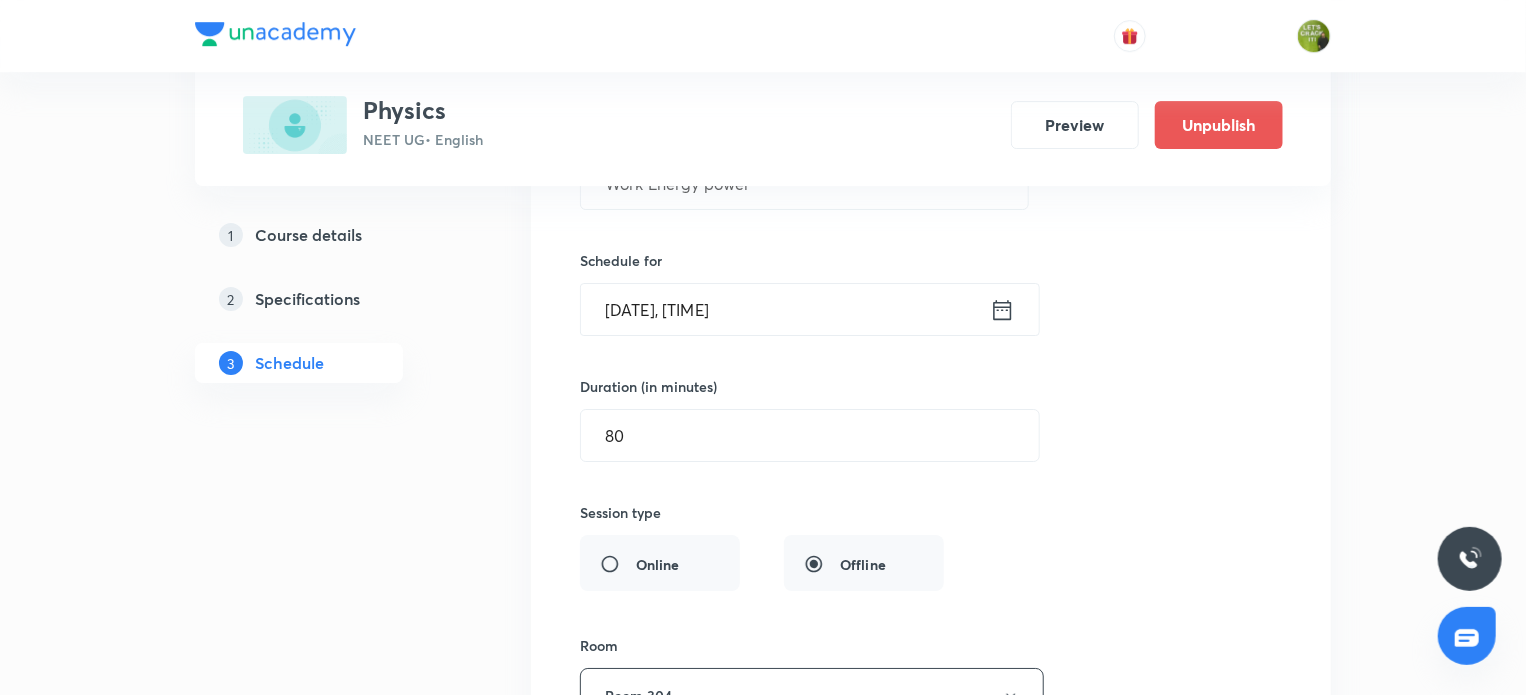 click 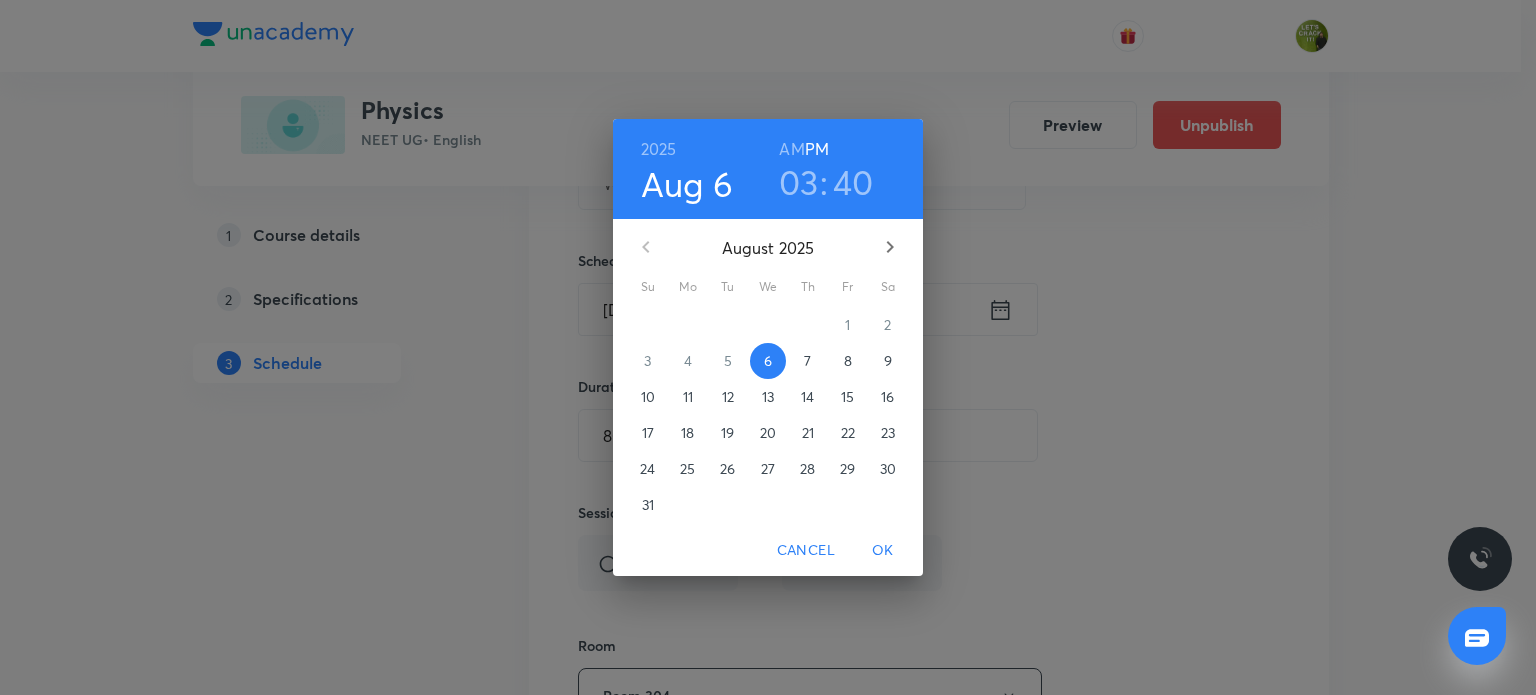 click on "03" at bounding box center [799, 182] 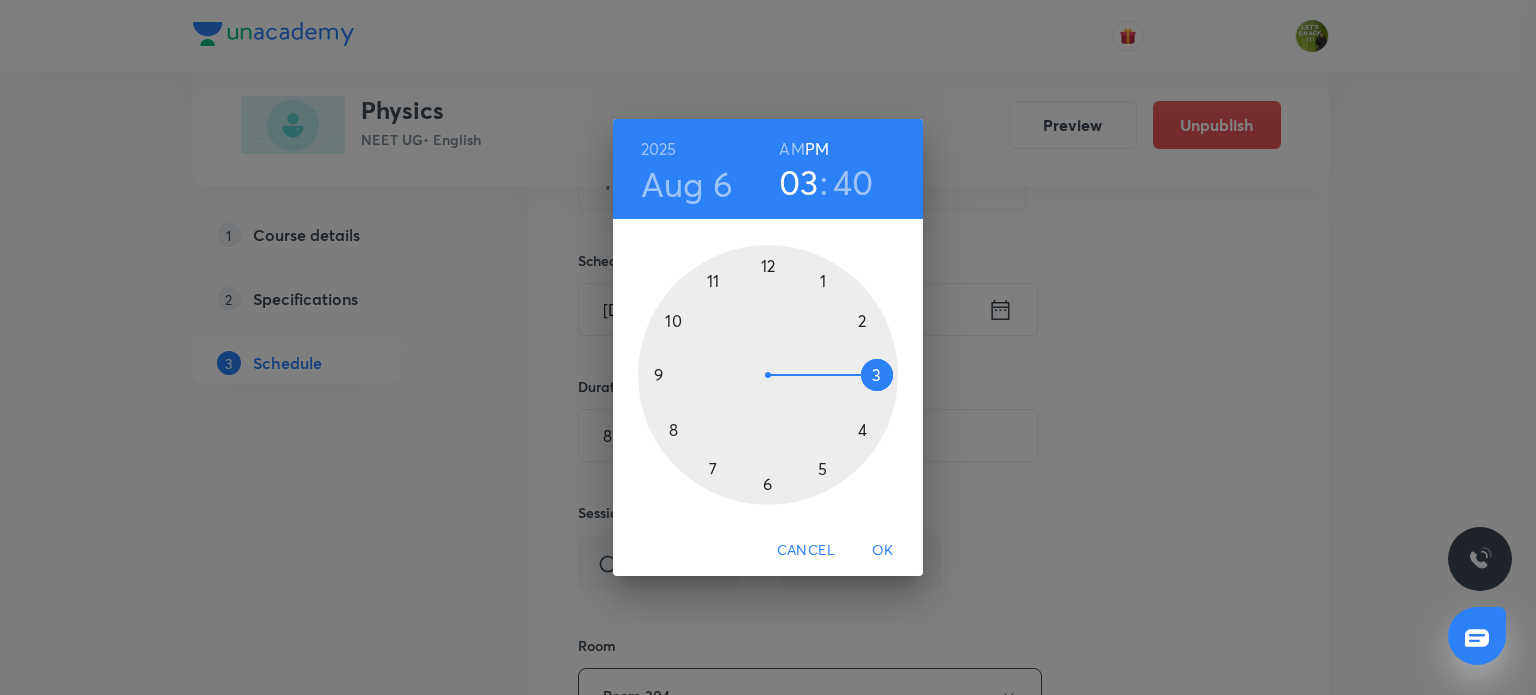 click at bounding box center [768, 375] 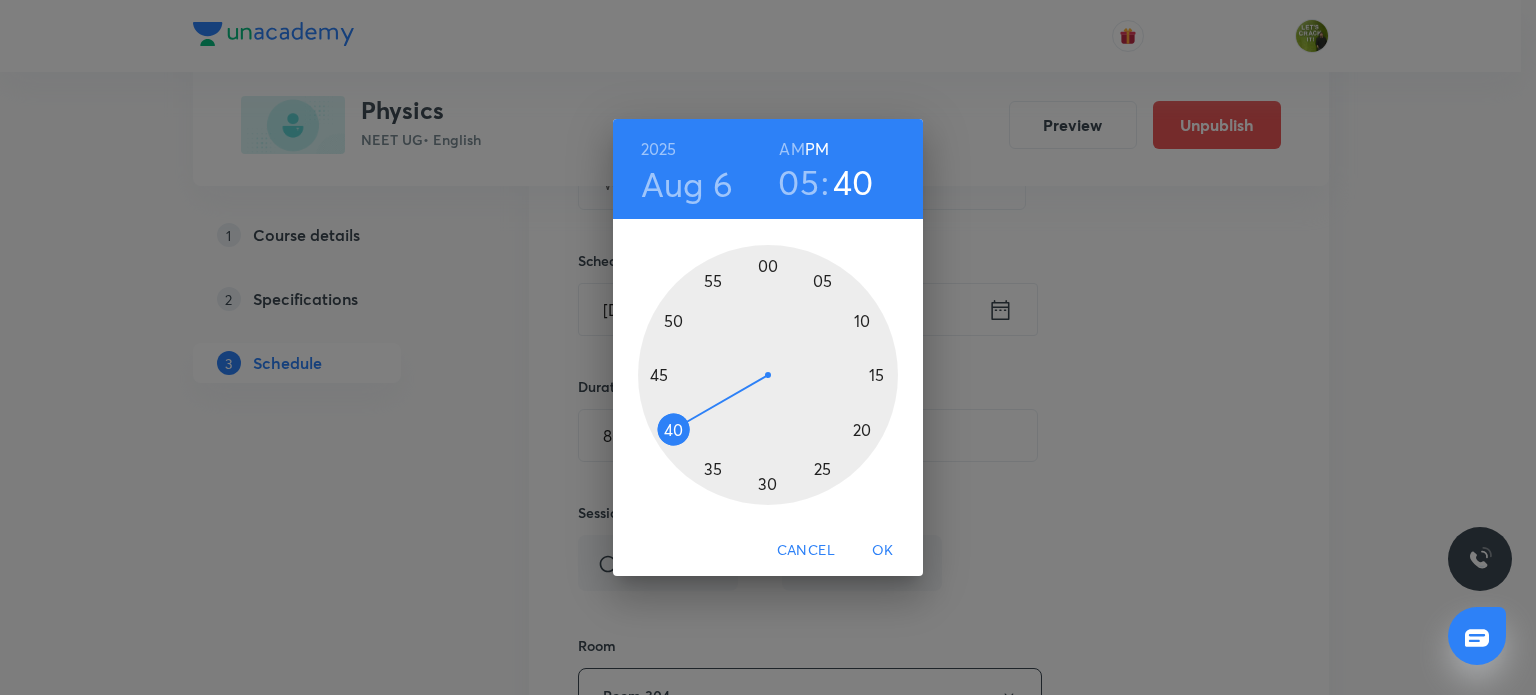 click at bounding box center [768, 375] 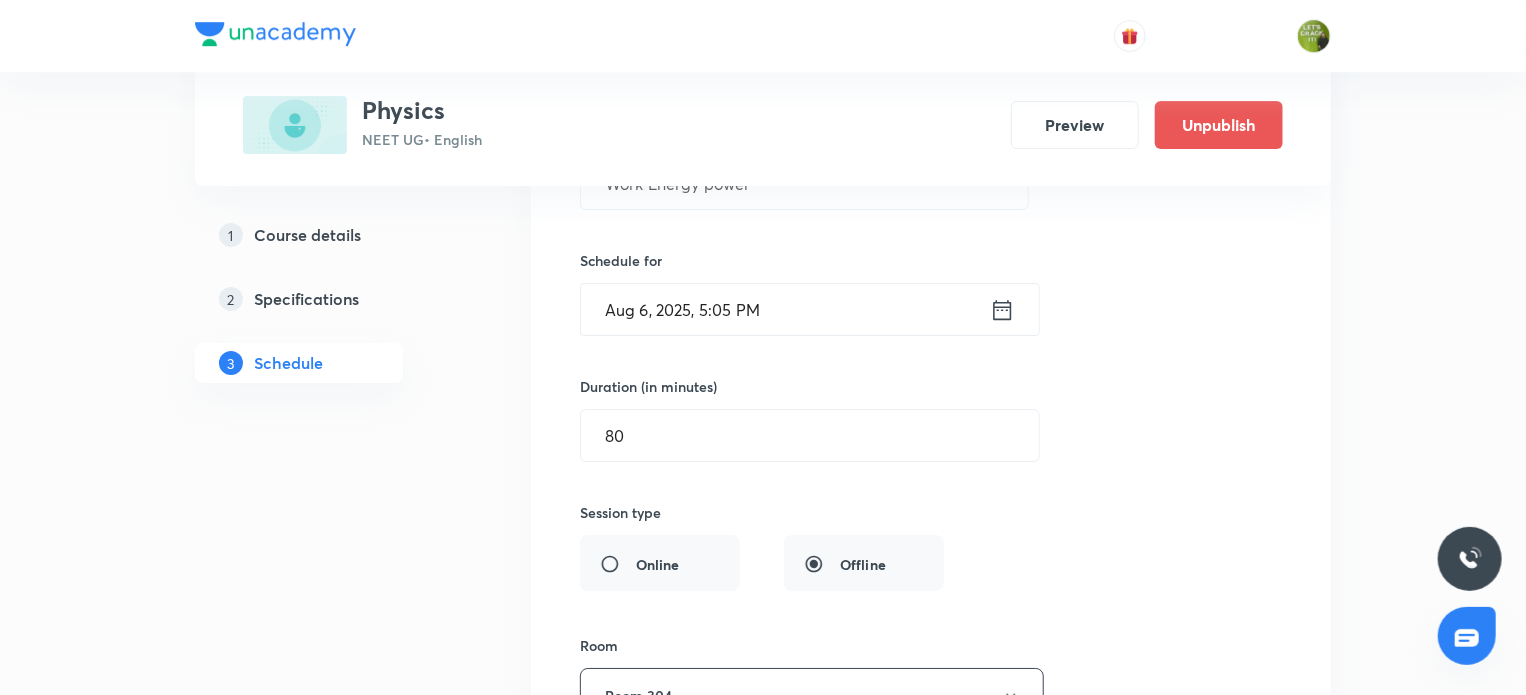 scroll, scrollTop: 11404, scrollLeft: 0, axis: vertical 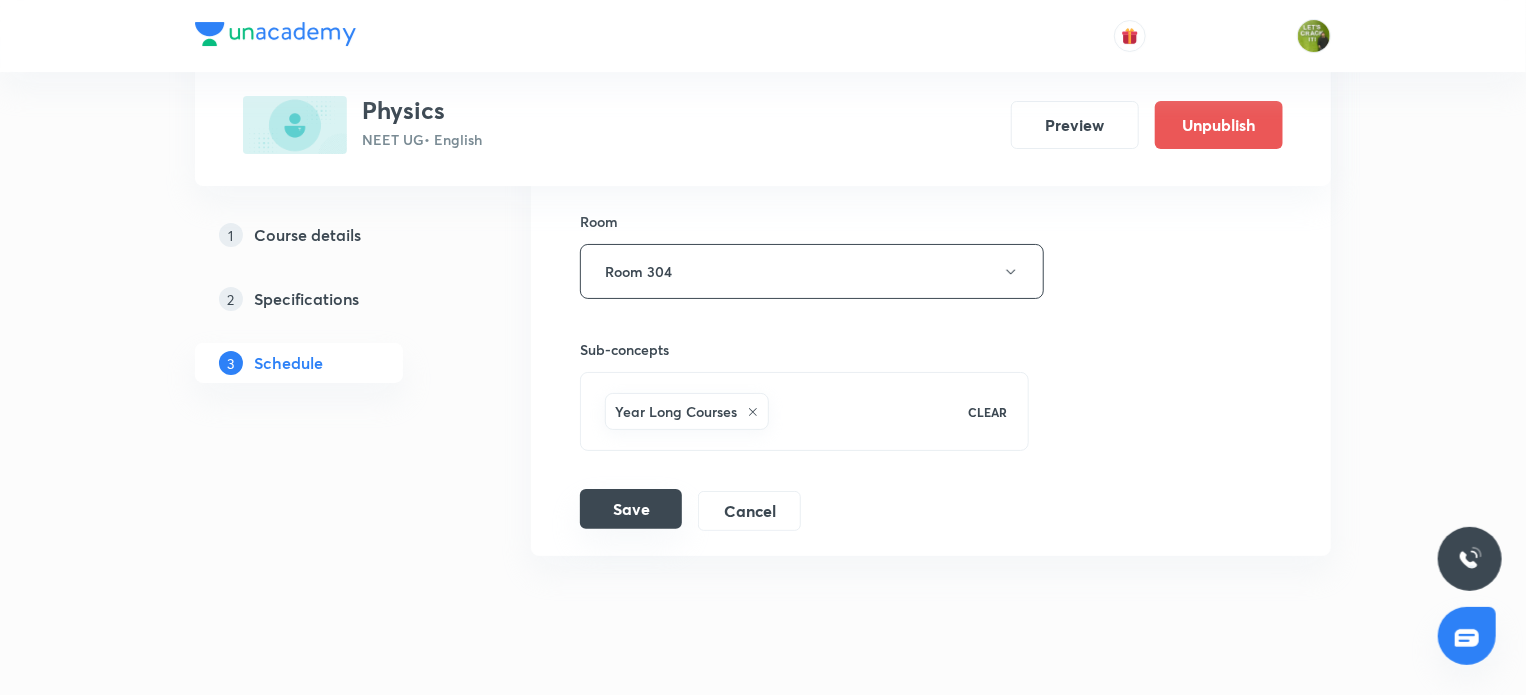 click on "Save" at bounding box center [631, 509] 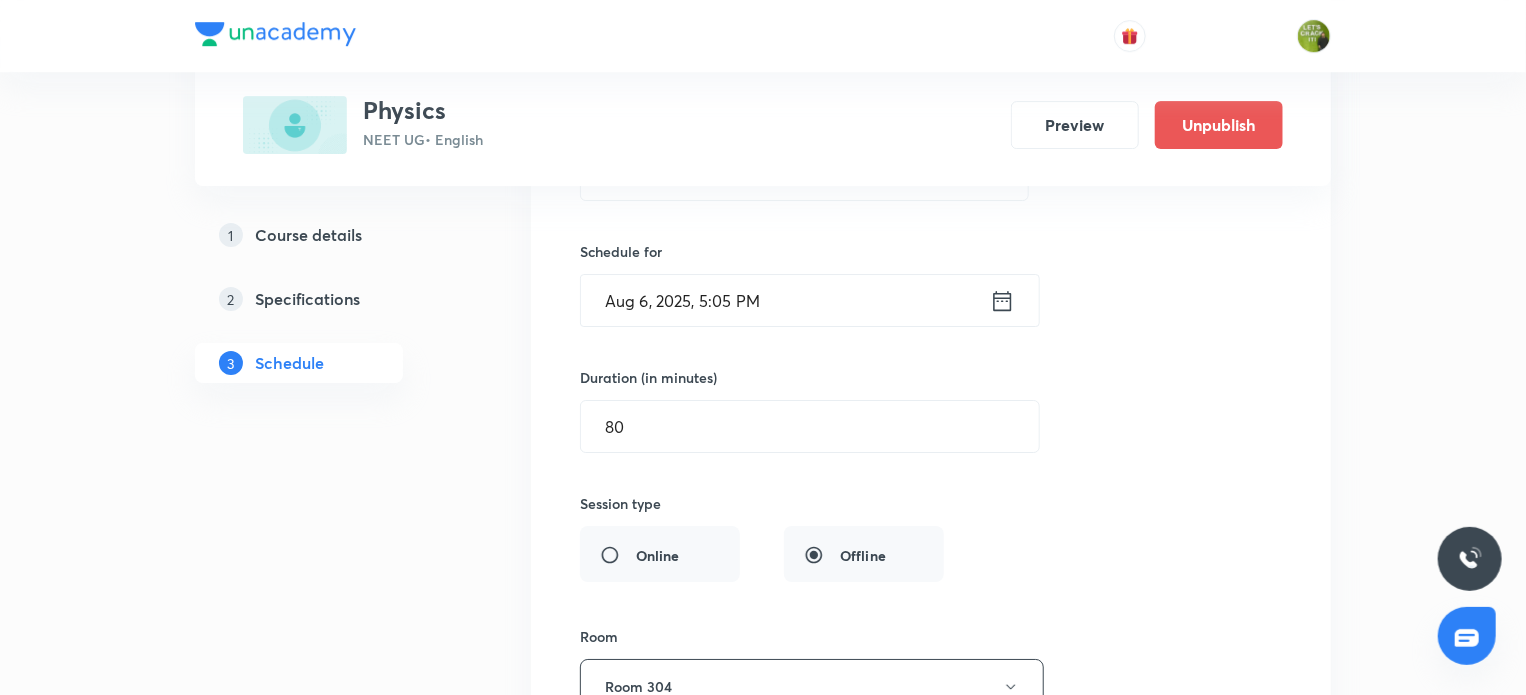 scroll, scrollTop: 10988, scrollLeft: 0, axis: vertical 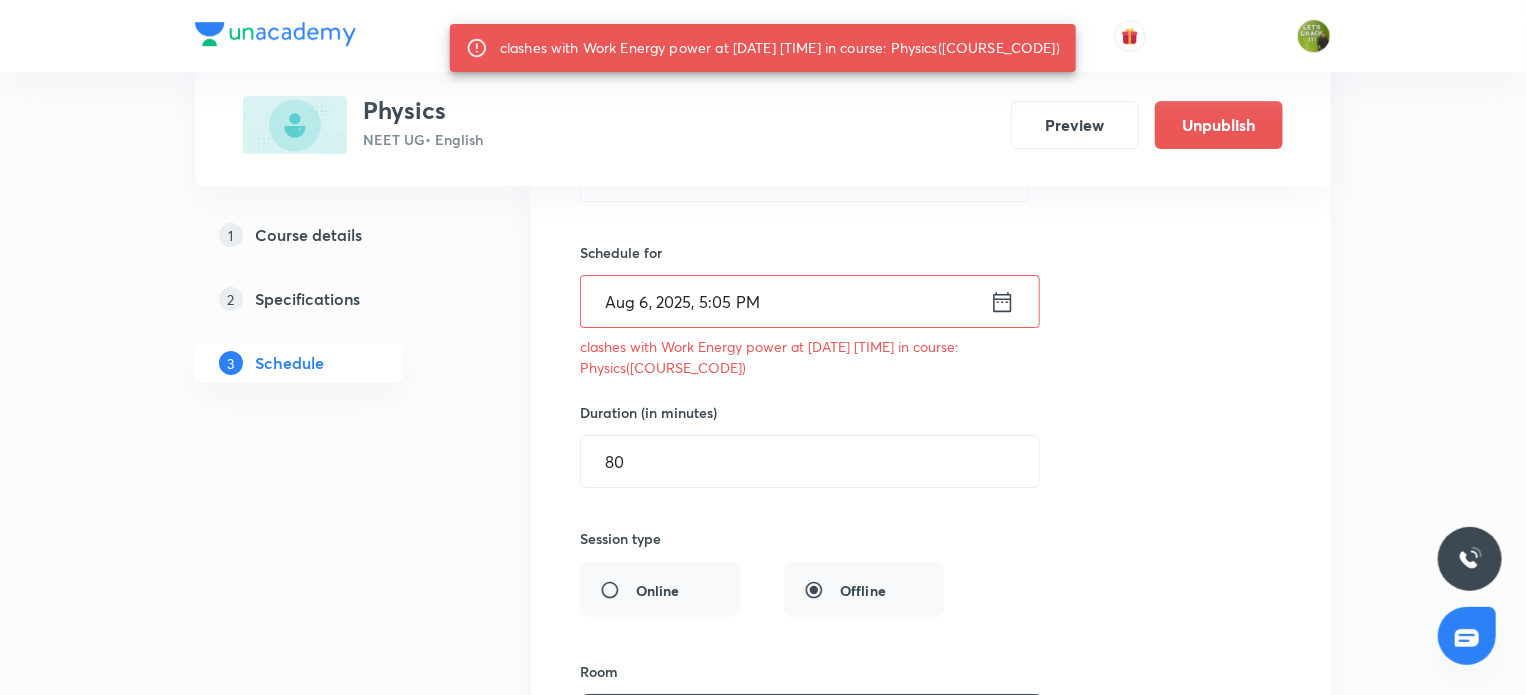 drag, startPoint x: 994, startPoint y: 53, endPoint x: 1066, endPoint y: 47, distance: 72.249565 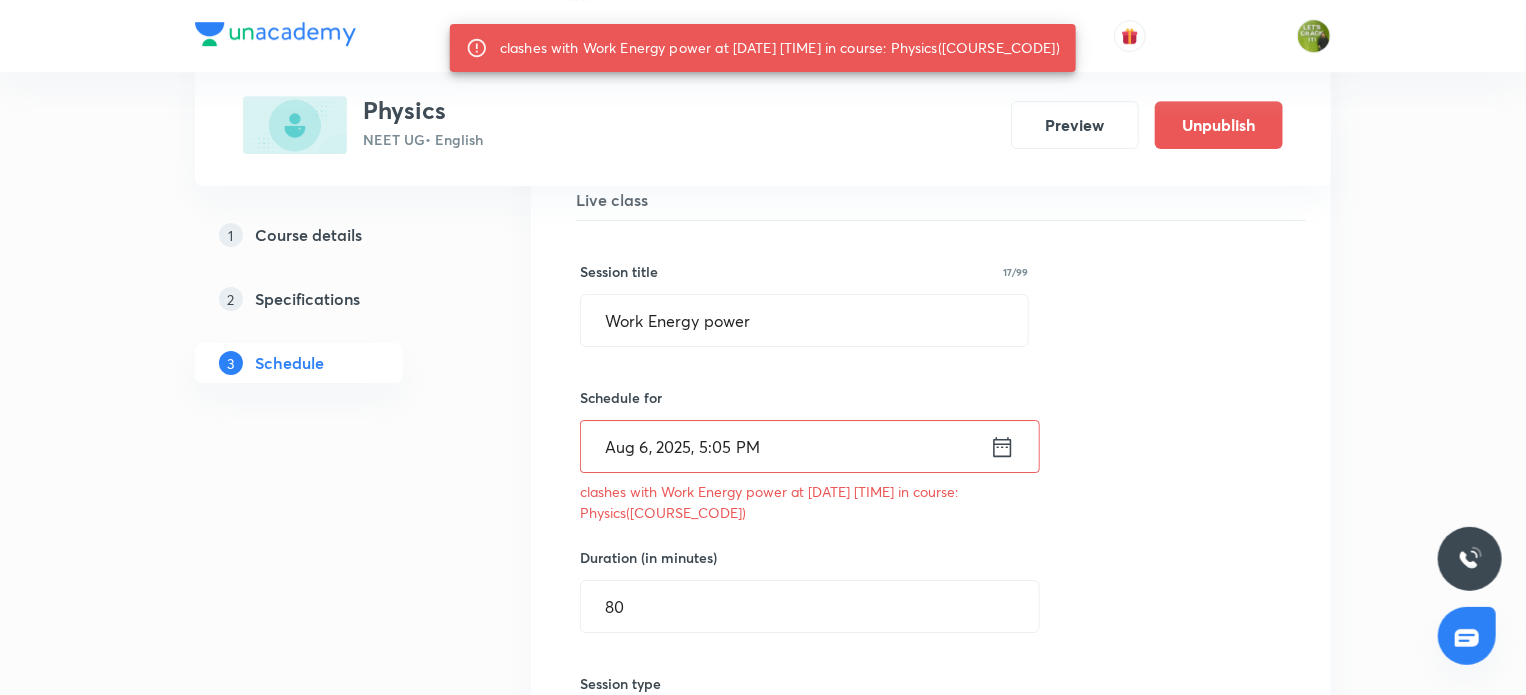 scroll, scrollTop: 11456, scrollLeft: 0, axis: vertical 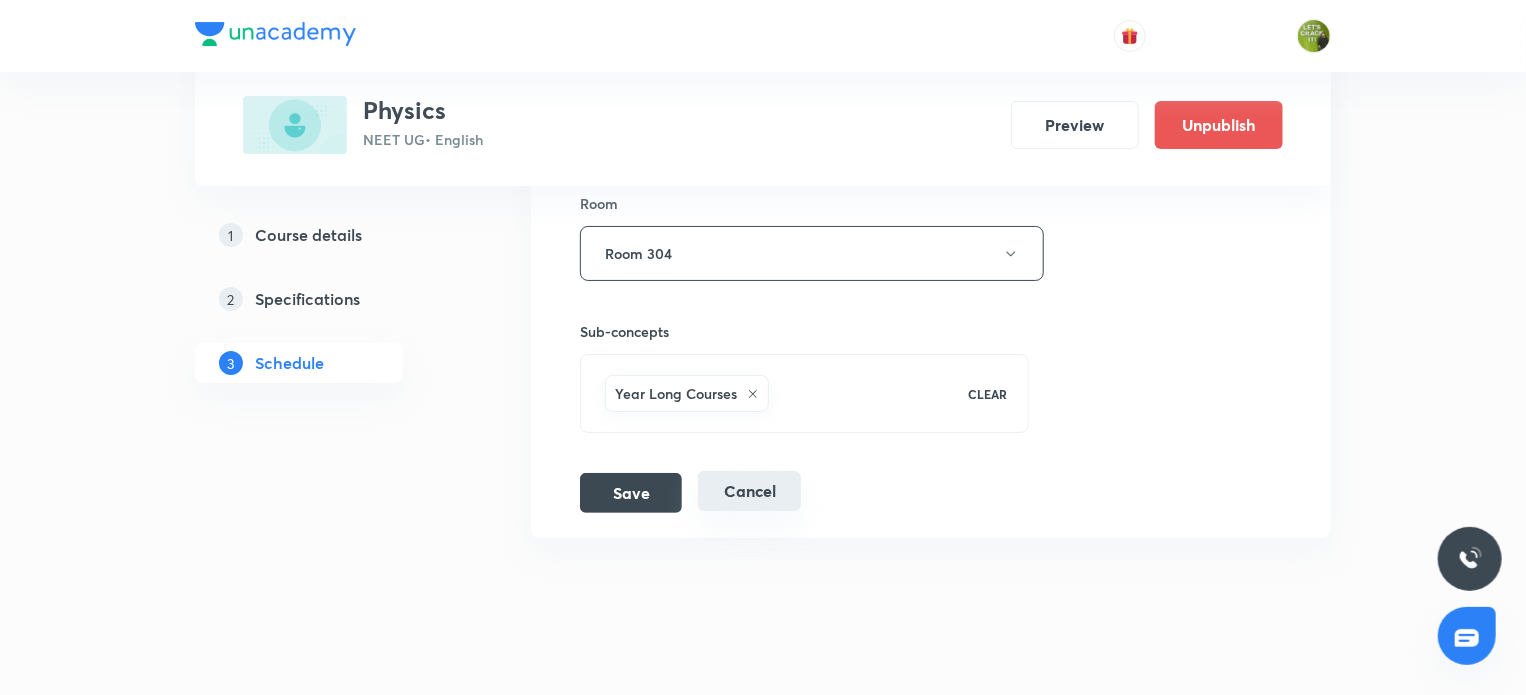 click on "Cancel" at bounding box center [749, 491] 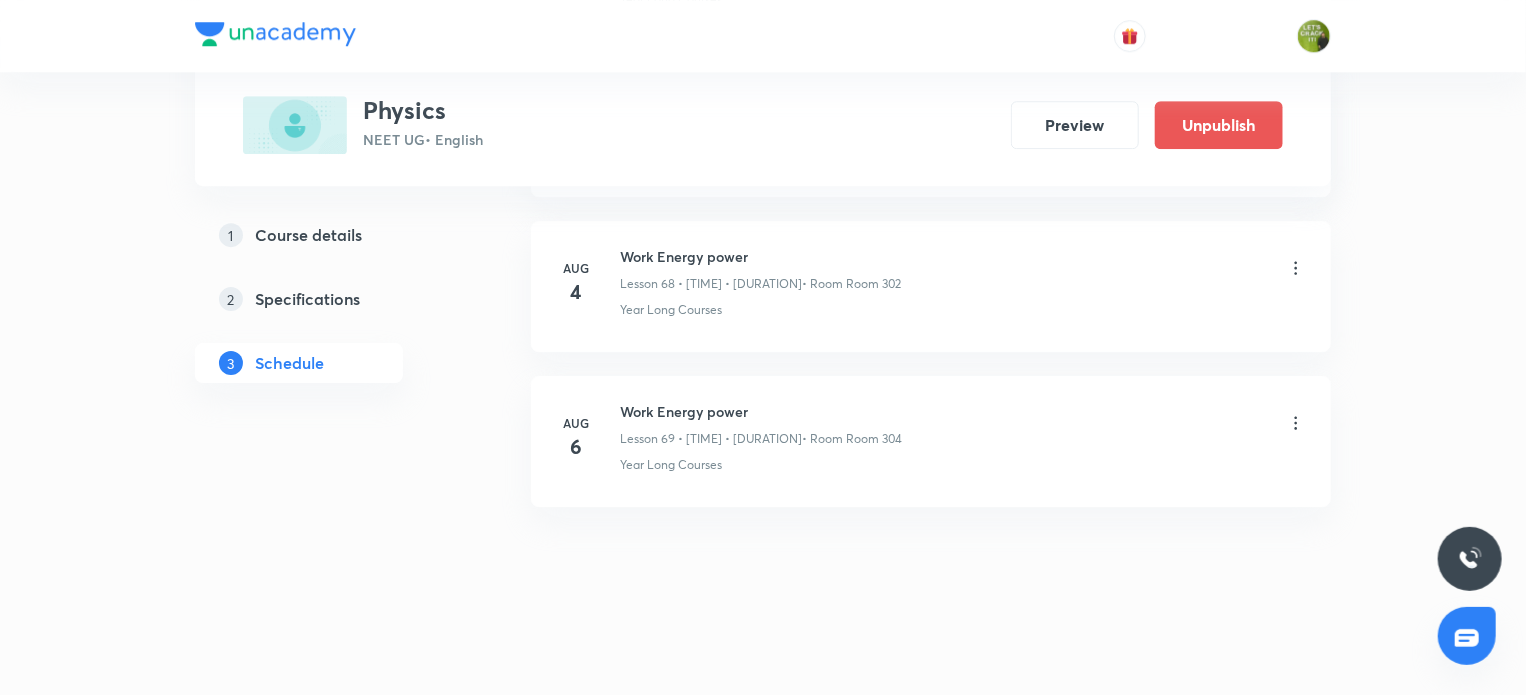 scroll, scrollTop: 10656, scrollLeft: 0, axis: vertical 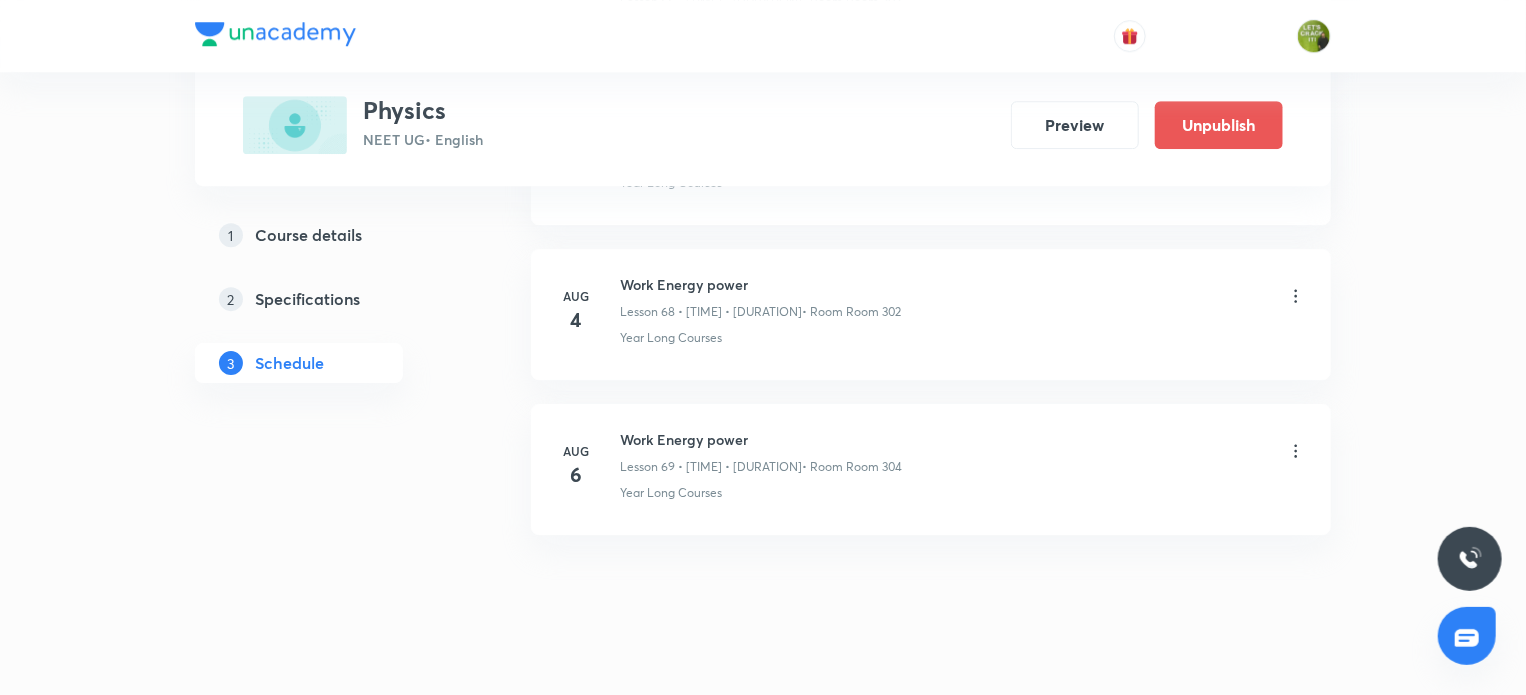 click 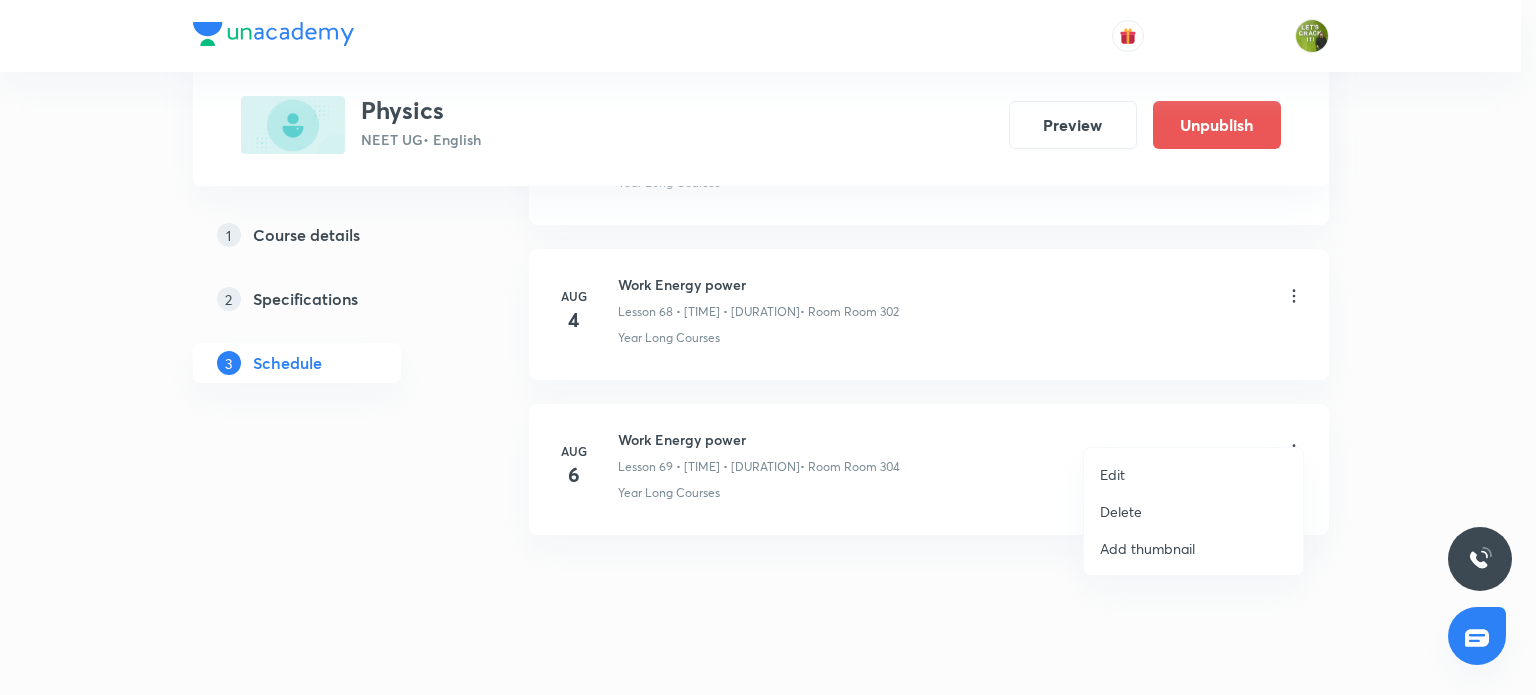 click on "Delete" at bounding box center [1121, 511] 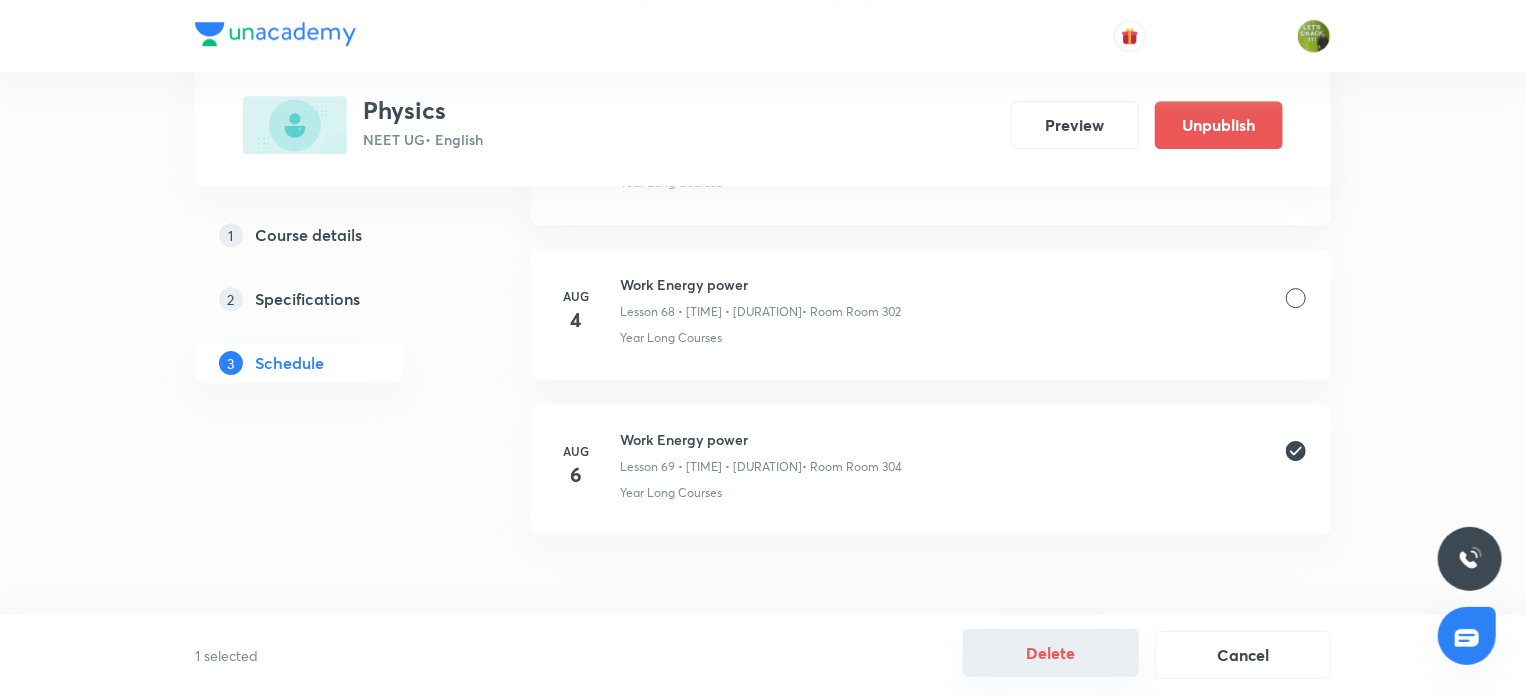click on "Delete" at bounding box center [1051, 653] 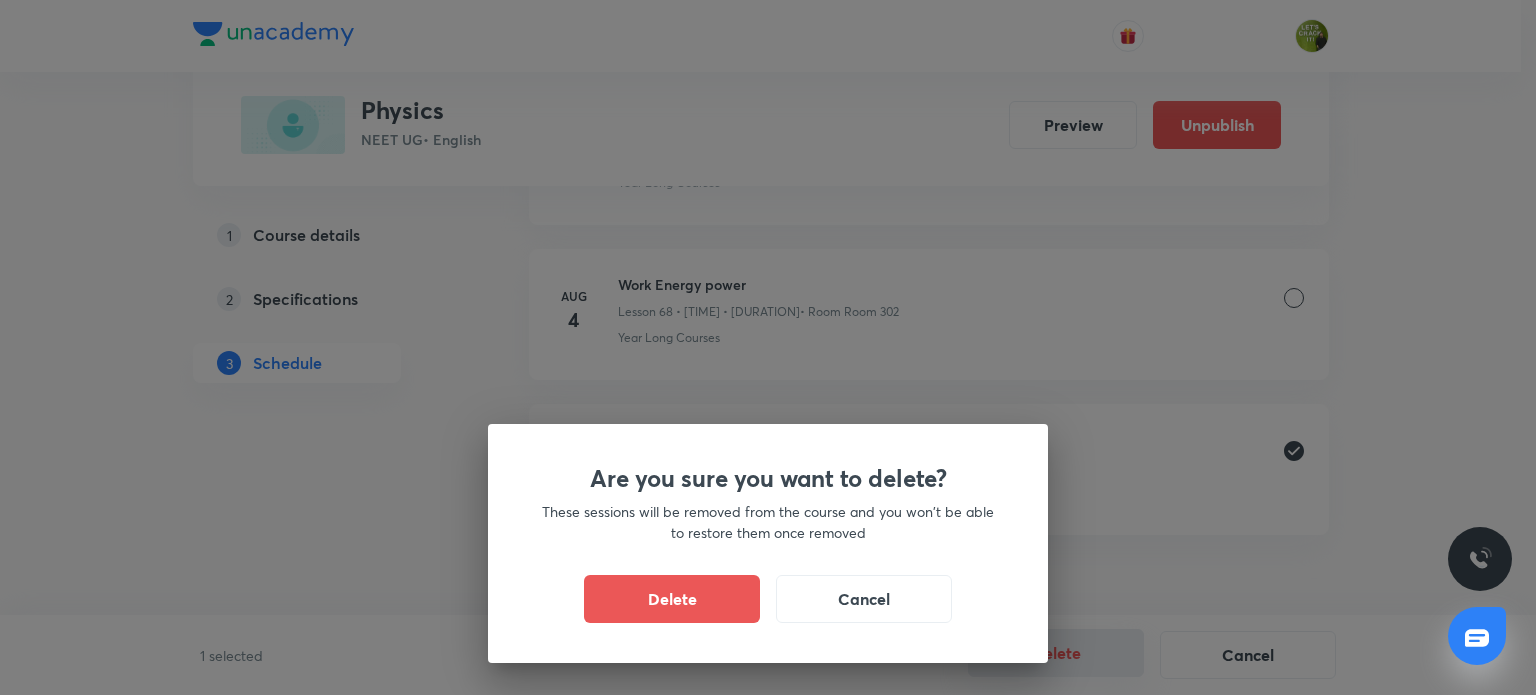 click on "Are you sure you want to delete? These sessions will be removed from the course and you won't be able to restore them once removed Delete Cancel" at bounding box center (768, 347) 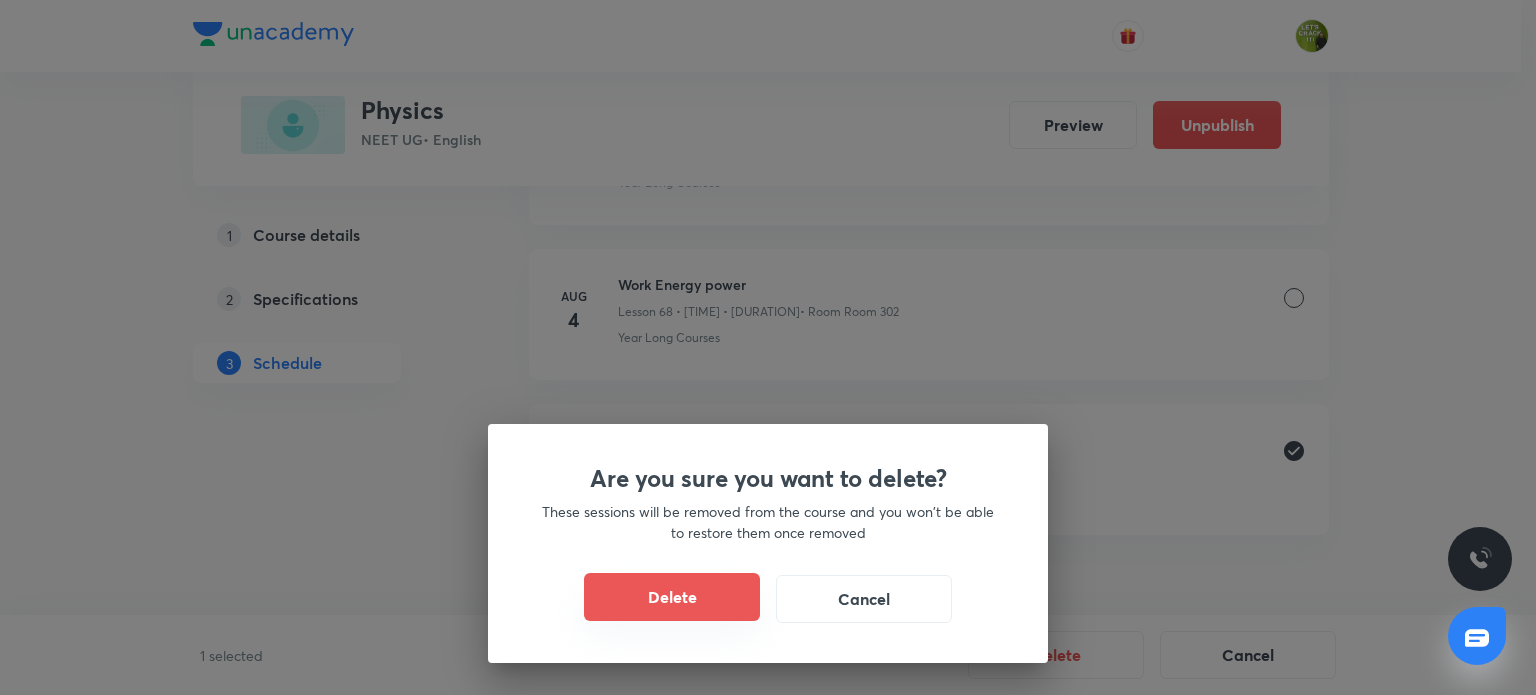 click on "Delete" at bounding box center [672, 597] 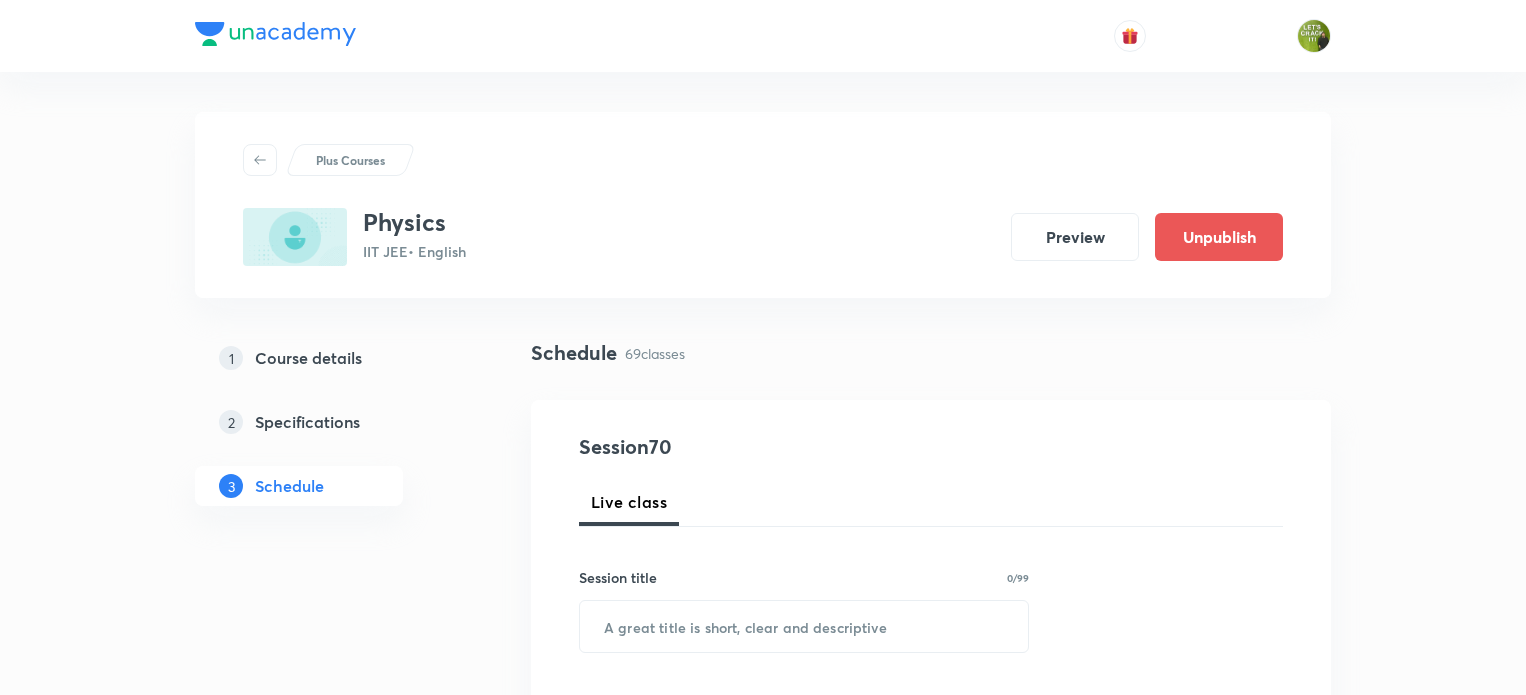 scroll, scrollTop: 0, scrollLeft: 0, axis: both 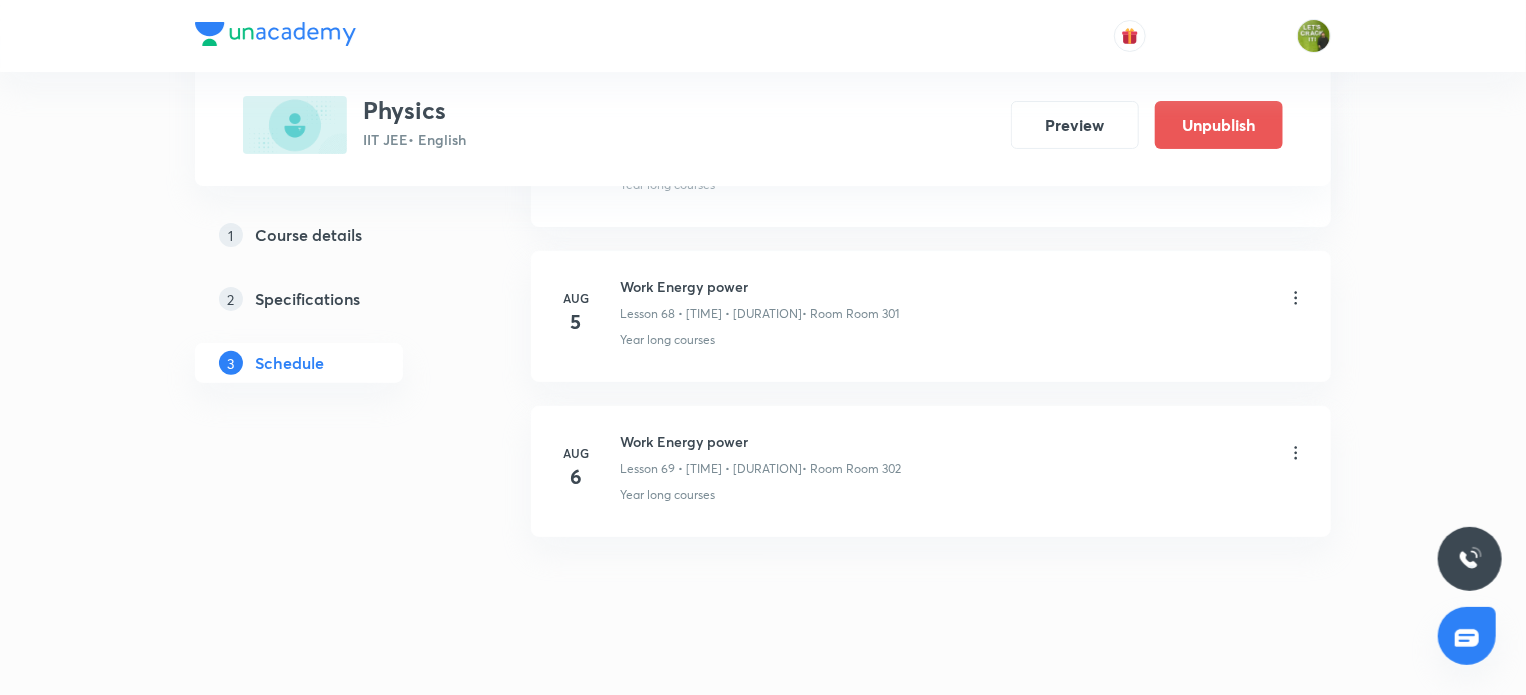 click 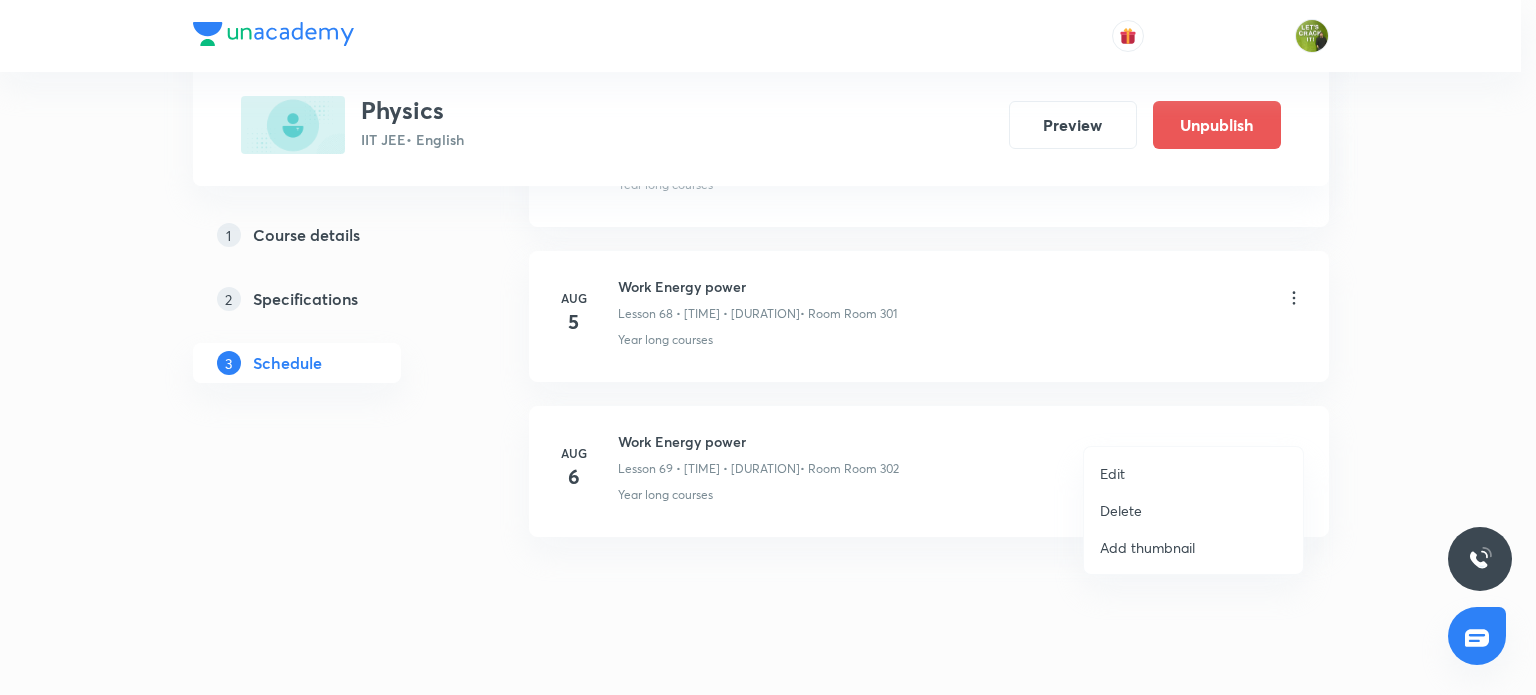 click on "Edit" at bounding box center (1193, 473) 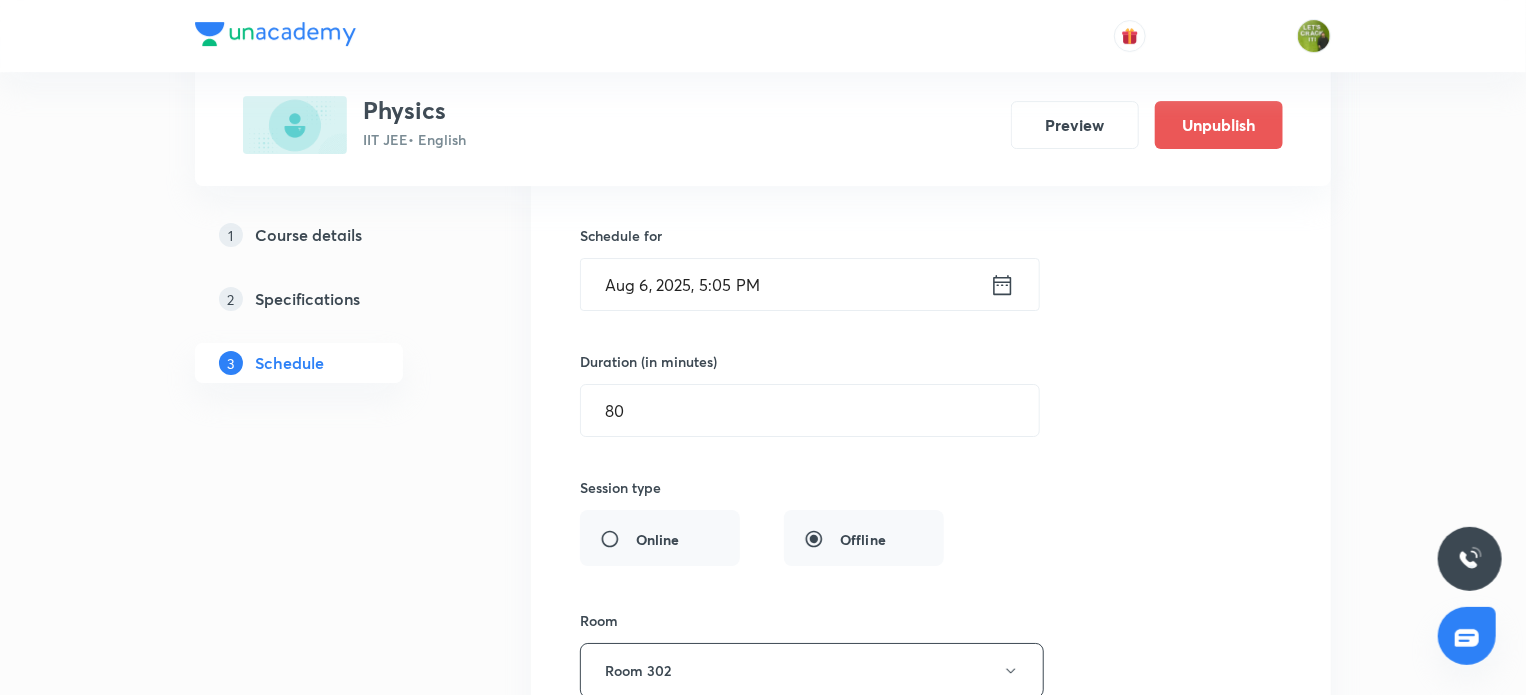 scroll, scrollTop: 10843, scrollLeft: 0, axis: vertical 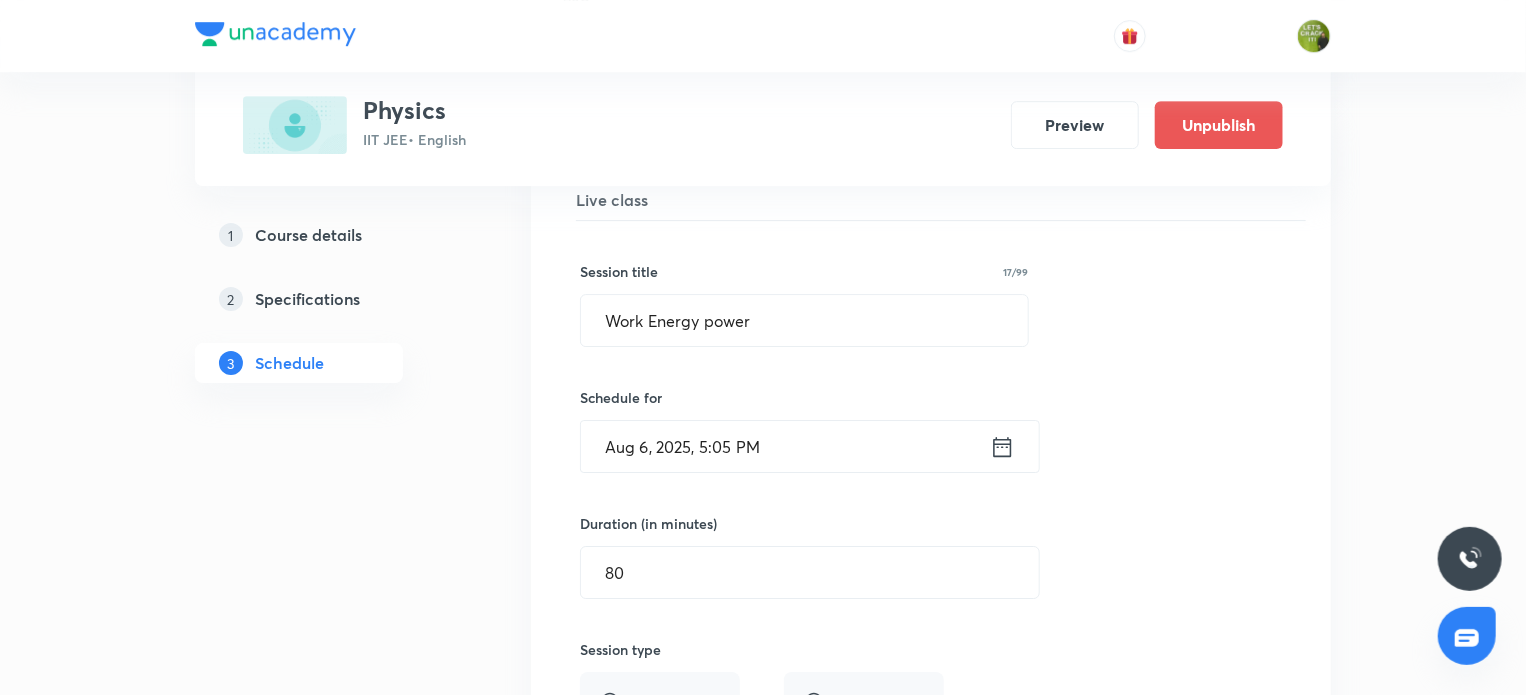 click 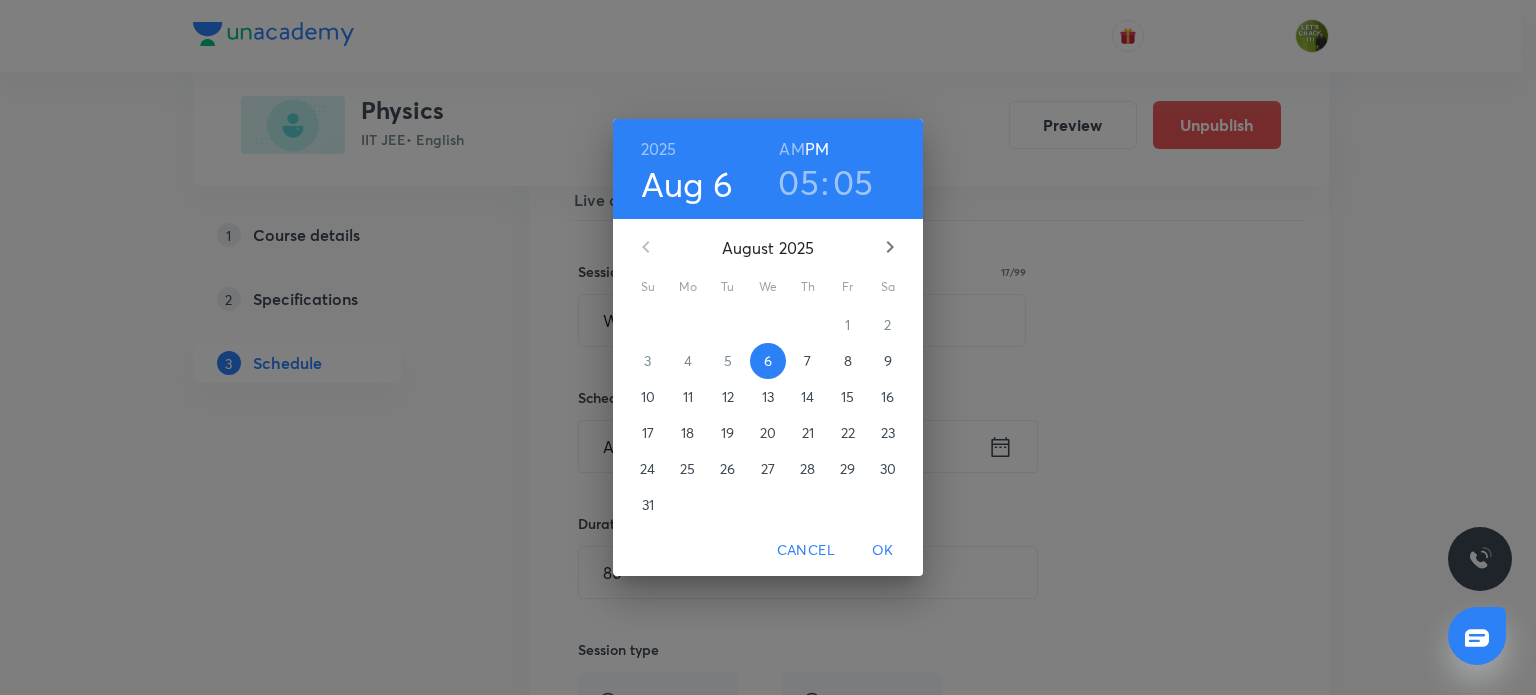 click on "05" at bounding box center (798, 182) 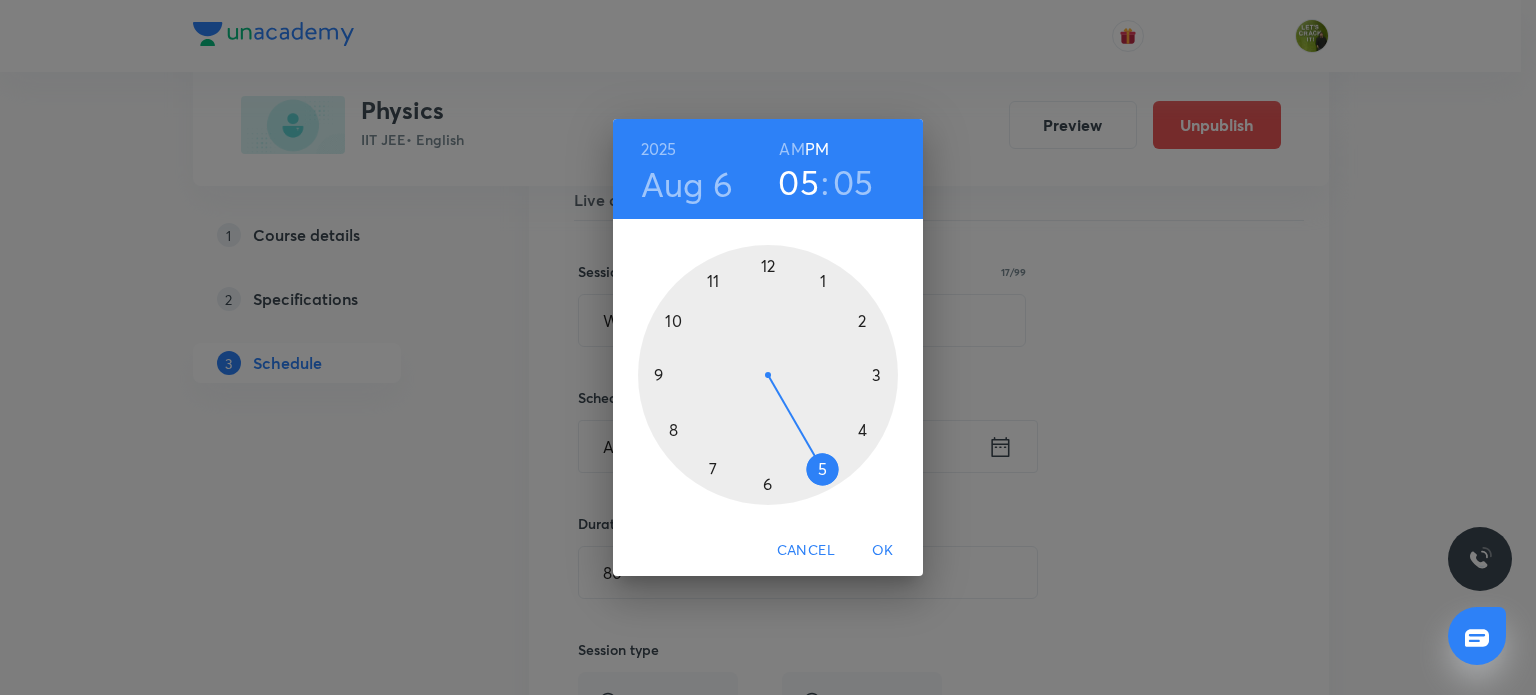 click at bounding box center (768, 375) 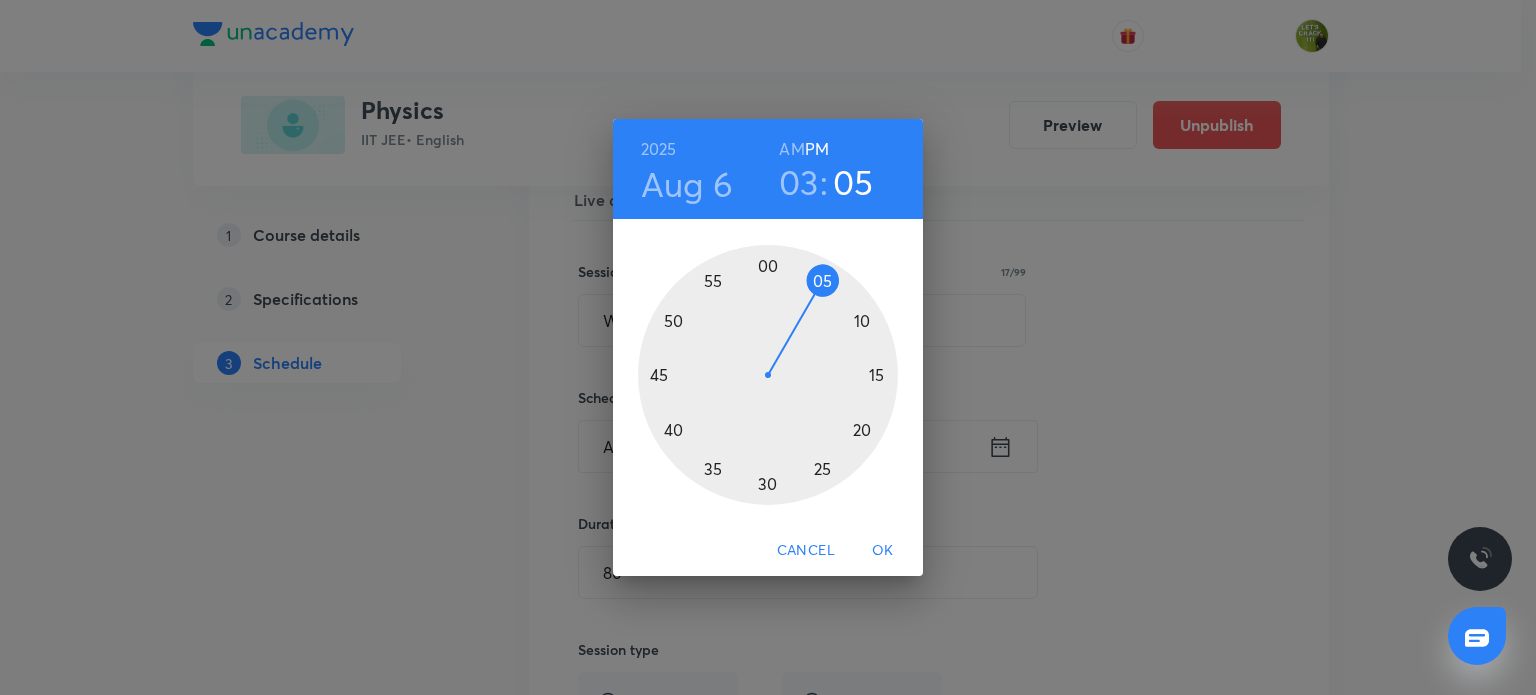 click at bounding box center [768, 375] 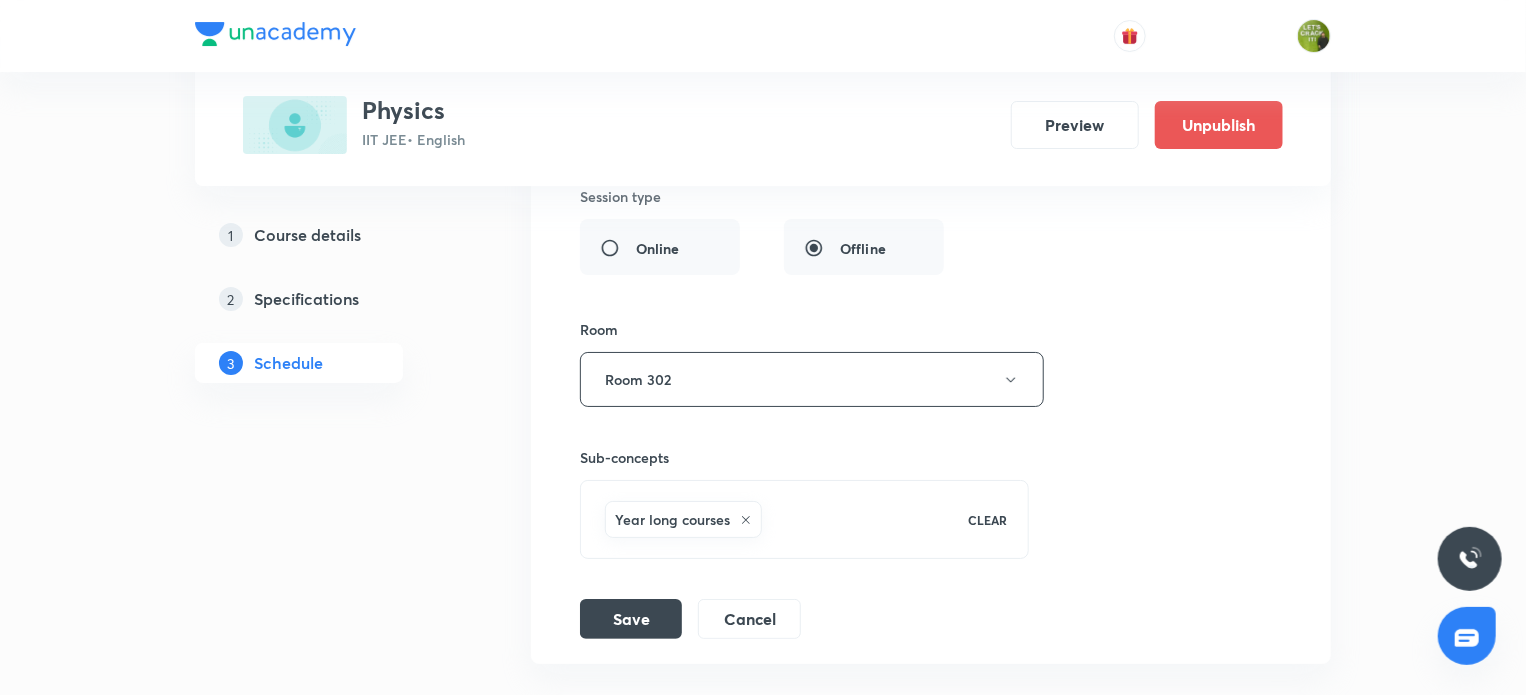 scroll, scrollTop: 11316, scrollLeft: 0, axis: vertical 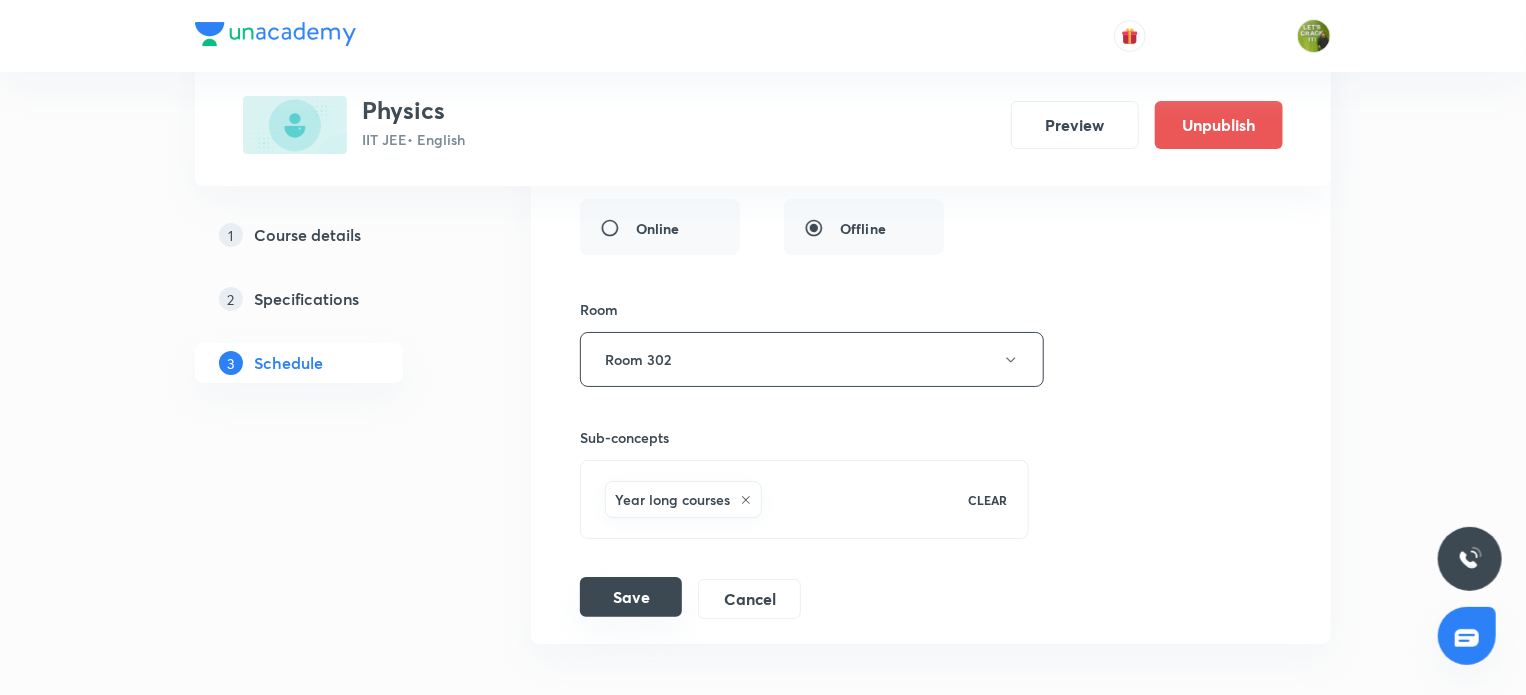 click on "Save" at bounding box center [631, 597] 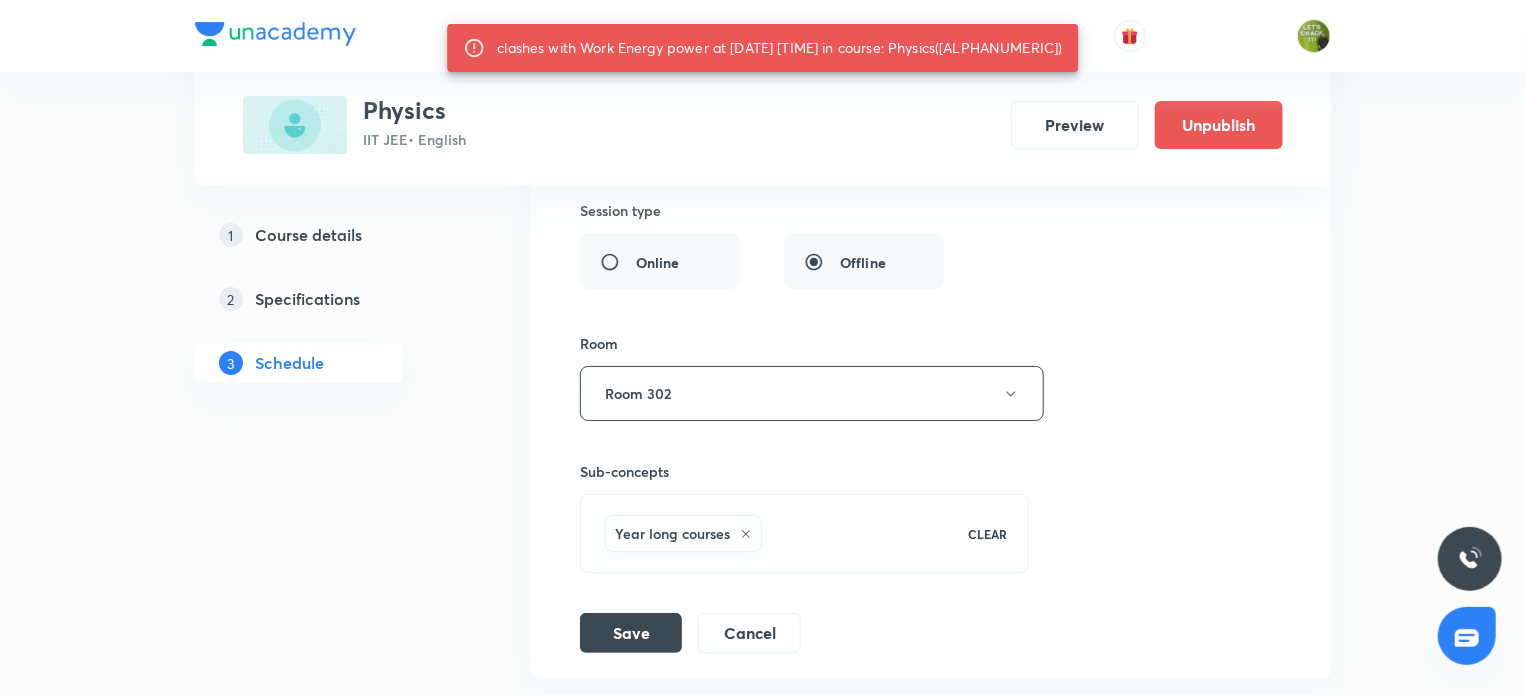 drag, startPoint x: 997, startPoint y: 52, endPoint x: 1060, endPoint y: 51, distance: 63.007935 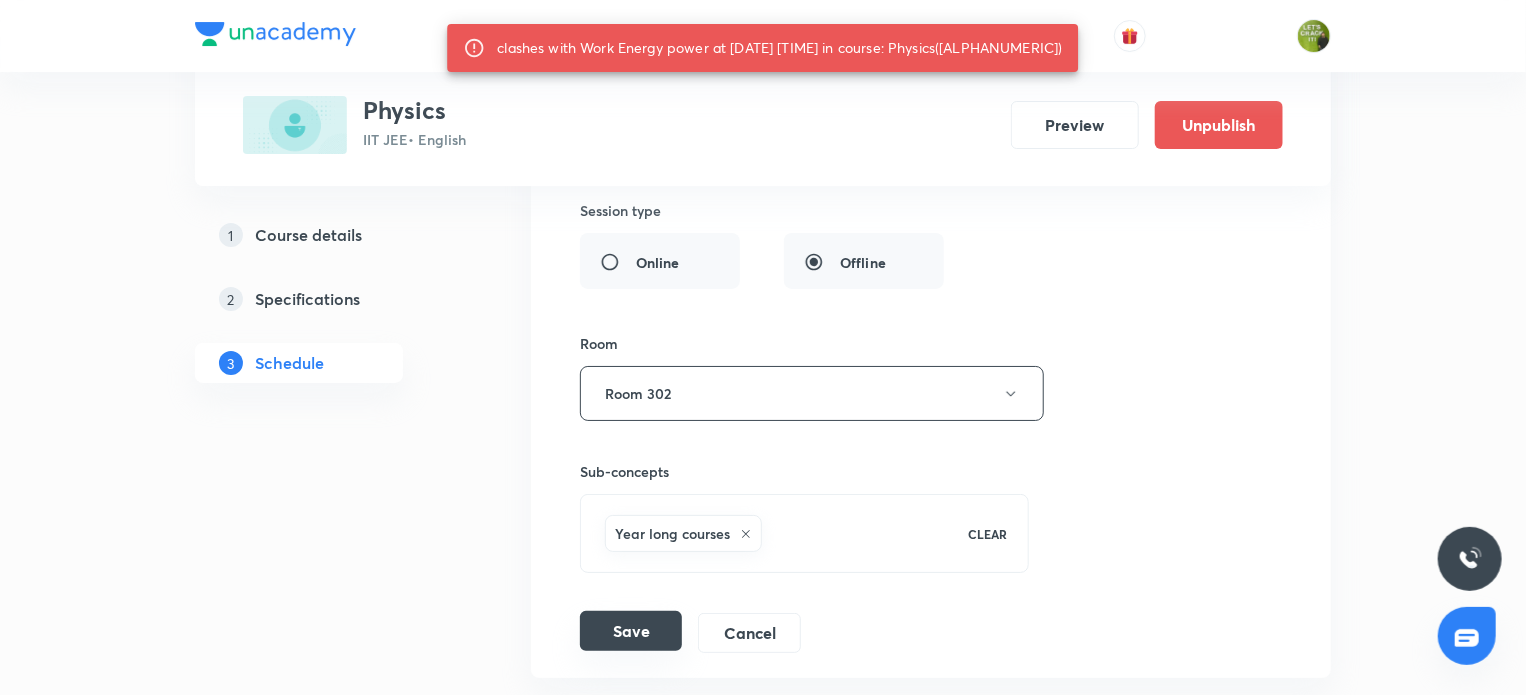 click on "Save" at bounding box center (631, 631) 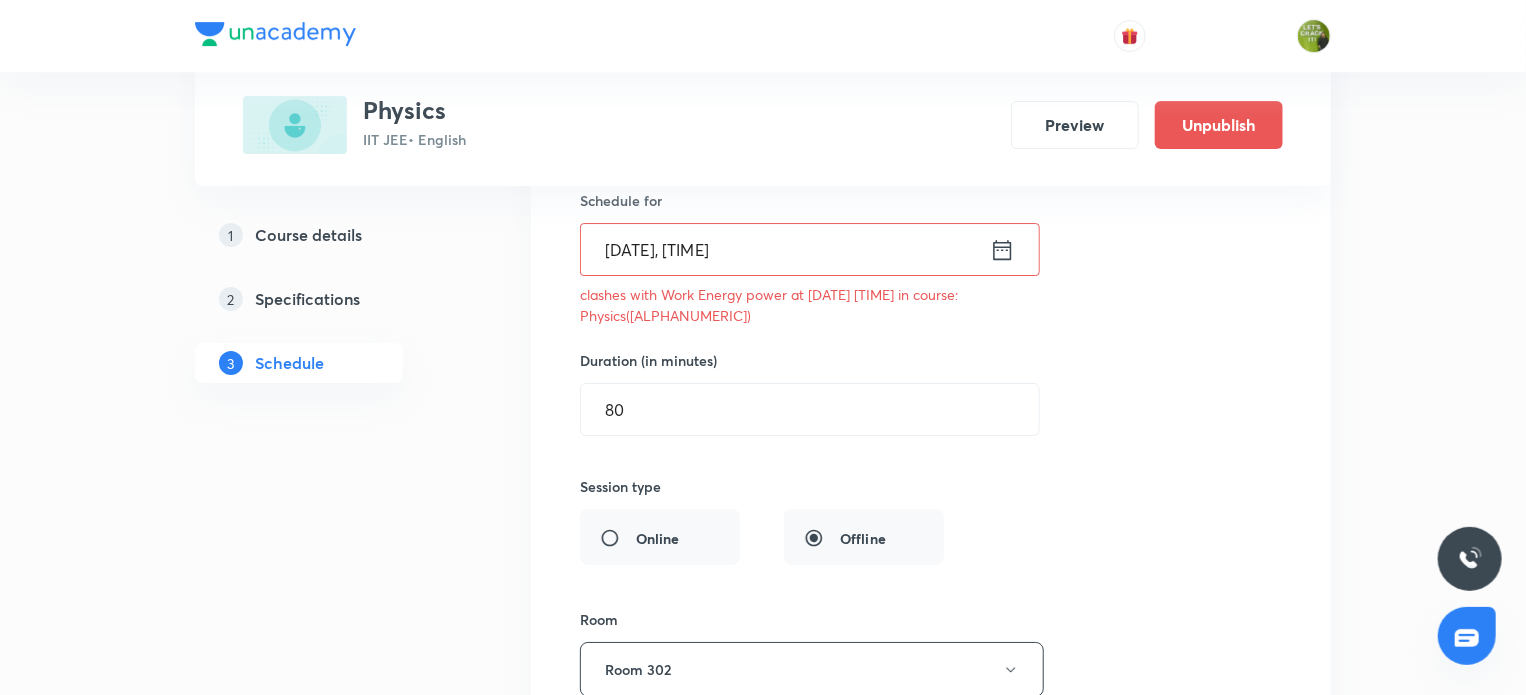 scroll, scrollTop: 10876, scrollLeft: 0, axis: vertical 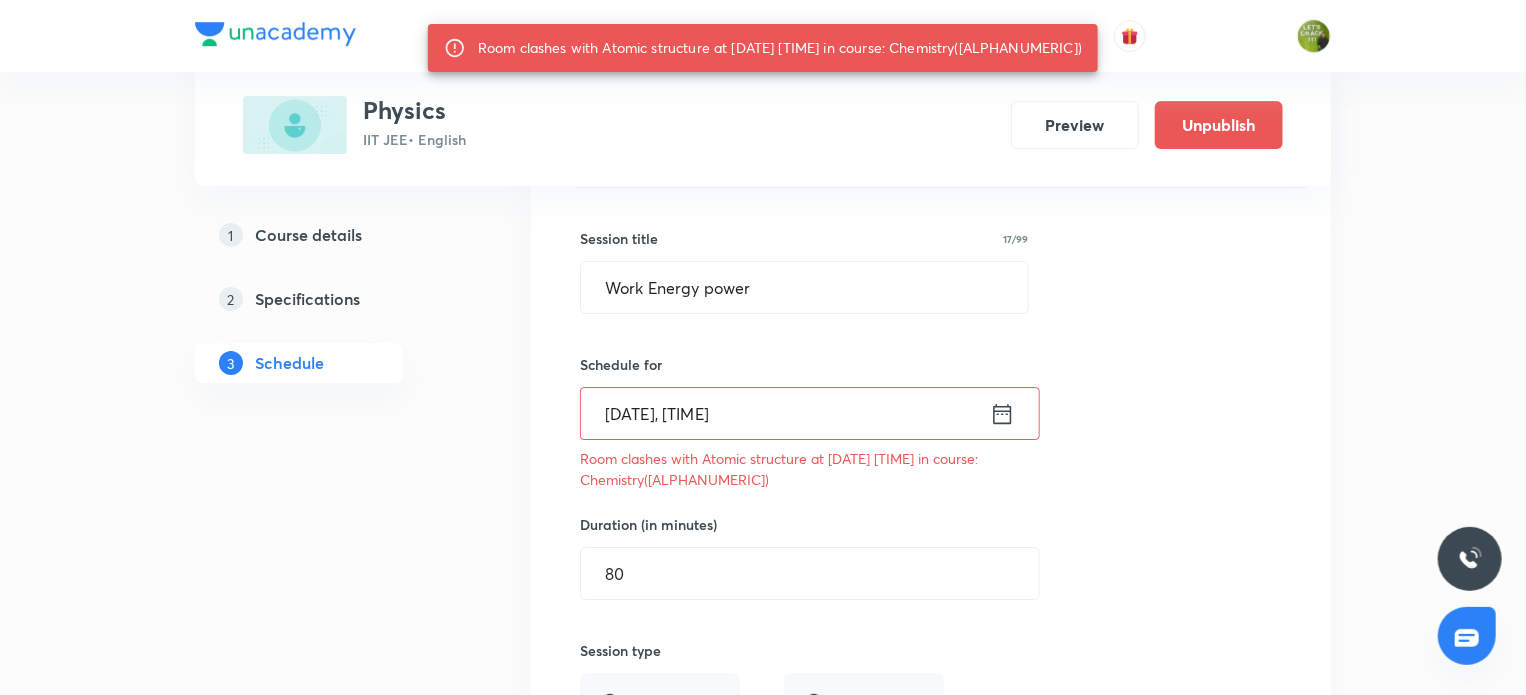 drag, startPoint x: 1016, startPoint y: 44, endPoint x: 1083, endPoint y: 42, distance: 67.02985 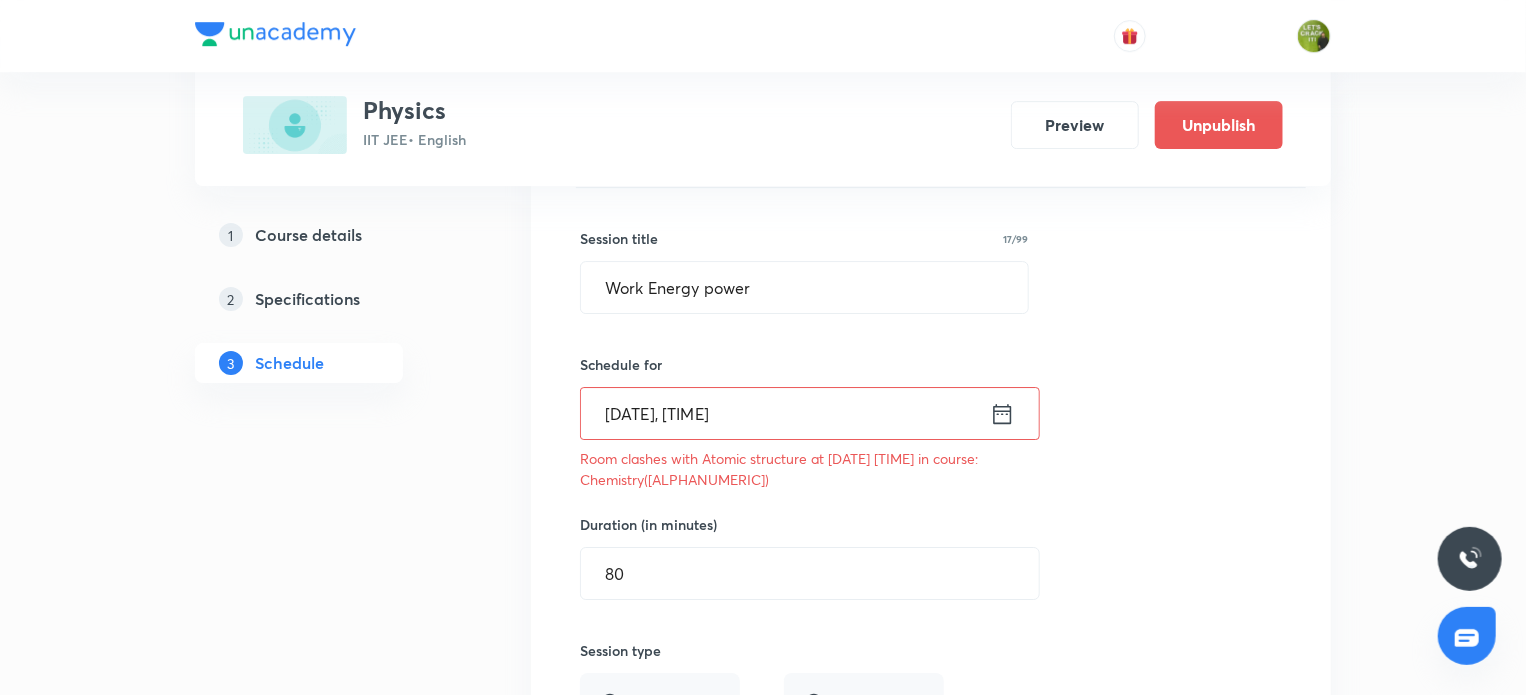 scroll, scrollTop: 11456, scrollLeft: 0, axis: vertical 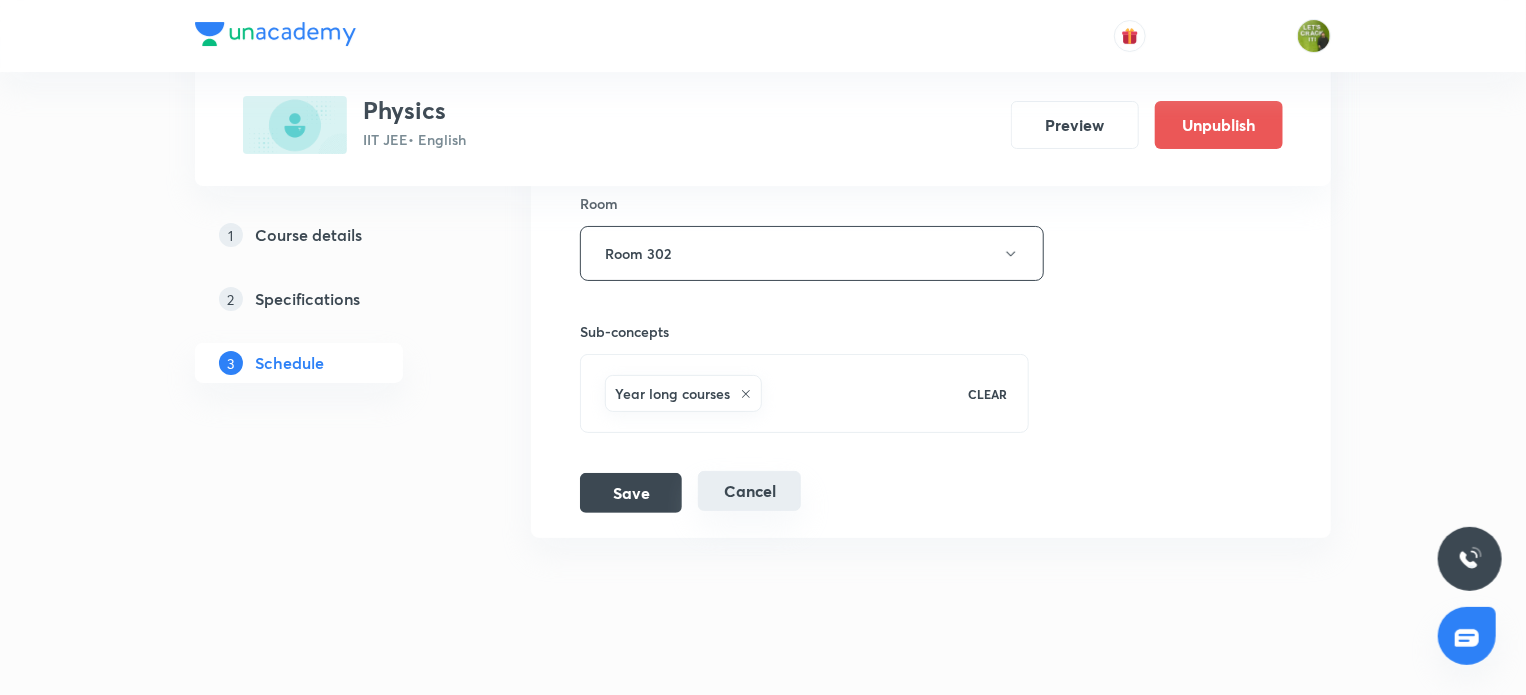 click on "Cancel" at bounding box center (749, 491) 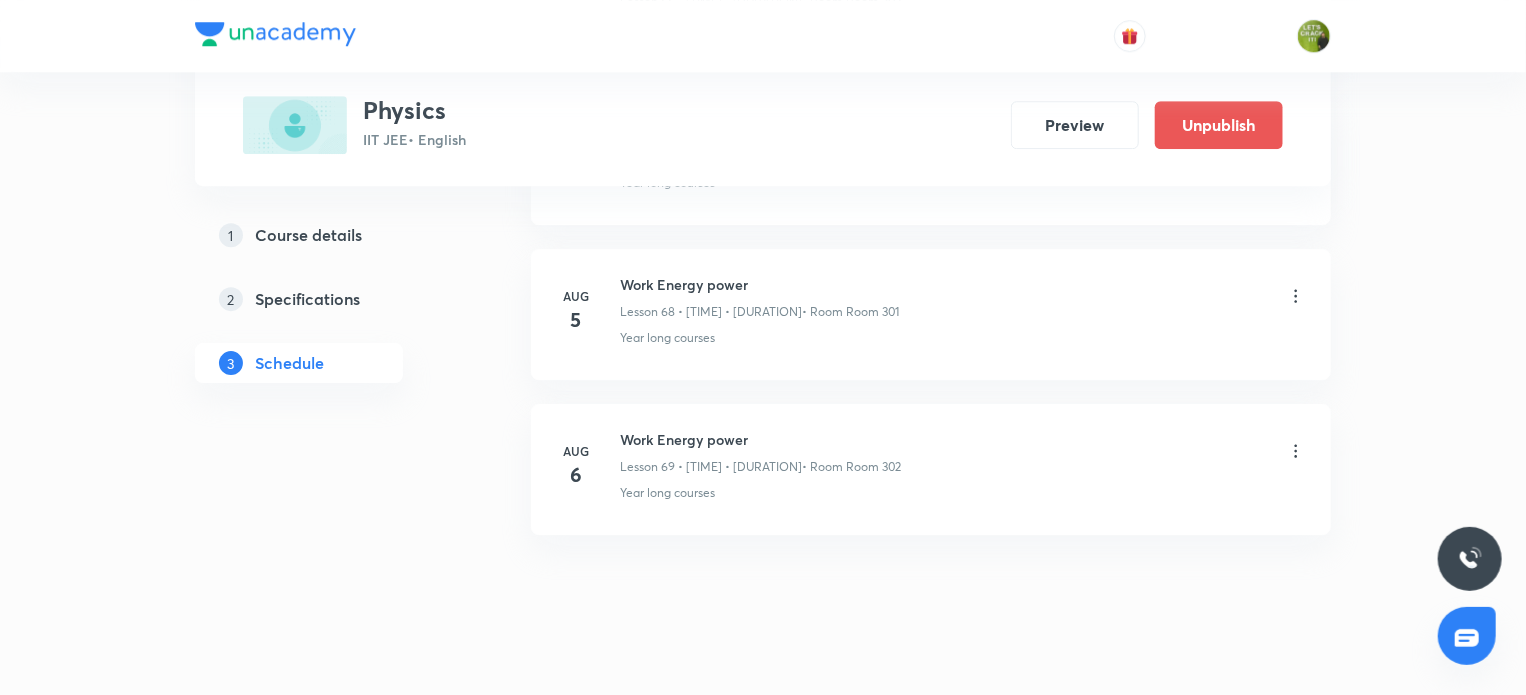 click 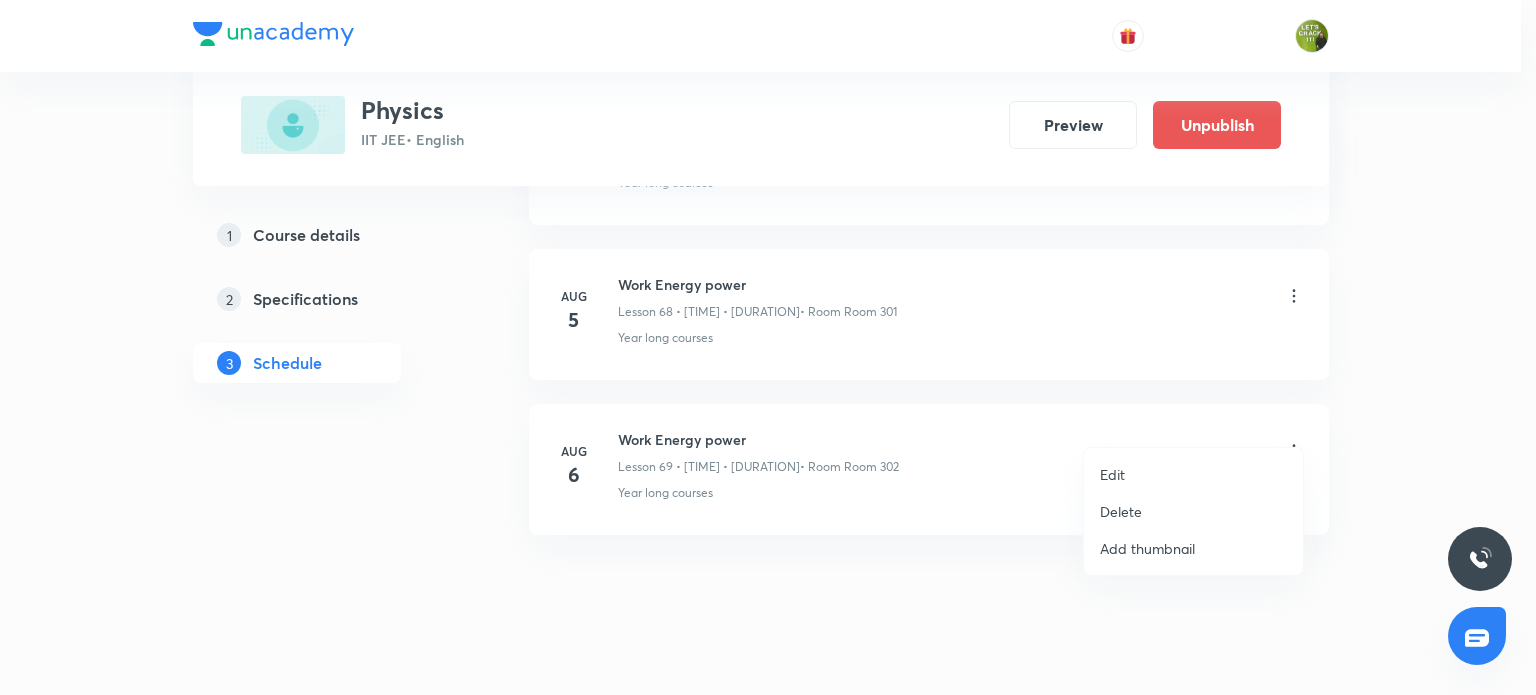 click on "Delete" at bounding box center (1121, 511) 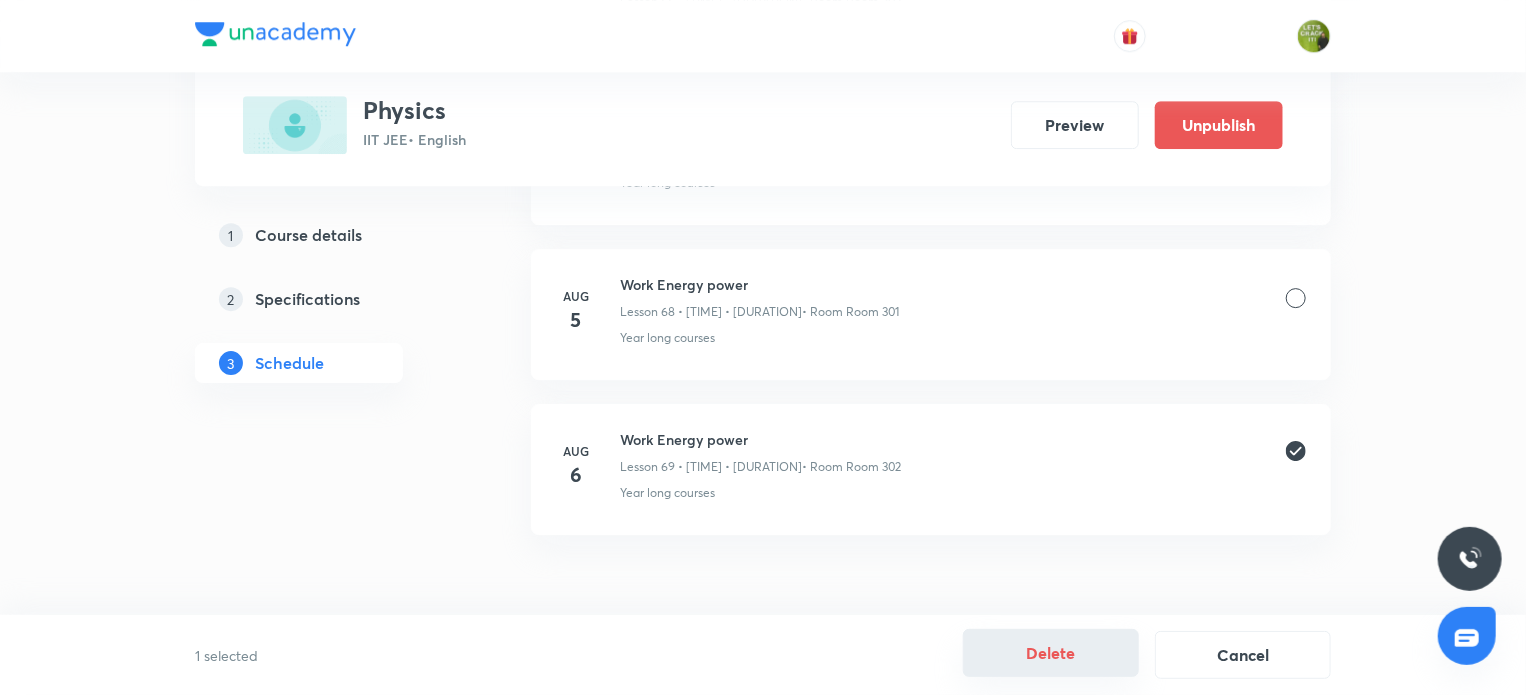 click on "Delete" at bounding box center [1051, 653] 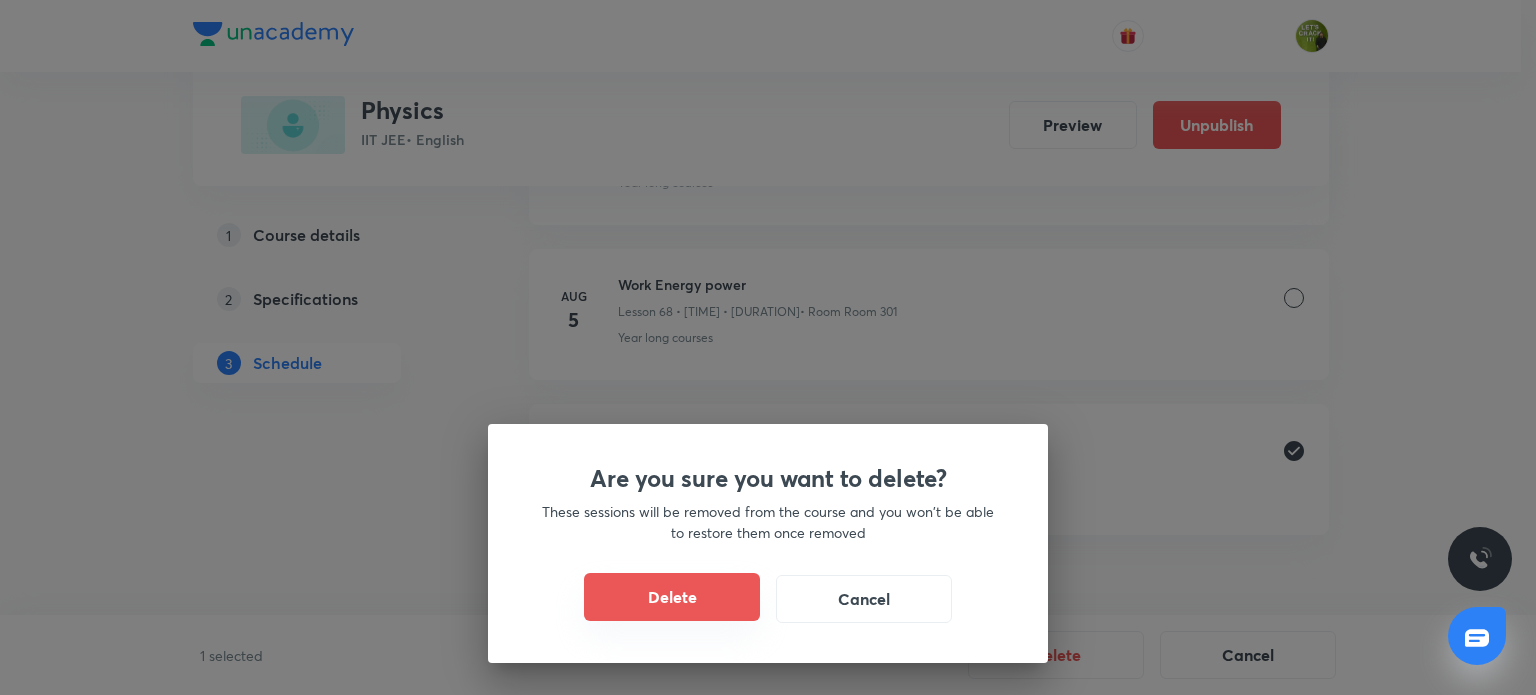 click on "Delete" at bounding box center [672, 597] 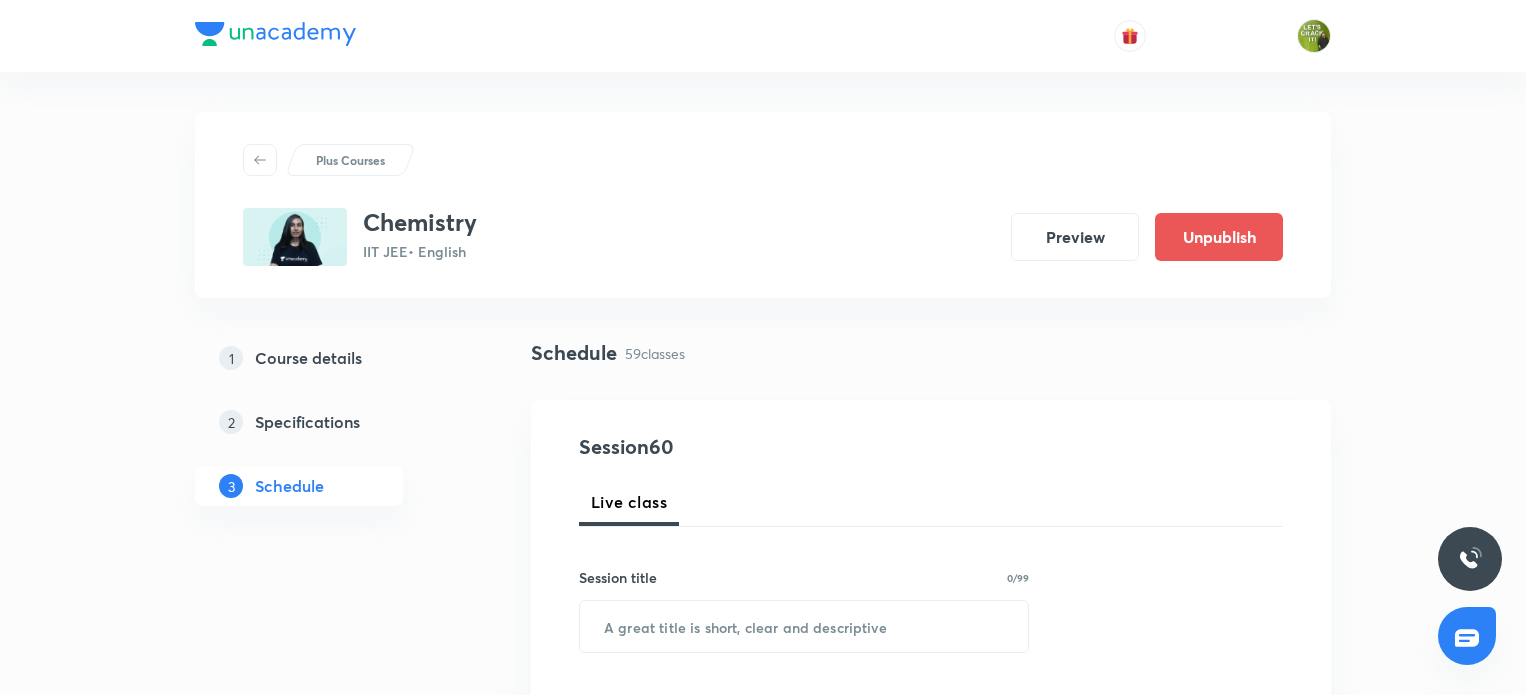 scroll, scrollTop: 8443, scrollLeft: 0, axis: vertical 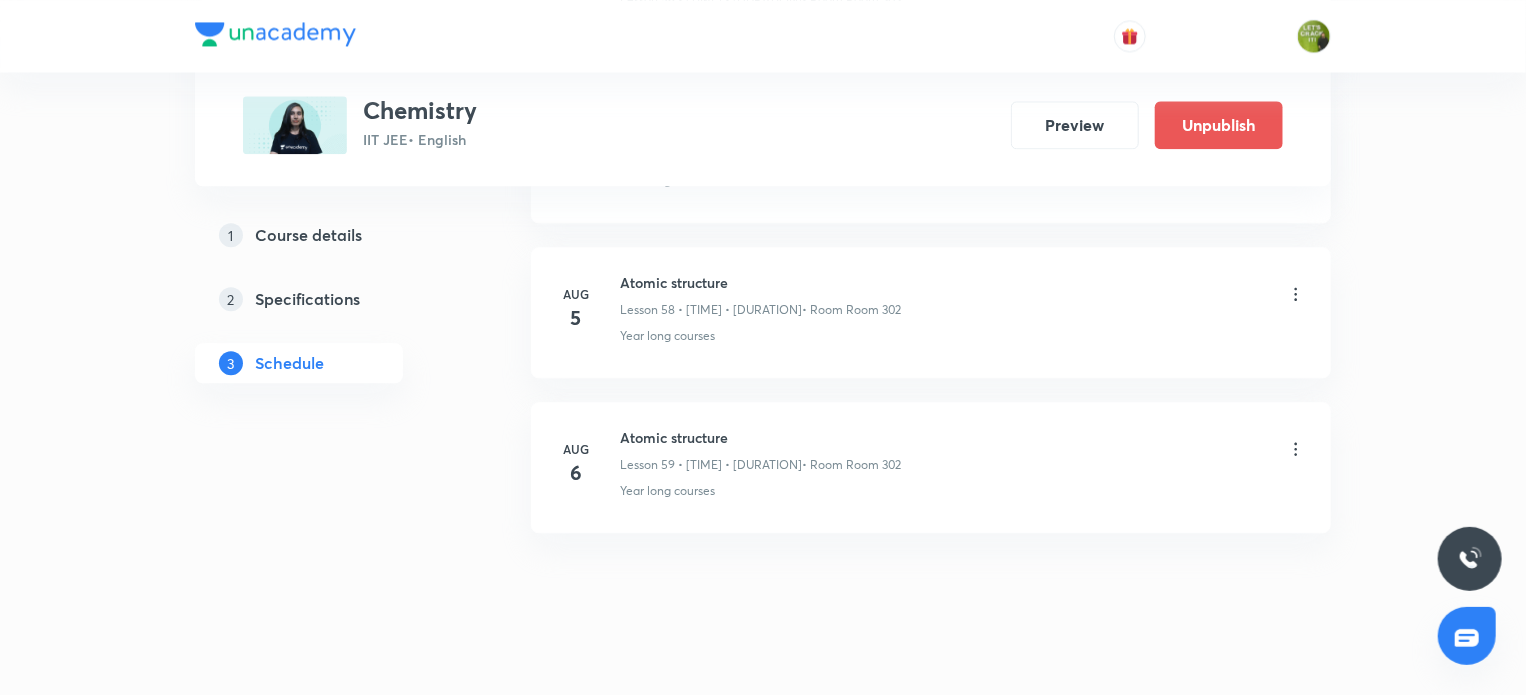 click 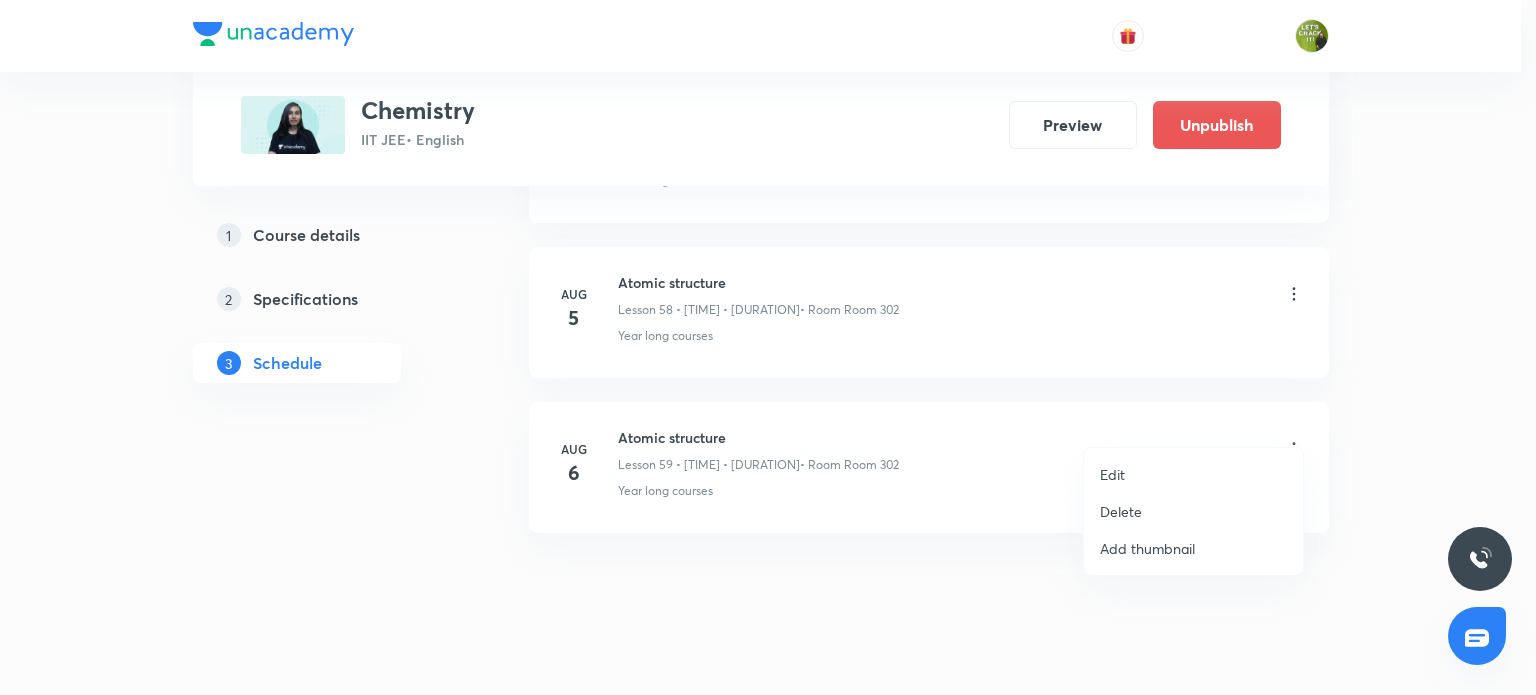 click on "Edit" at bounding box center [1193, 474] 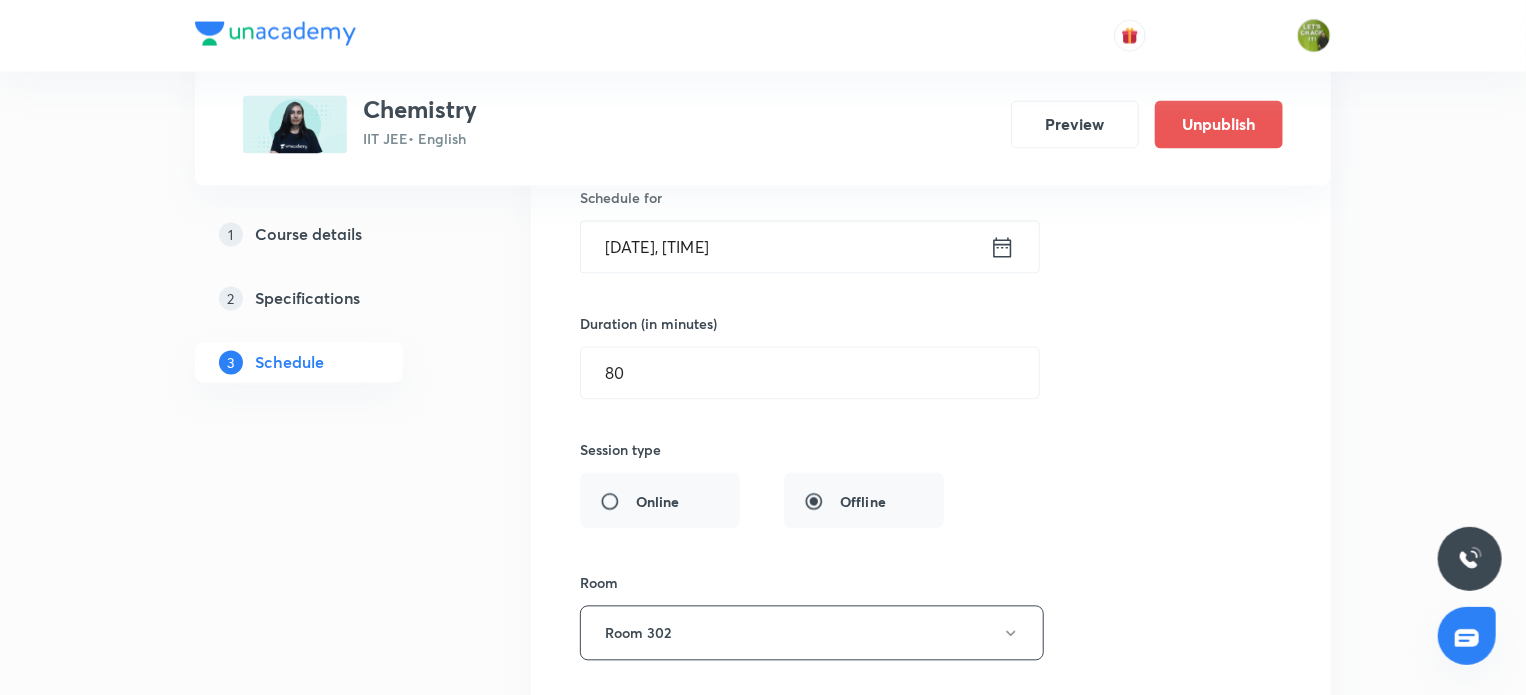 scroll, scrollTop: 9408, scrollLeft: 0, axis: vertical 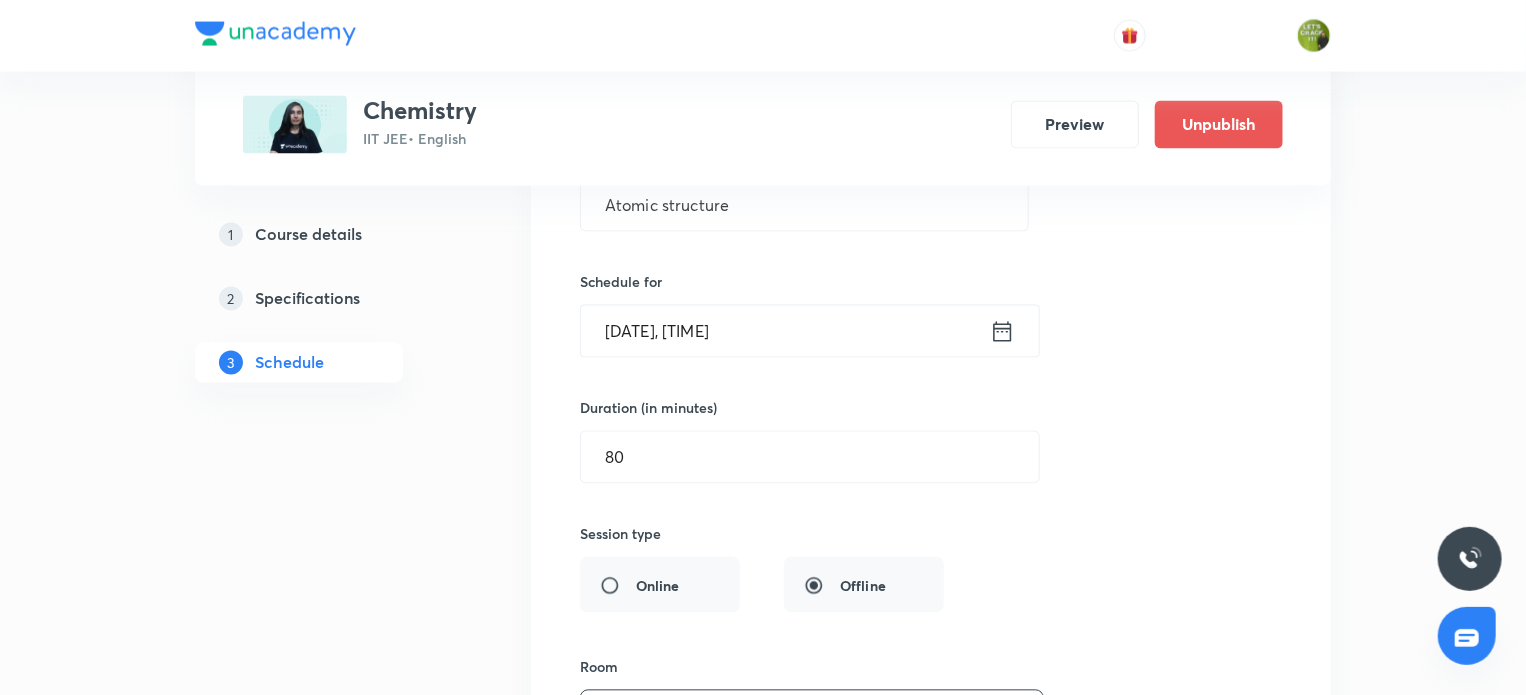 click 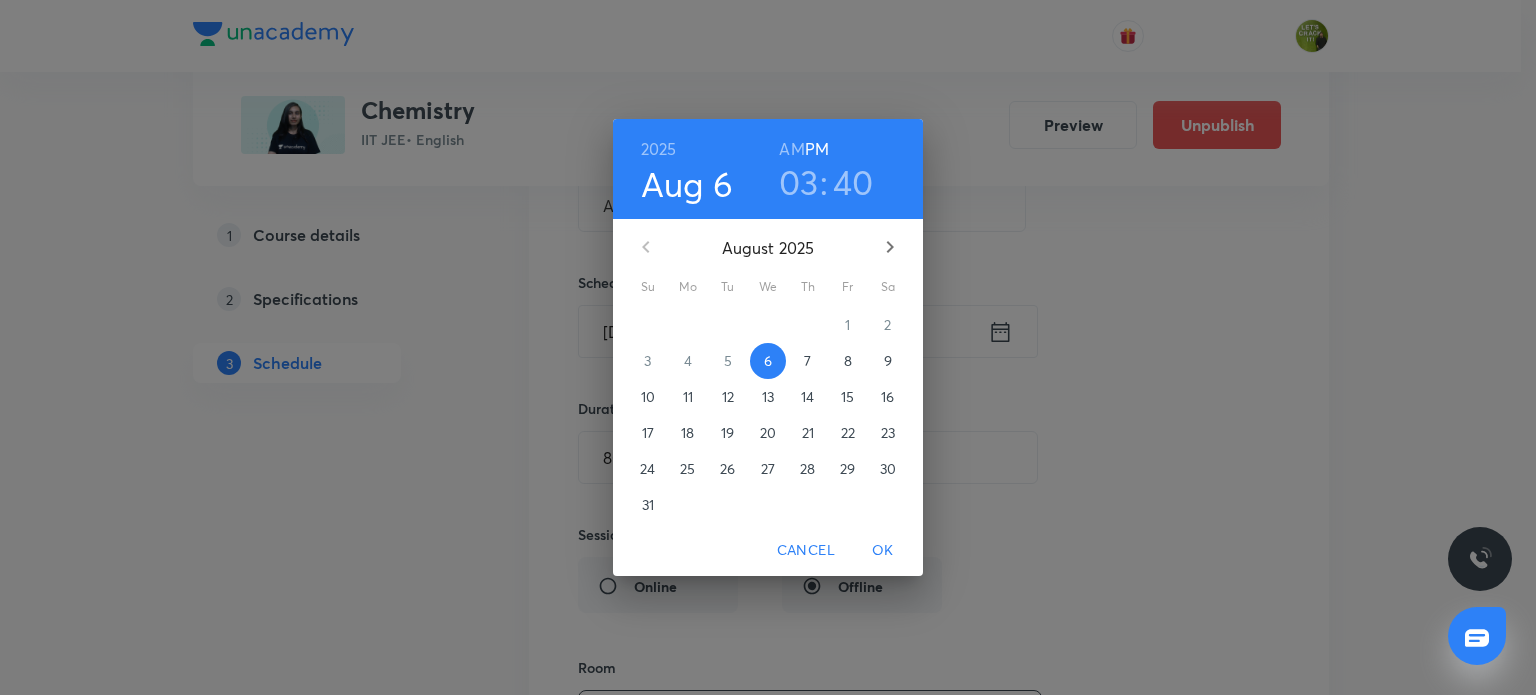 click on "03" at bounding box center [799, 182] 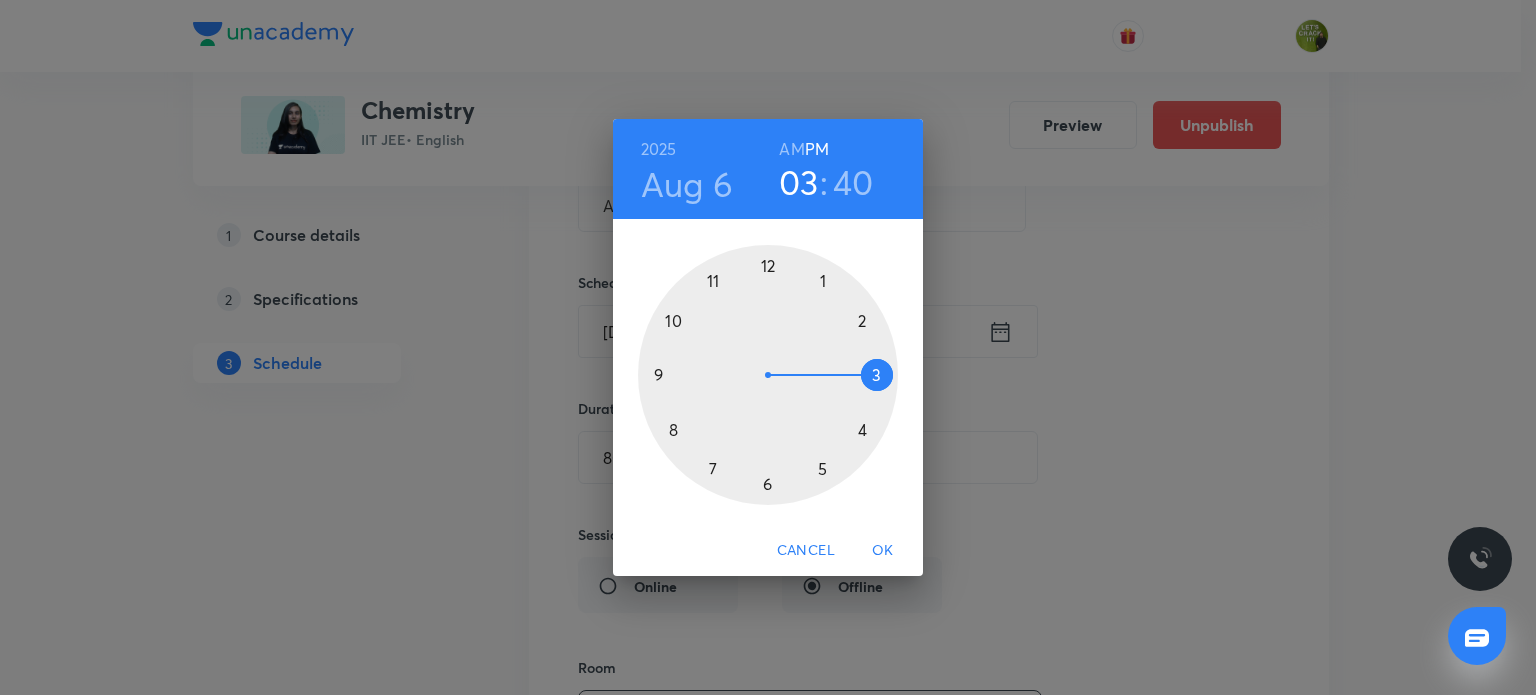 click at bounding box center (768, 375) 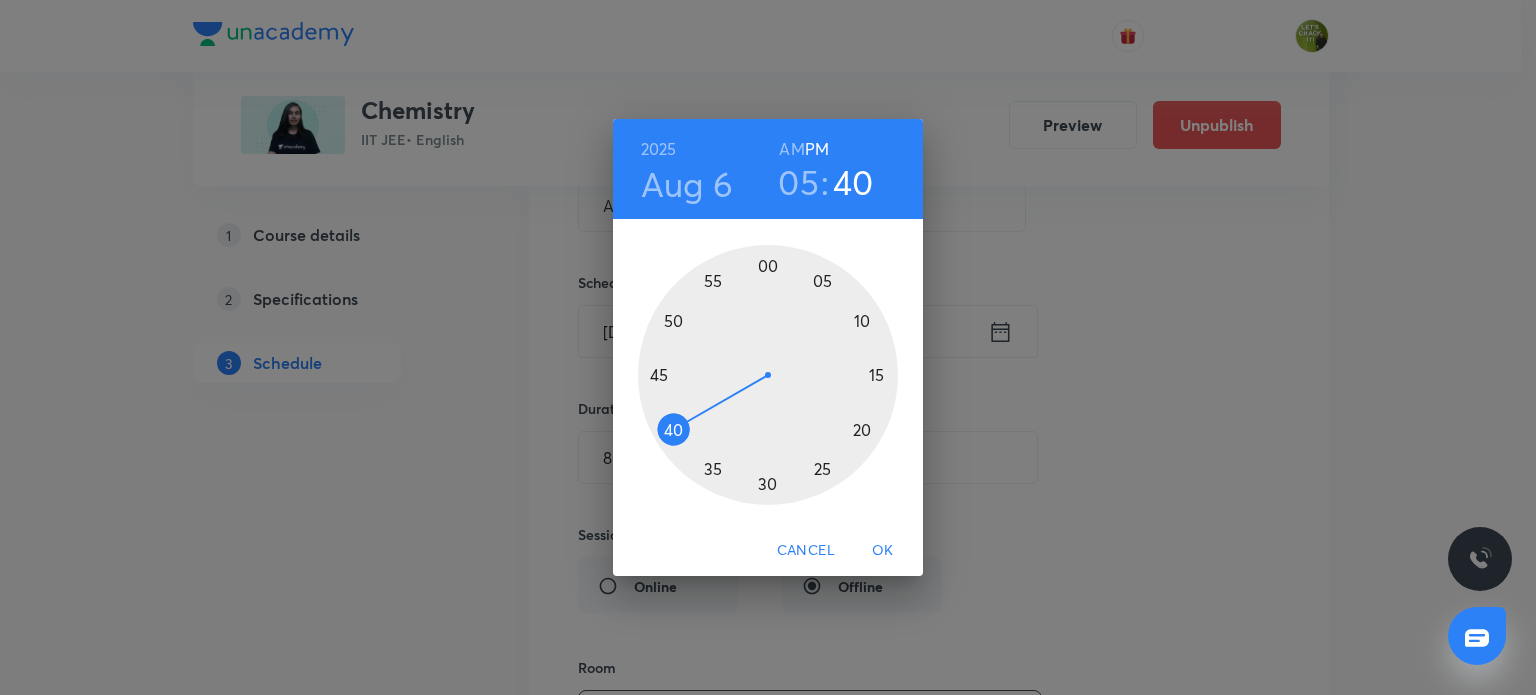 click at bounding box center (768, 375) 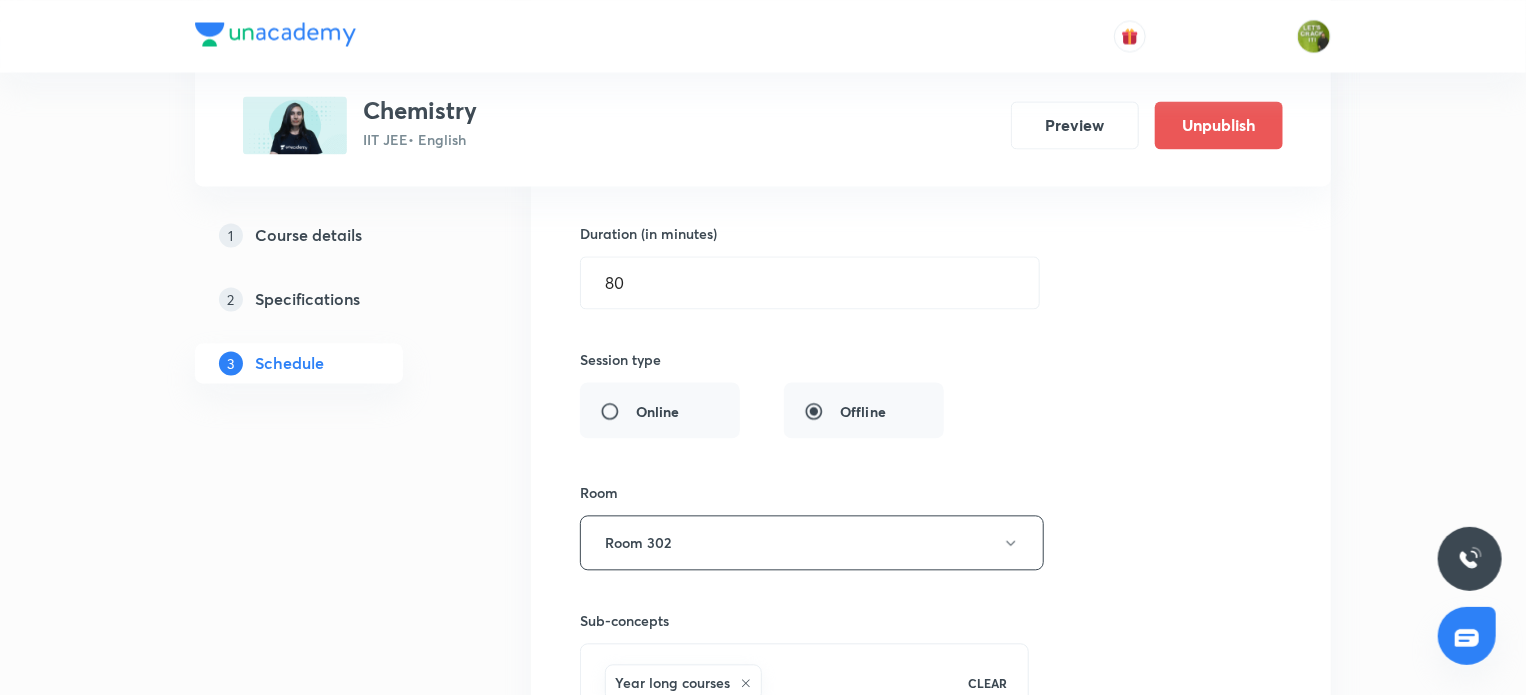 scroll, scrollTop: 9793, scrollLeft: 0, axis: vertical 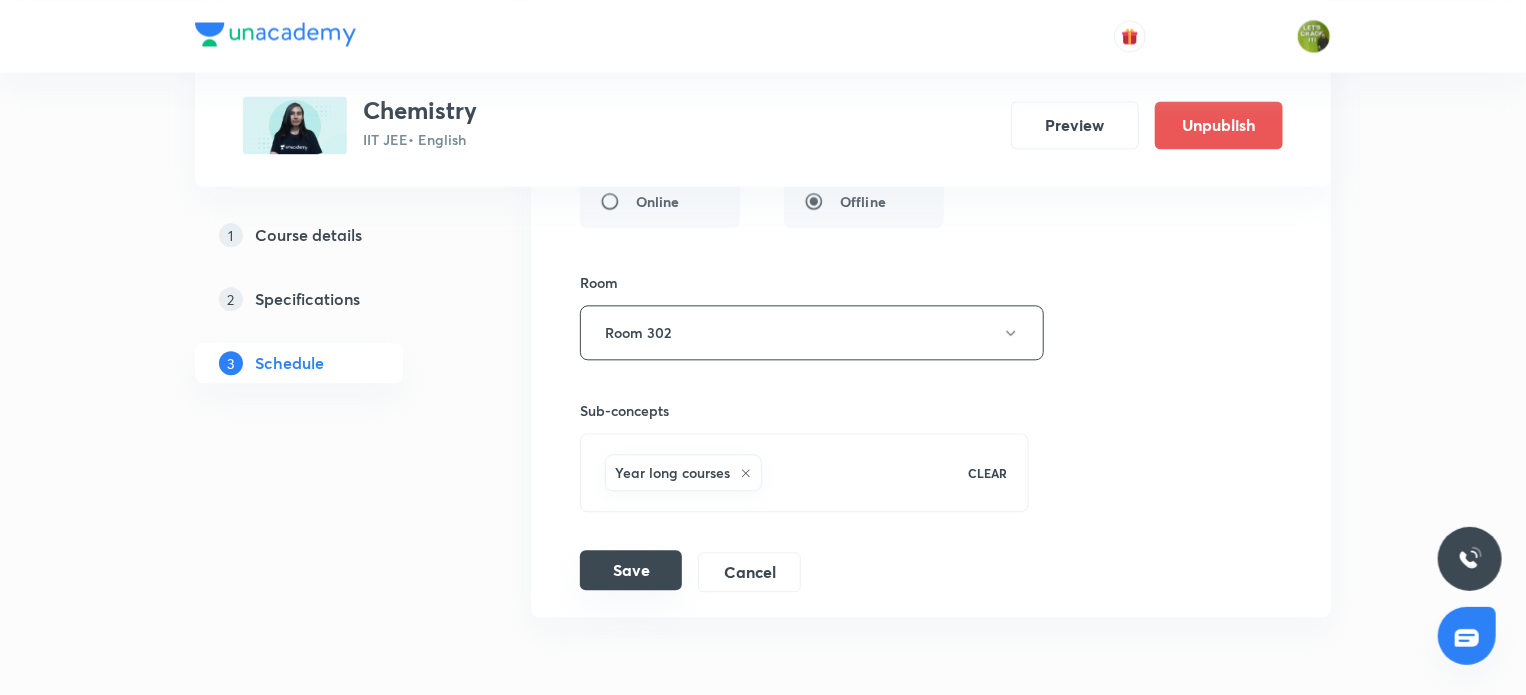 click on "Save" at bounding box center [631, 570] 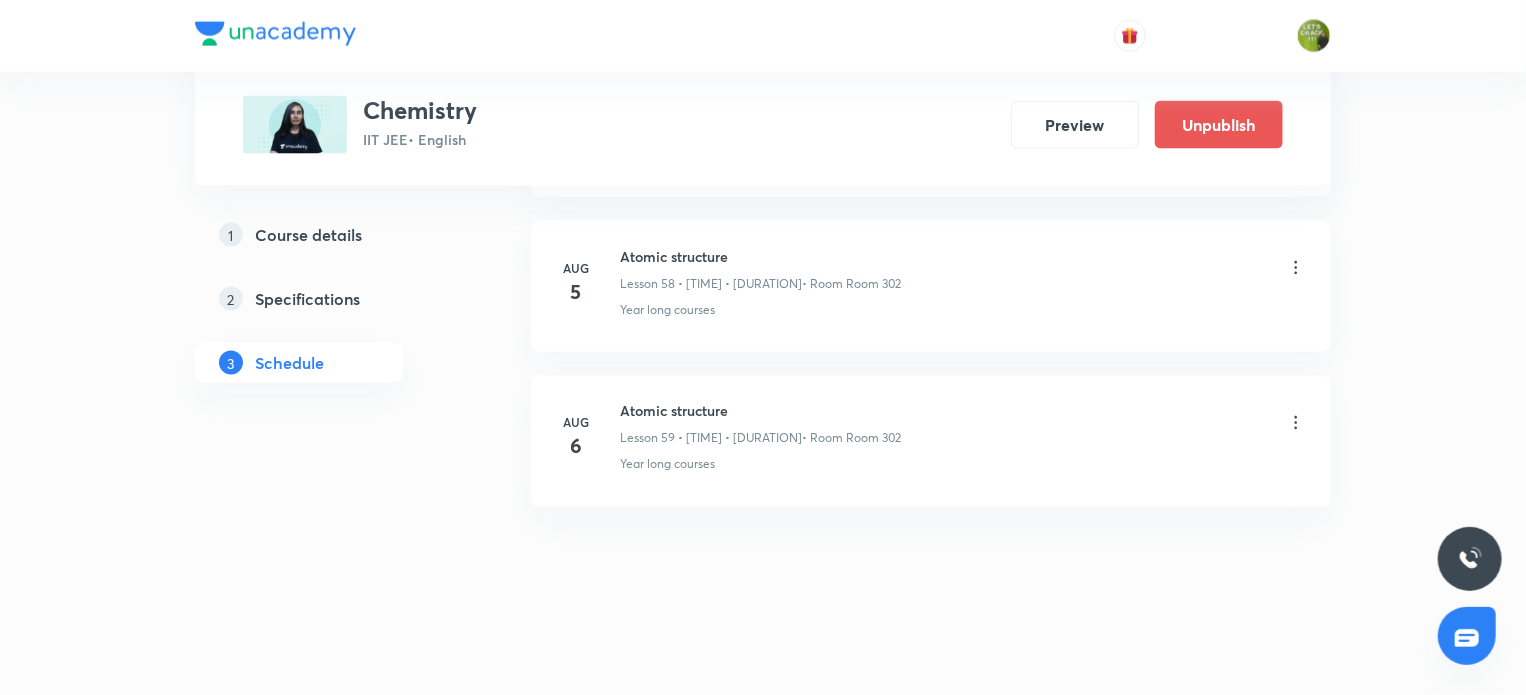 scroll, scrollTop: 9110, scrollLeft: 0, axis: vertical 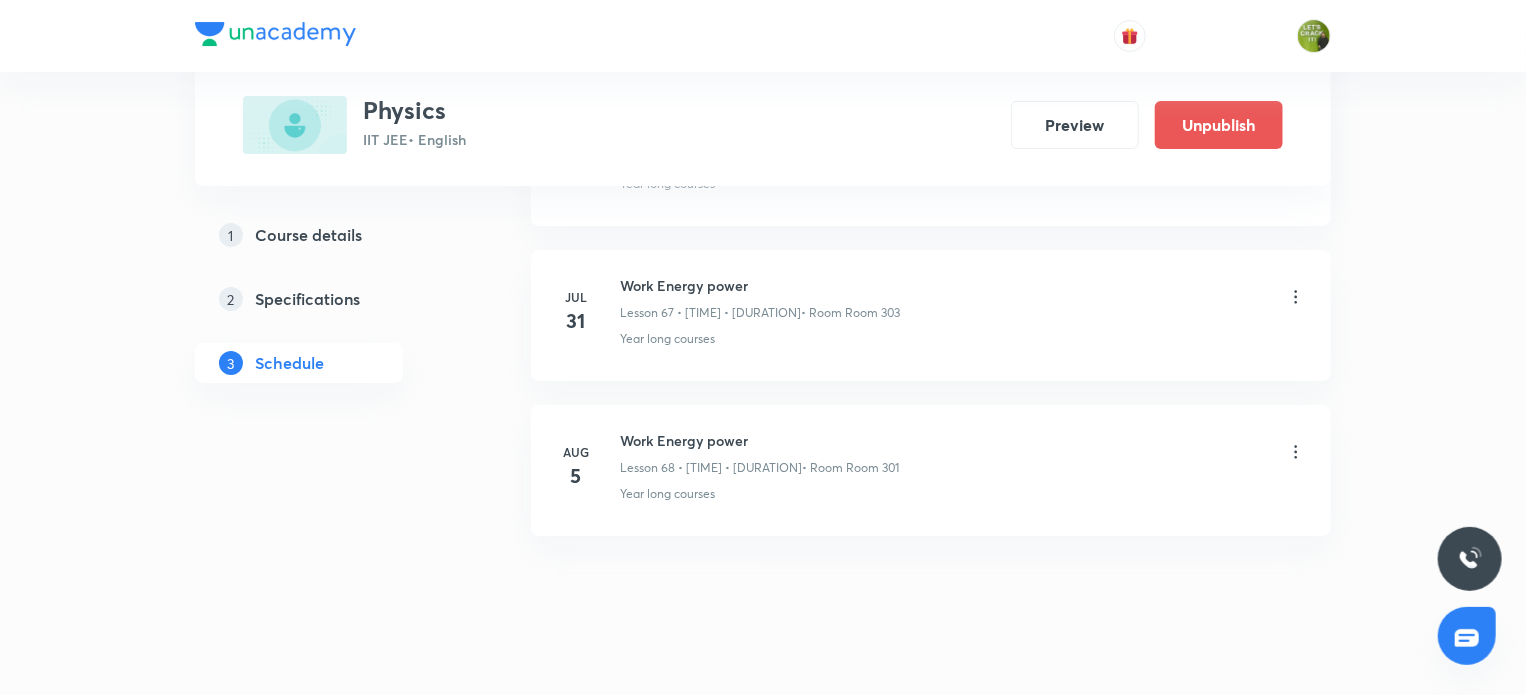 click on "Work Energy power" at bounding box center (759, 440) 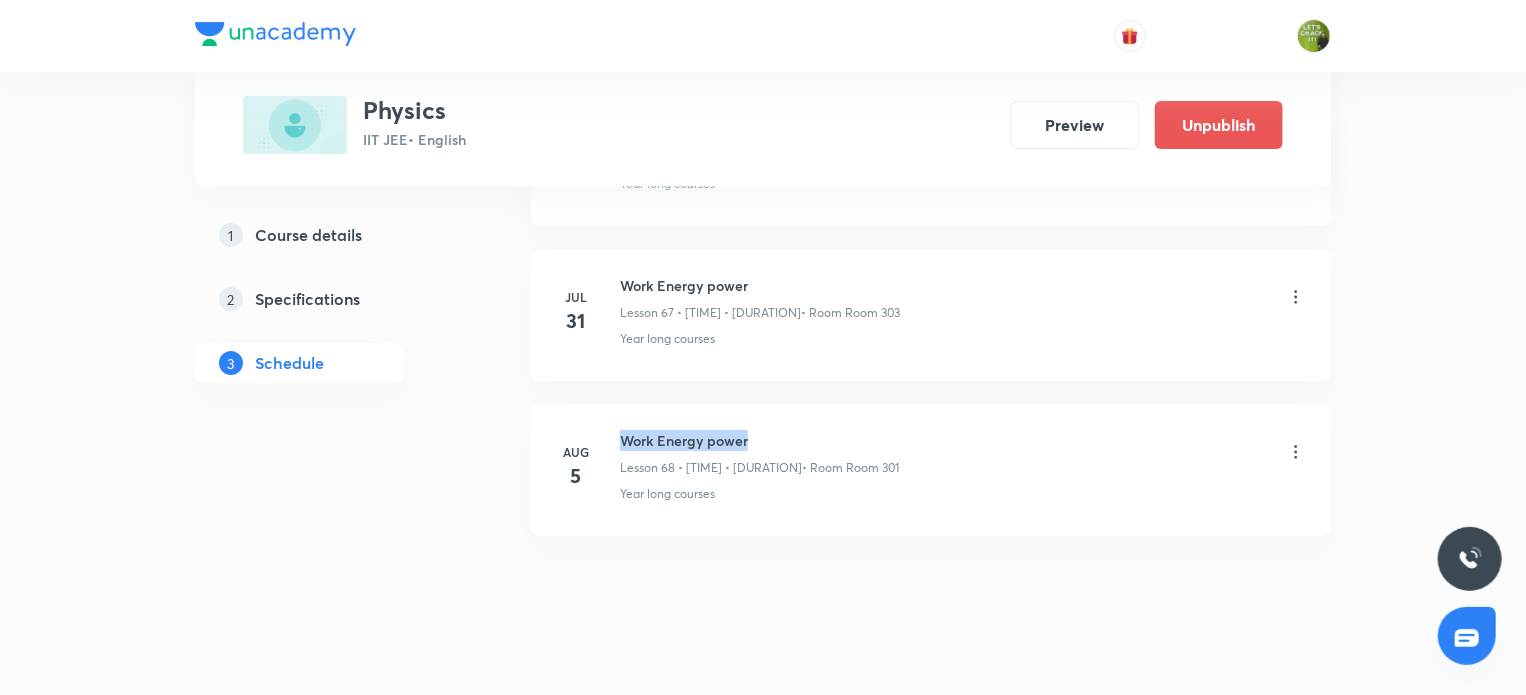 drag, startPoint x: 620, startPoint y: 407, endPoint x: 754, endPoint y: 411, distance: 134.0597 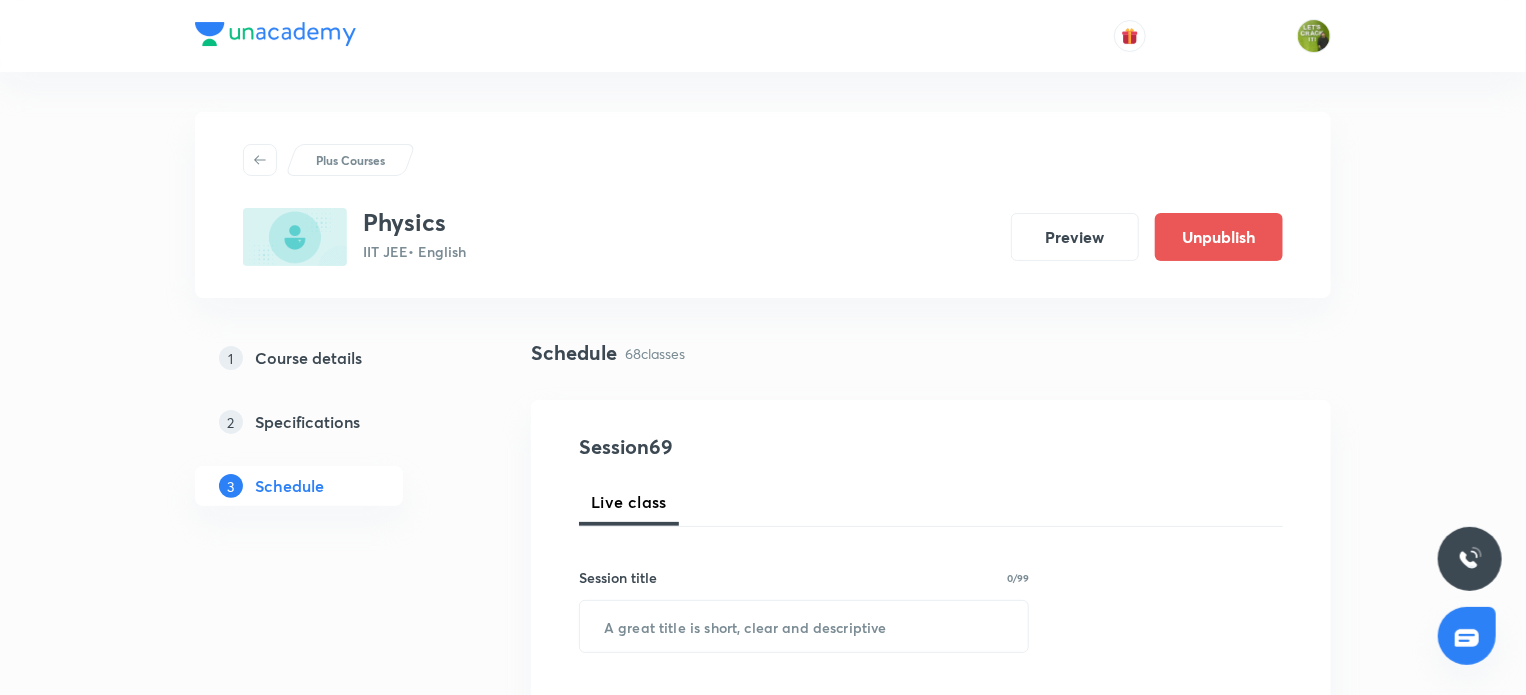scroll, scrollTop: 247, scrollLeft: 0, axis: vertical 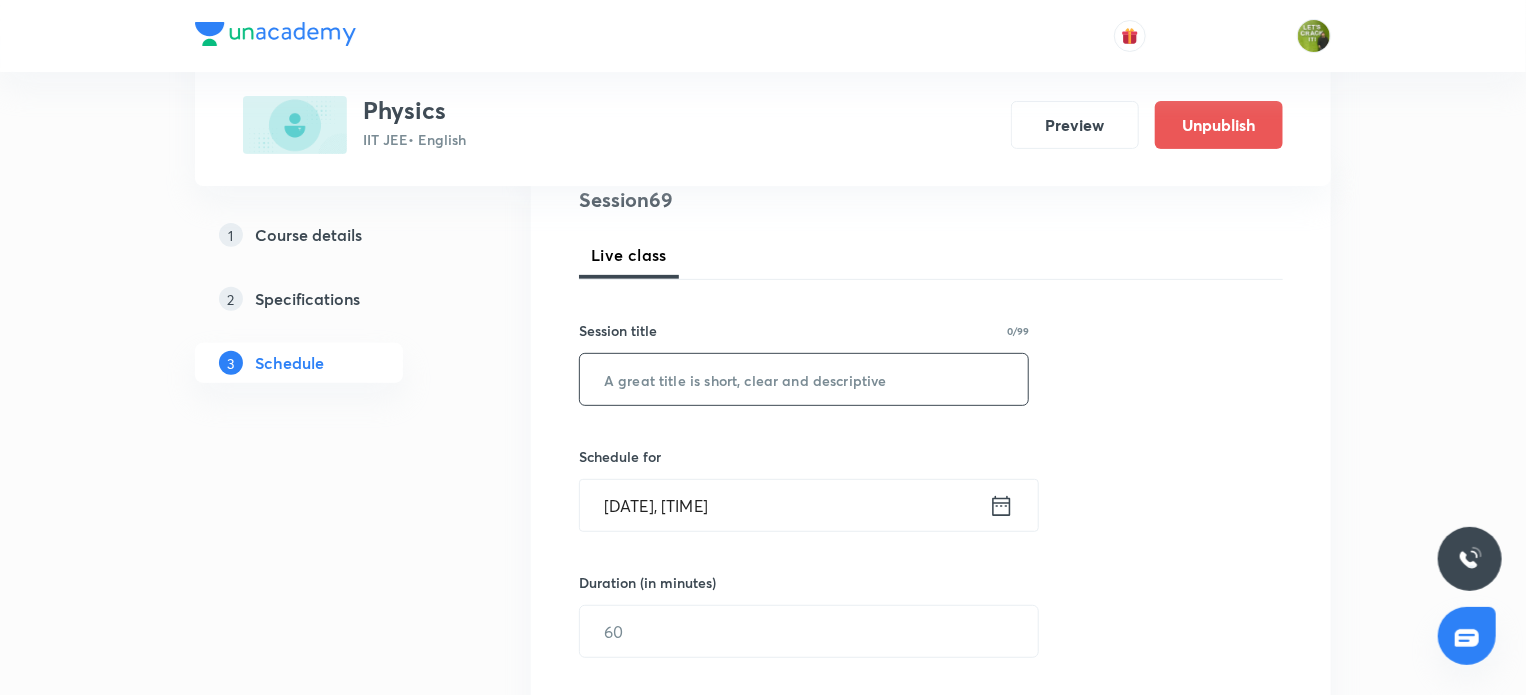 click at bounding box center [804, 379] 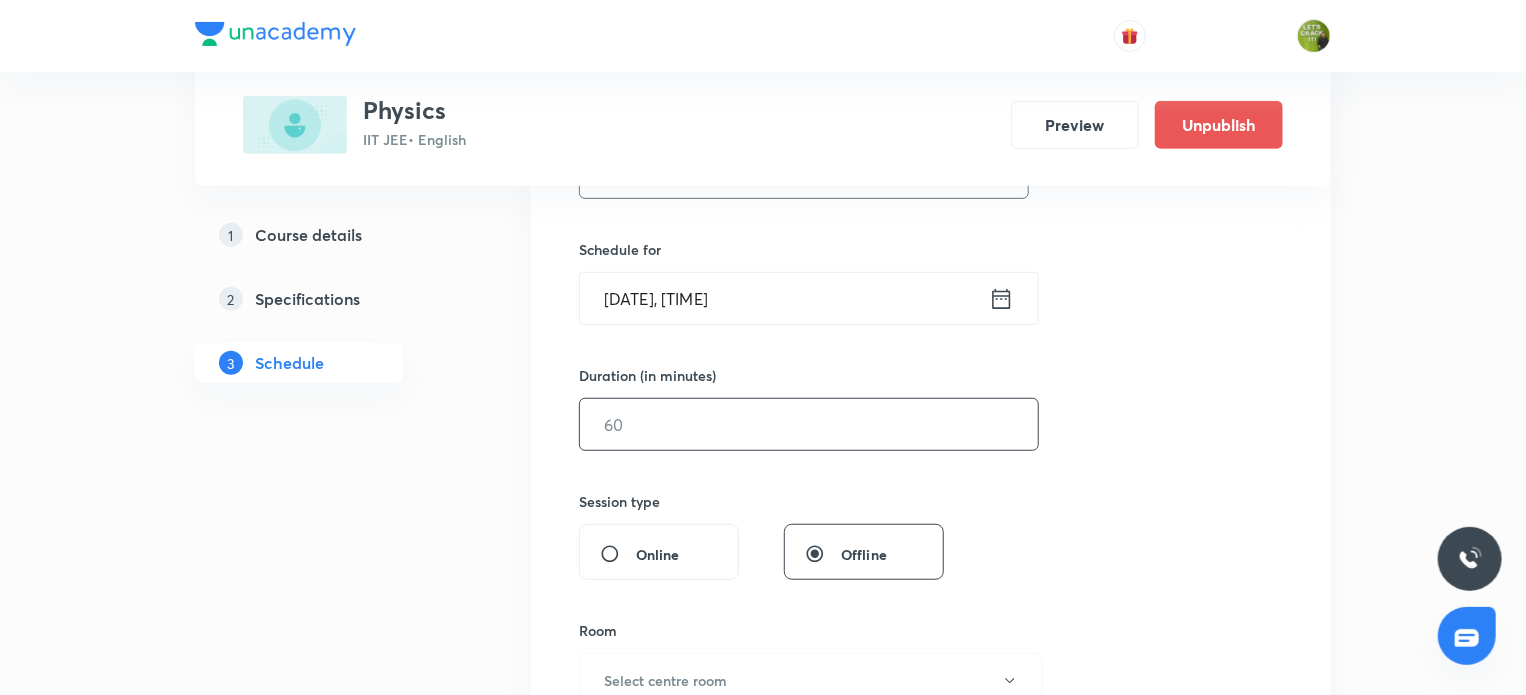 scroll, scrollTop: 450, scrollLeft: 0, axis: vertical 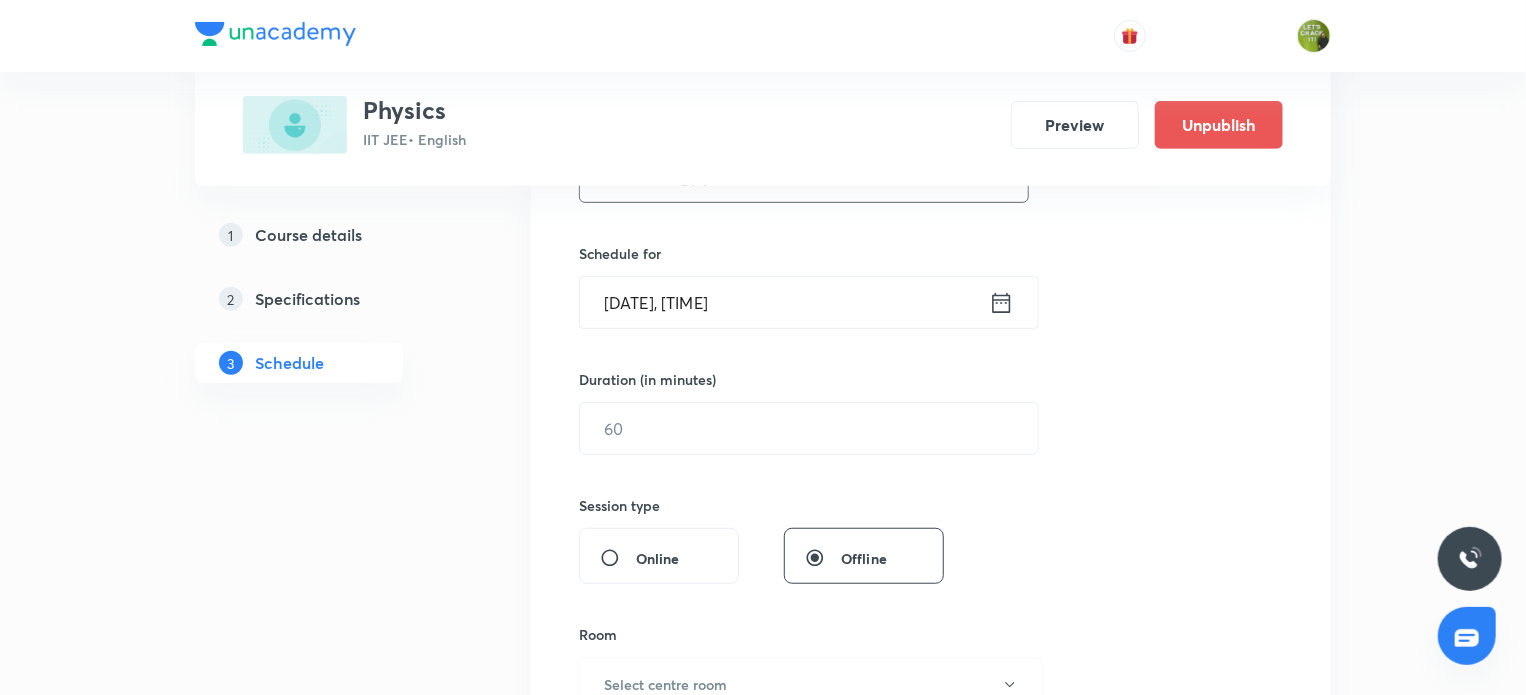 type on "Work Energy power" 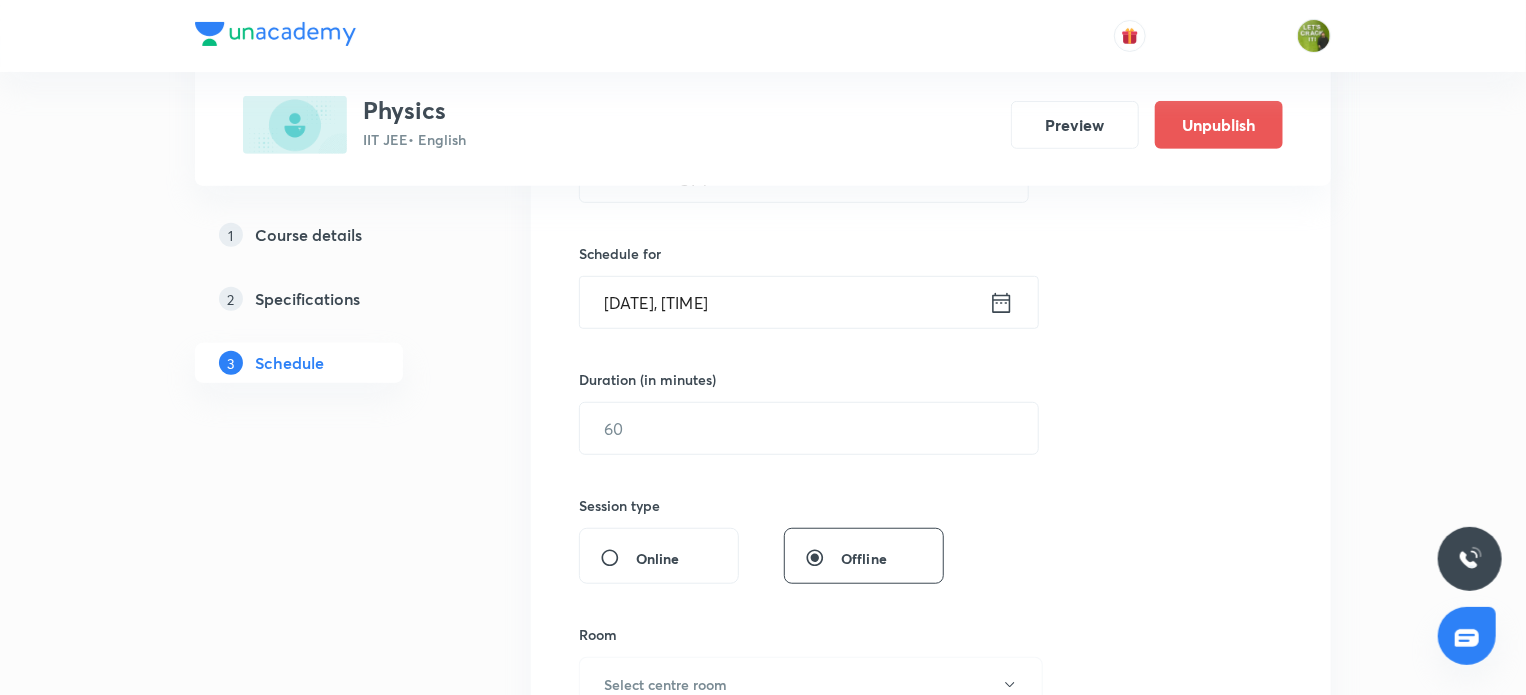click 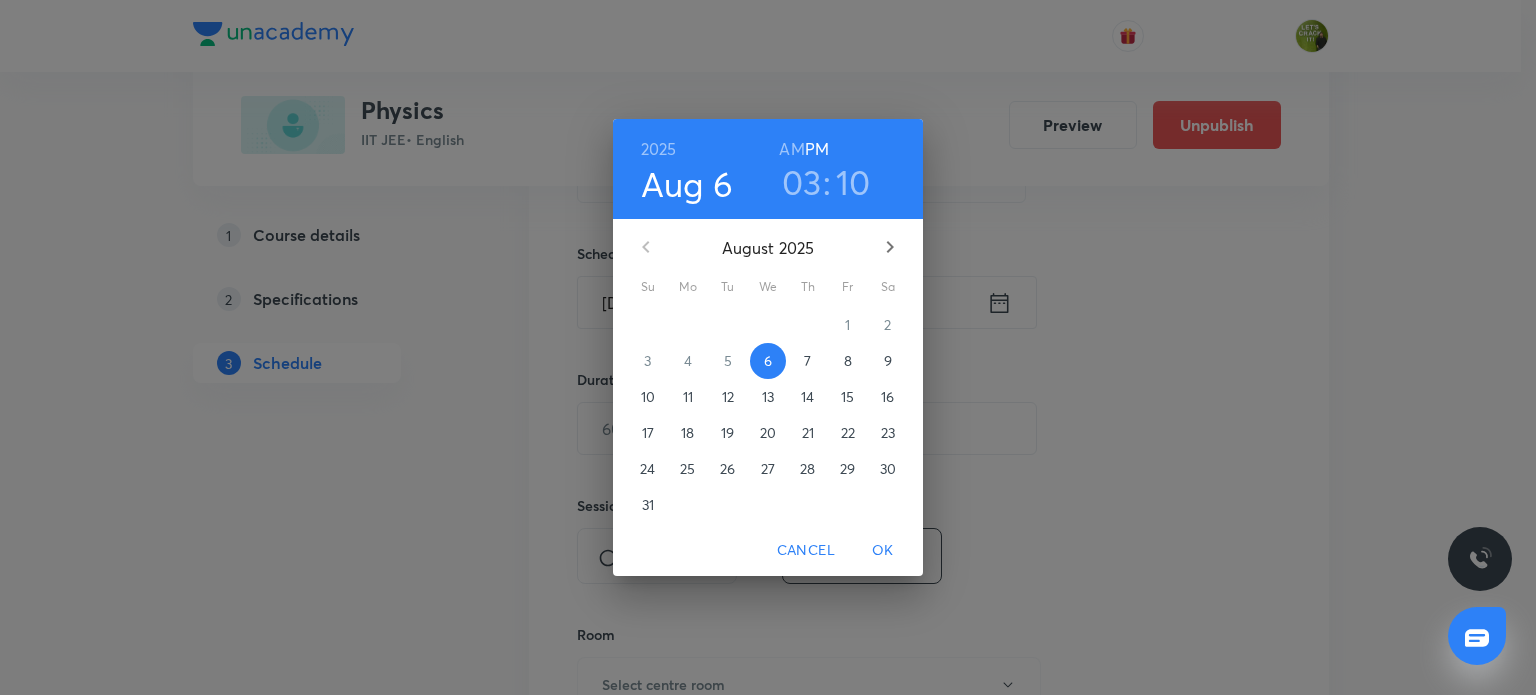 click on "03" at bounding box center [802, 182] 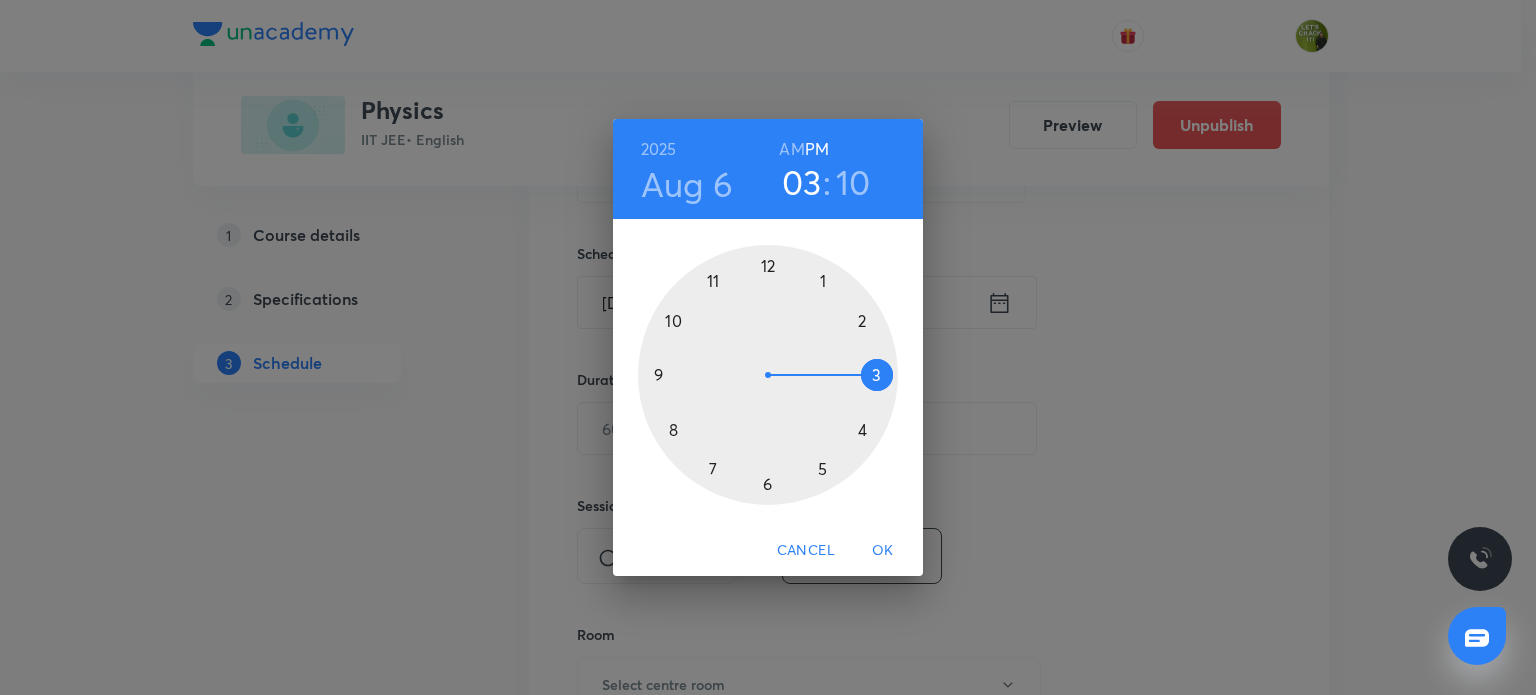click on "10" at bounding box center (853, 182) 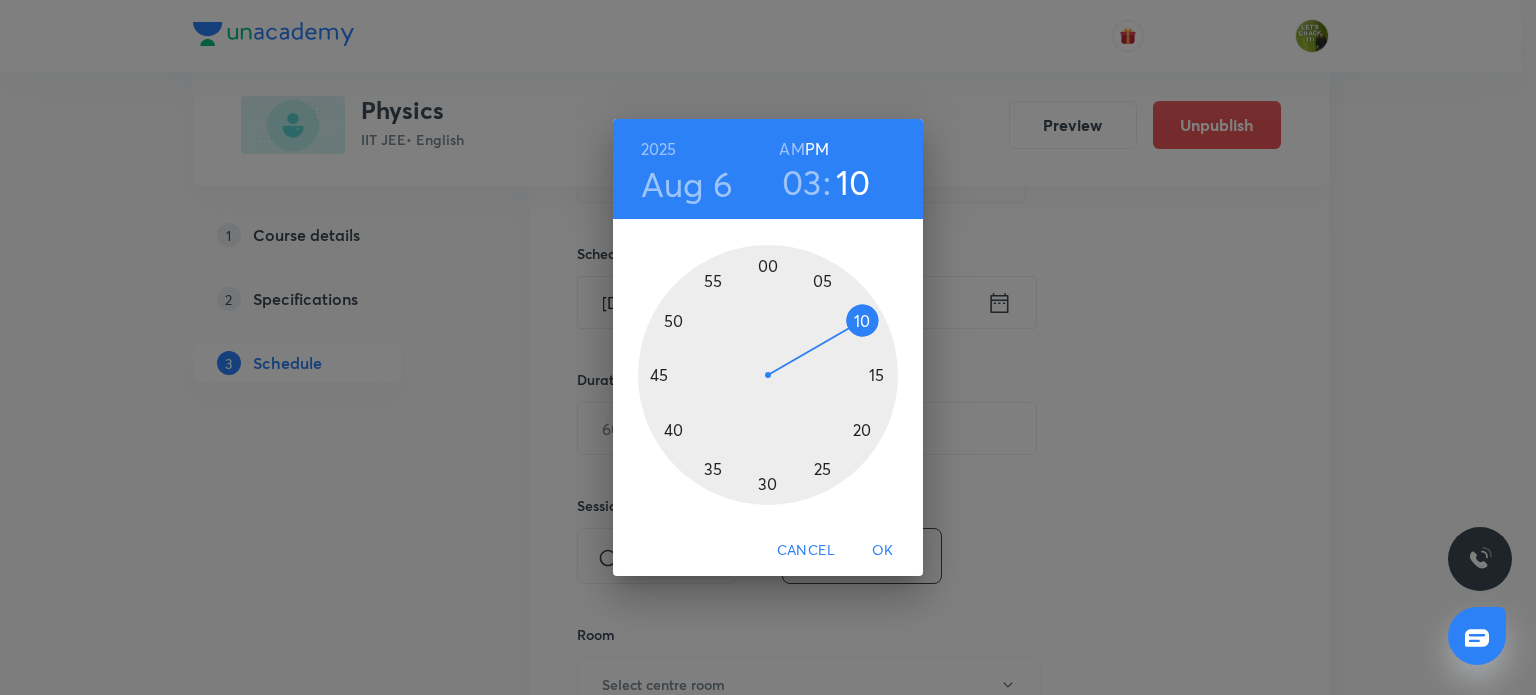 click at bounding box center [768, 375] 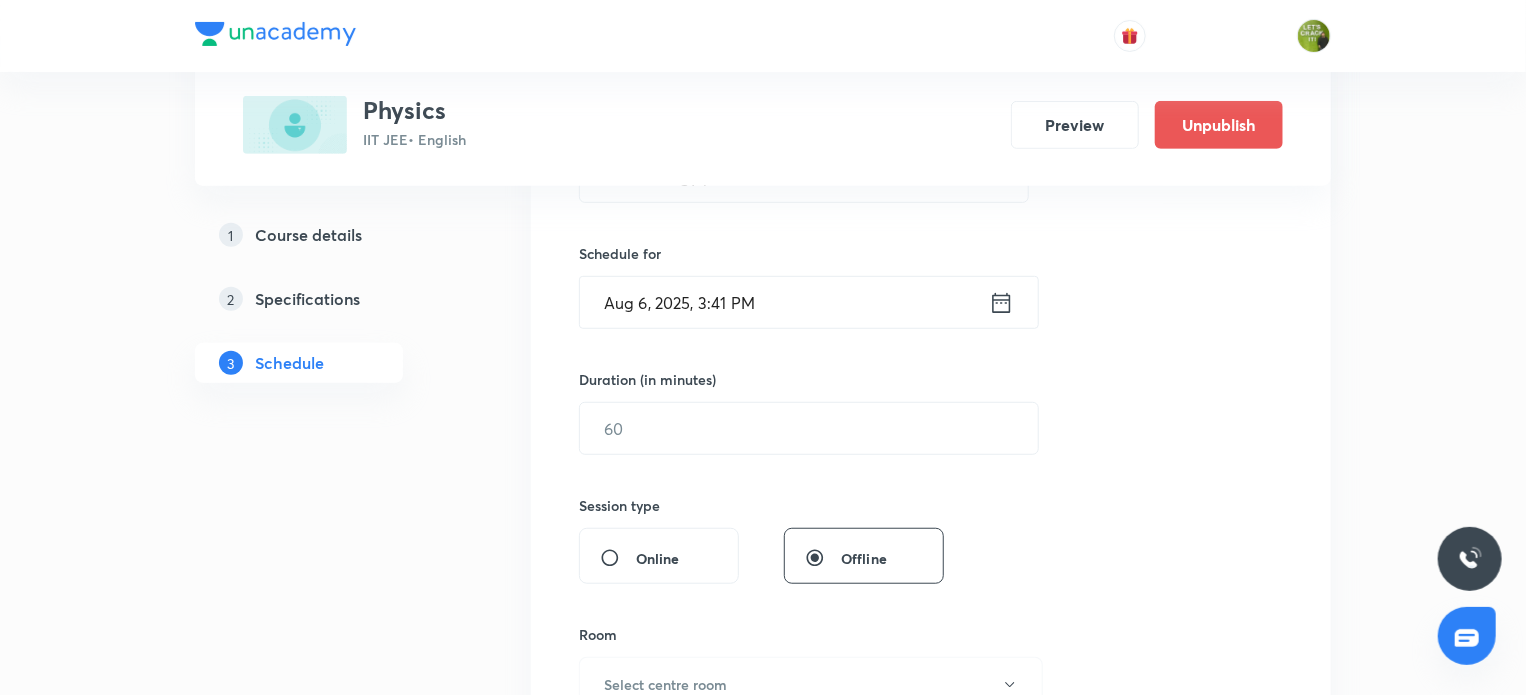 click 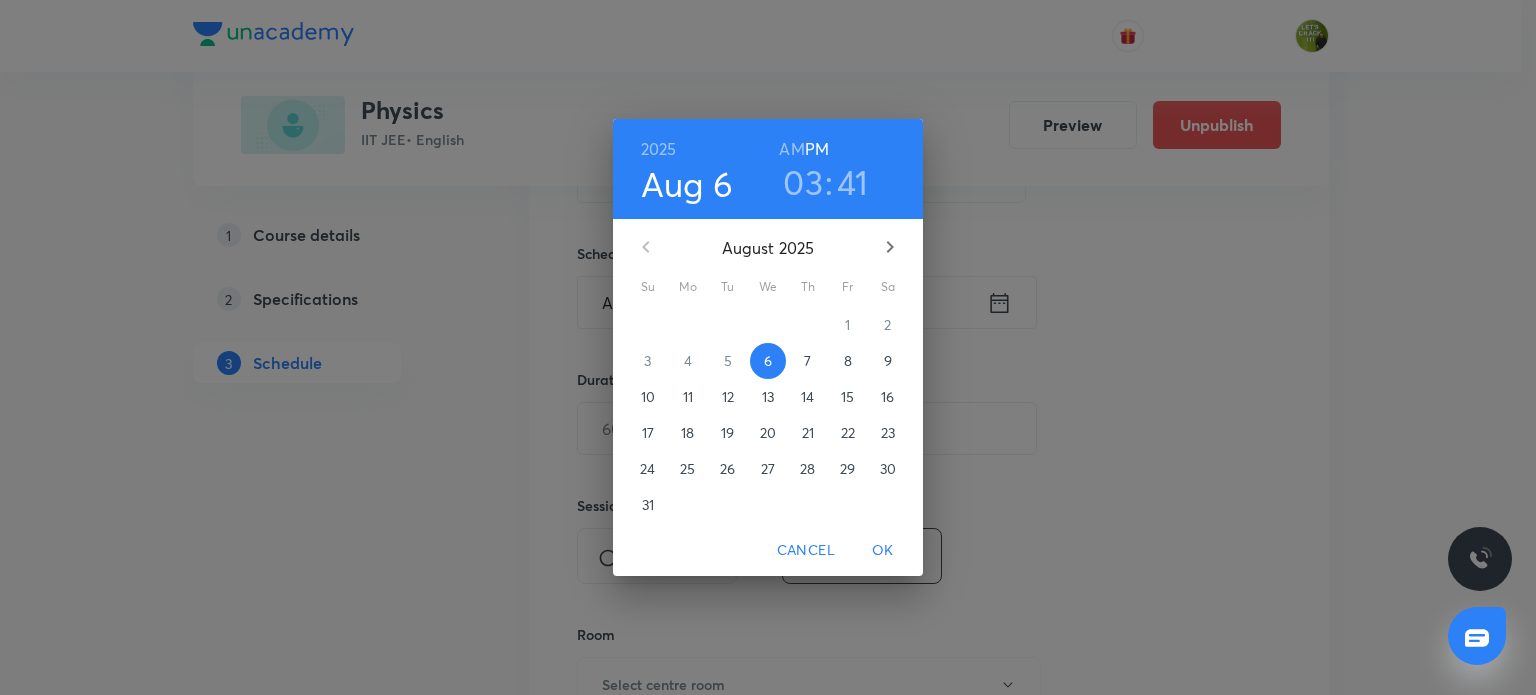click on "41" at bounding box center (853, 182) 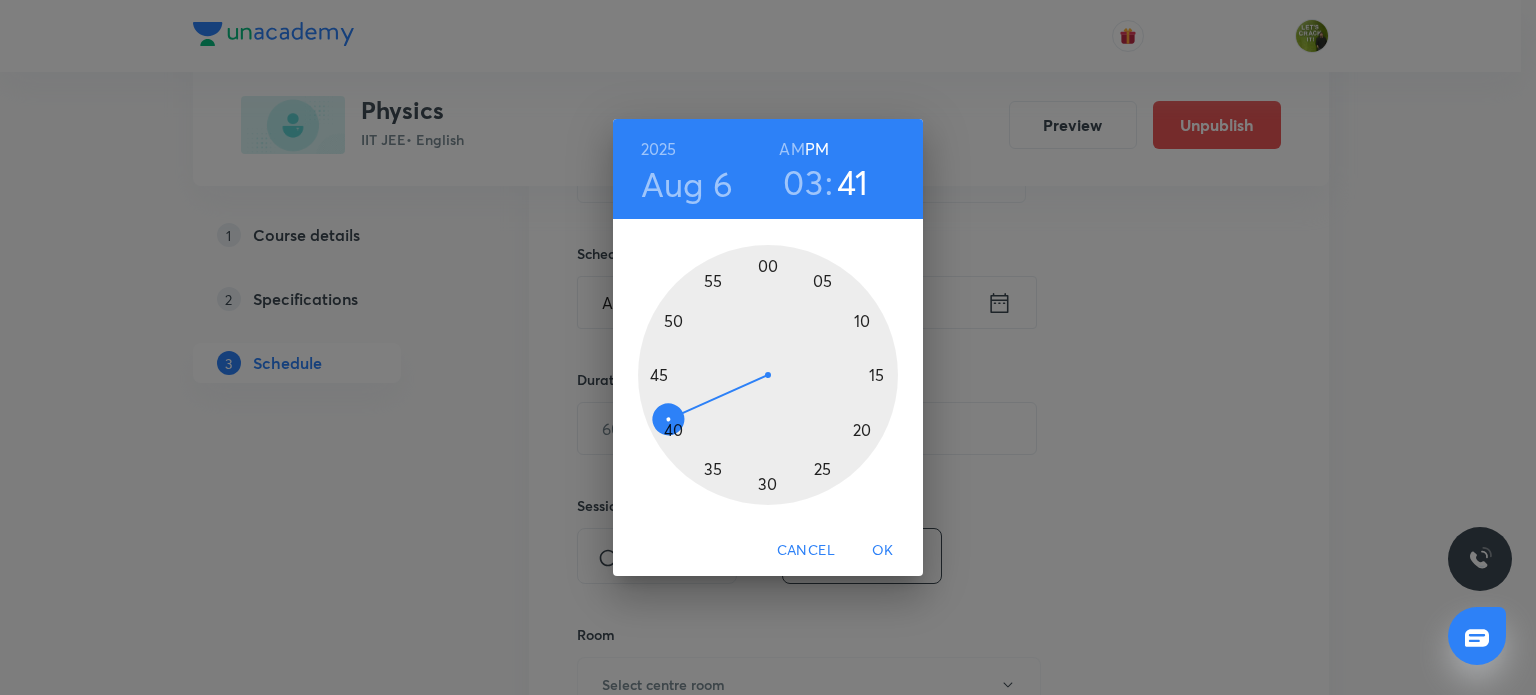 click at bounding box center (768, 375) 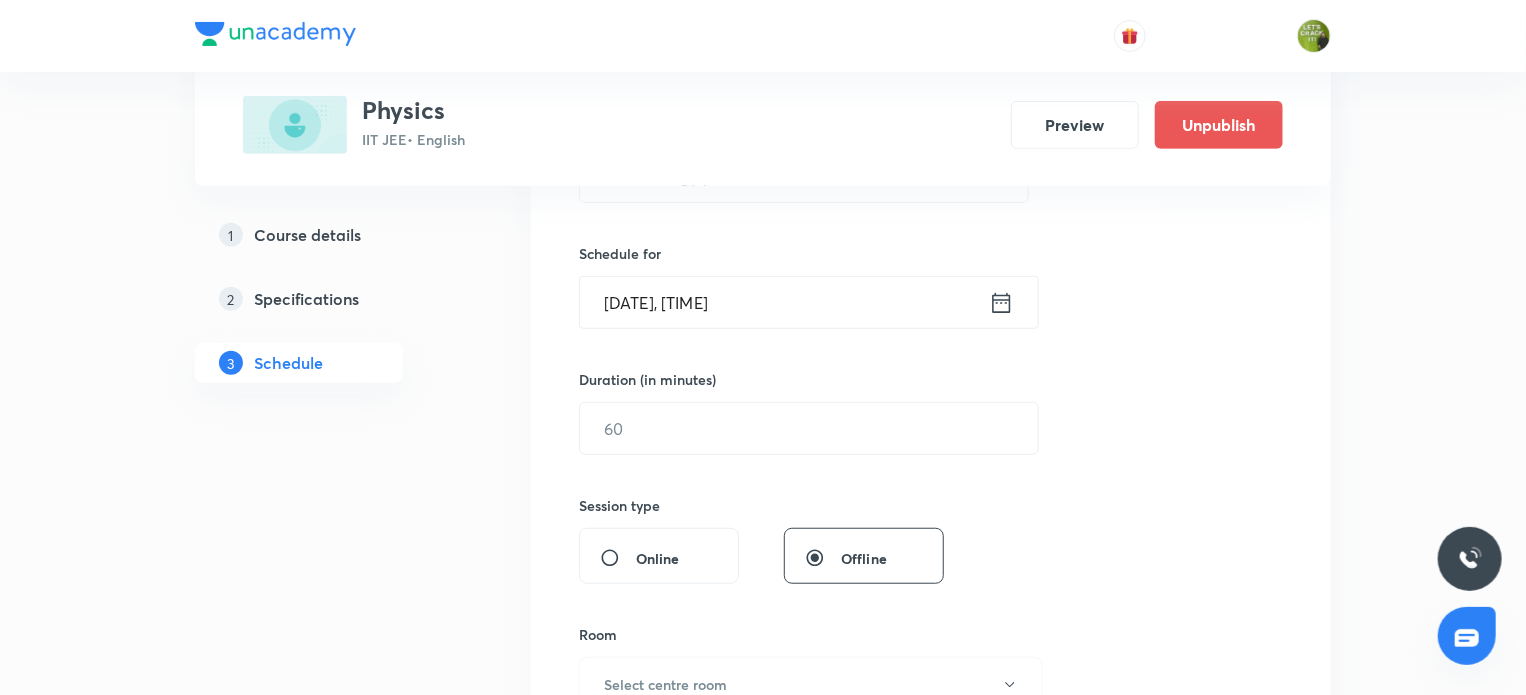 scroll, scrollTop: 588, scrollLeft: 0, axis: vertical 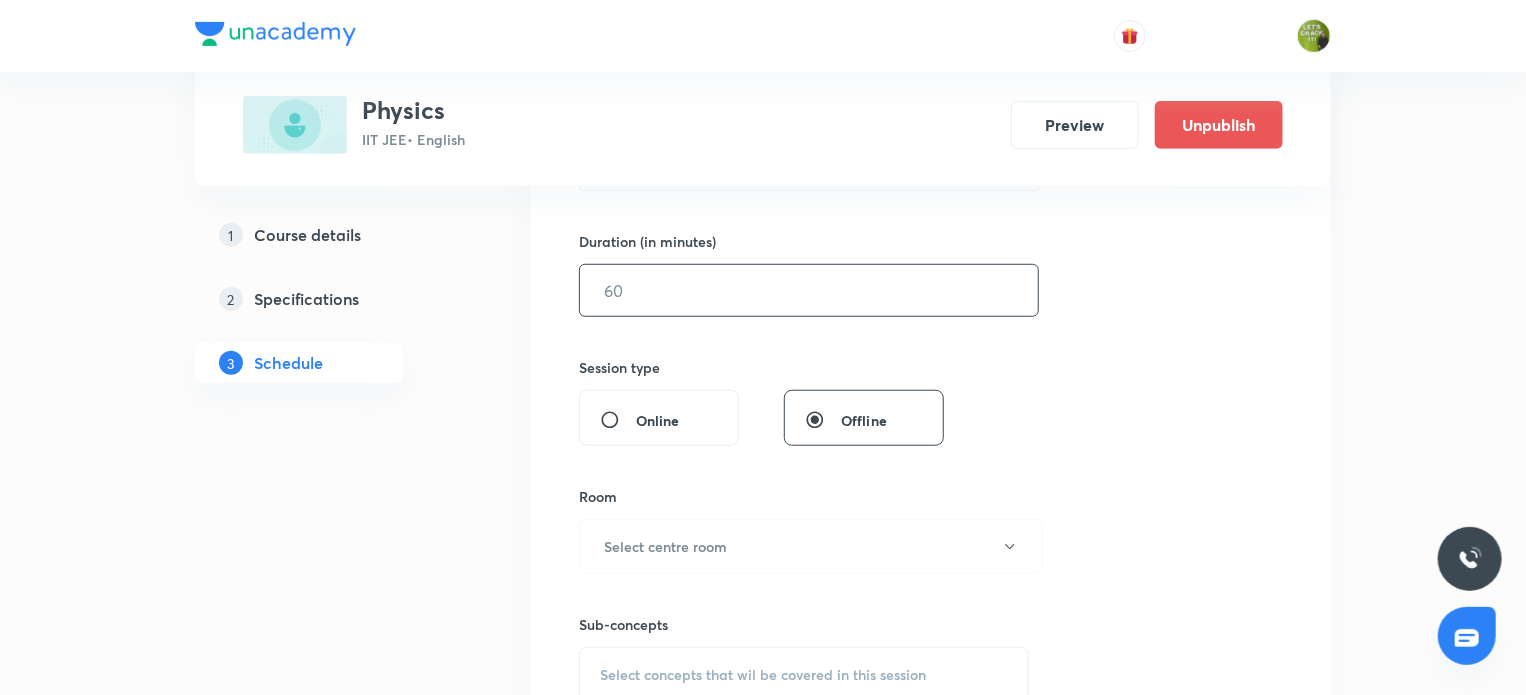 click at bounding box center (809, 290) 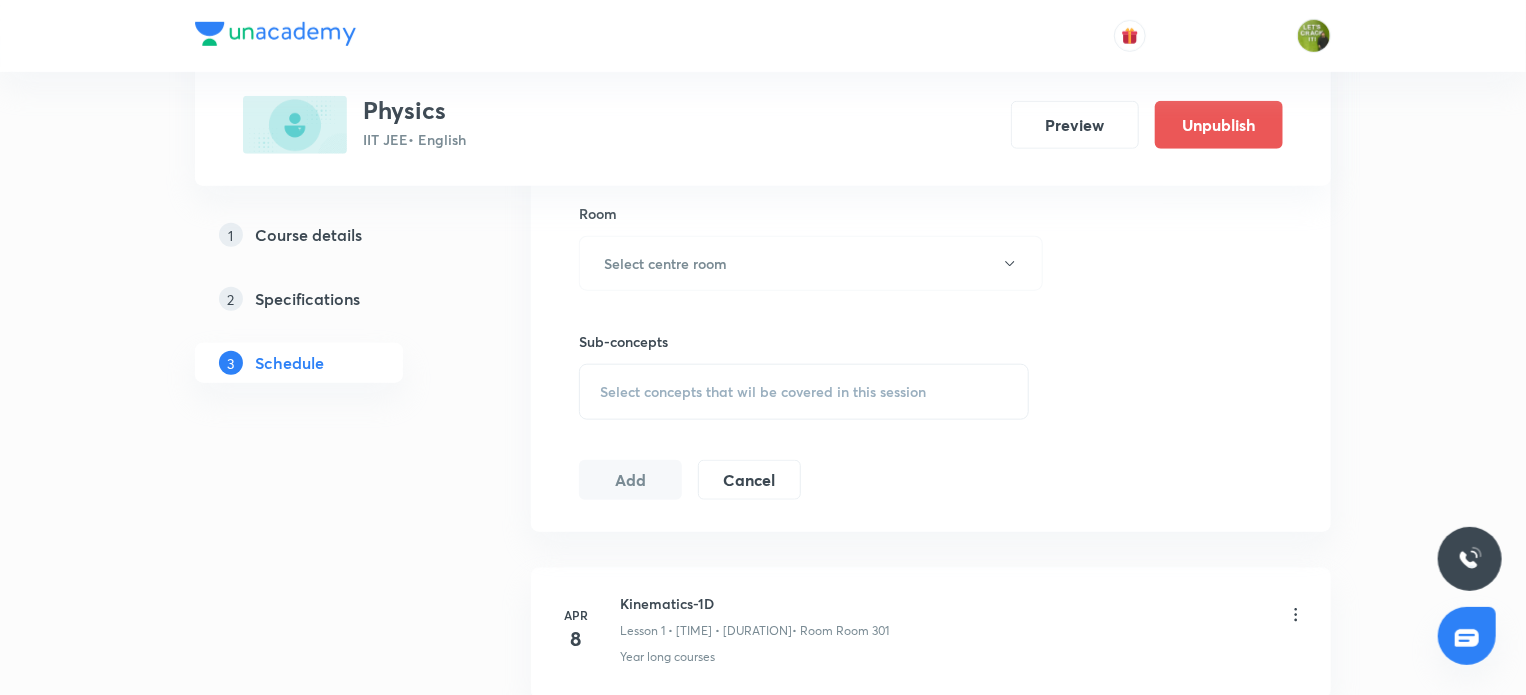 scroll, scrollTop: 872, scrollLeft: 0, axis: vertical 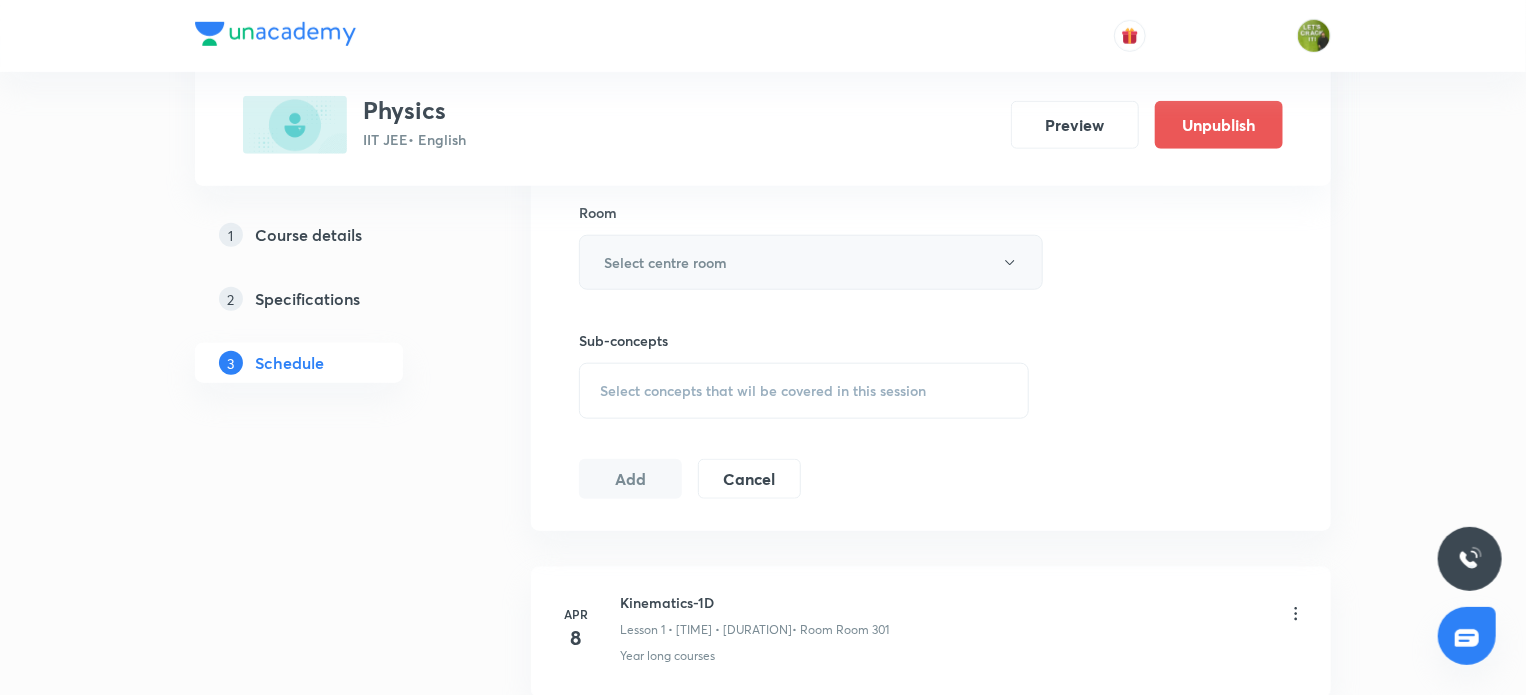 type on "80" 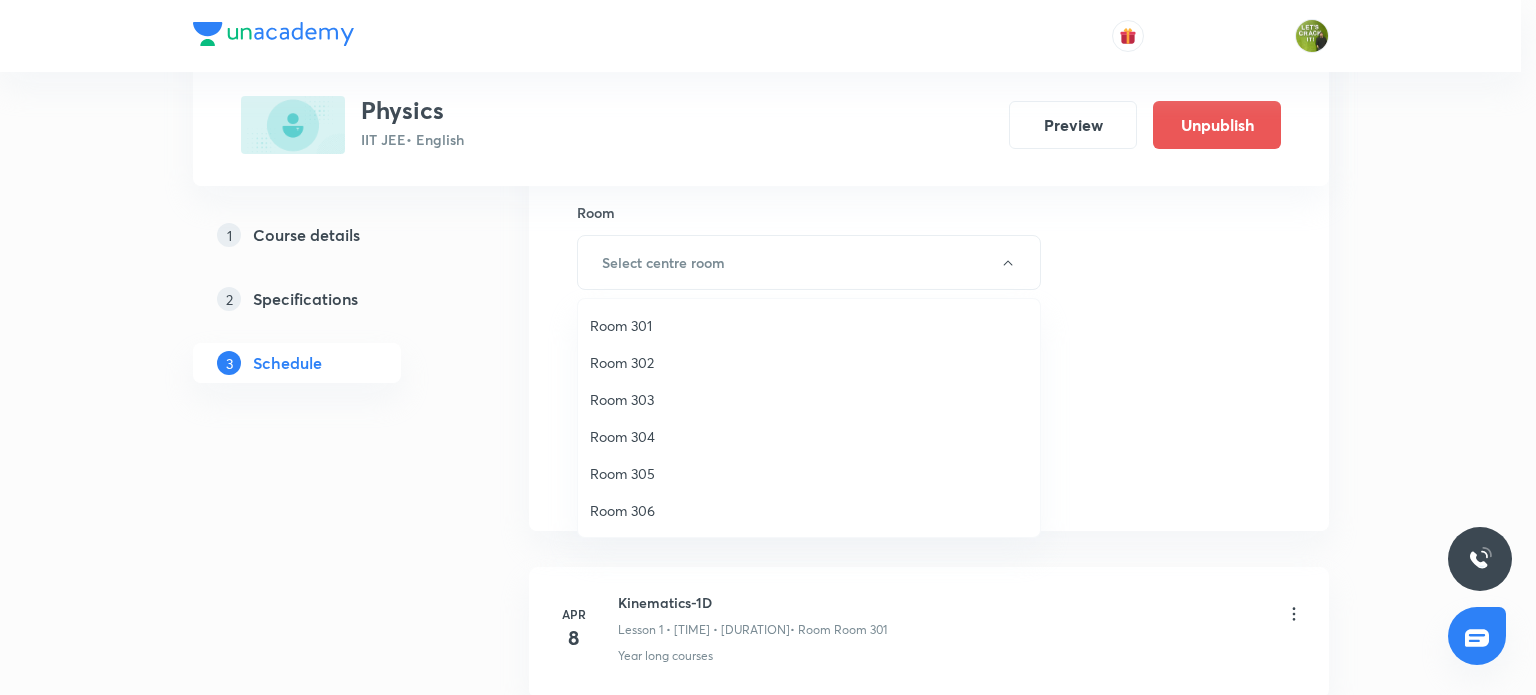 click on "Room 301" at bounding box center (809, 325) 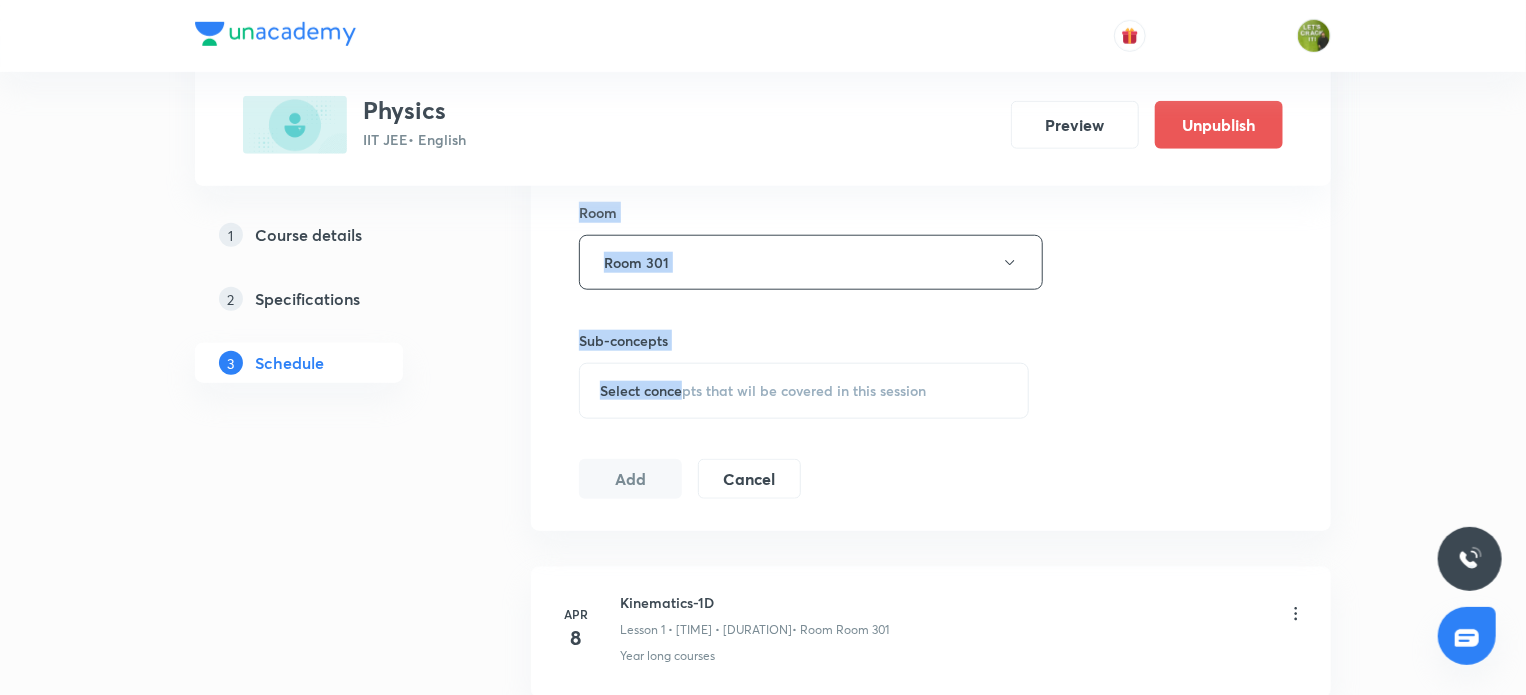drag, startPoint x: 686, startPoint y: 375, endPoint x: 439, endPoint y: 383, distance: 247.12952 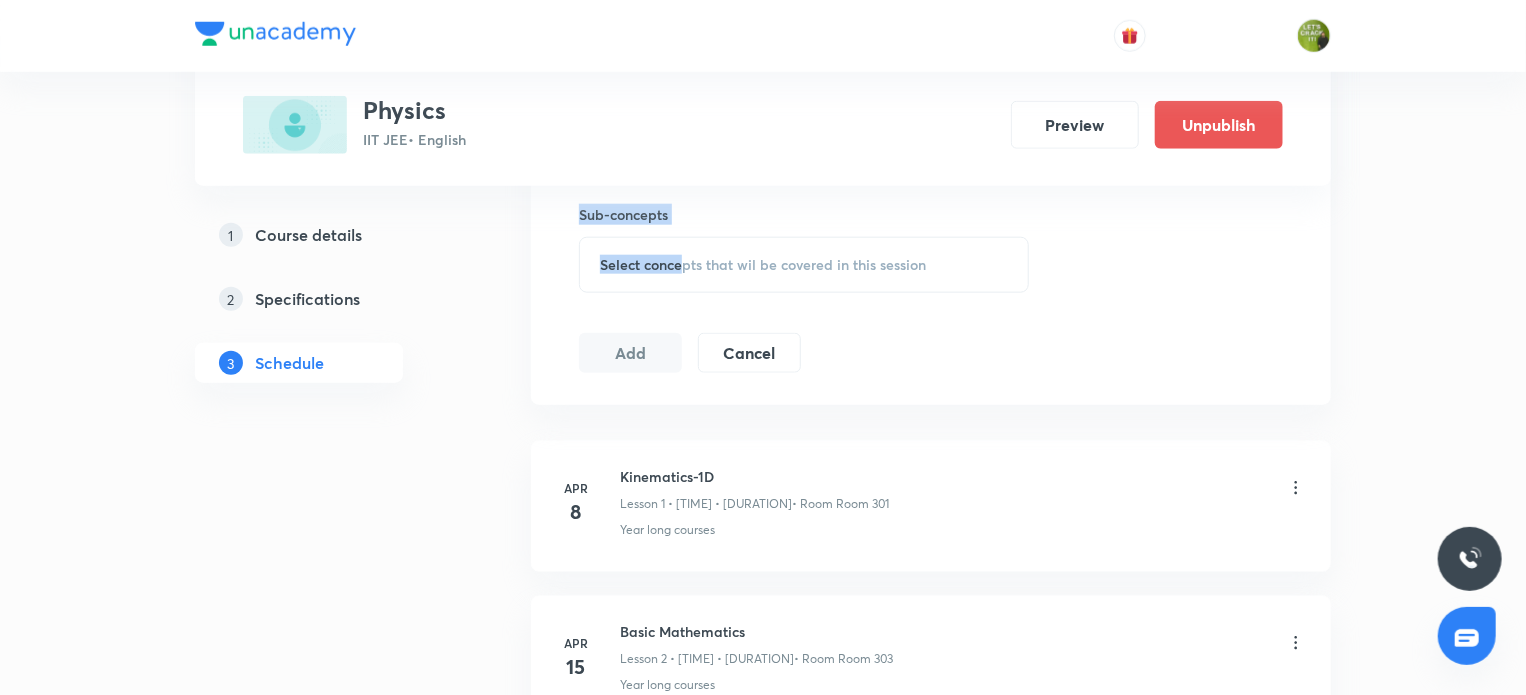 scroll, scrollTop: 1004, scrollLeft: 0, axis: vertical 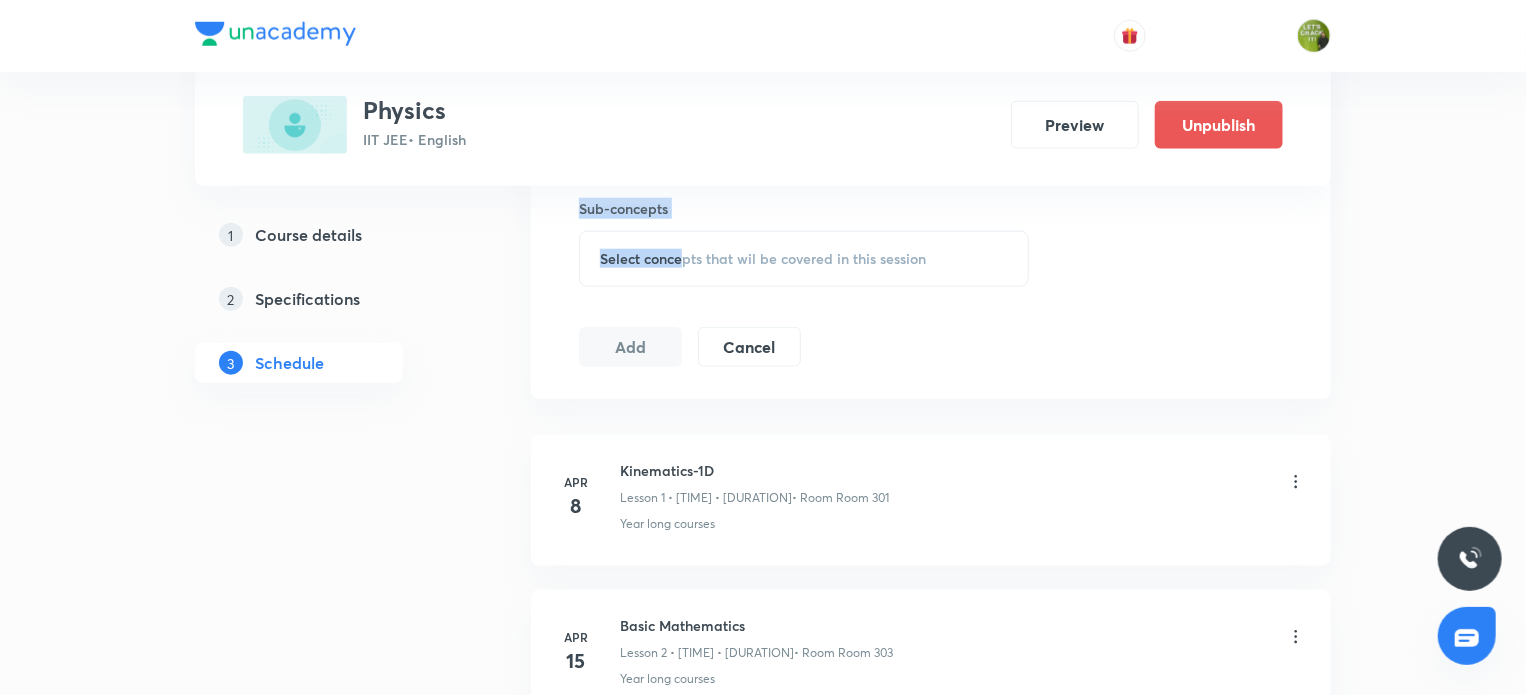 click on "1 Course details 2 Specifications 3 Schedule" at bounding box center (331, 311) 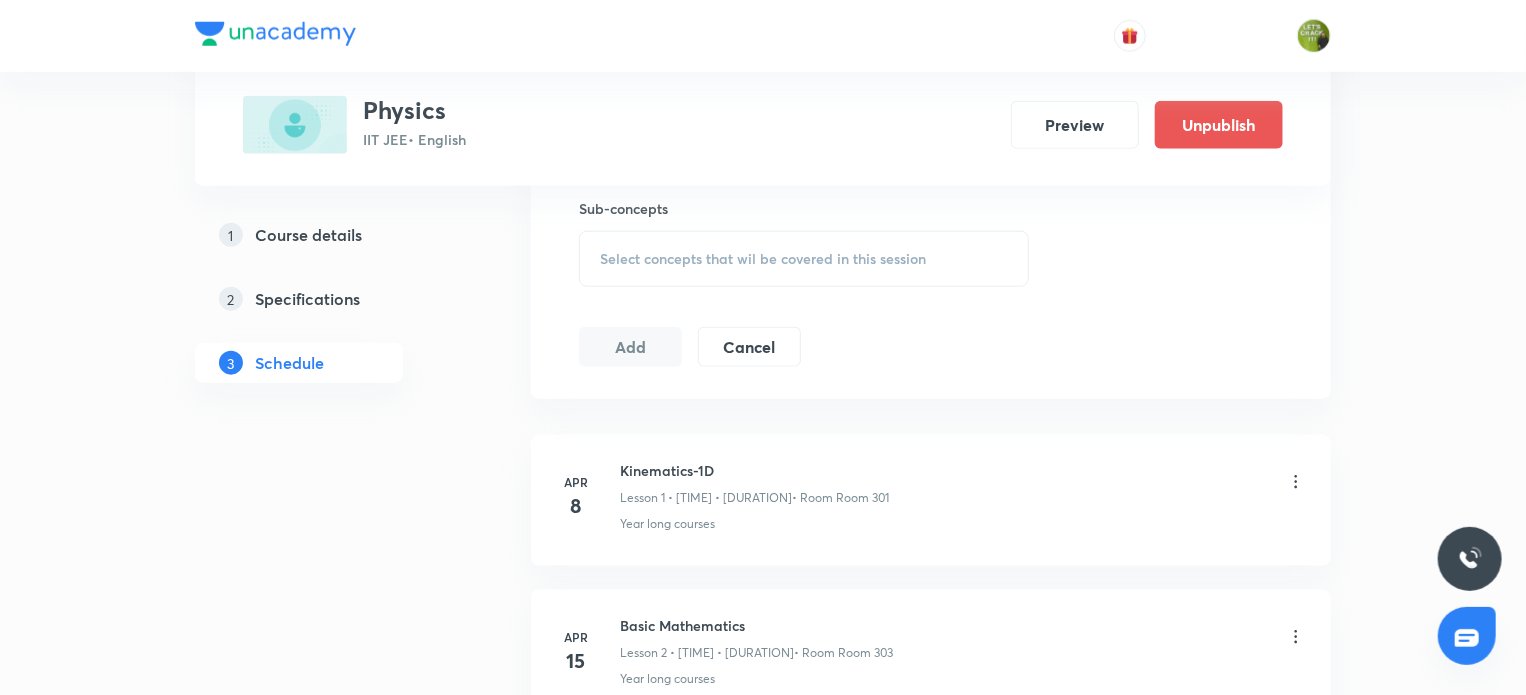 click on "Select concepts that wil be covered in this session" at bounding box center [763, 259] 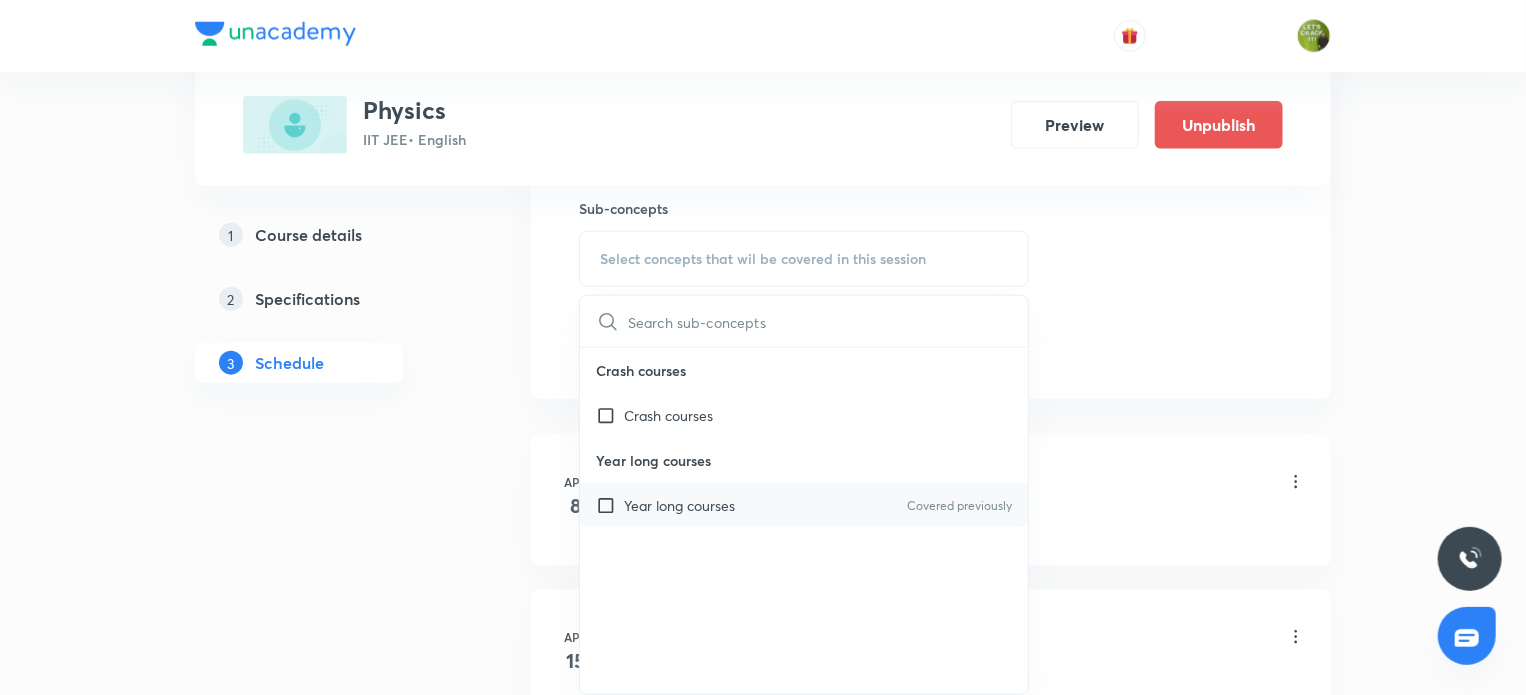 click at bounding box center (610, 505) 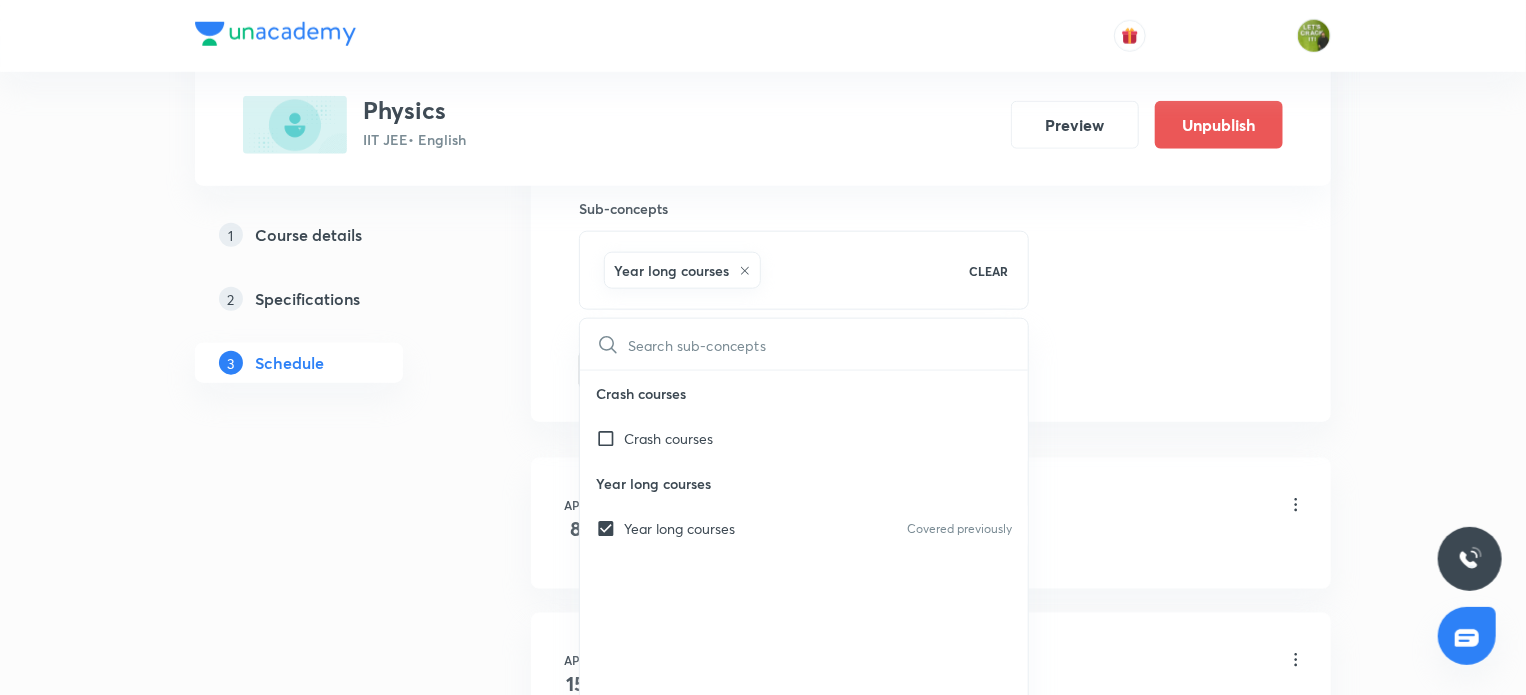 click on "Plus Courses Physics IIT JEE  • English Preview Unpublish 1 Course details 2 Specifications 3 Schedule Schedule 68  classes Session  69 Live class Session title 17/99 Work Energy power ​ Schedule for Aug 6, 2025, 3:40 PM ​ Duration (in minutes) 80 ​   Session type Online Offline Room Room 301 Sub-concepts Year long courses CLEAR ​ Crash courses Crash courses Year long courses Year long courses Covered previously Add Cancel Apr 8 Kinematics-1D Lesson 1 • 9:00 AM • 70 min  • Room Room 301 Year long courses Apr 15 Basic Mathematics Lesson 2 • 3:40 PM • 80 min  • Room Room 303 Year long courses Apr 16 Basic Mathematics Lesson 3 • 5:05 PM • 80 min  • Room Room 301 Year long courses Apr 17 Basic Mathematics Lesson 4 • 5:05 PM • 80 min  • Room Room 302 Year long courses Apr 20 Basic Mathematics Lesson 5 • 3:40 PM • 80 min  • Room Room 301 Year long courses Apr 20 Basic Mathematics Lesson 6 • 5:05 PM • 80 min  • Room Room 301 Year long courses Apr 22 Apr 23 Apr 24 1" at bounding box center [763, 5117] 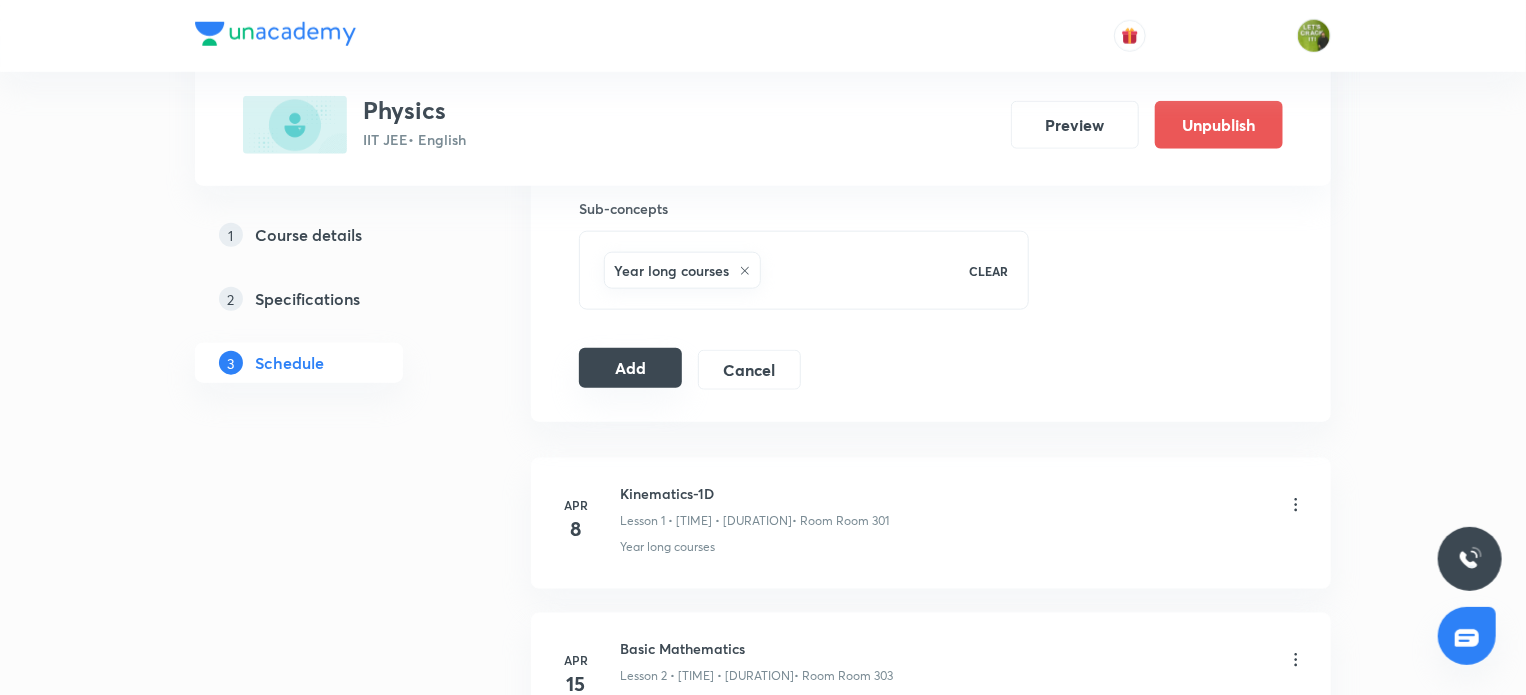 click on "Add" at bounding box center [630, 368] 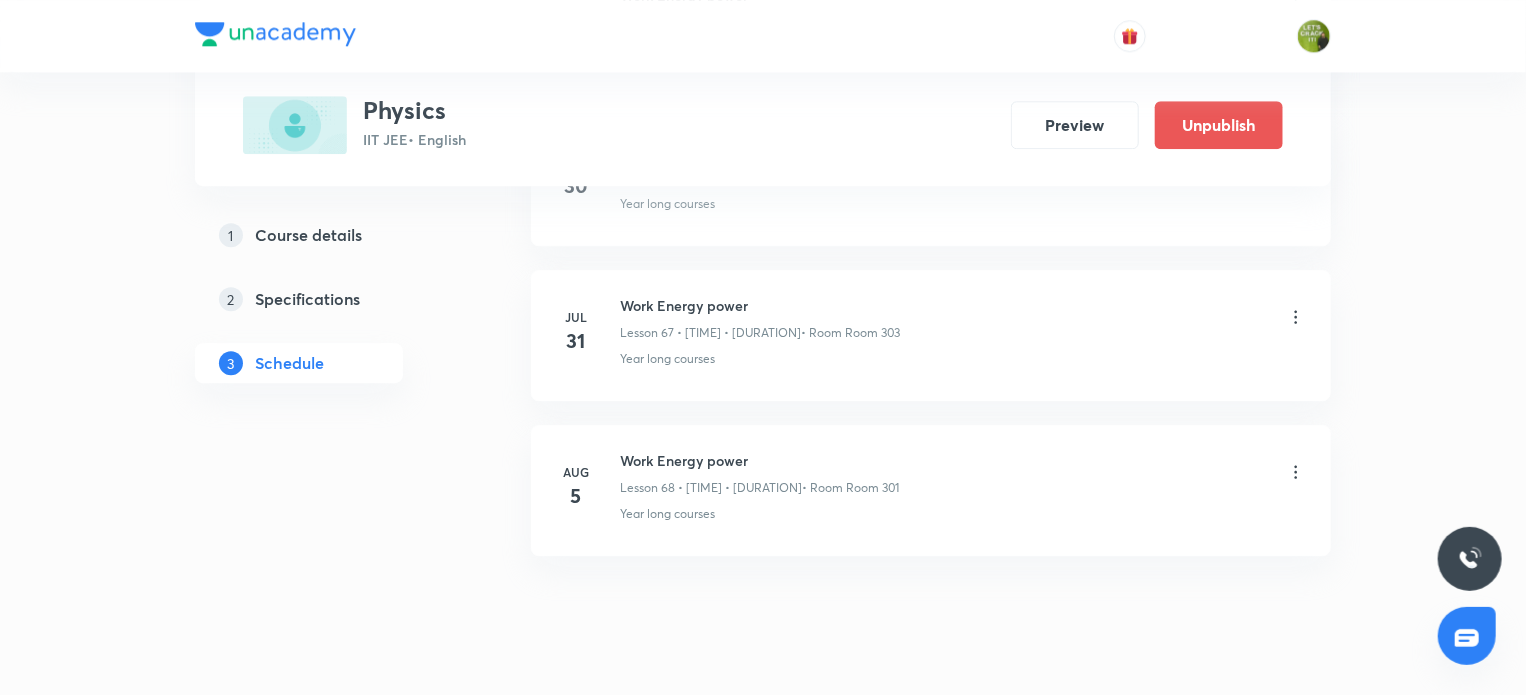 scroll, scrollTop: 10501, scrollLeft: 0, axis: vertical 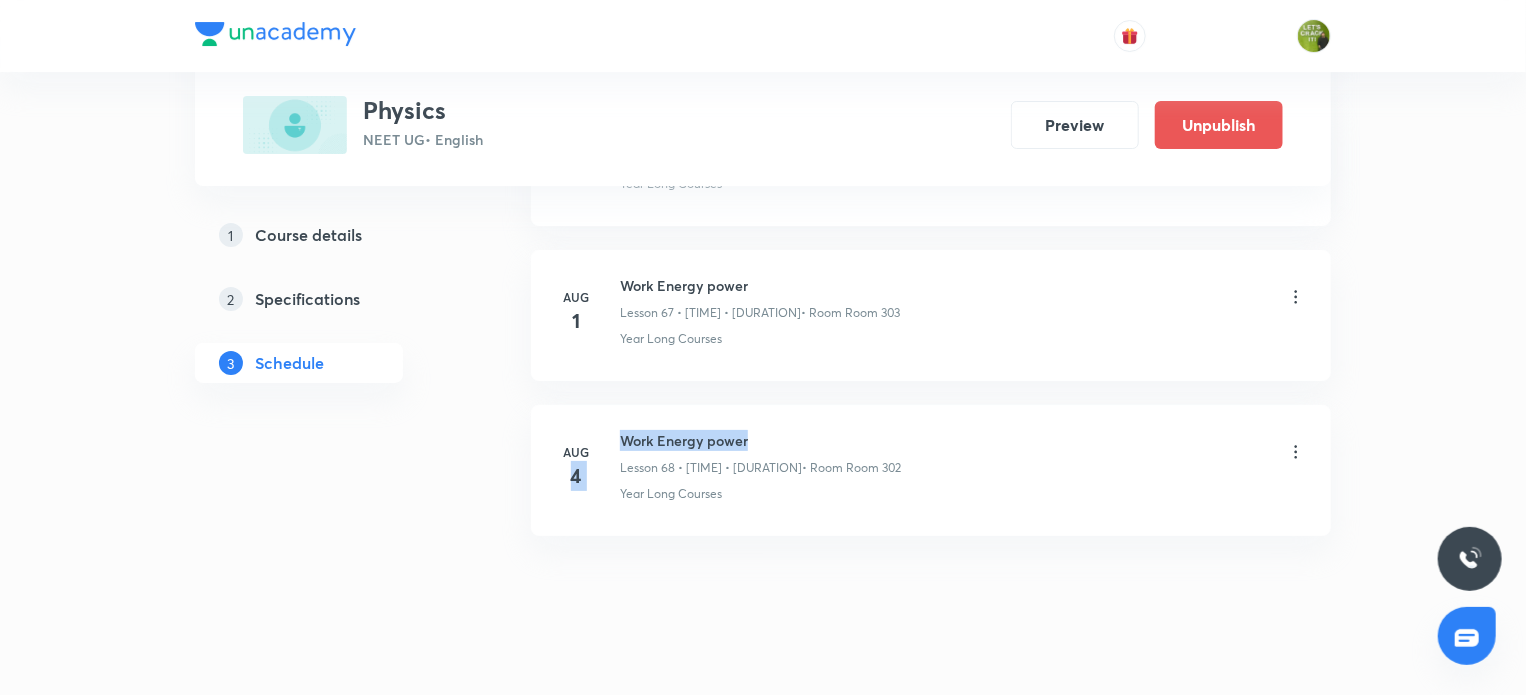 drag, startPoint x: 616, startPoint y: 411, endPoint x: 751, endPoint y: 413, distance: 135.01482 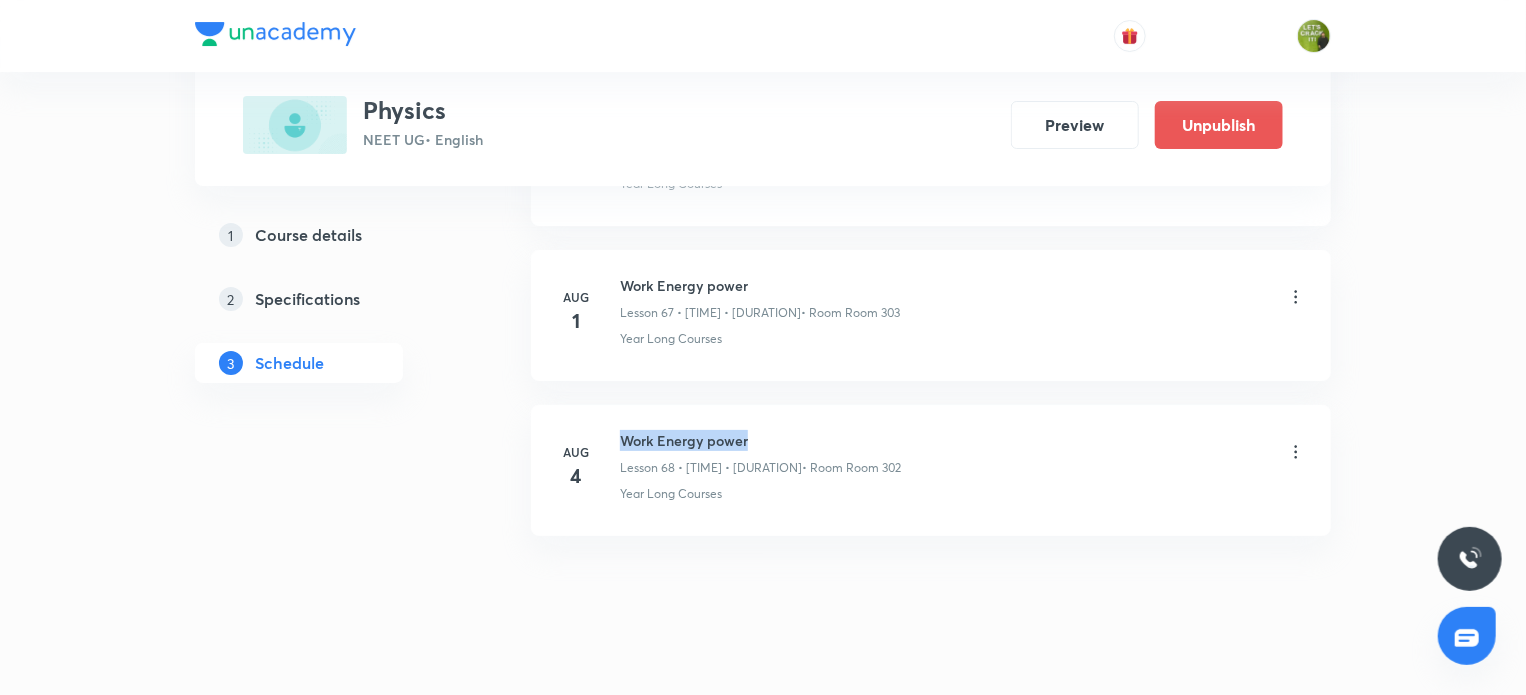 drag, startPoint x: 622, startPoint y: 407, endPoint x: 745, endPoint y: 407, distance: 123 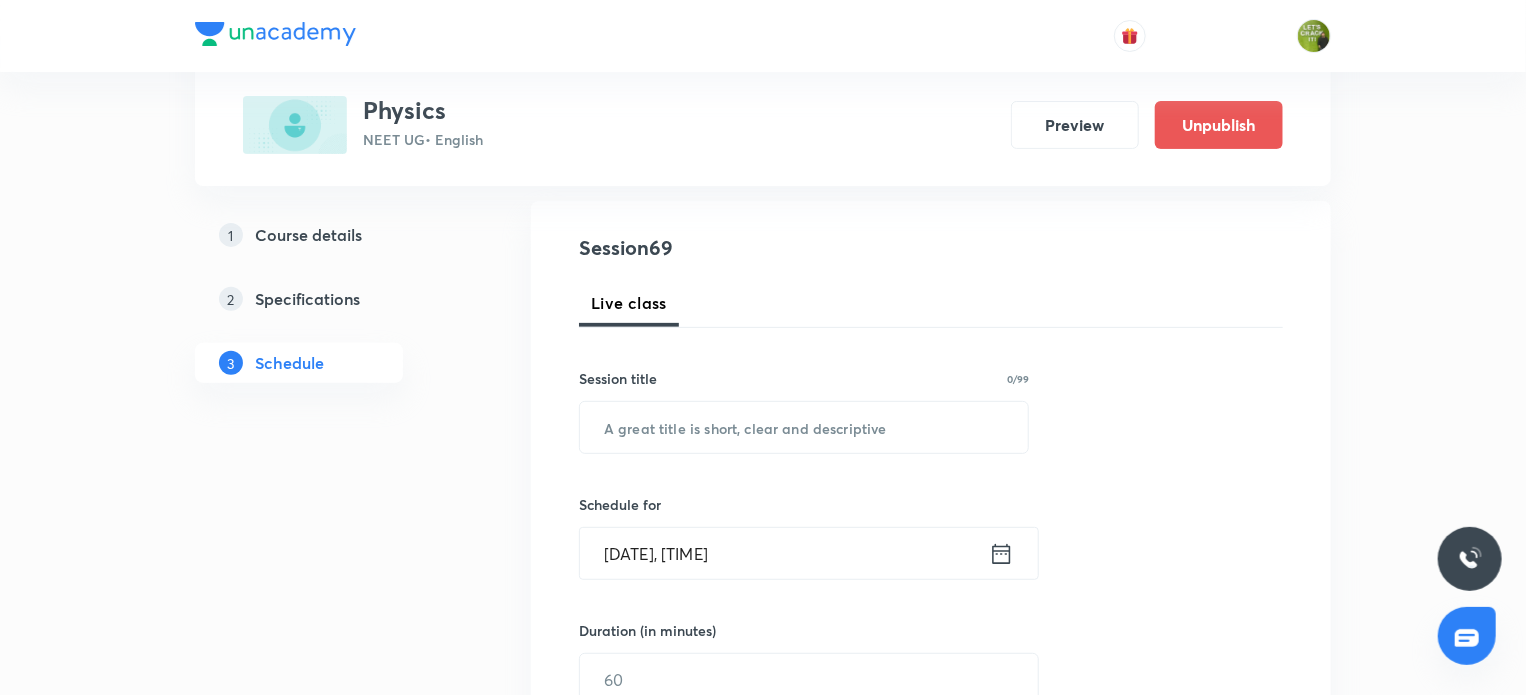 scroll, scrollTop: 204, scrollLeft: 0, axis: vertical 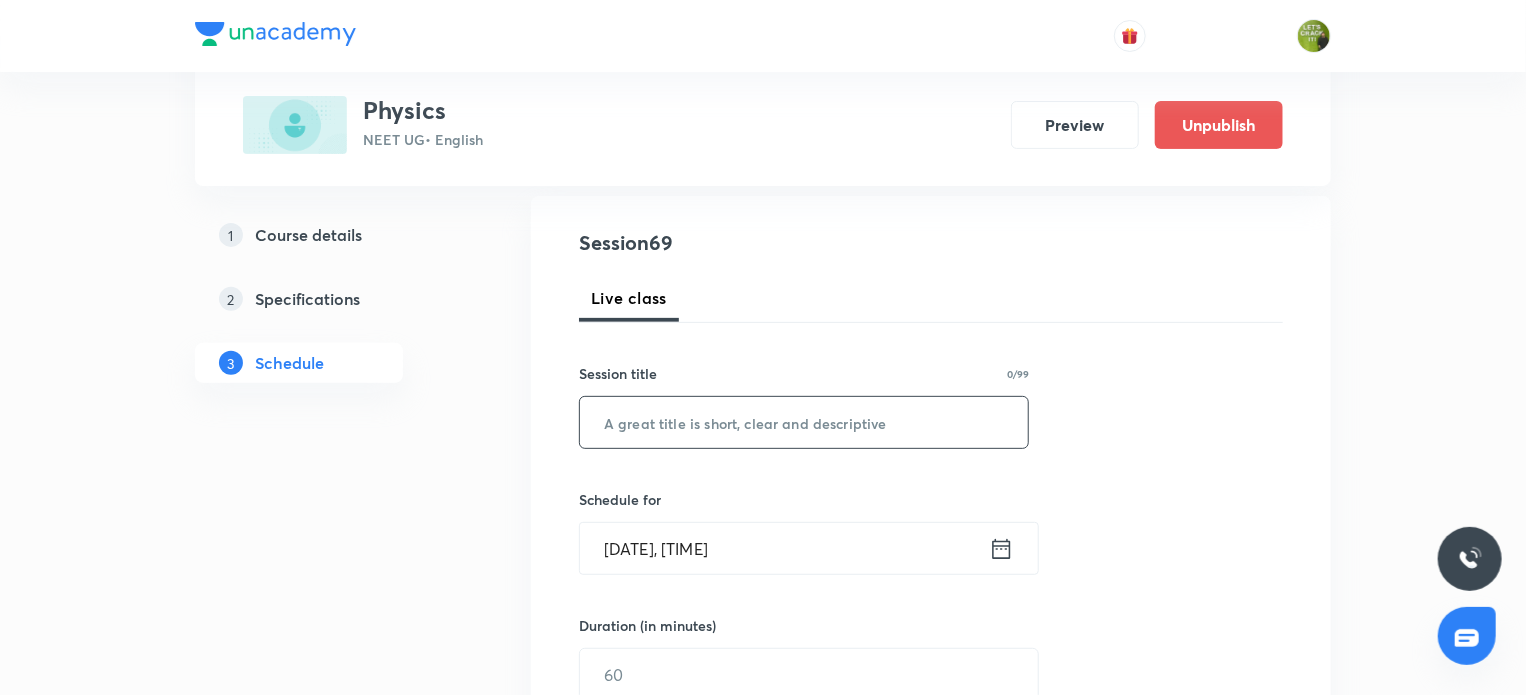 click at bounding box center [804, 422] 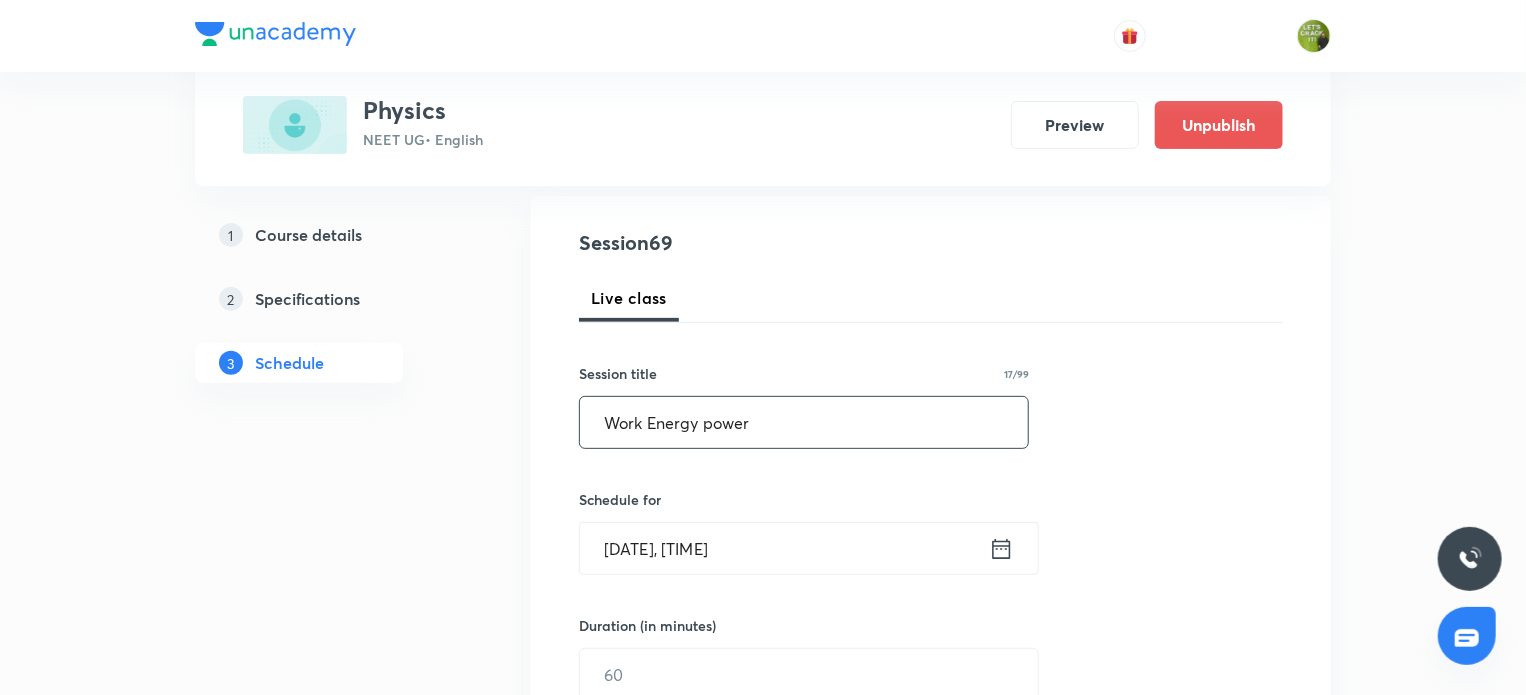 scroll, scrollTop: 391, scrollLeft: 0, axis: vertical 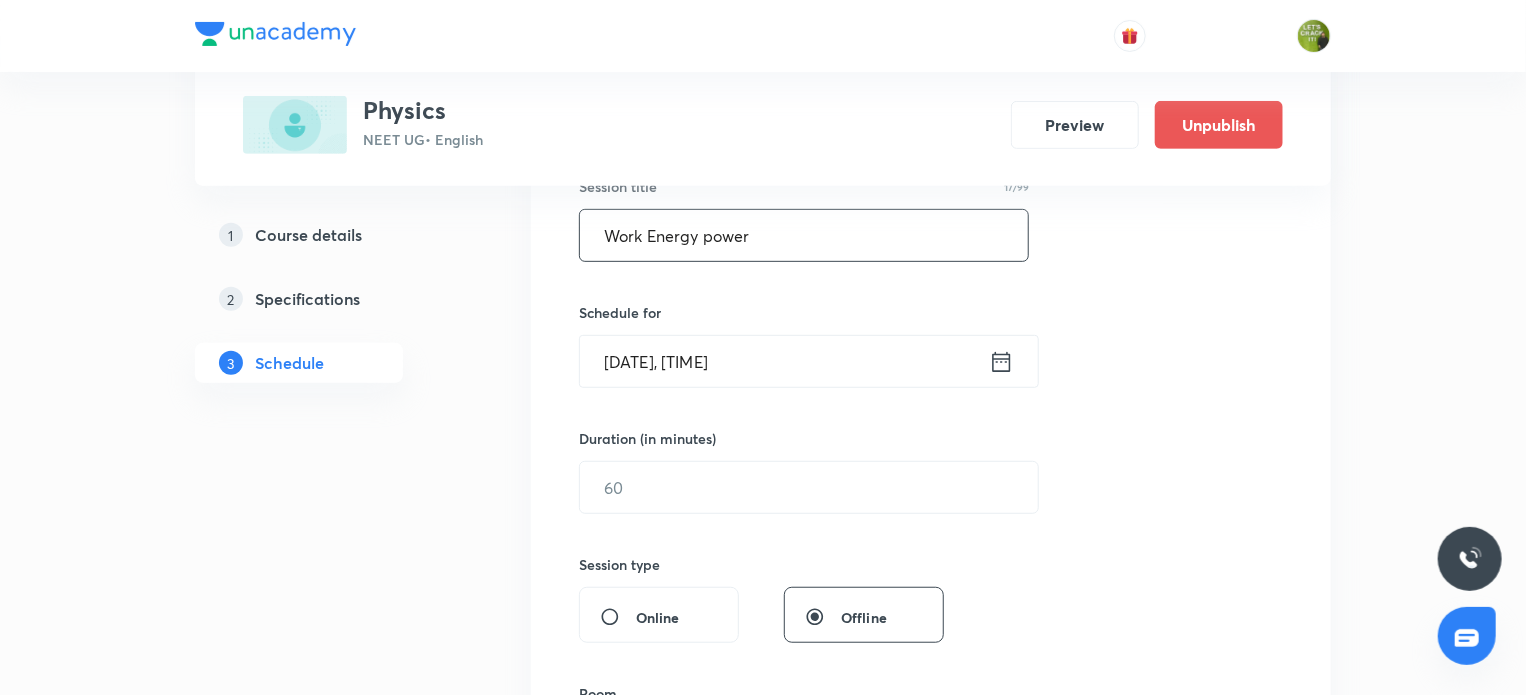 type on "Work Energy power" 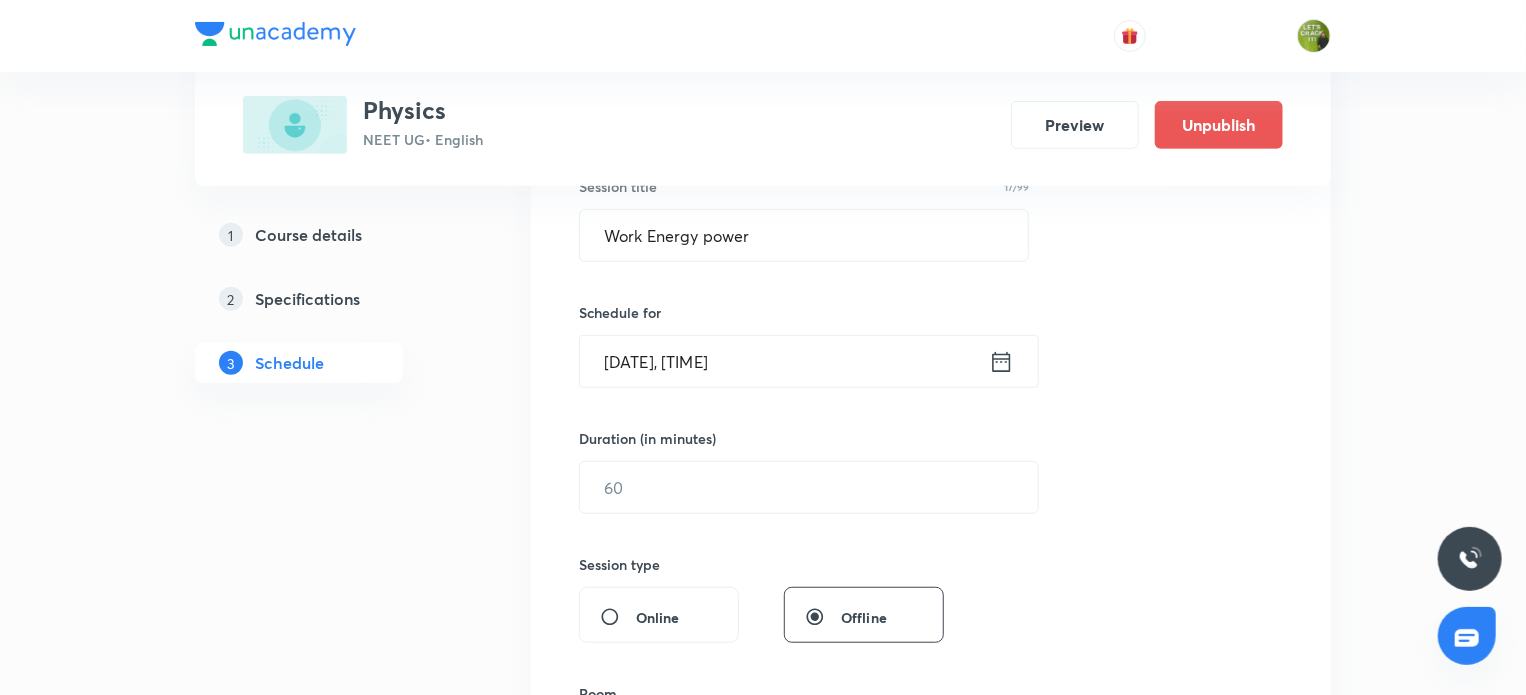 click 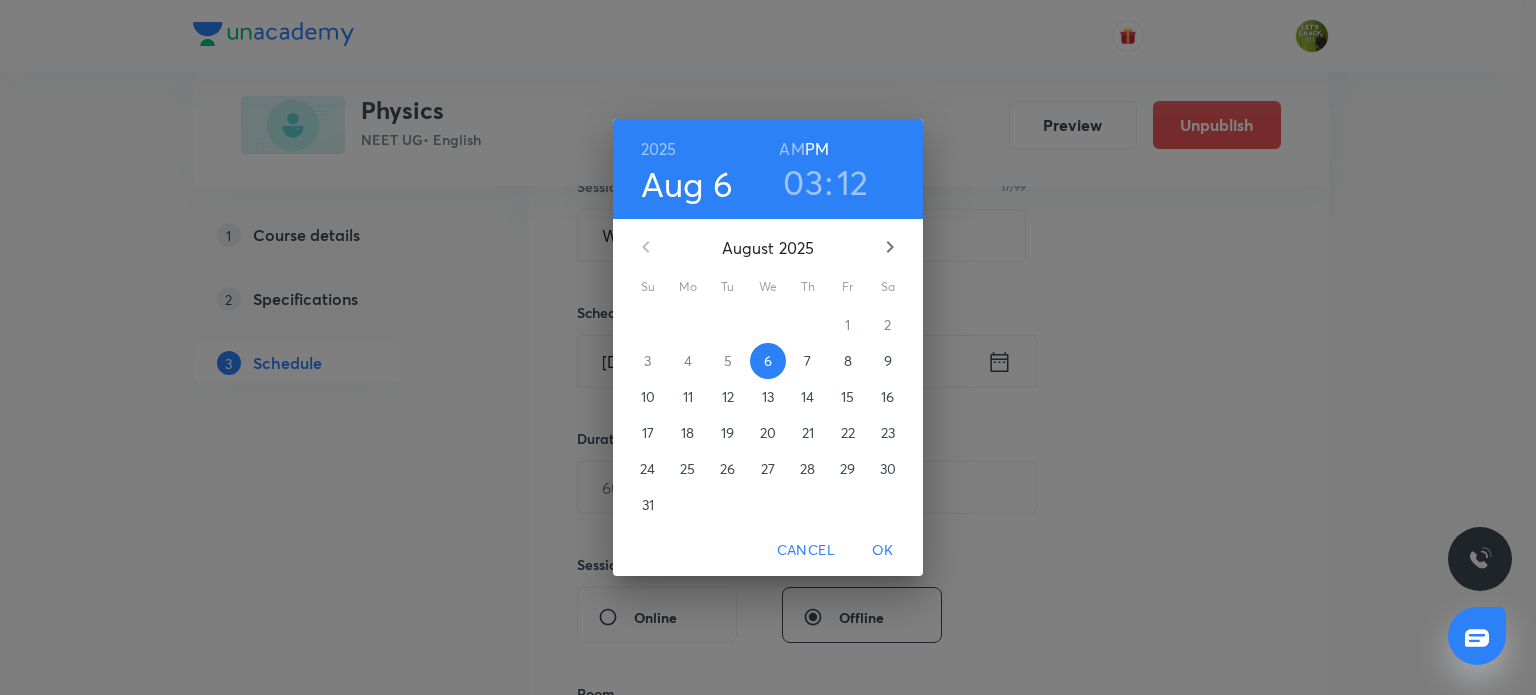 click on "03" at bounding box center (803, 182) 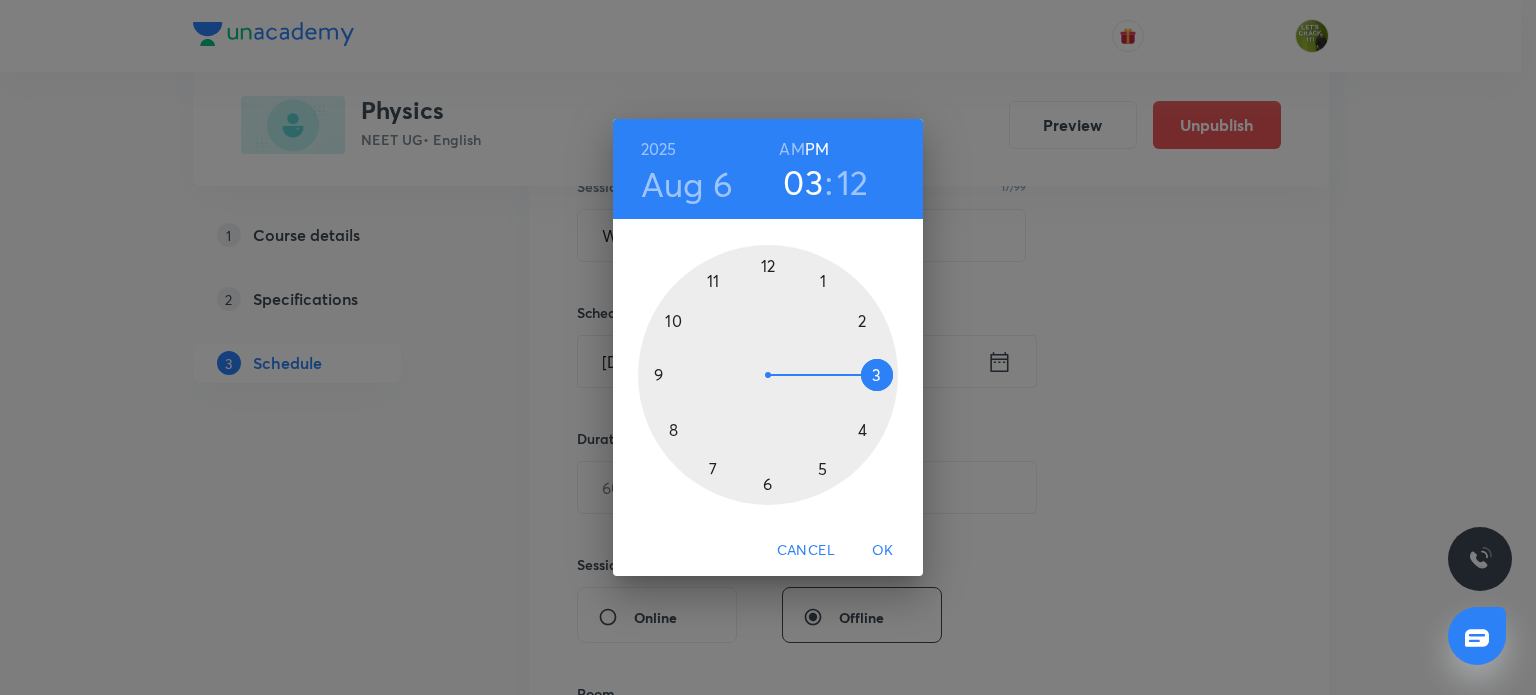 click at bounding box center [768, 375] 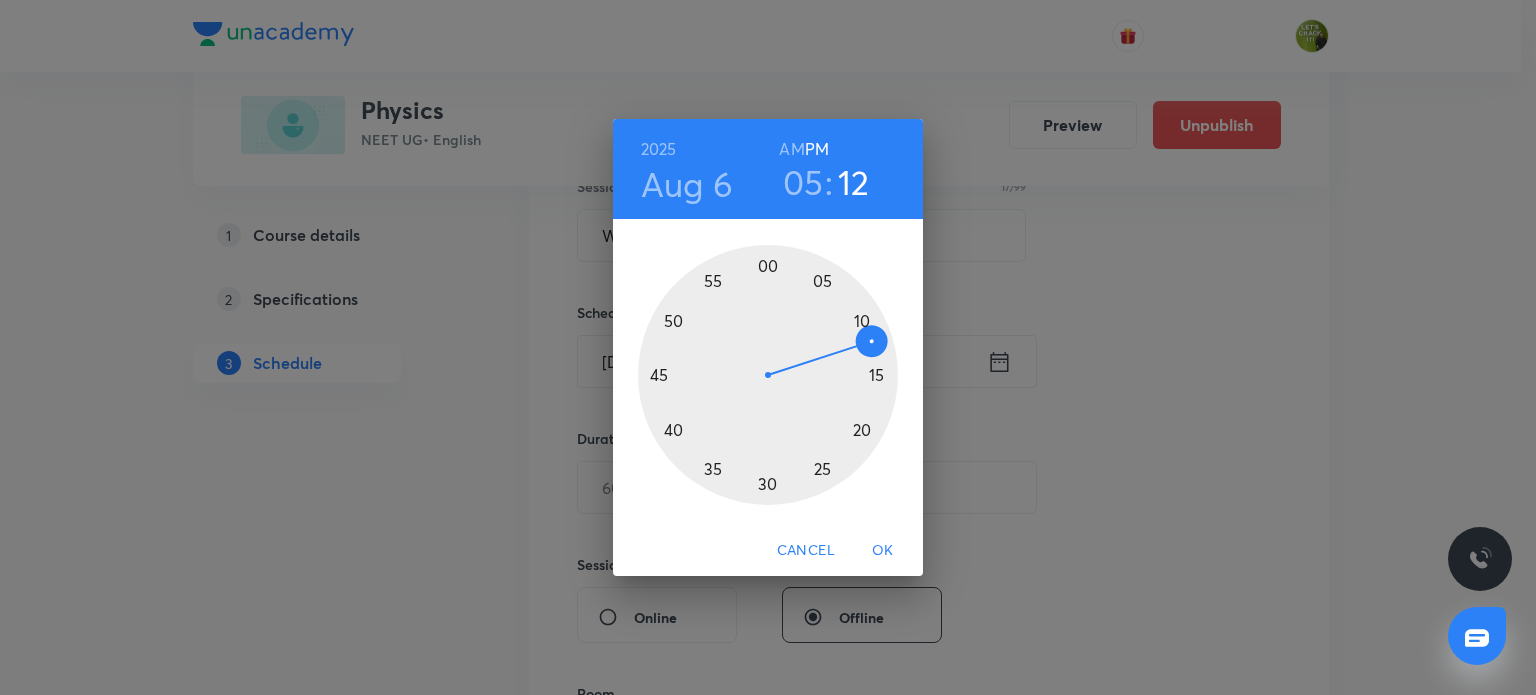 click at bounding box center [768, 375] 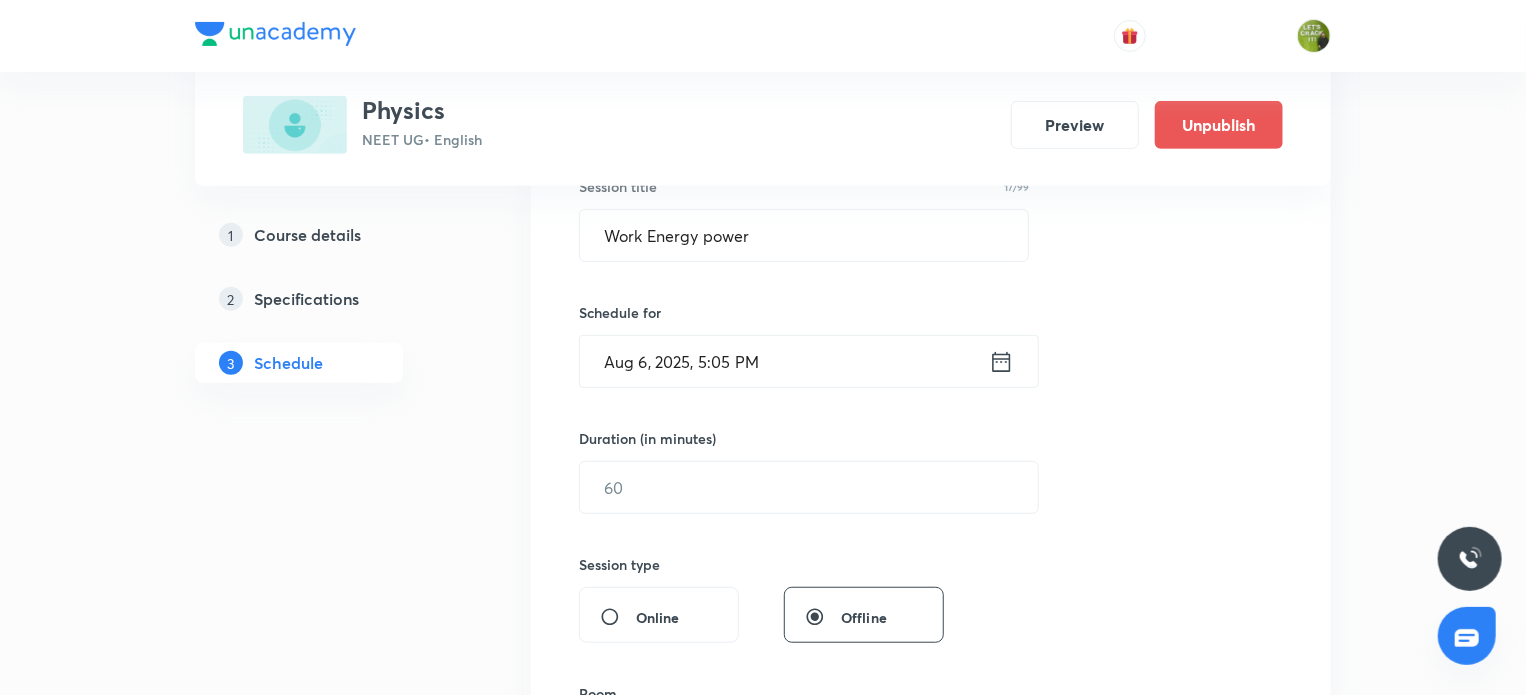 scroll, scrollTop: 496, scrollLeft: 0, axis: vertical 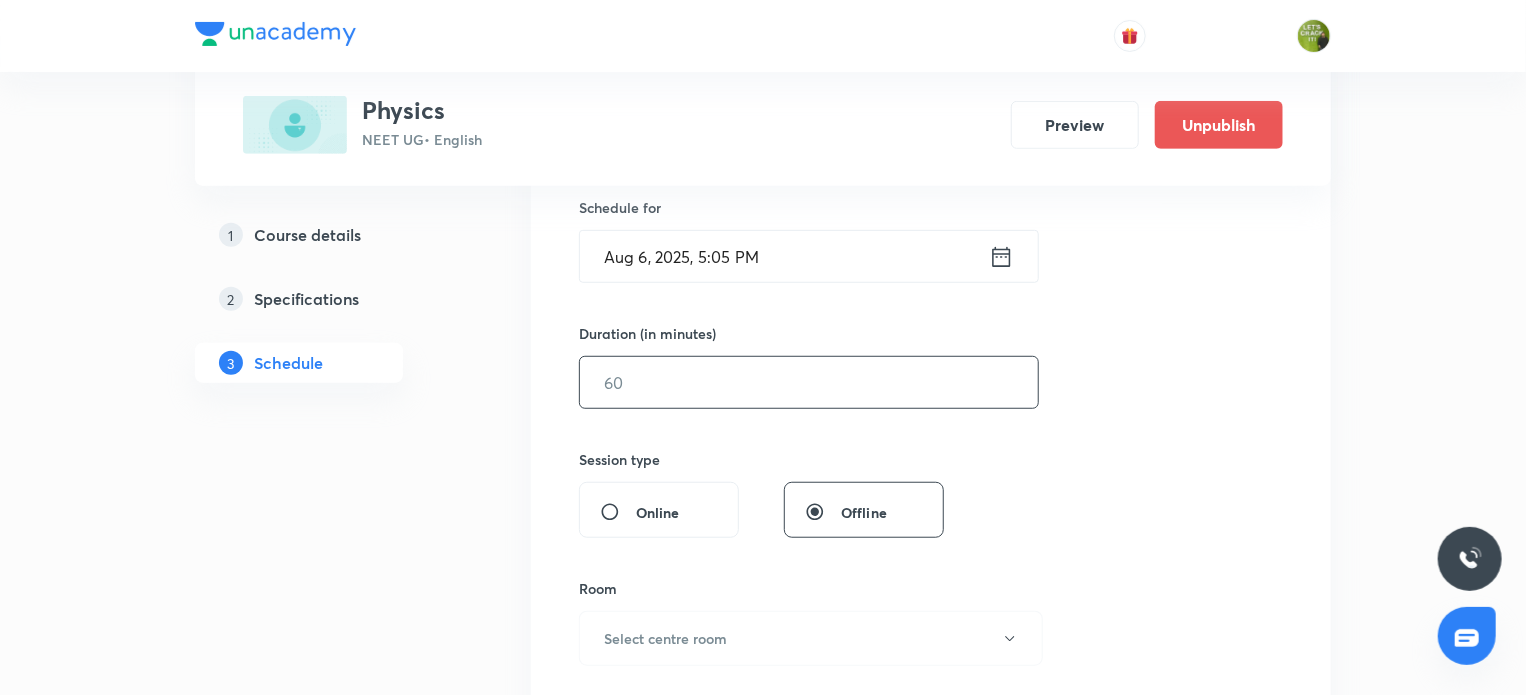 click at bounding box center [809, 382] 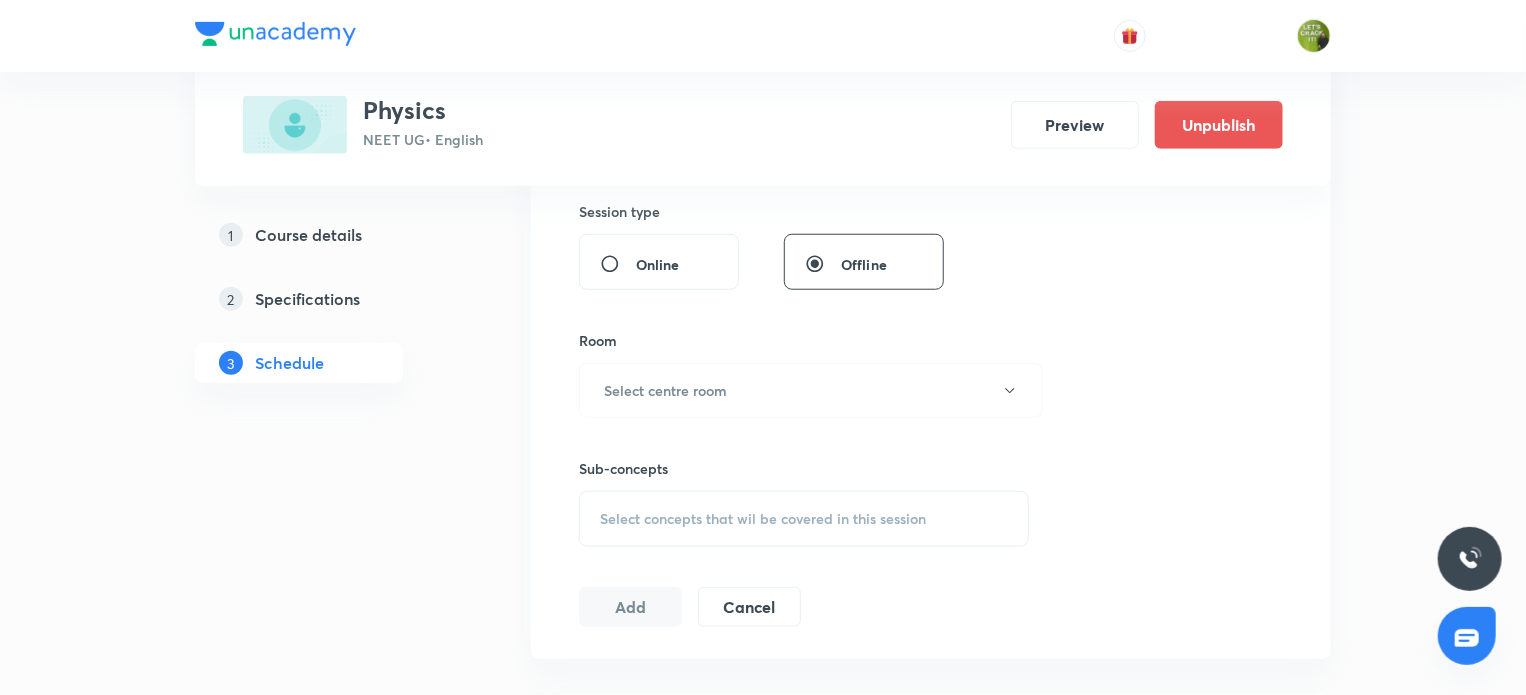 scroll, scrollTop: 744, scrollLeft: 0, axis: vertical 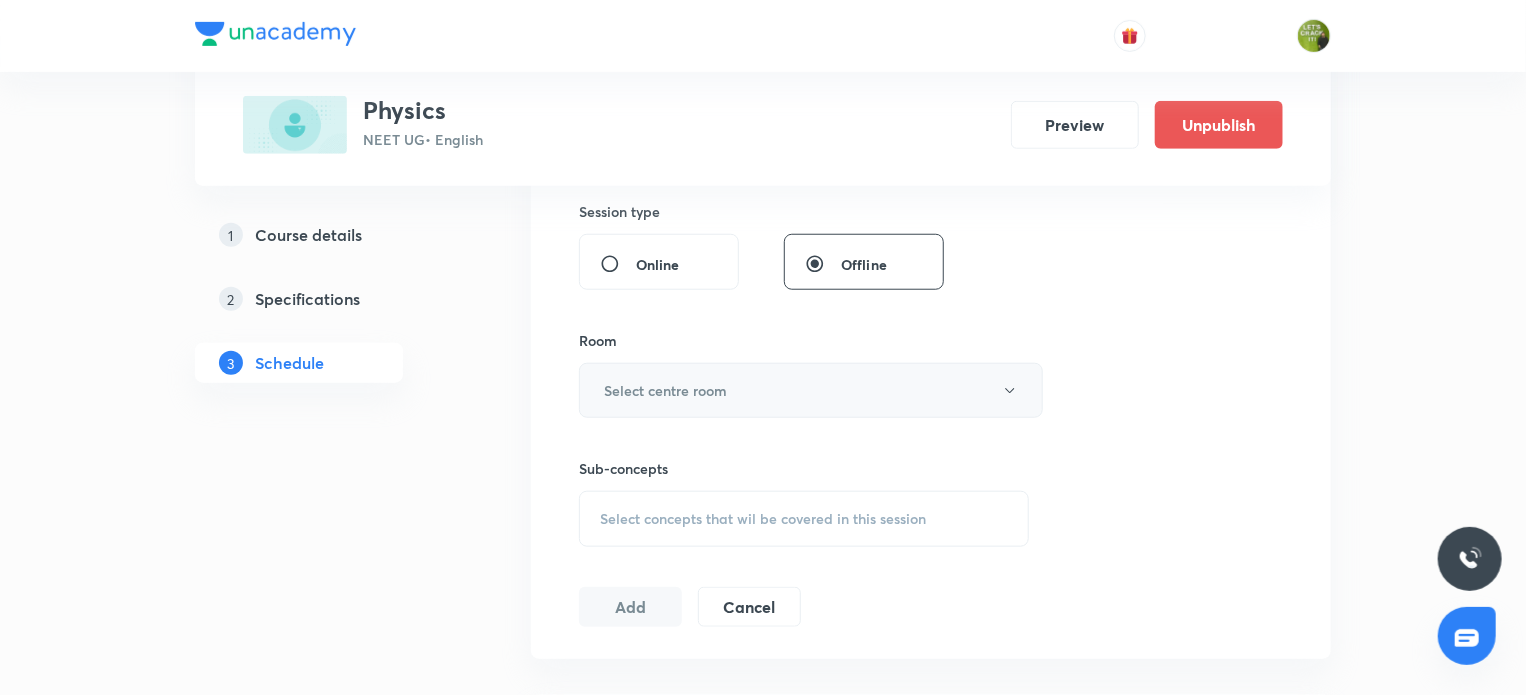 type on "80" 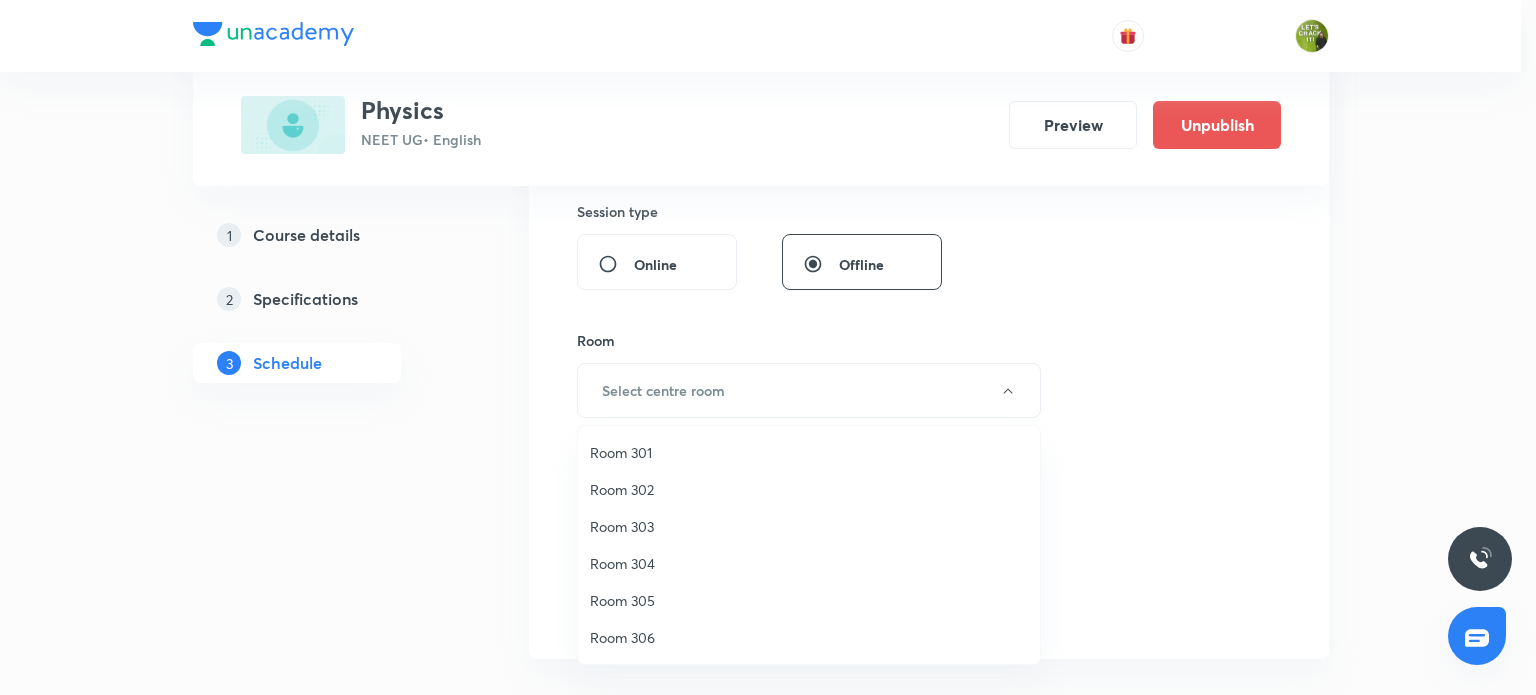 click on "Room 303" at bounding box center [809, 526] 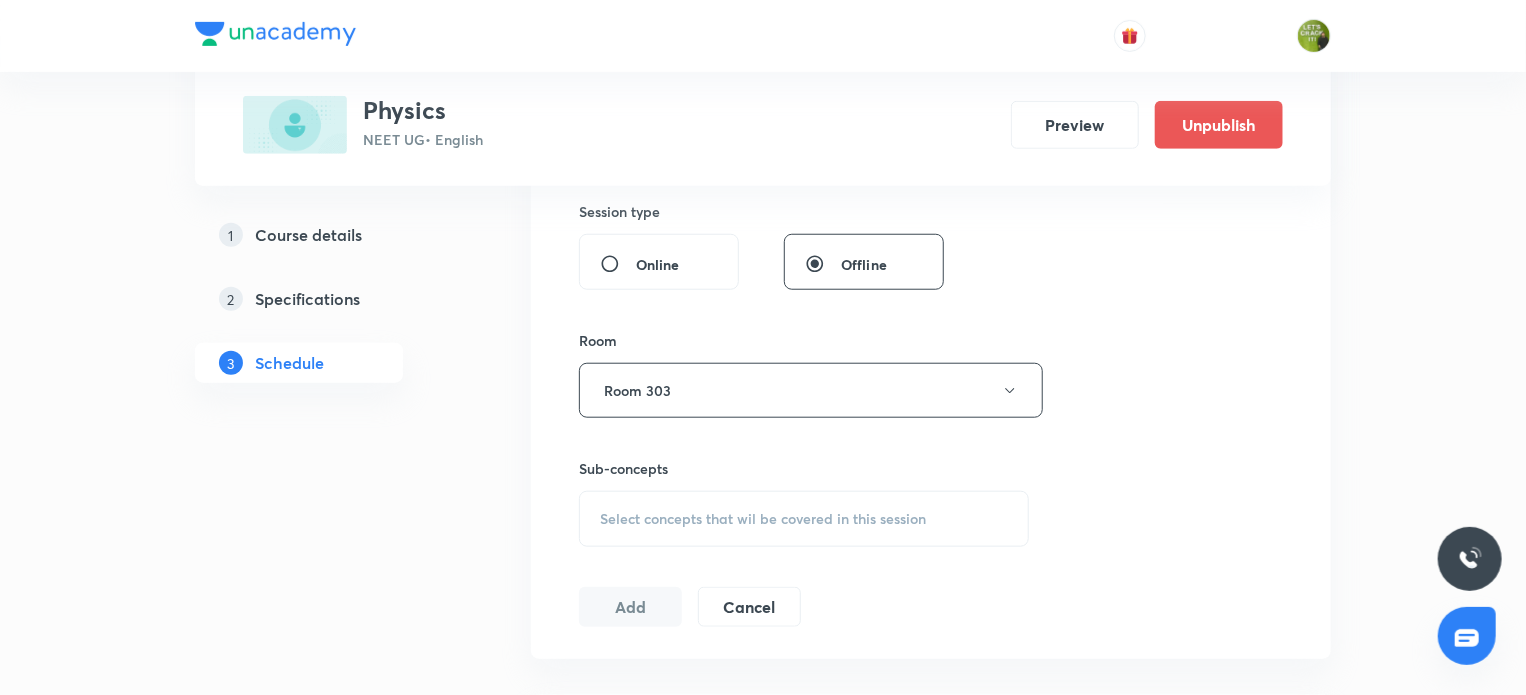 click on "Select concepts that wil be covered in this session" at bounding box center (804, 519) 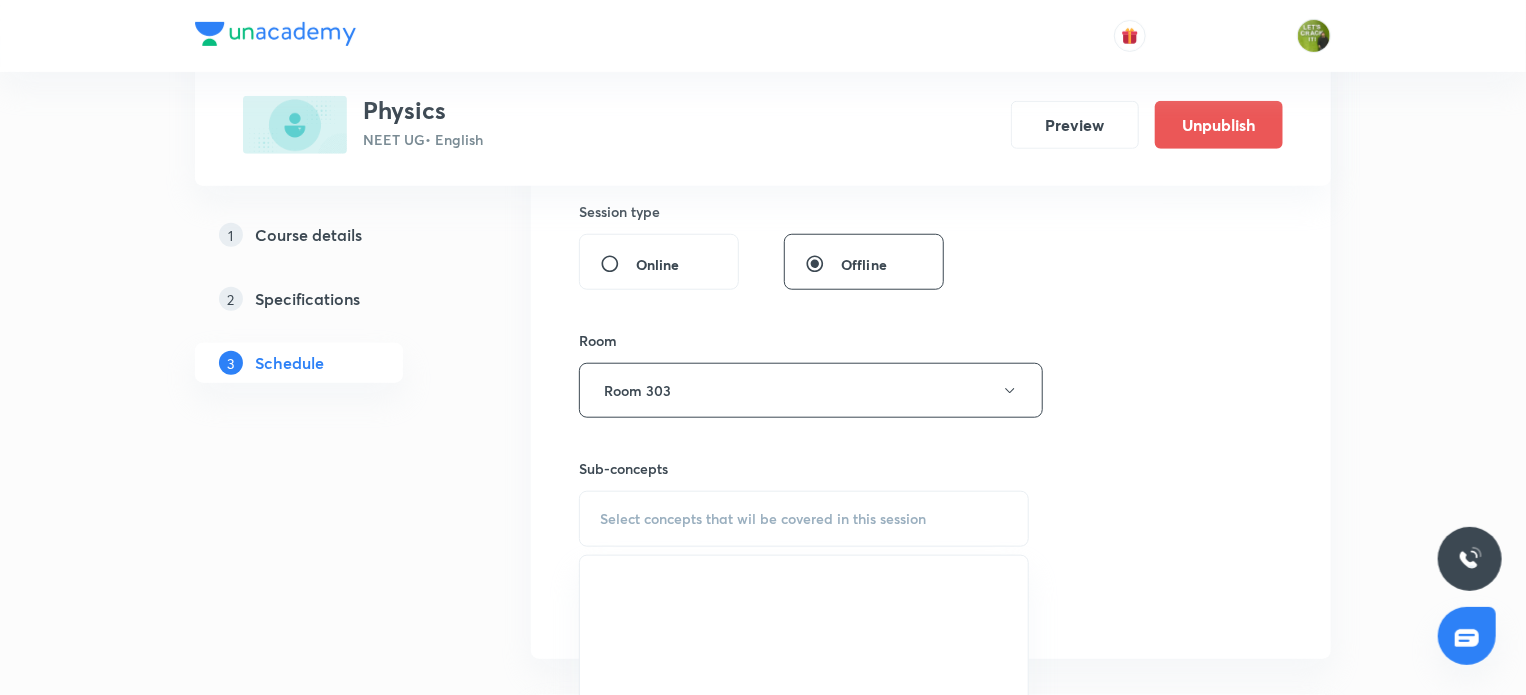 scroll, scrollTop: 1055, scrollLeft: 0, axis: vertical 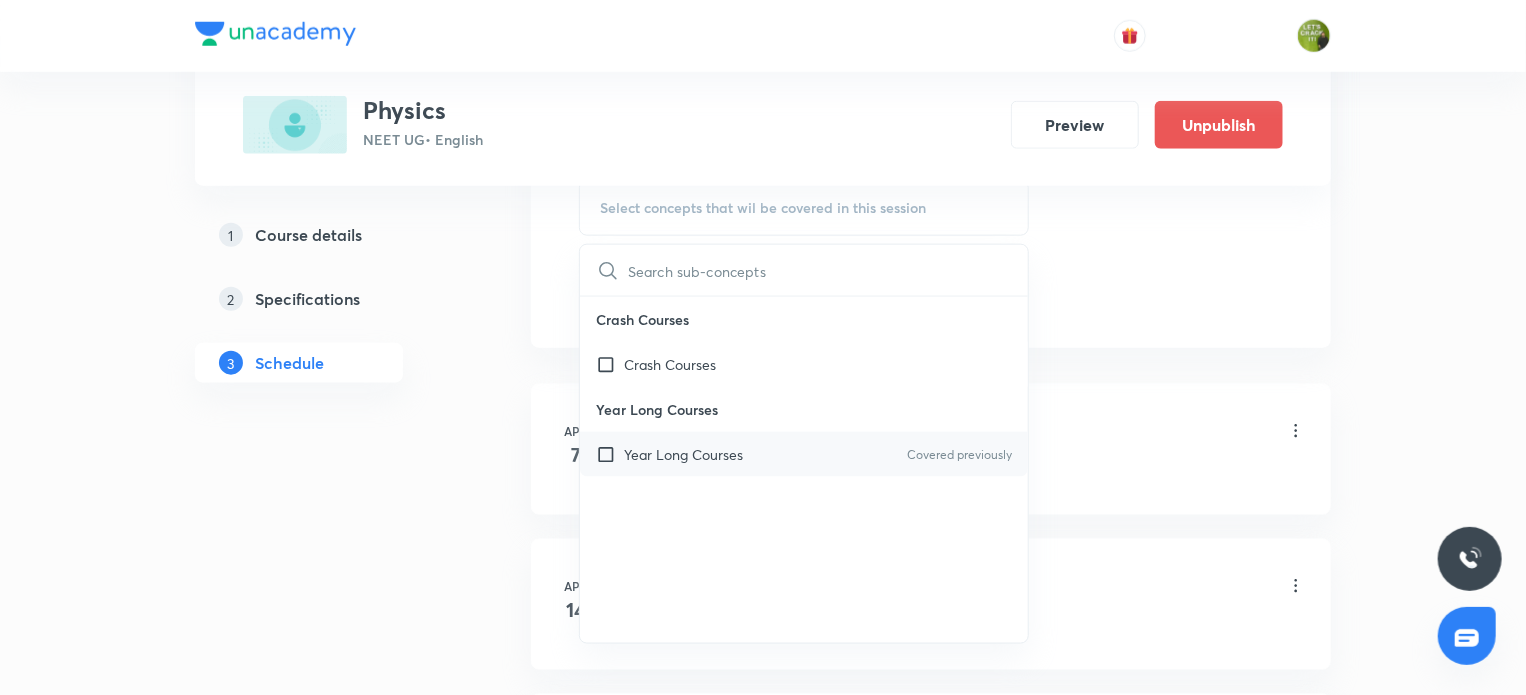 click at bounding box center (610, 454) 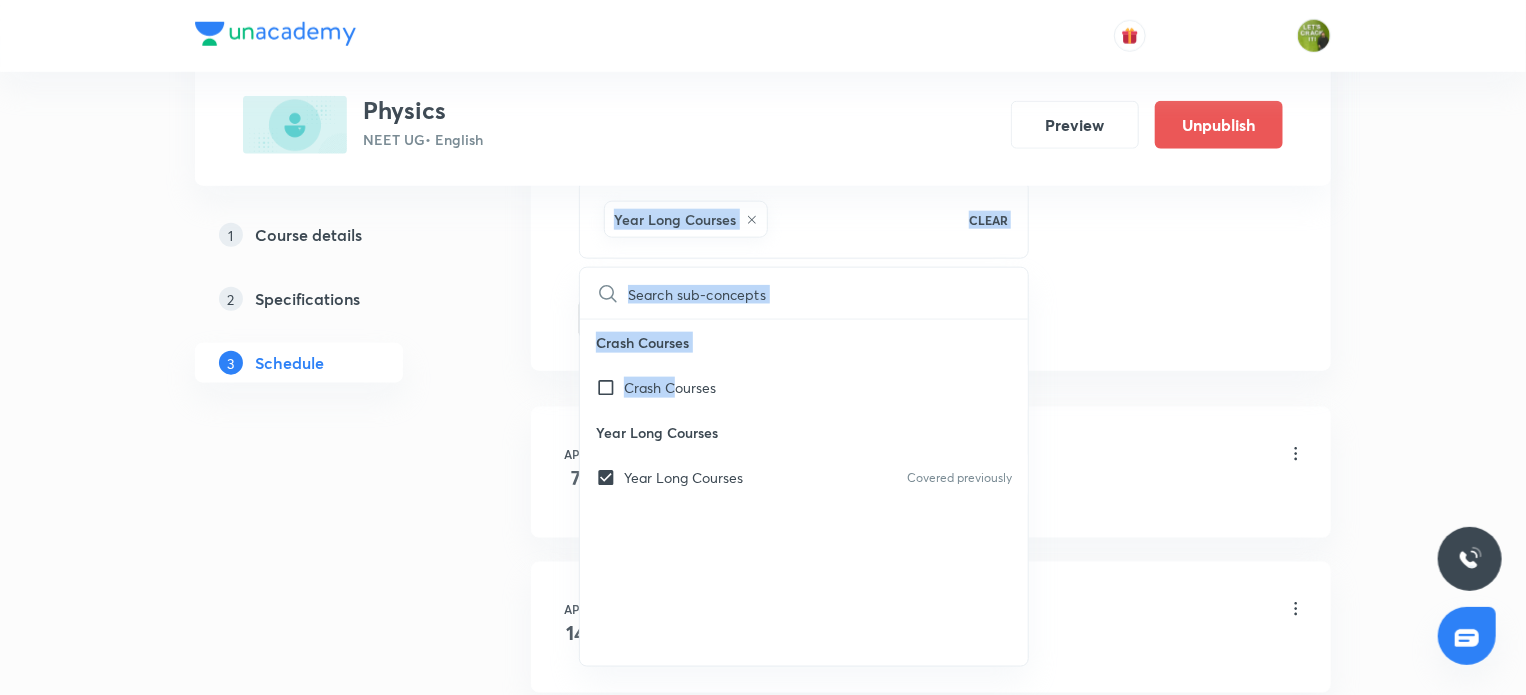 drag, startPoint x: 420, startPoint y: 434, endPoint x: 669, endPoint y: 372, distance: 256.6028 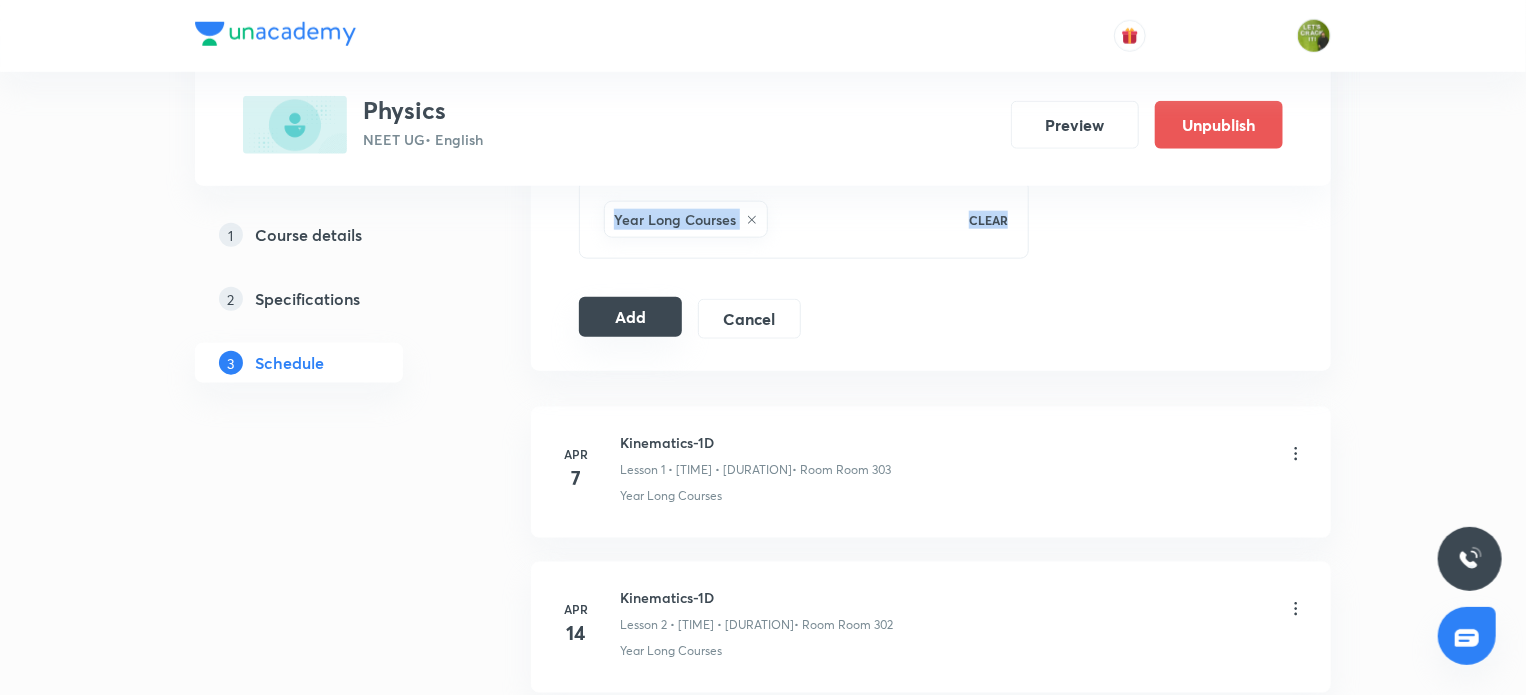 click on "Add" at bounding box center (630, 317) 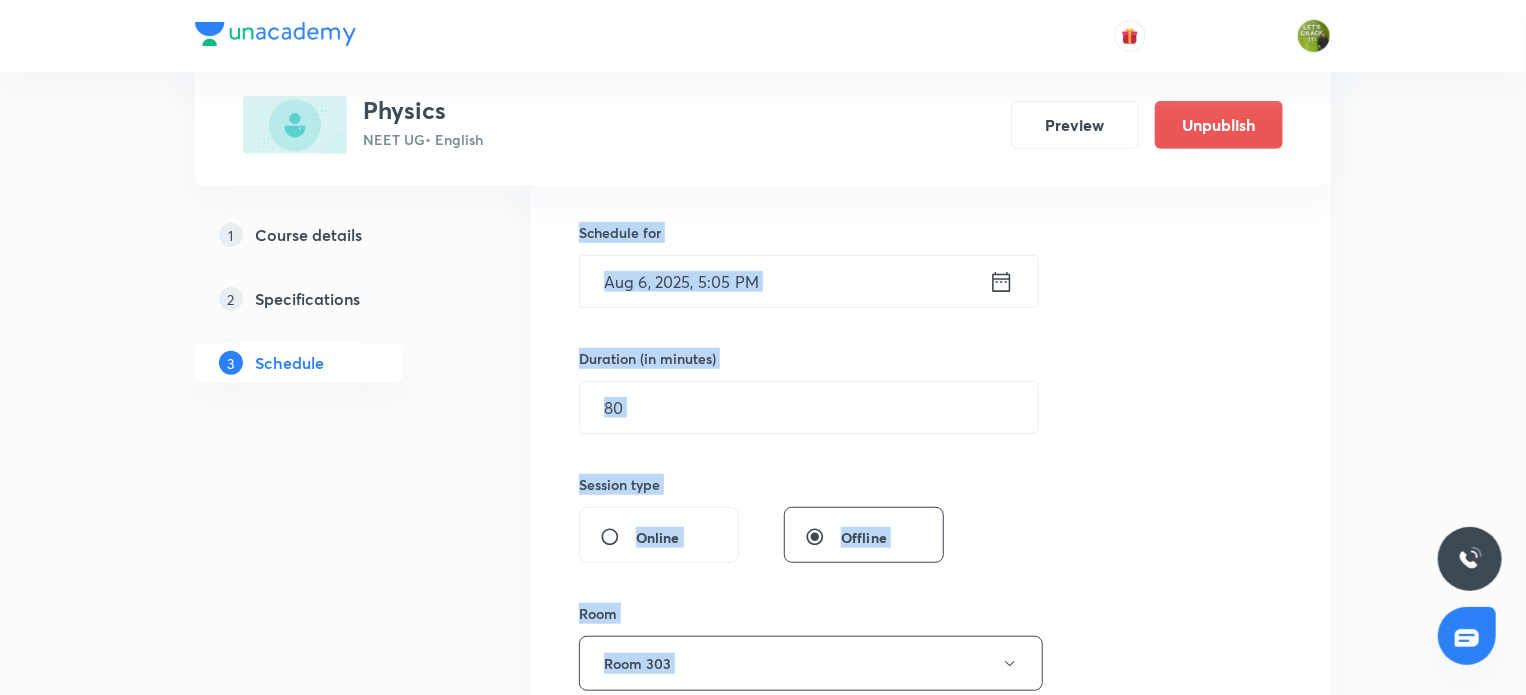 scroll, scrollTop: 347, scrollLeft: 0, axis: vertical 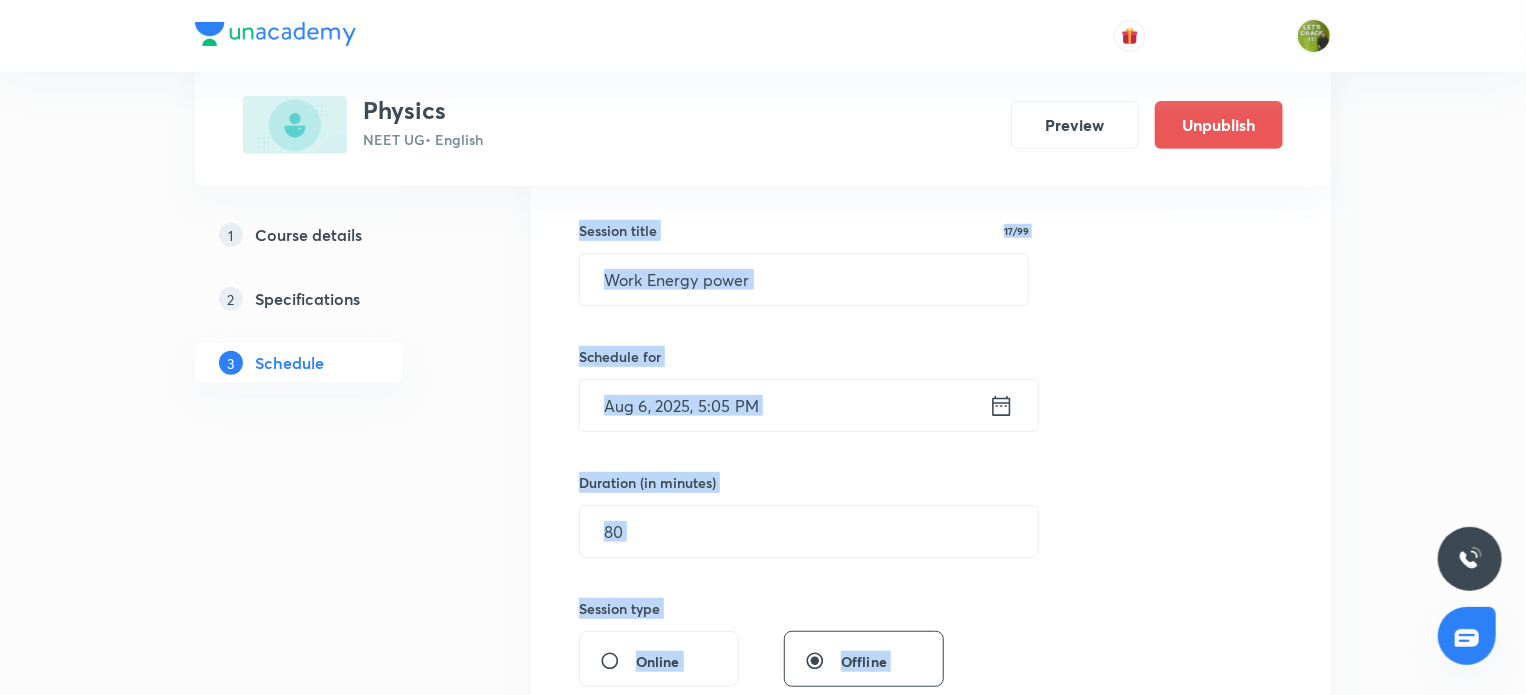 click on "Plus Courses Physics NEET UG  • English Preview Unpublish 1 Course details 2 Specifications 3 Schedule Schedule 68  classes Session  69 Live class Session title 17/99 Work Energy power ​ Schedule for Aug 6, 2025, 5:05 PM ​ Duration (in minutes) 80 ​   Session type Online Offline Room Room 303 Sub-concepts Year Long Courses CLEAR Add Cancel Apr 7 Kinematics-1D Lesson 1 • 3:50 PM • 70 min  • Room Room 303 Year Long Courses Apr 14 Kinematics-1D Lesson 2 • 3:40 PM • 80 min  • Room Room 302 Year Long Courses Apr 16 Kinematics-1D Lesson 3 • 3:40 PM • 80 min  • Room Room 302 Year Long Courses Apr 16 Kinematics-1D Lesson 4 • 6:30 PM • 80 min  • Room Room 302 Year Long Courses Apr 18 Kinematics-1D Lesson 5 • 3:40 PM • 80 min  • Room Room 303 Year Long Courses Apr 18 Kinematics-1D Lesson 6 • 6:30 PM • 80 min  • Room Room 303 Year Long Courses Apr 20 Basic Mathematics Lesson 7 • 6:30 PM • 80 min  • Room Room 303 Year Long Courses Apr 21 Basic Mathematics Apr 23 25" at bounding box center [763, 5774] 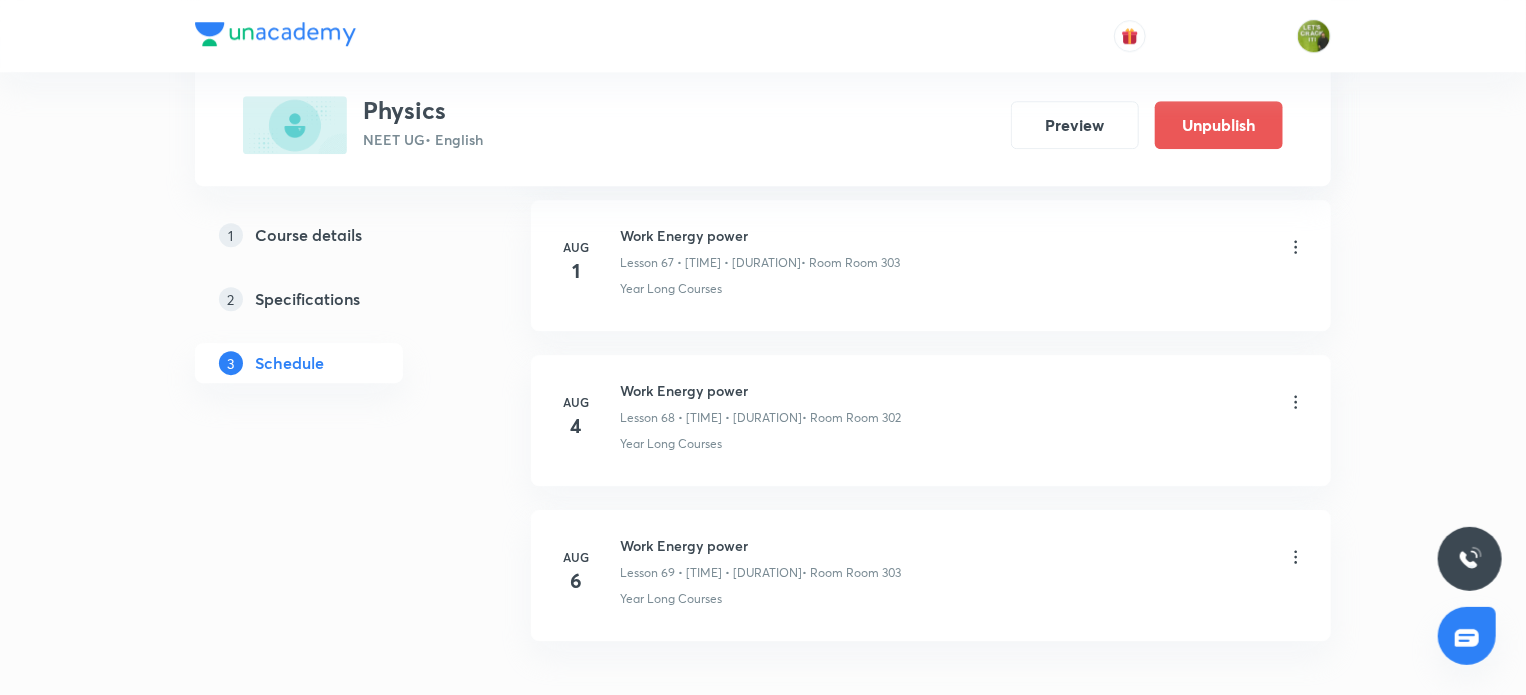 scroll, scrollTop: 10656, scrollLeft: 0, axis: vertical 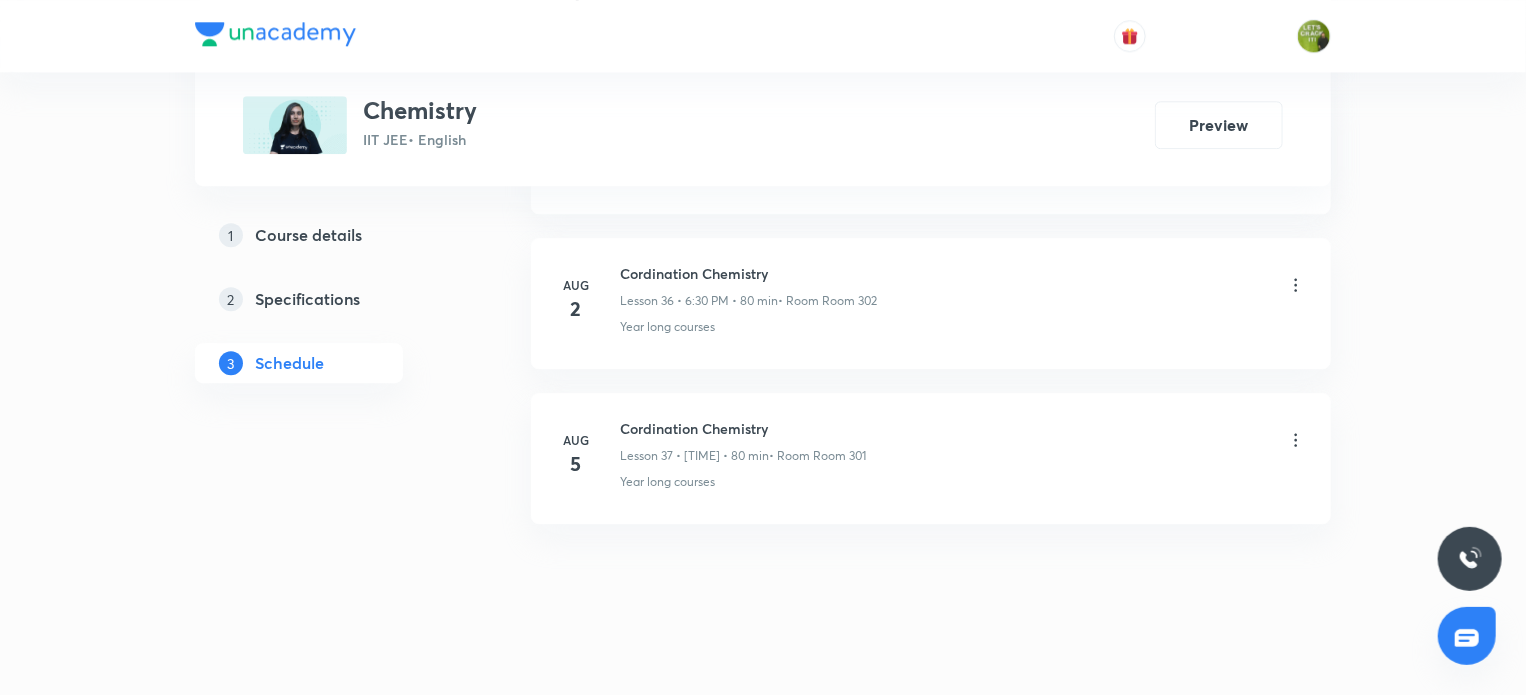 click 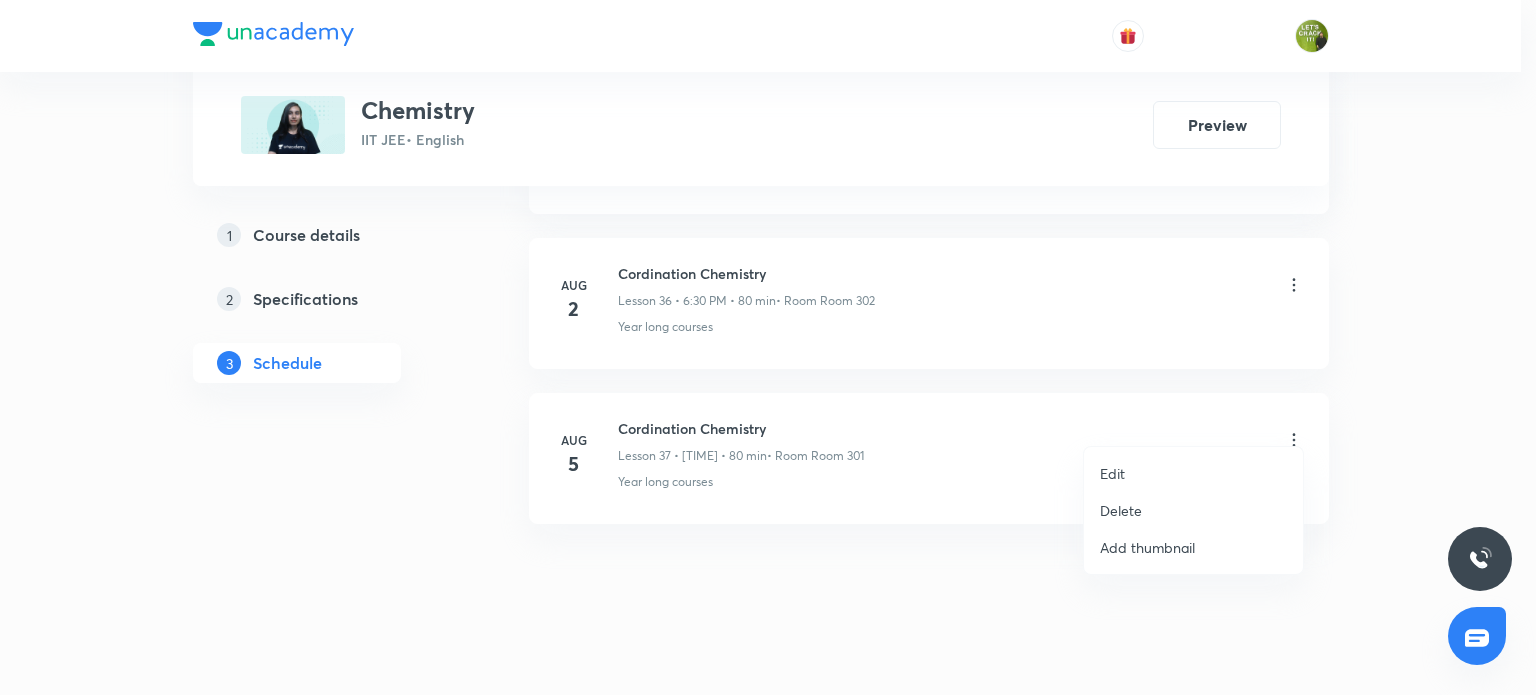 click on "Delete" at bounding box center (1193, 510) 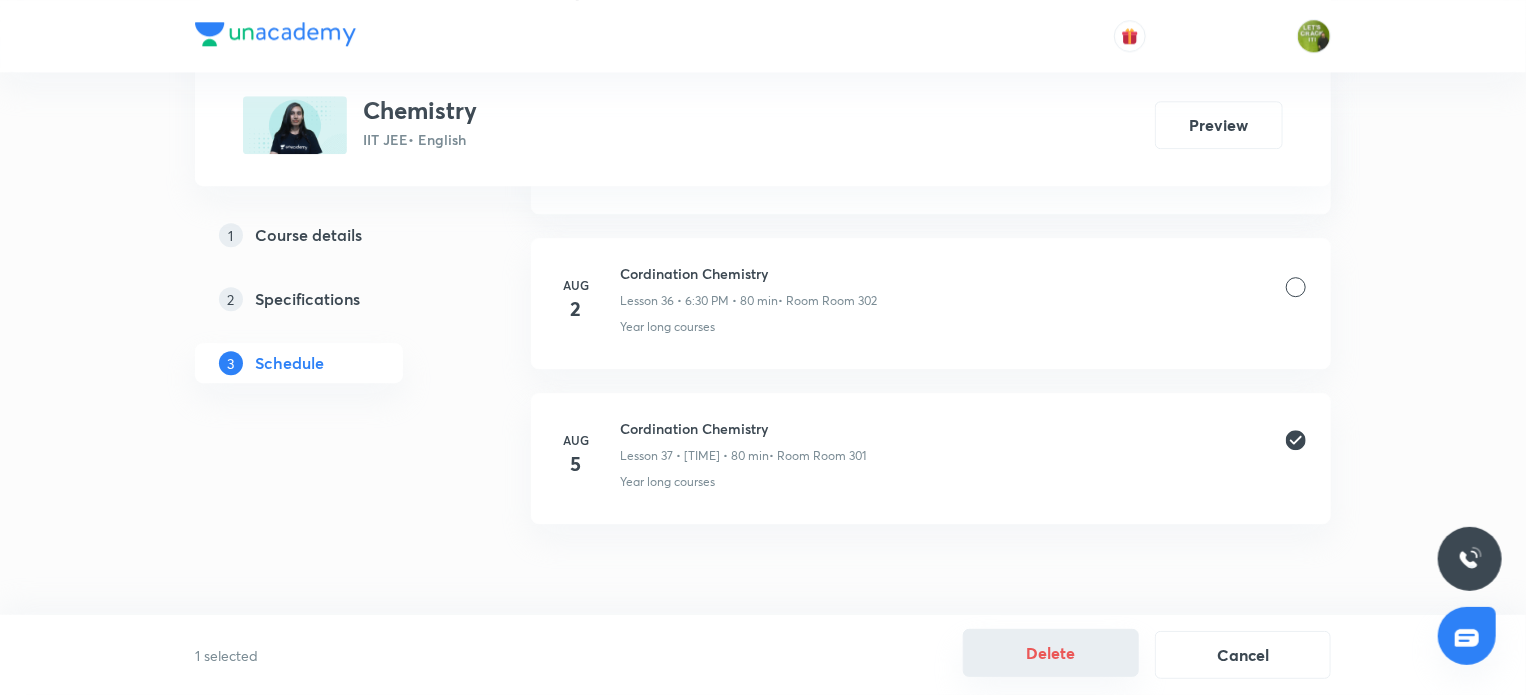 click on "Delete" at bounding box center [1051, 653] 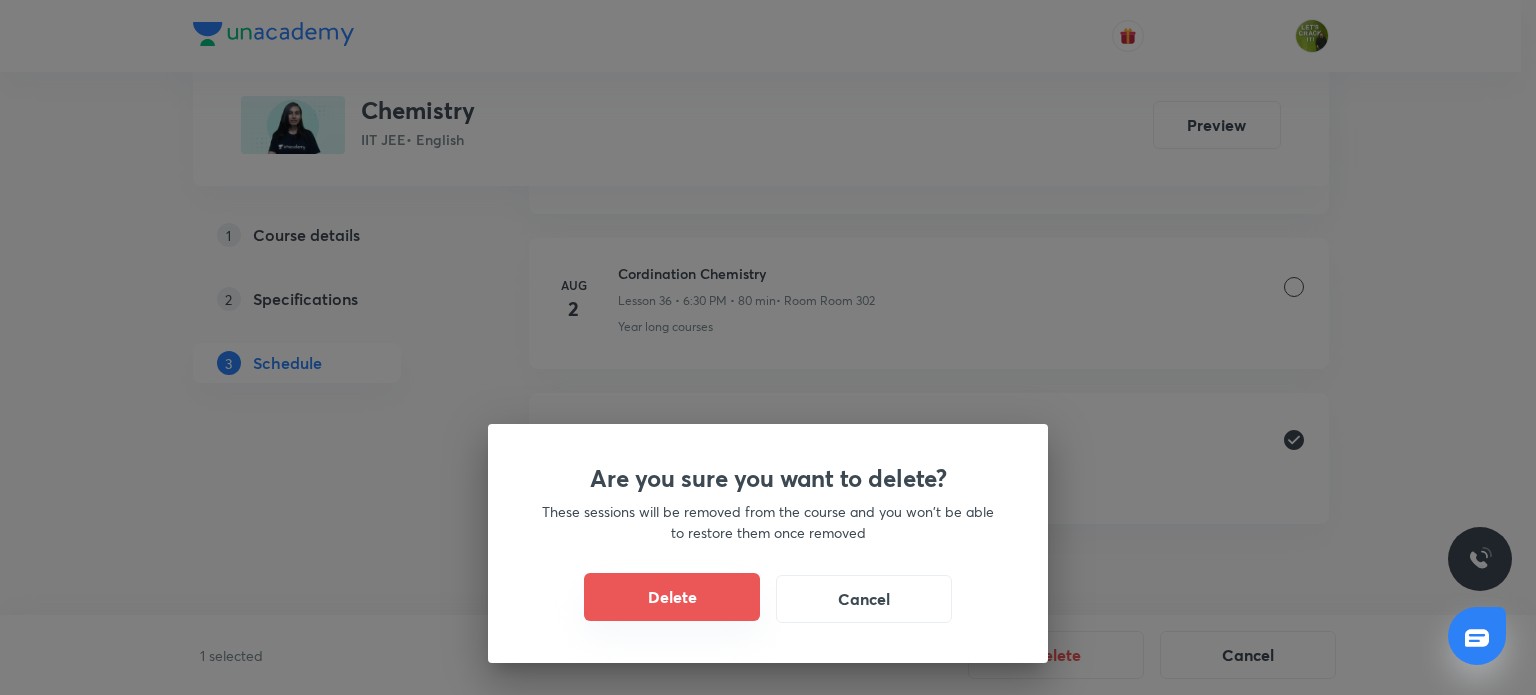 click on "Delete" at bounding box center [672, 597] 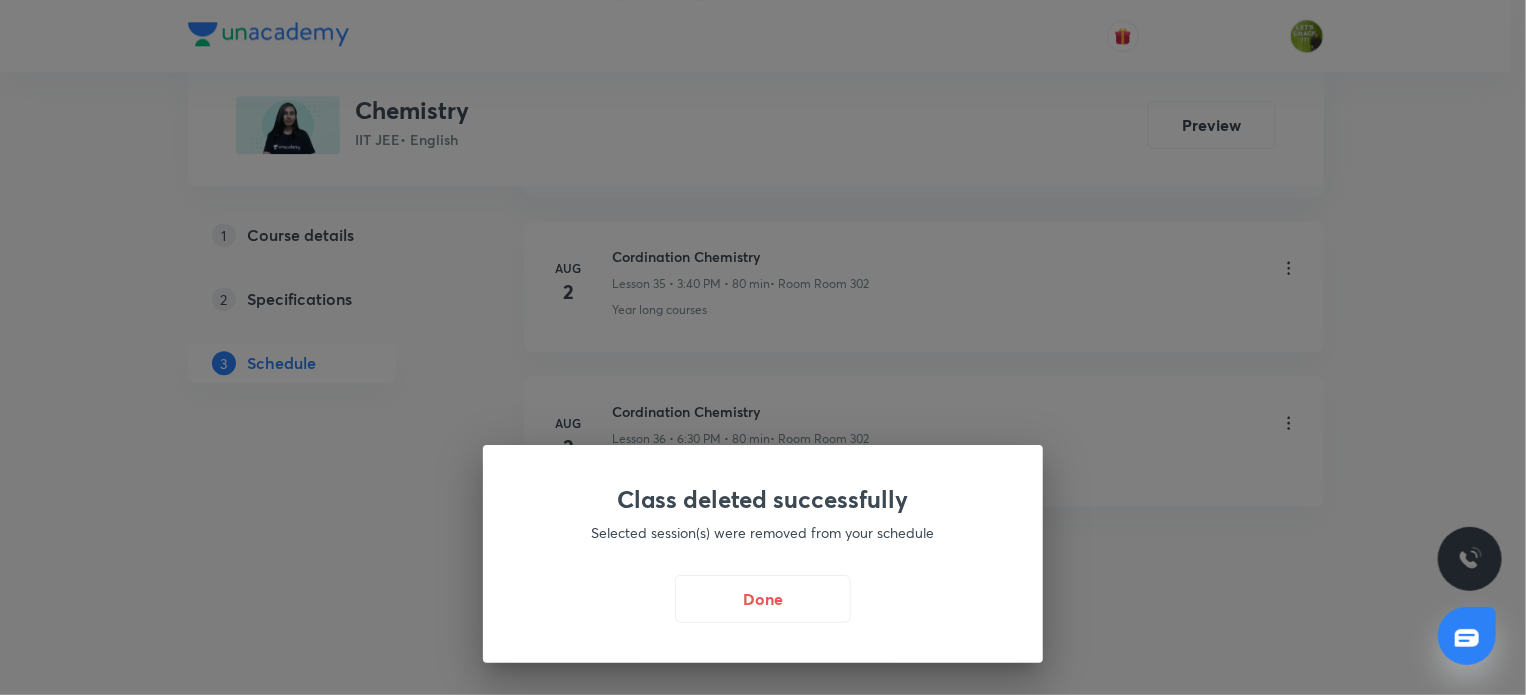 scroll, scrollTop: 6472, scrollLeft: 0, axis: vertical 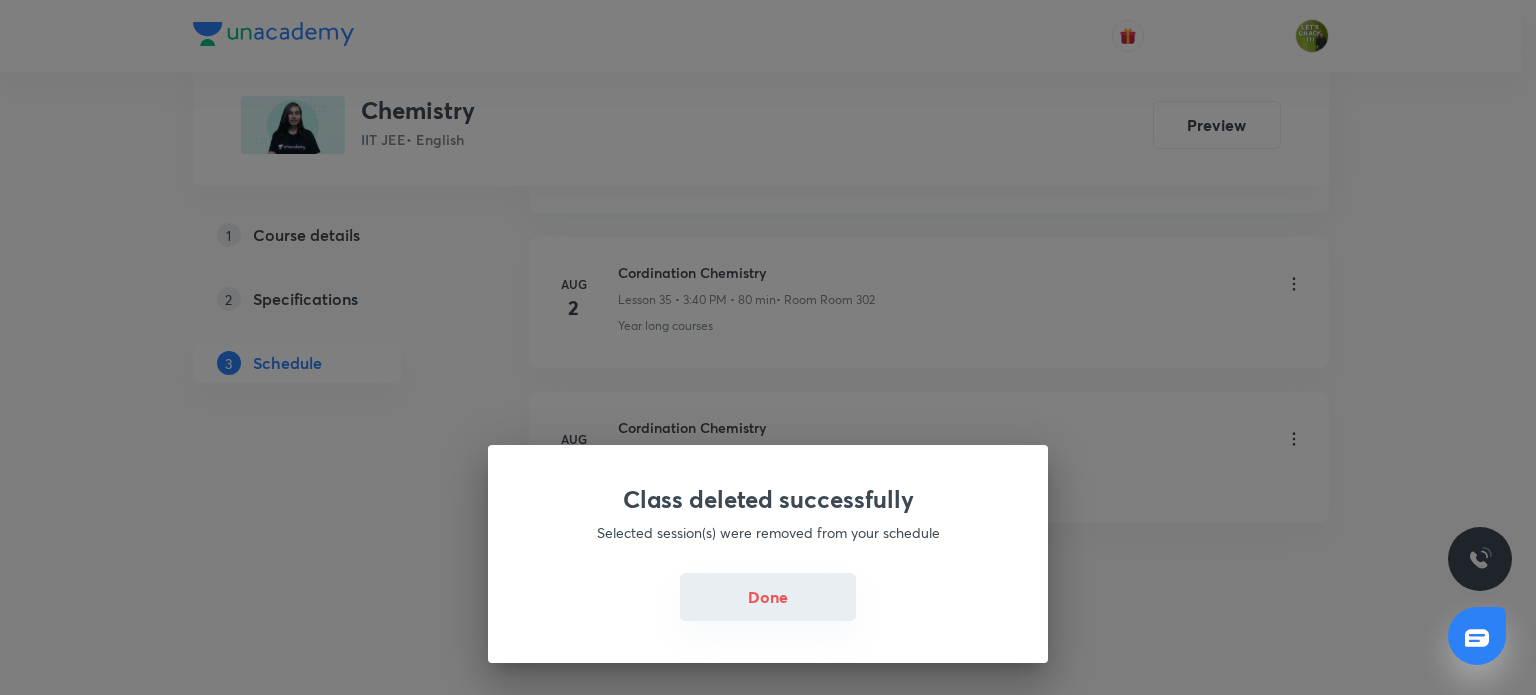 click on "Done" at bounding box center [768, 597] 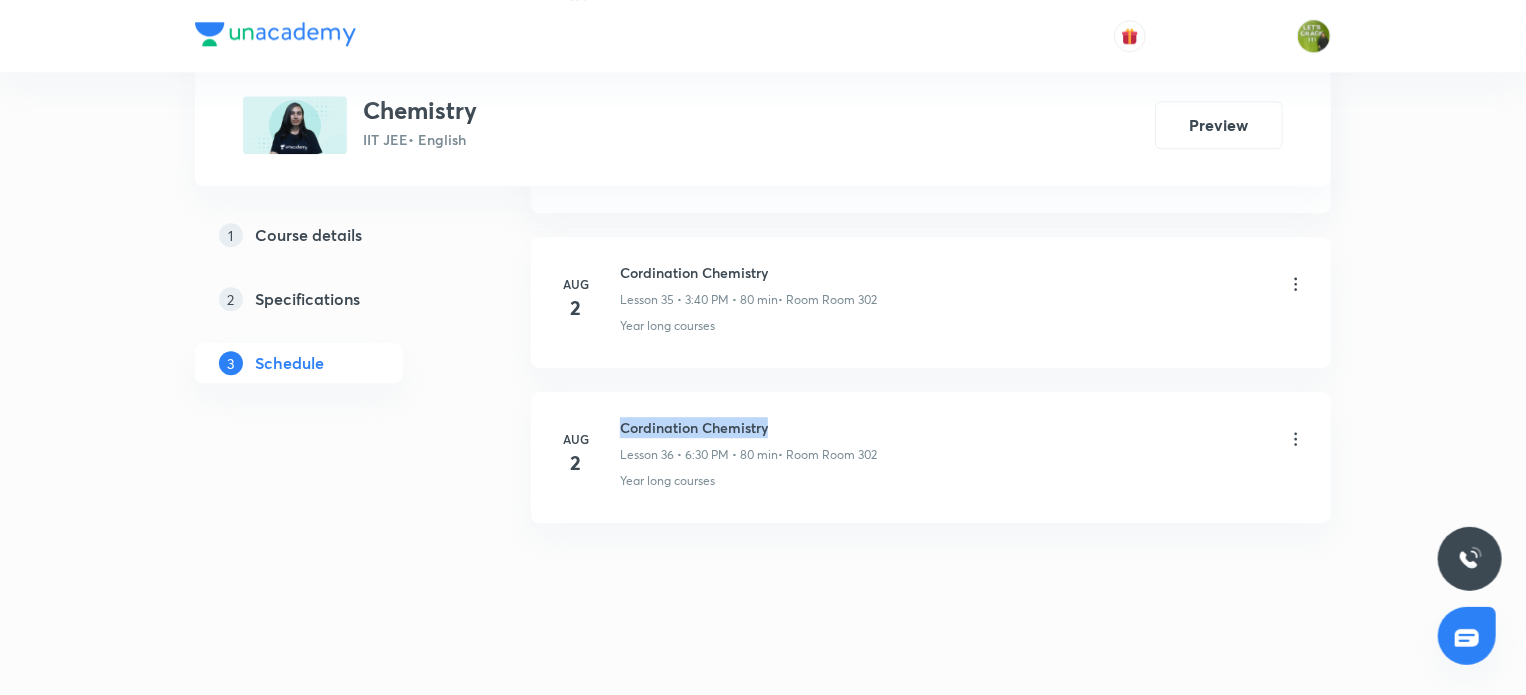 drag, startPoint x: 621, startPoint y: 406, endPoint x: 808, endPoint y: 403, distance: 187.02406 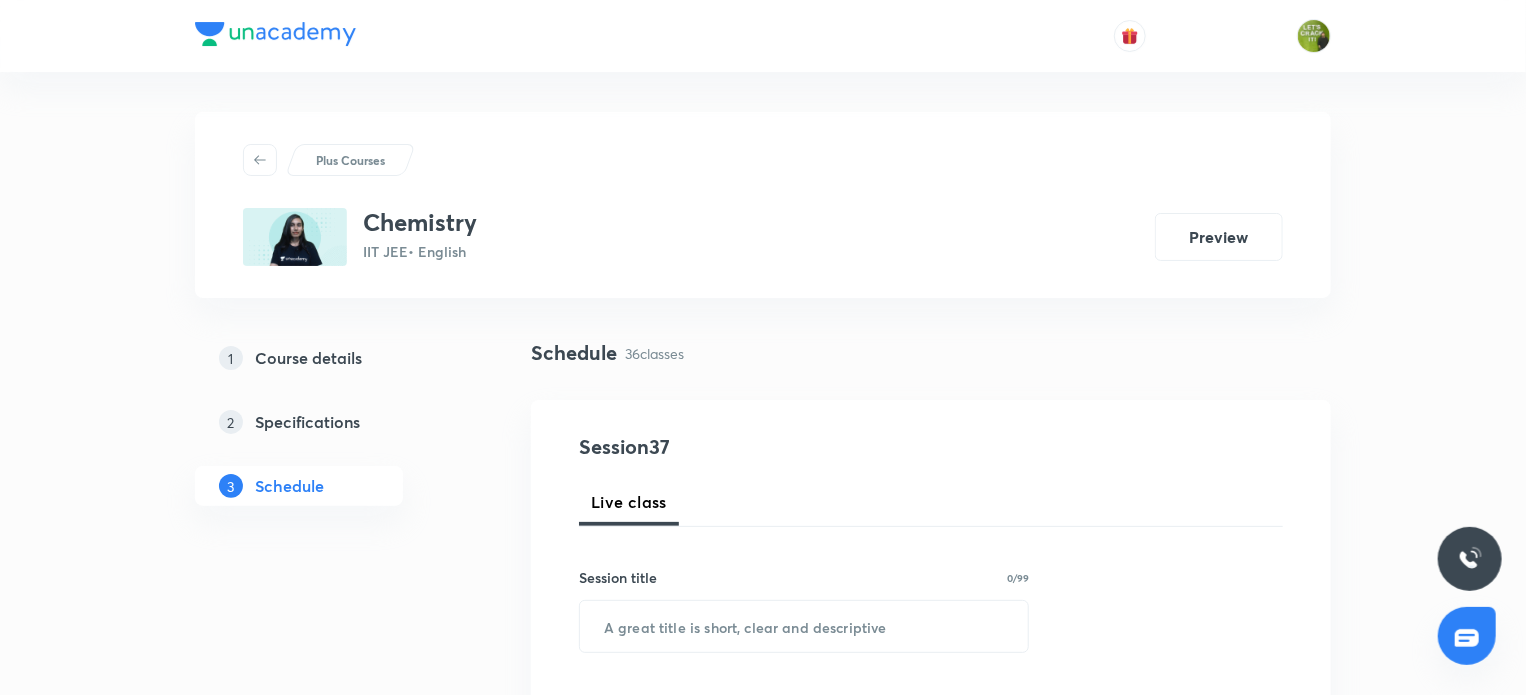 scroll, scrollTop: 196, scrollLeft: 0, axis: vertical 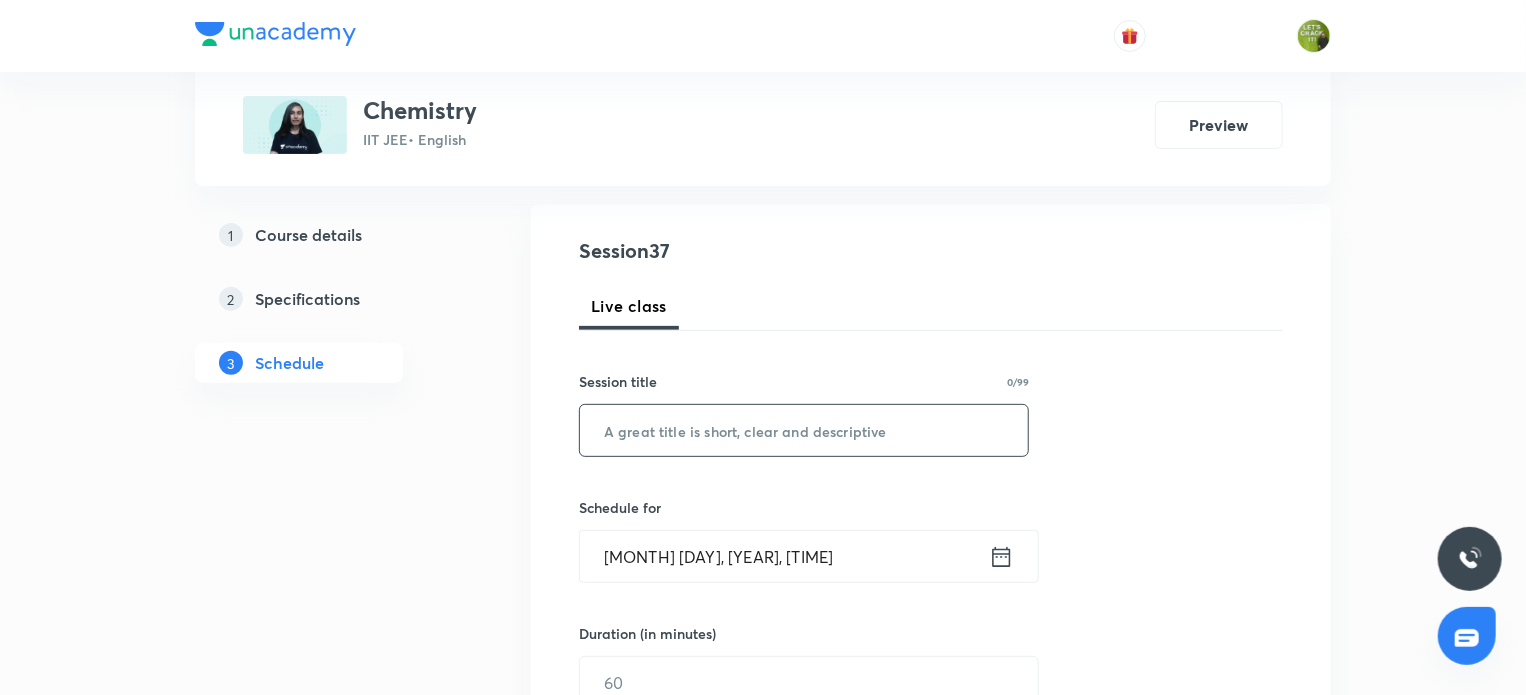 click at bounding box center (804, 430) 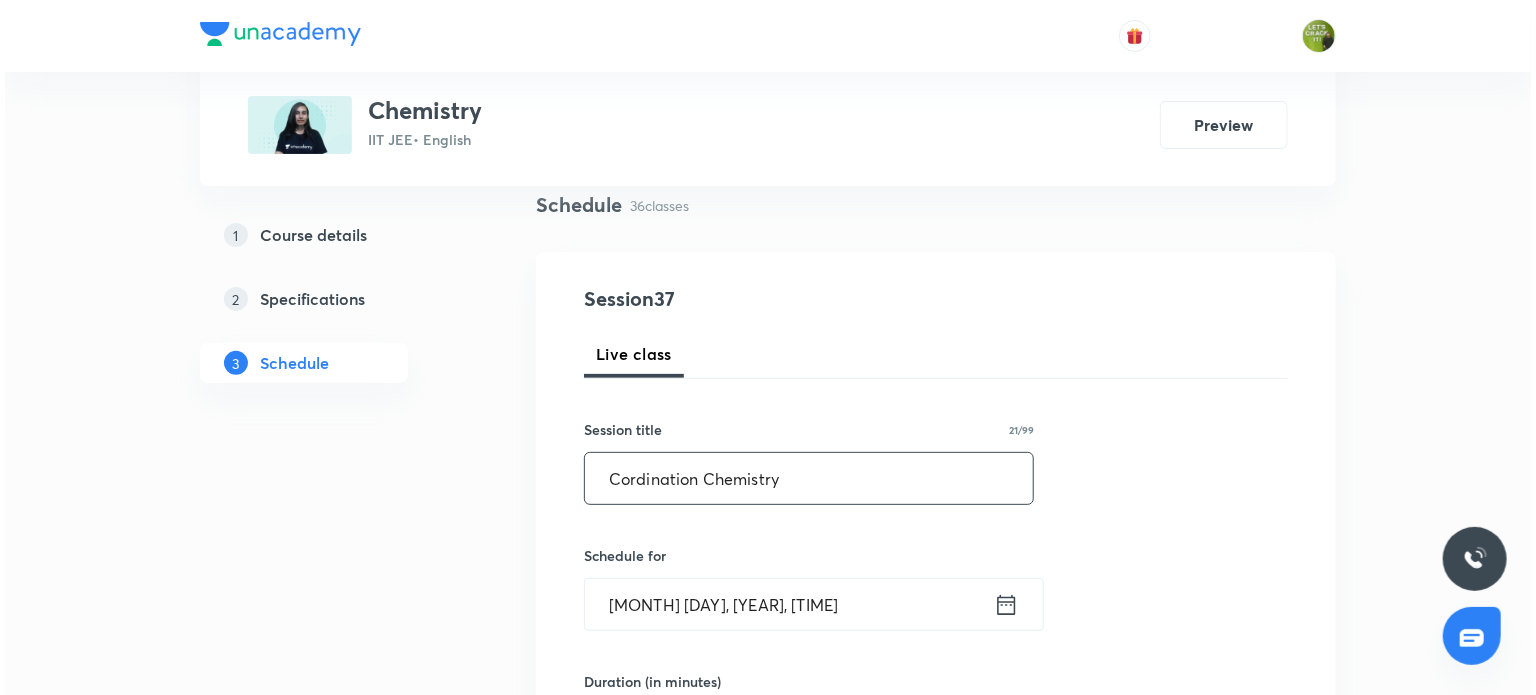 scroll, scrollTop: 328, scrollLeft: 0, axis: vertical 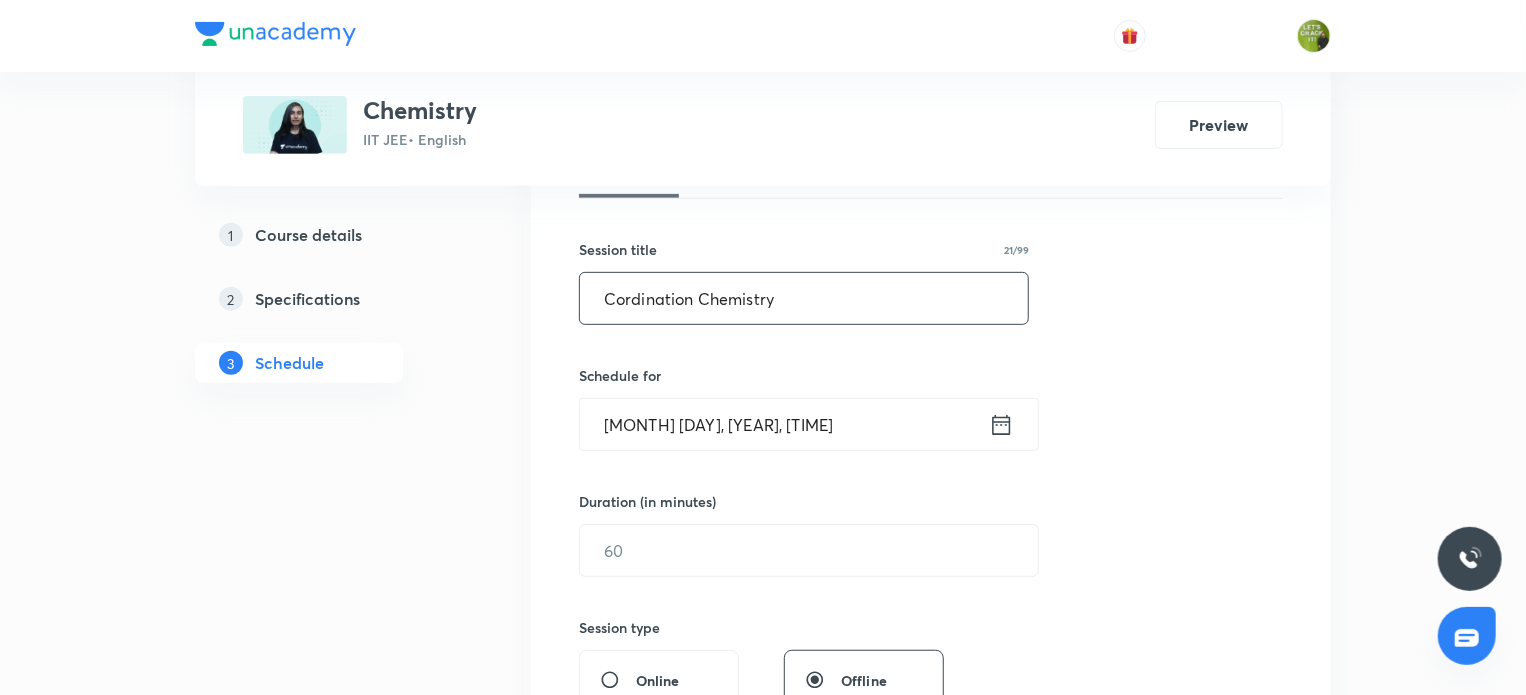 type on "Cordination Chemistry" 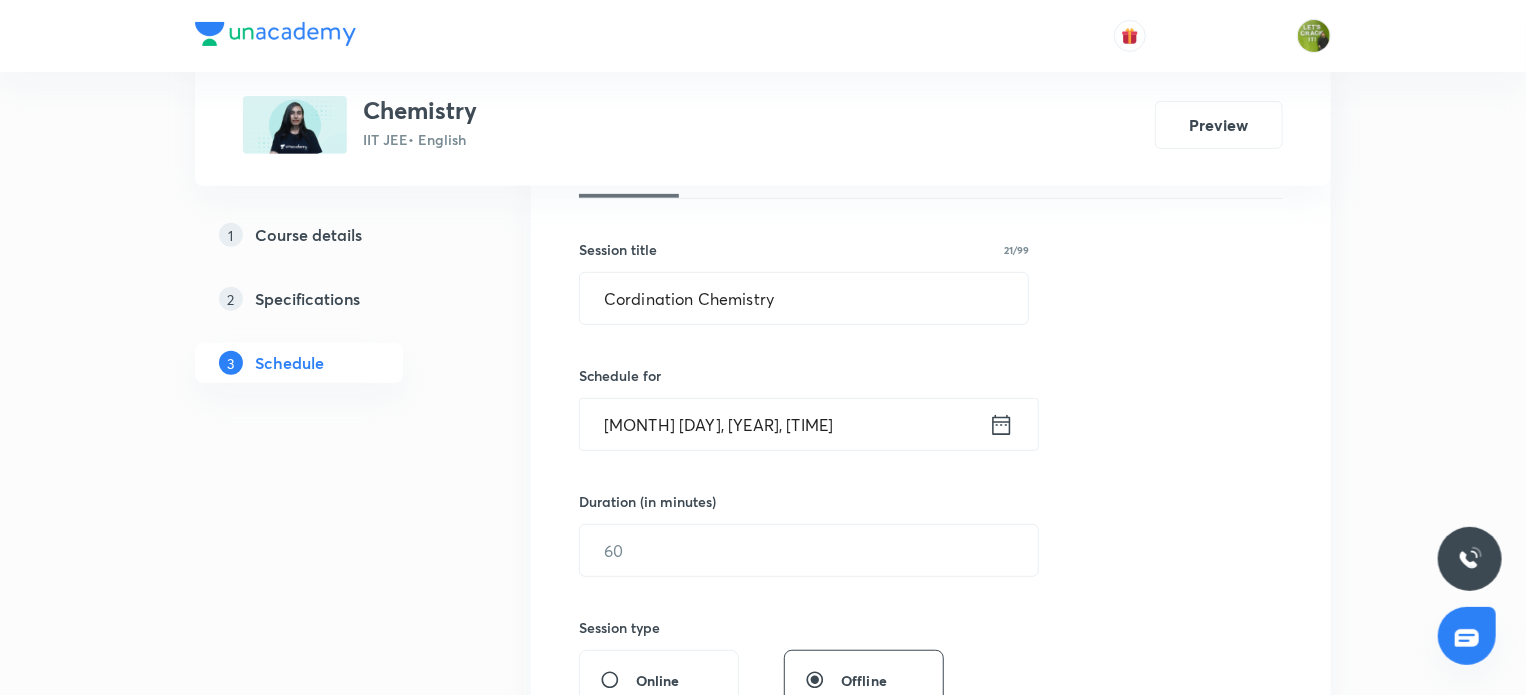 click 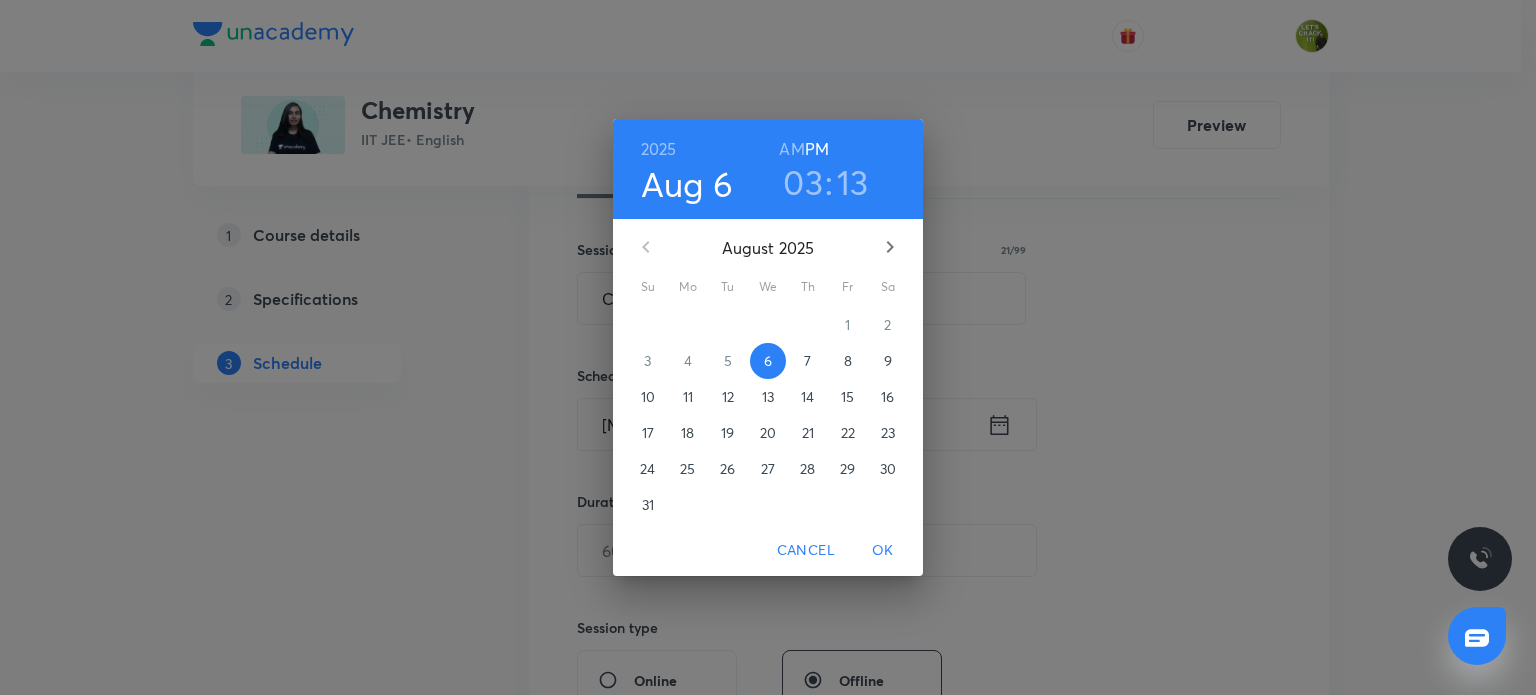 click on "03" at bounding box center (803, 182) 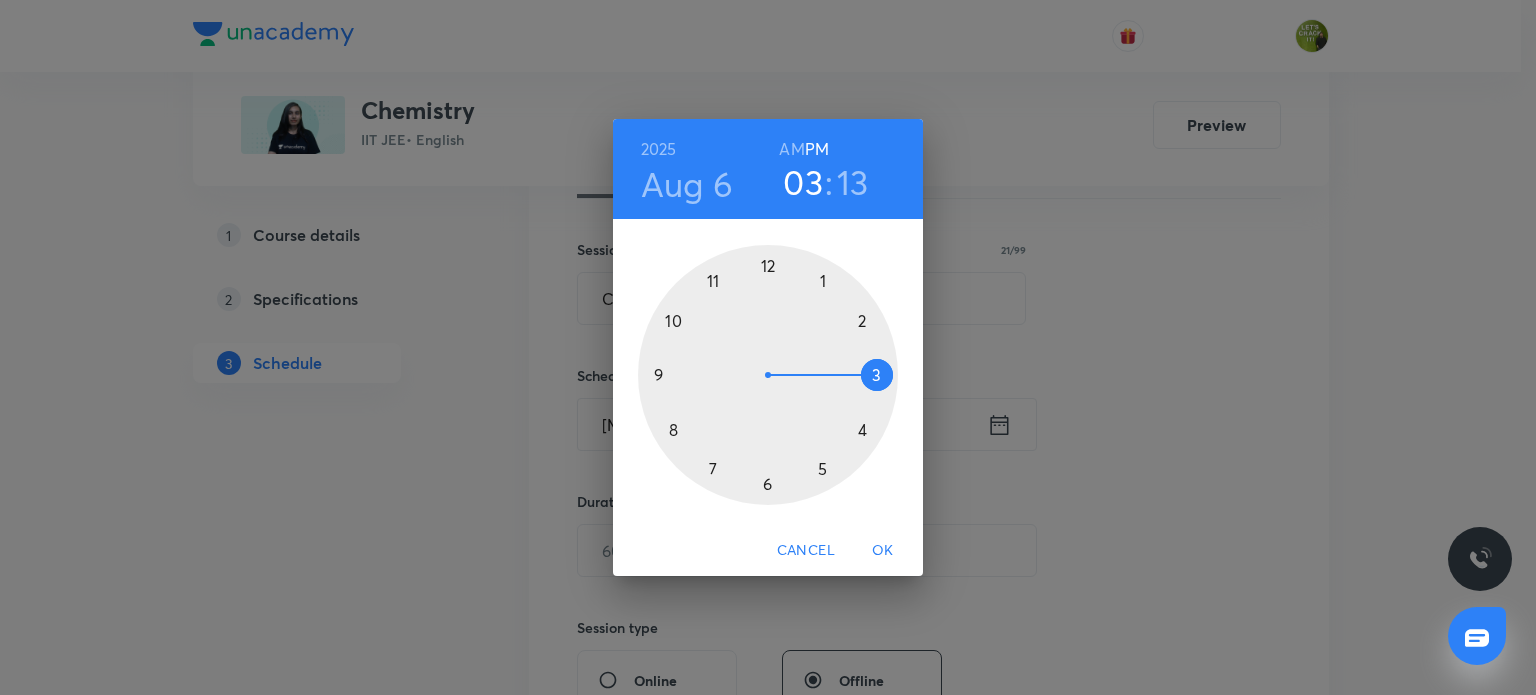 click on "13" at bounding box center (853, 182) 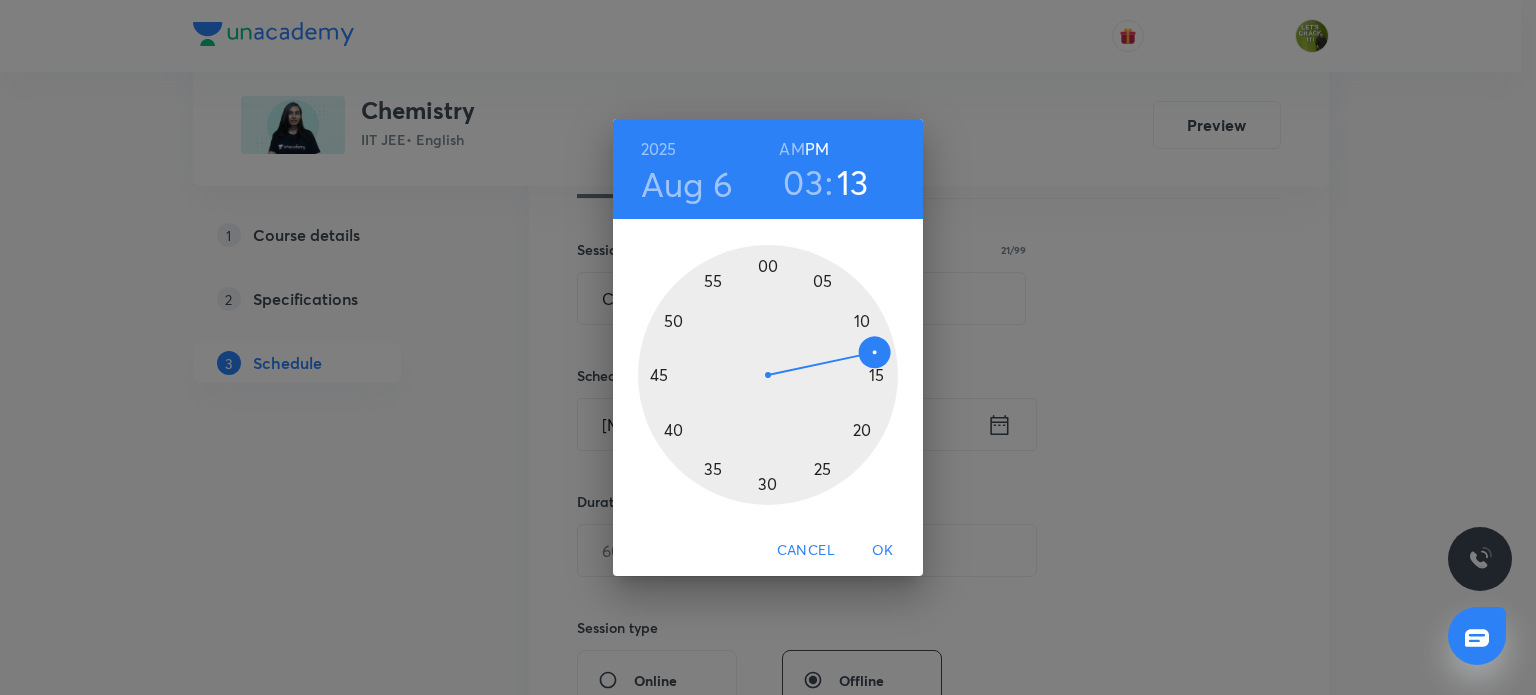 click at bounding box center (768, 375) 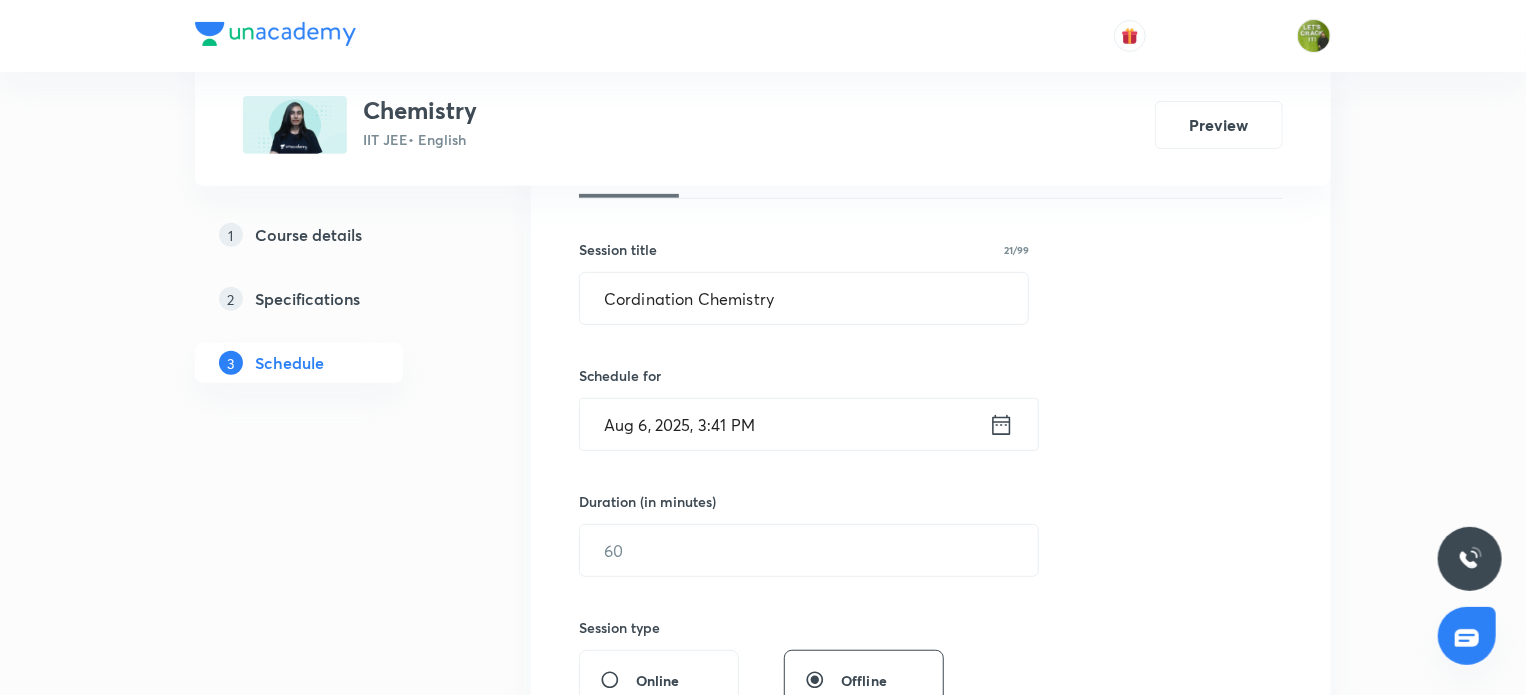 click 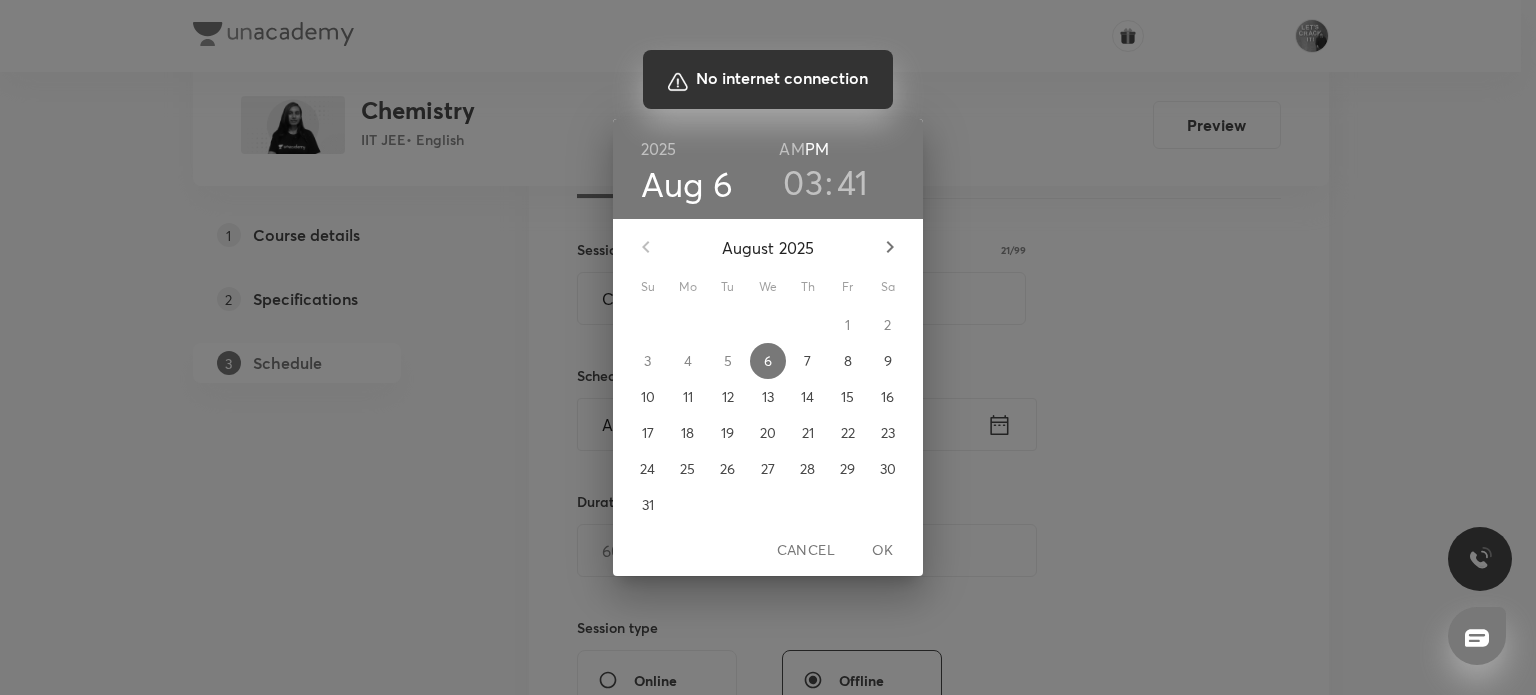 click at bounding box center [768, 347] 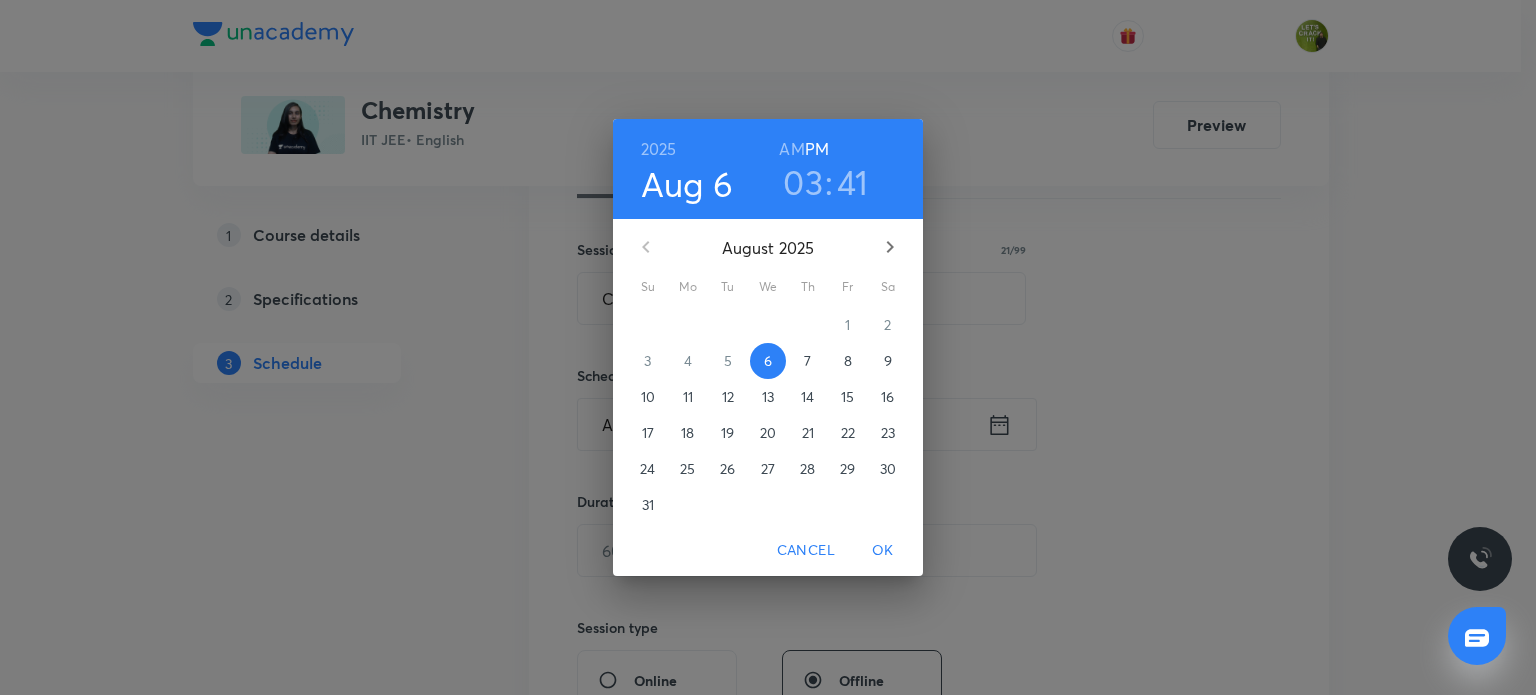 click on "03 : 41" at bounding box center [825, 182] 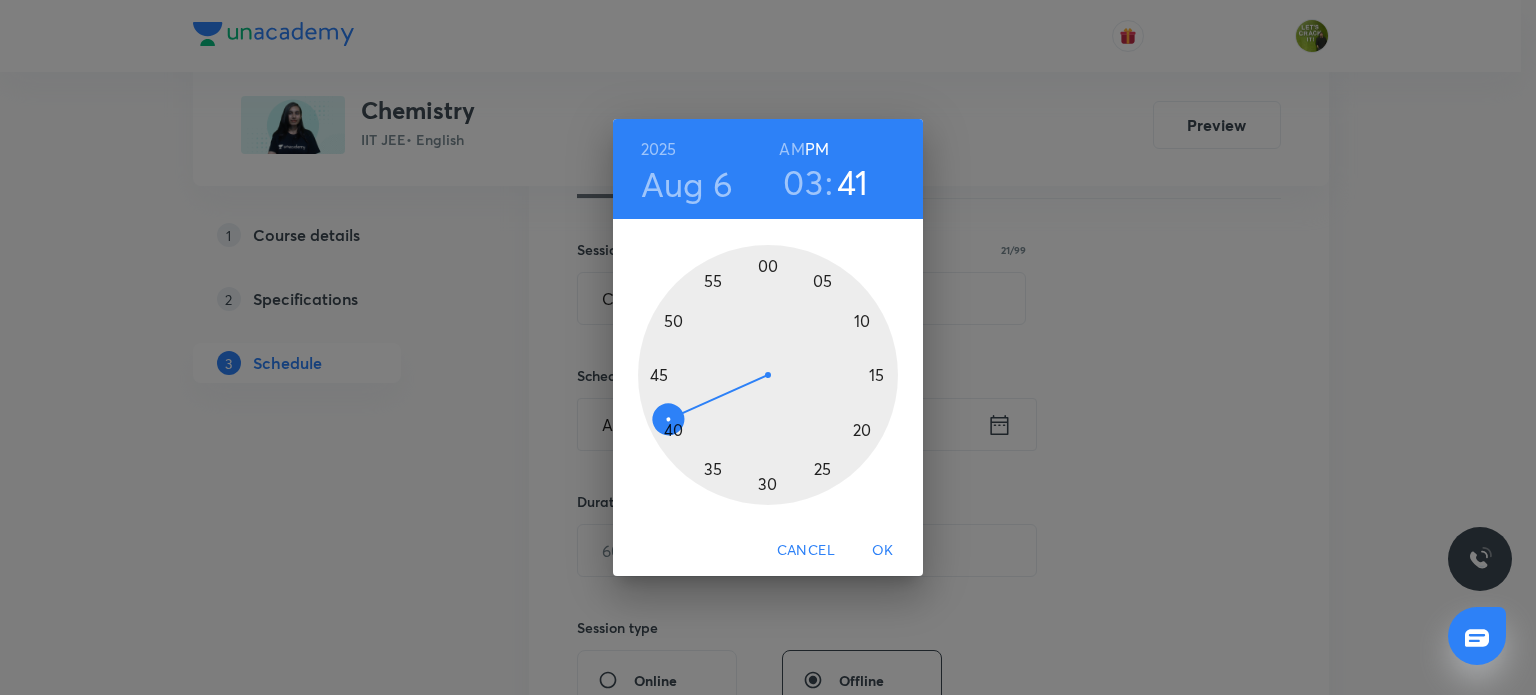 click at bounding box center (768, 375) 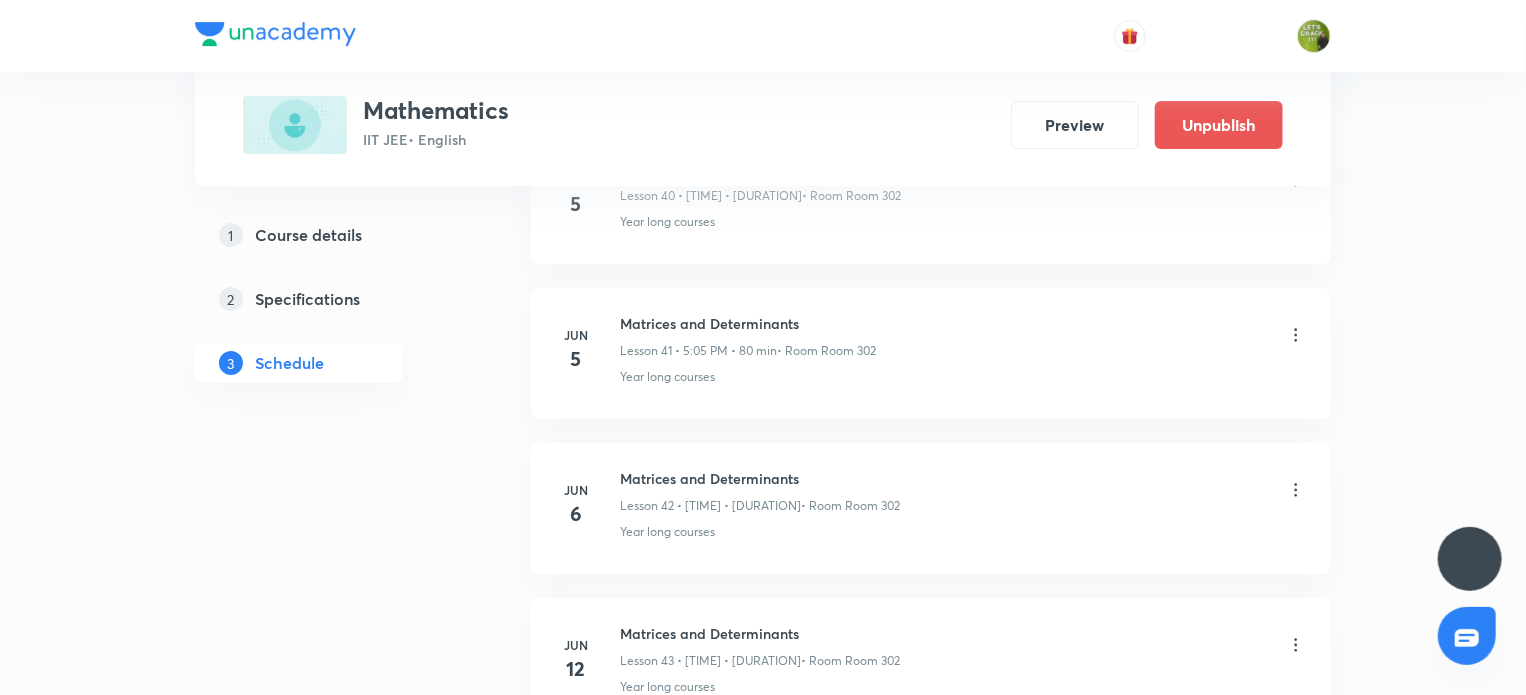scroll, scrollTop: 0, scrollLeft: 0, axis: both 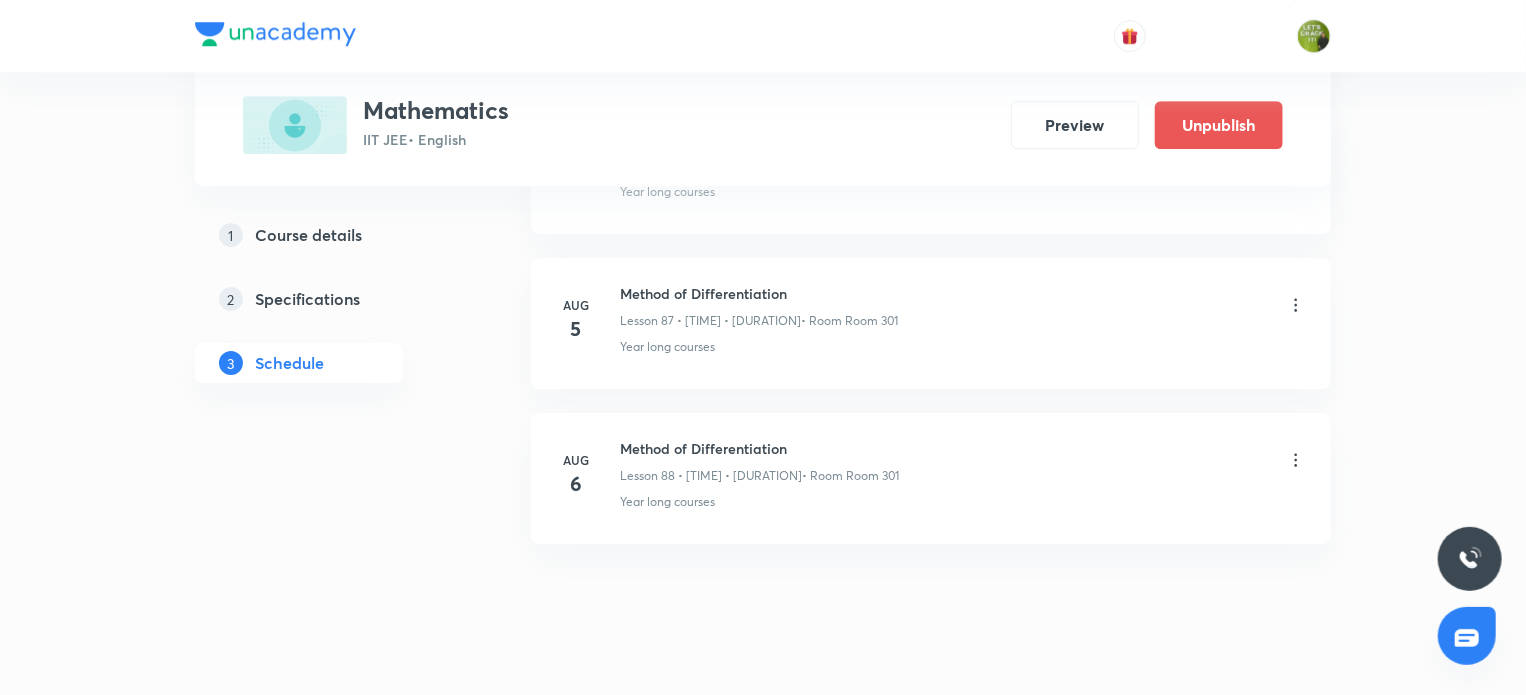 click 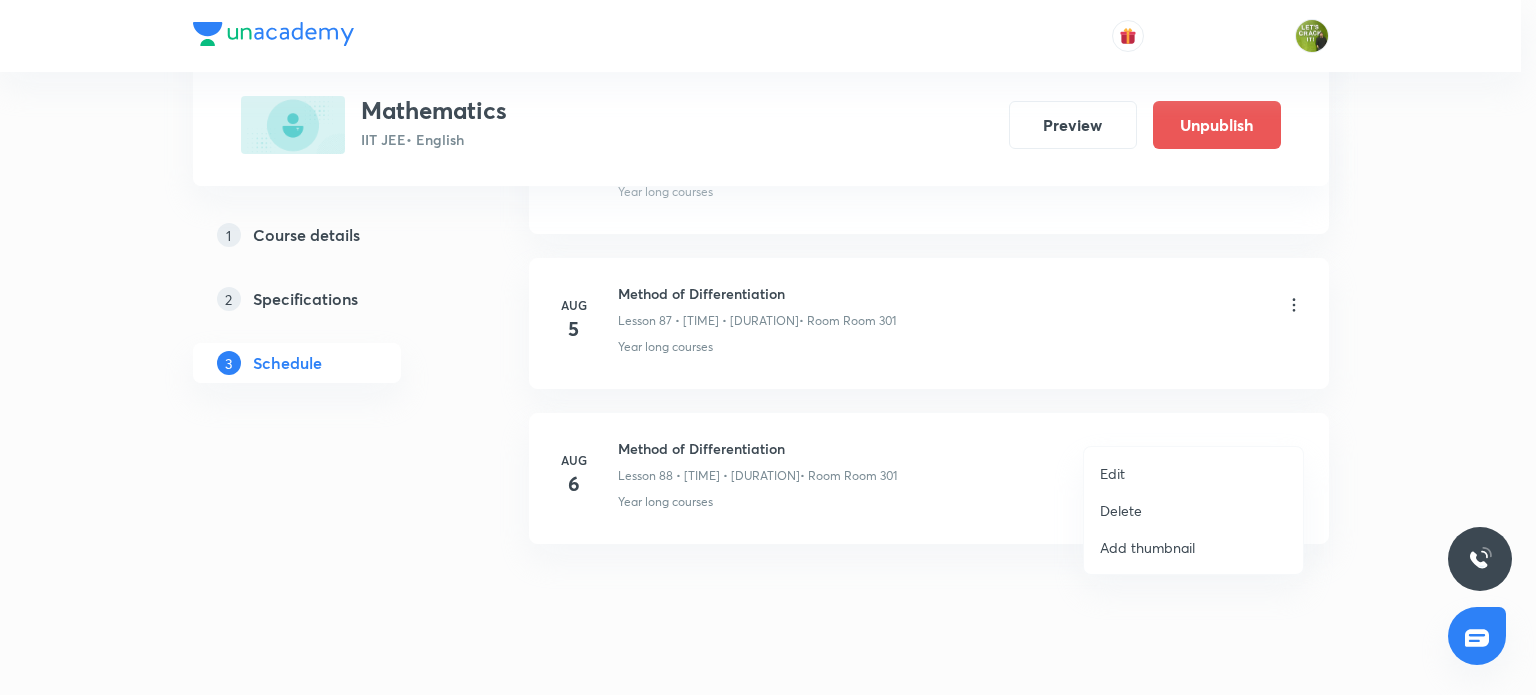 click on "Edit" at bounding box center (1193, 473) 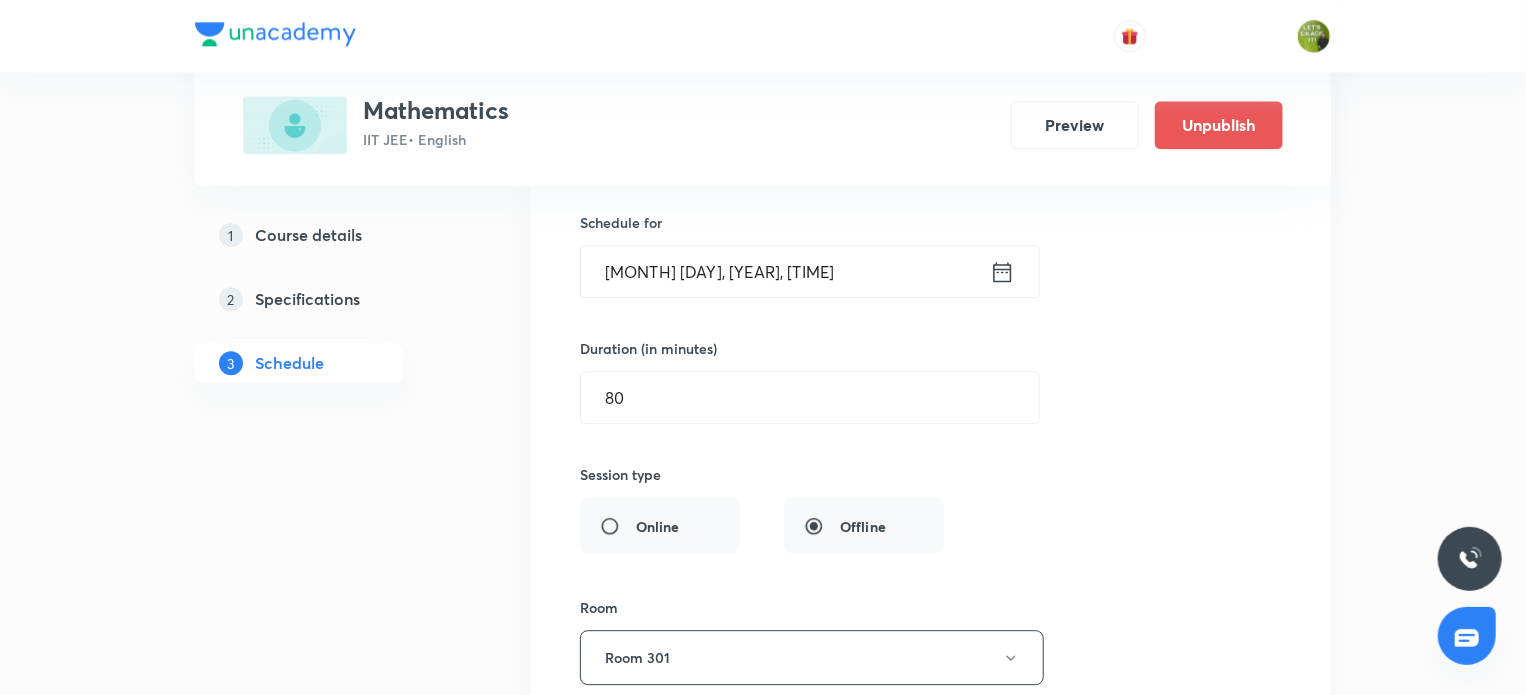 scroll, scrollTop: 13931, scrollLeft: 0, axis: vertical 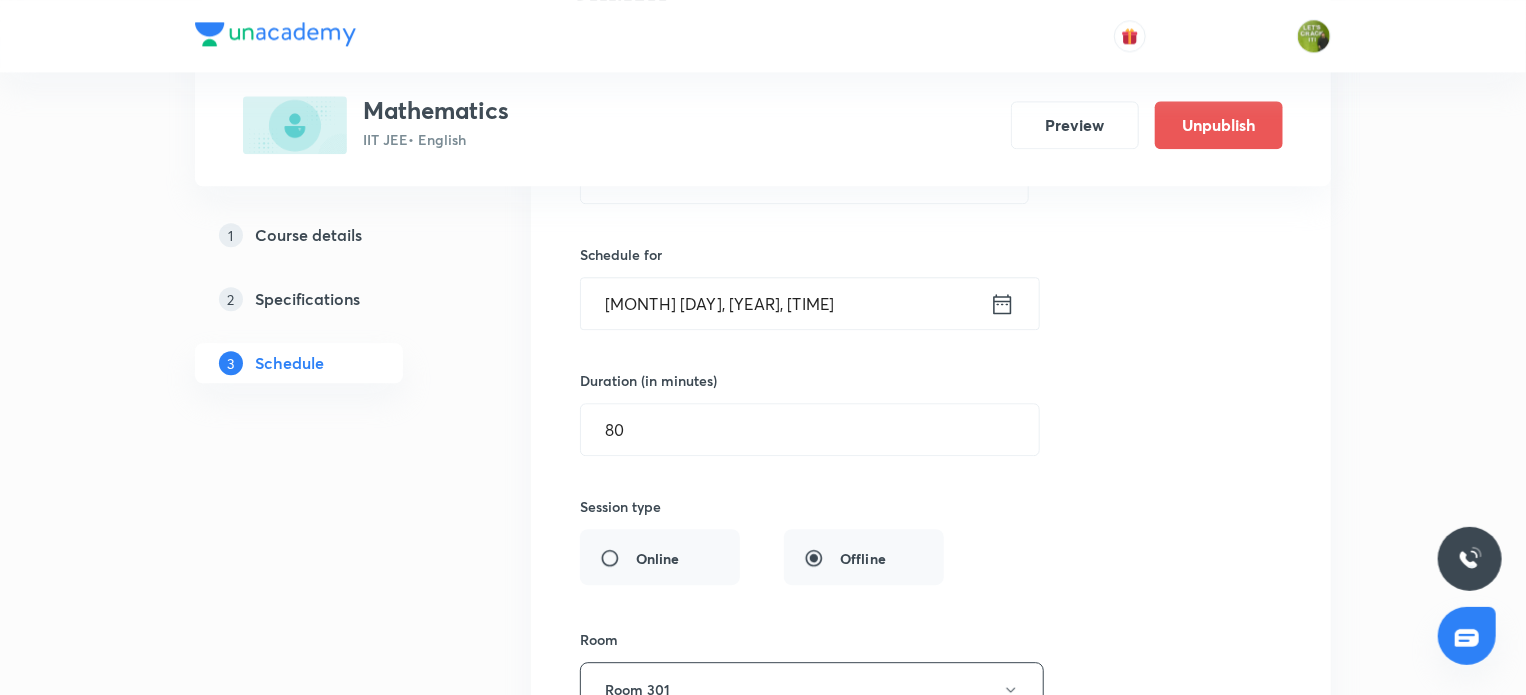 click 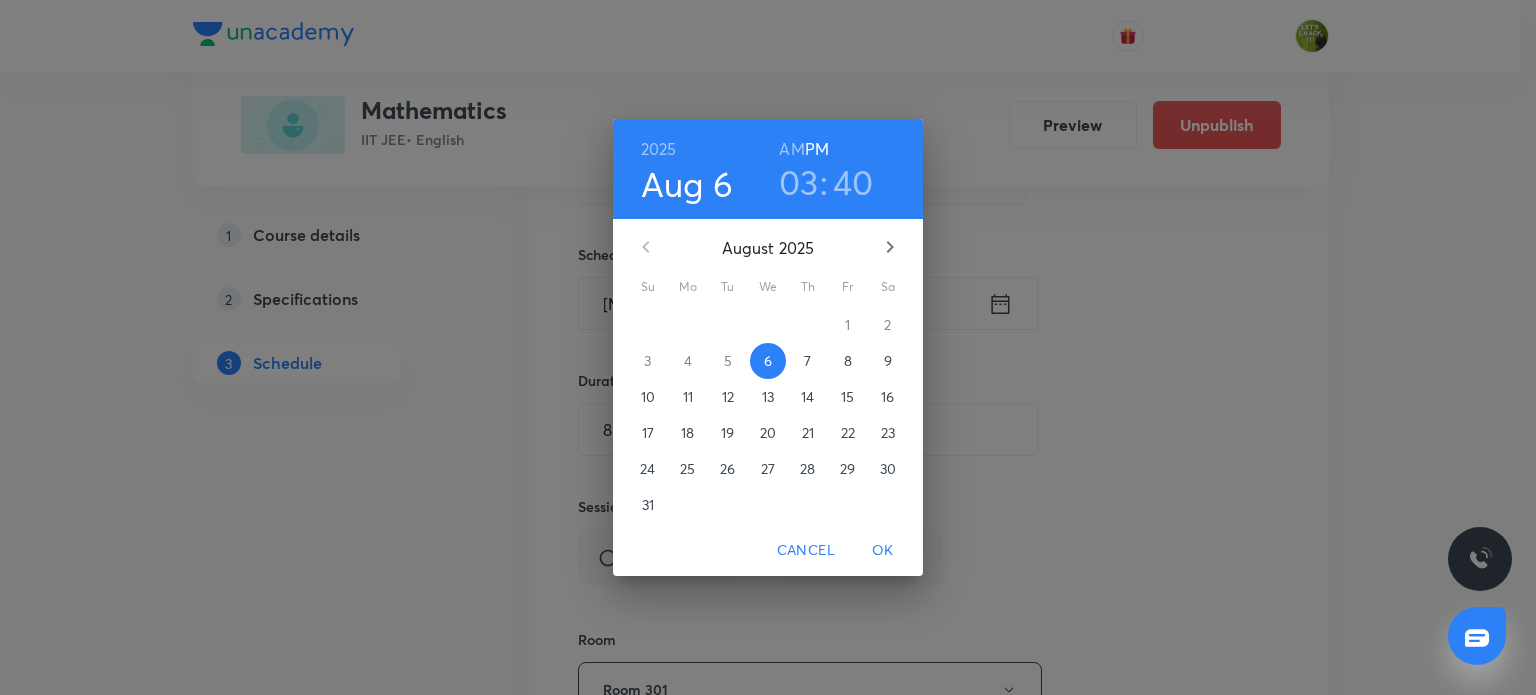 click on "03" at bounding box center [799, 182] 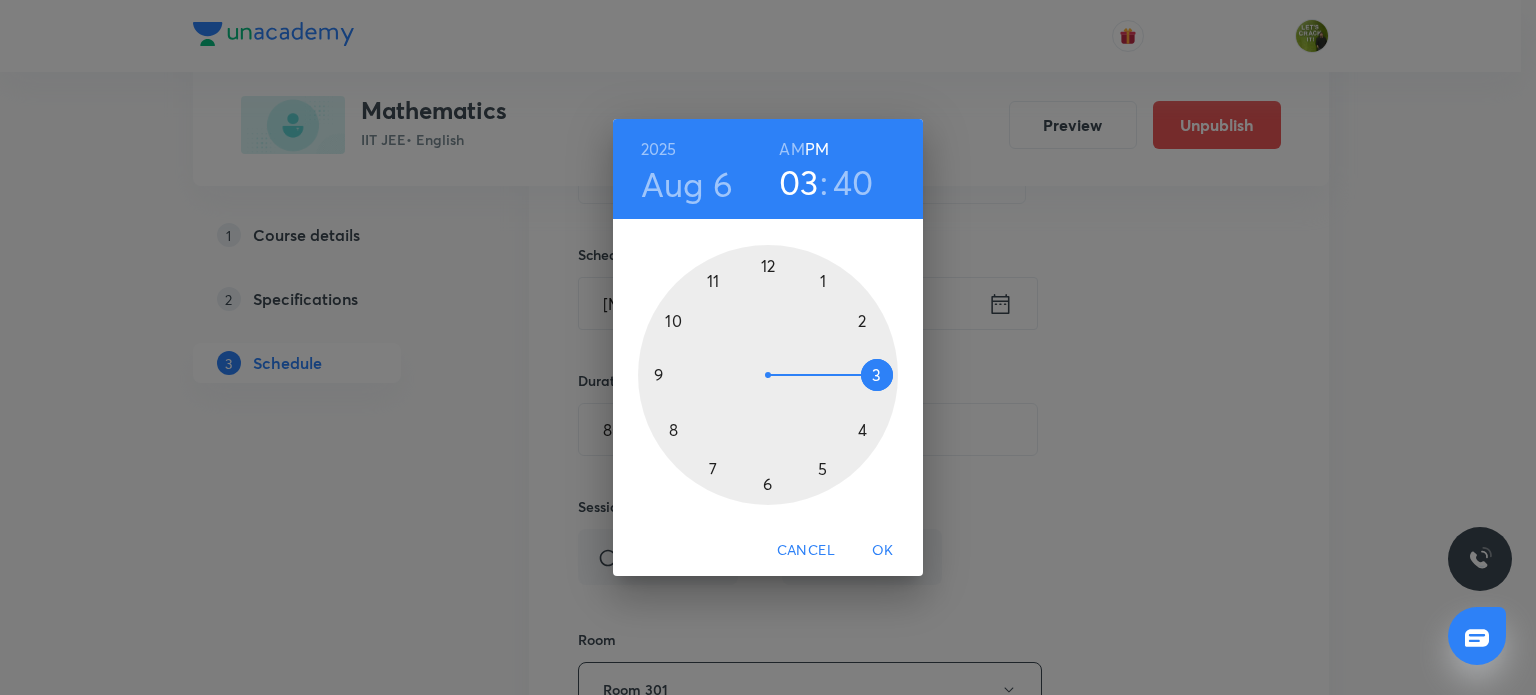click at bounding box center [768, 375] 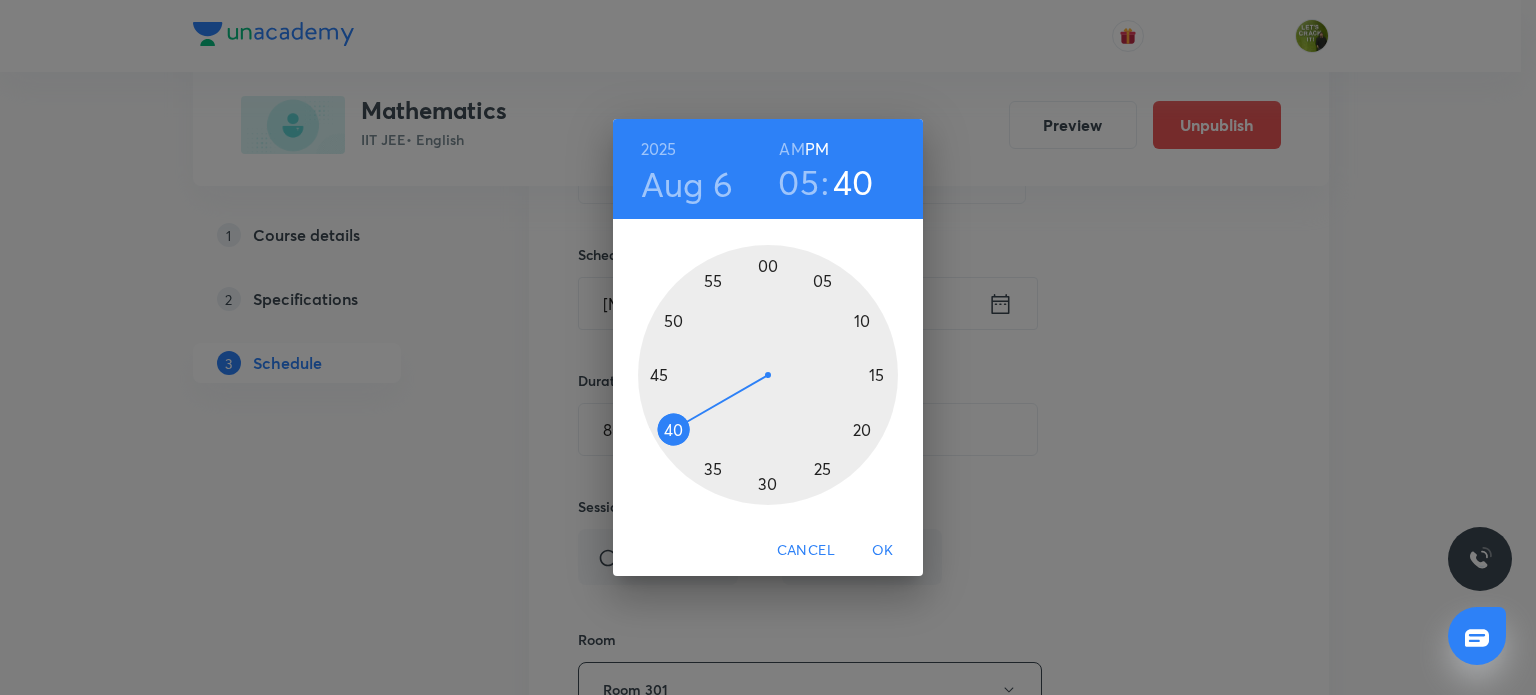 click at bounding box center [768, 375] 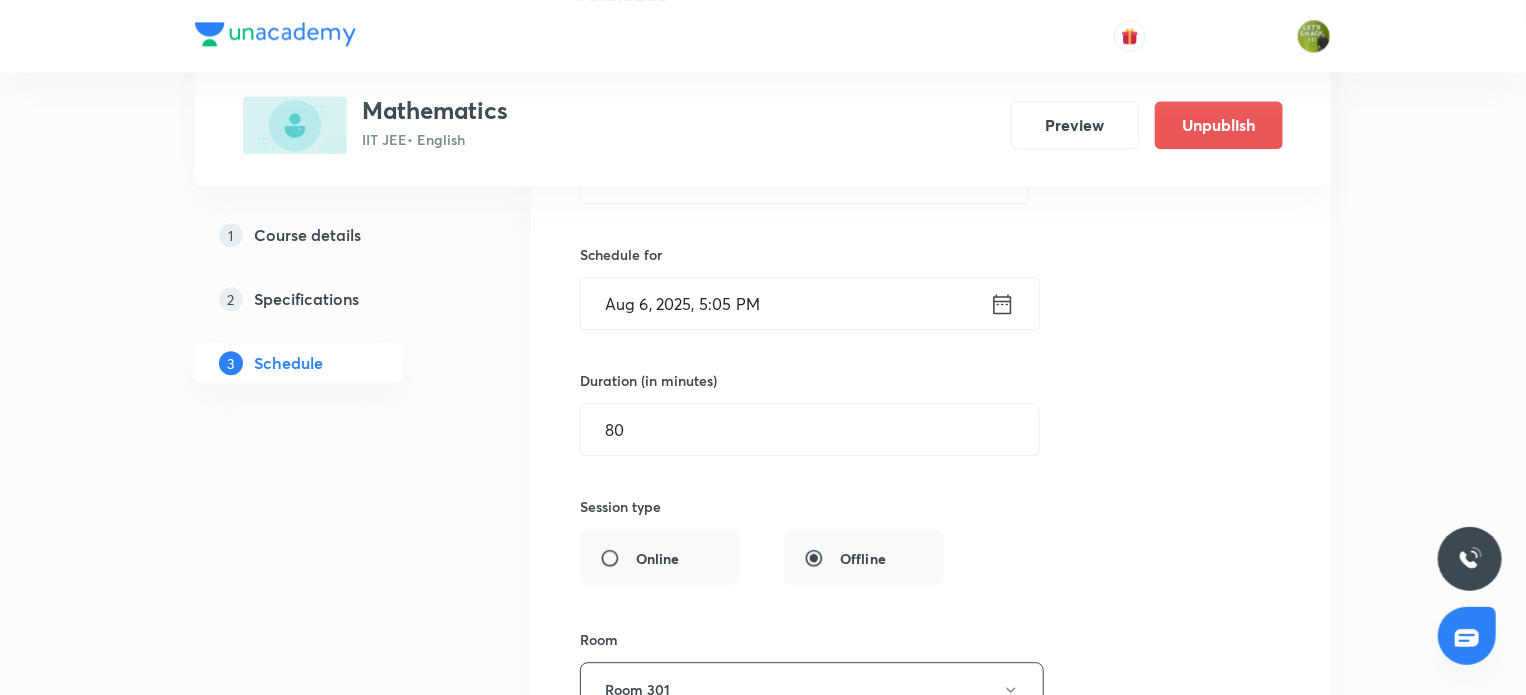scroll, scrollTop: 14308, scrollLeft: 0, axis: vertical 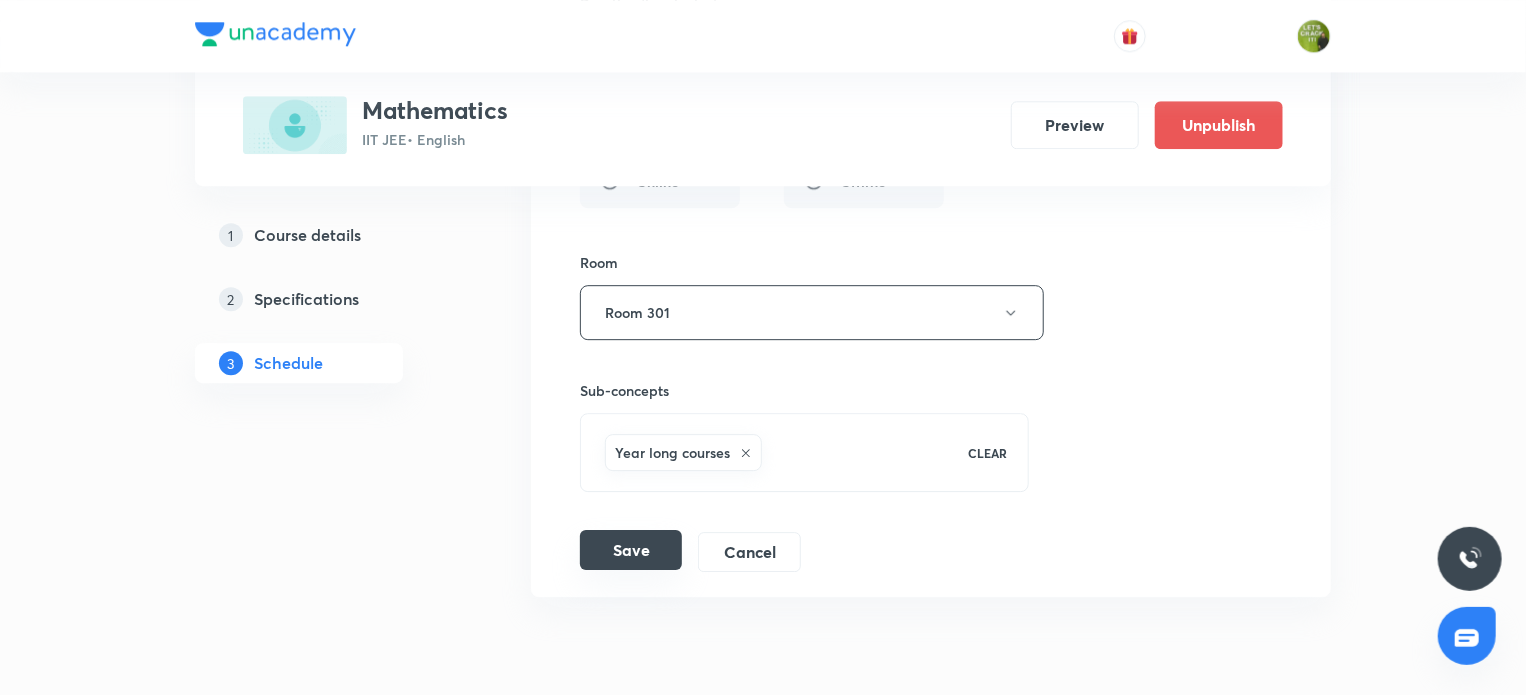 click on "Save" at bounding box center [631, 550] 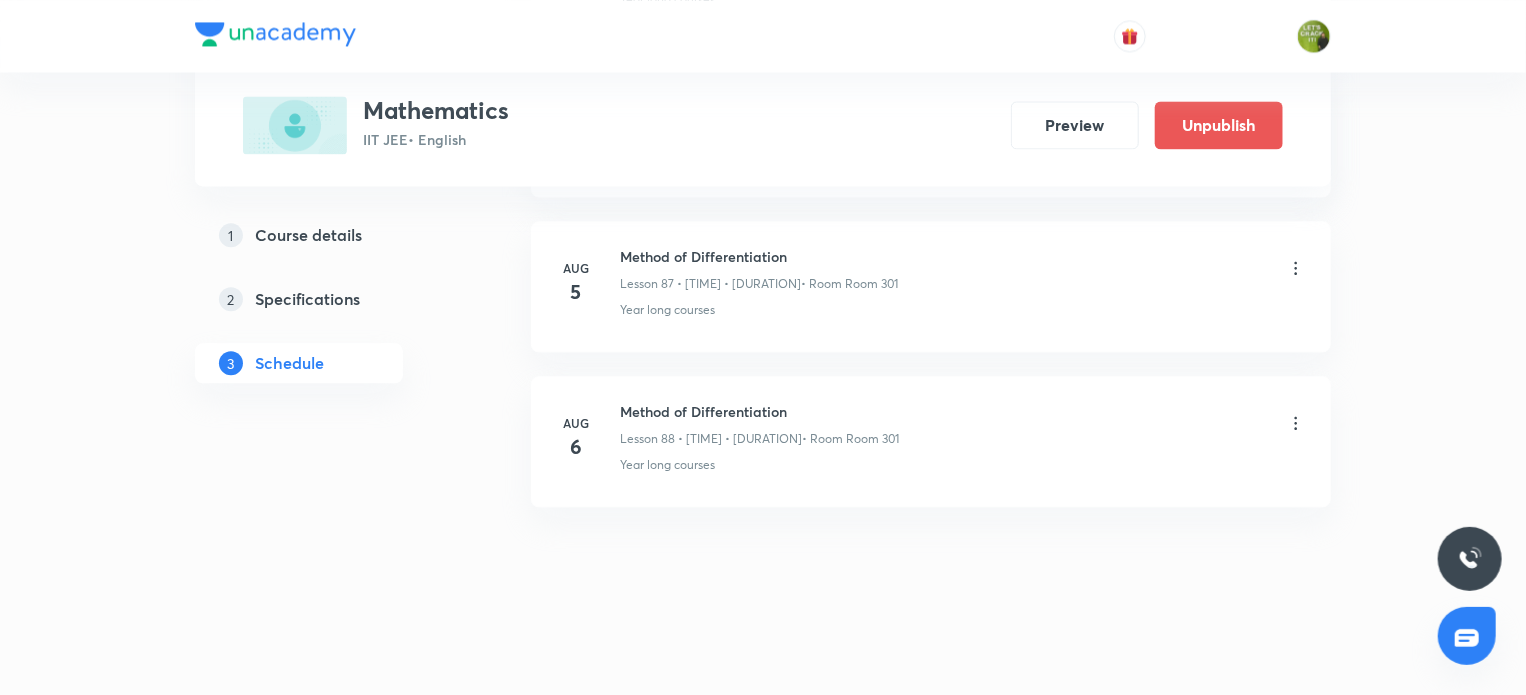 scroll, scrollTop: 13593, scrollLeft: 0, axis: vertical 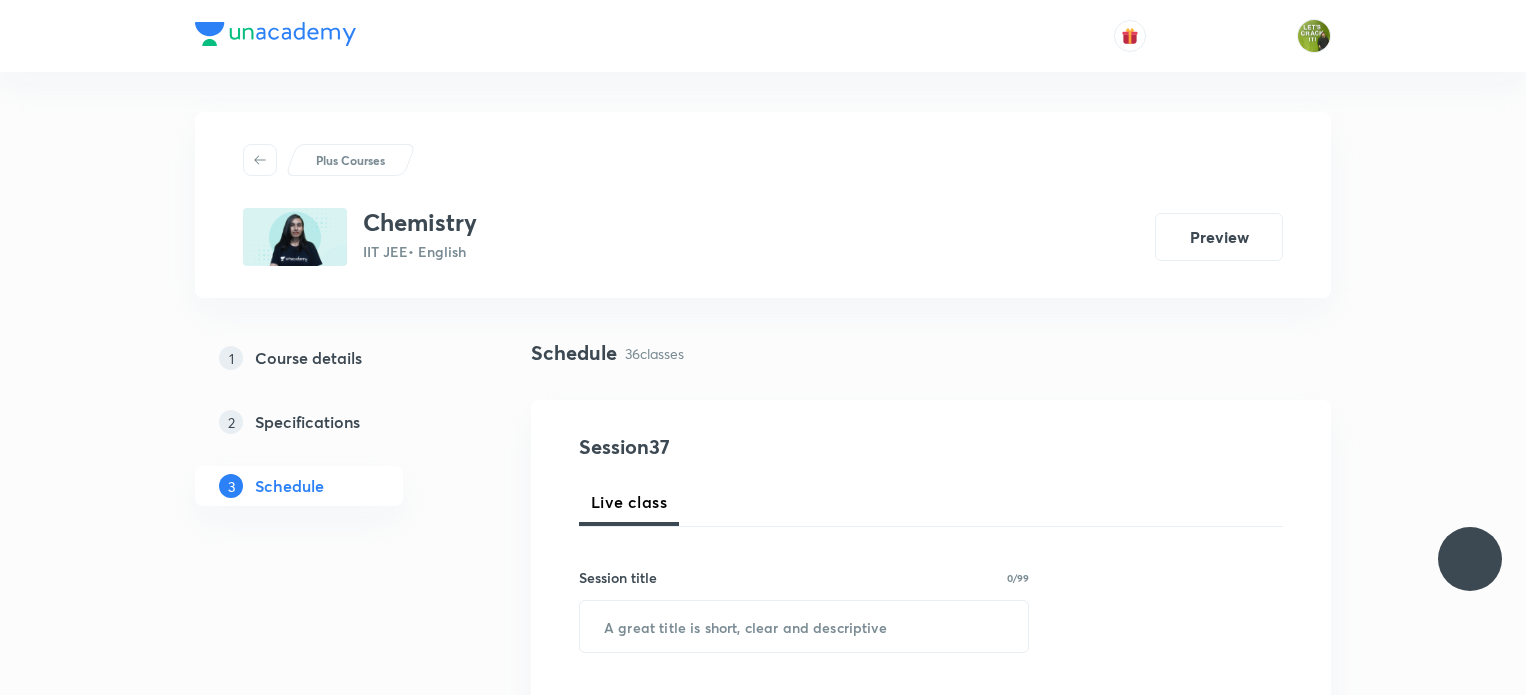 click 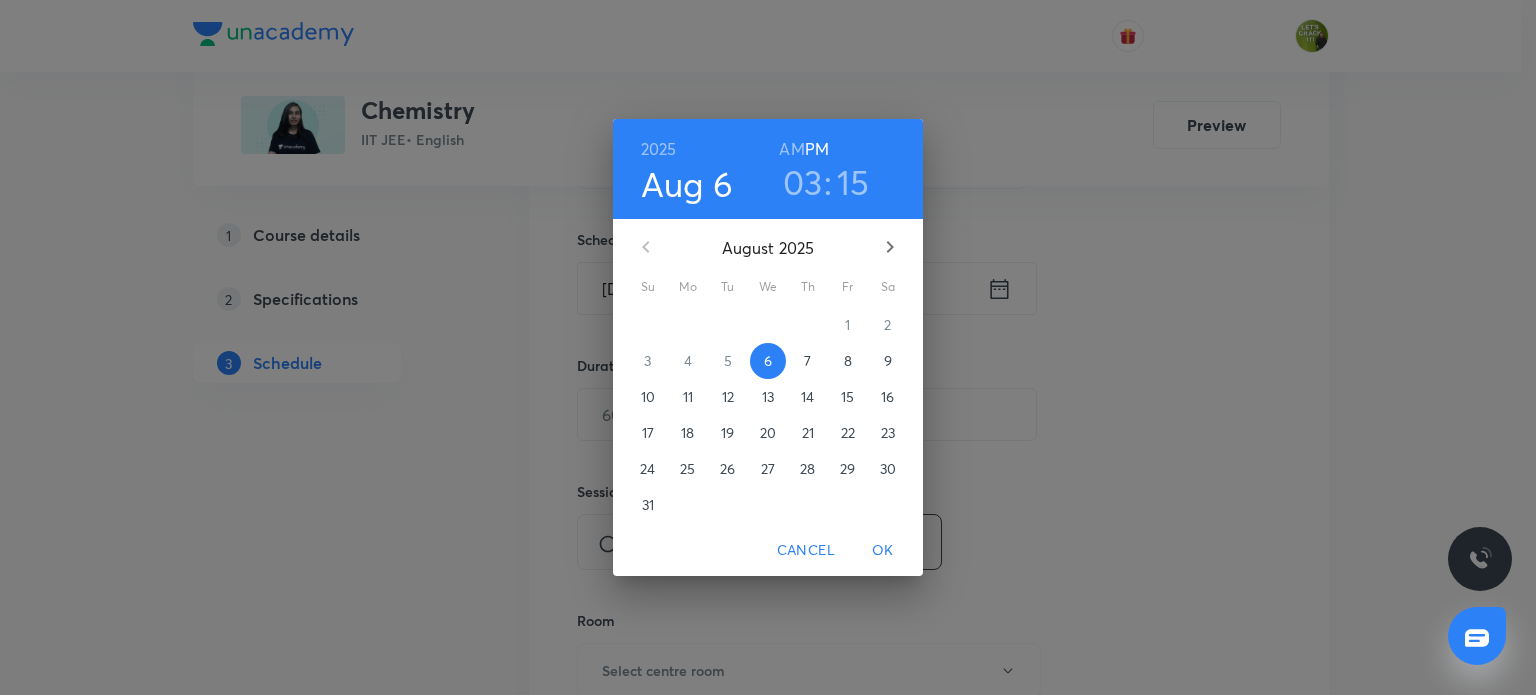 scroll, scrollTop: 464, scrollLeft: 0, axis: vertical 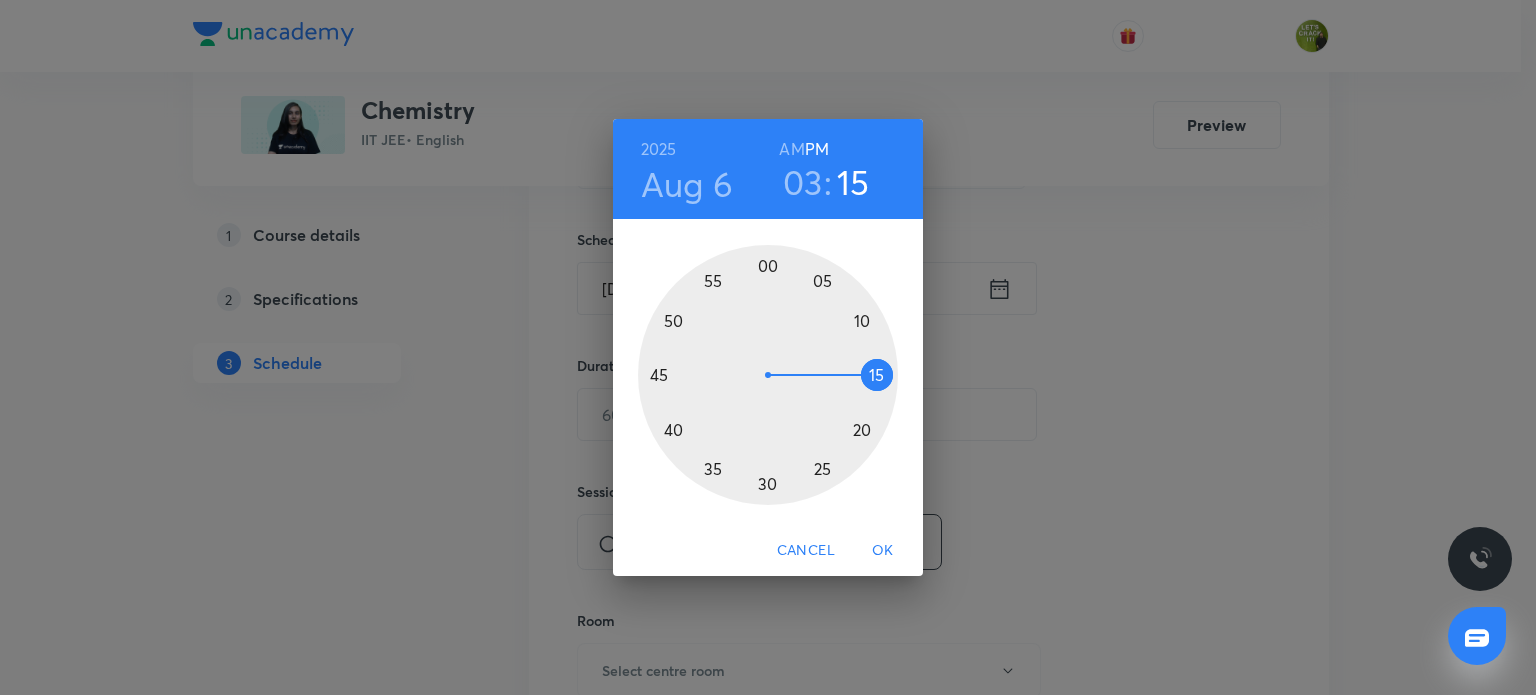 click at bounding box center [768, 375] 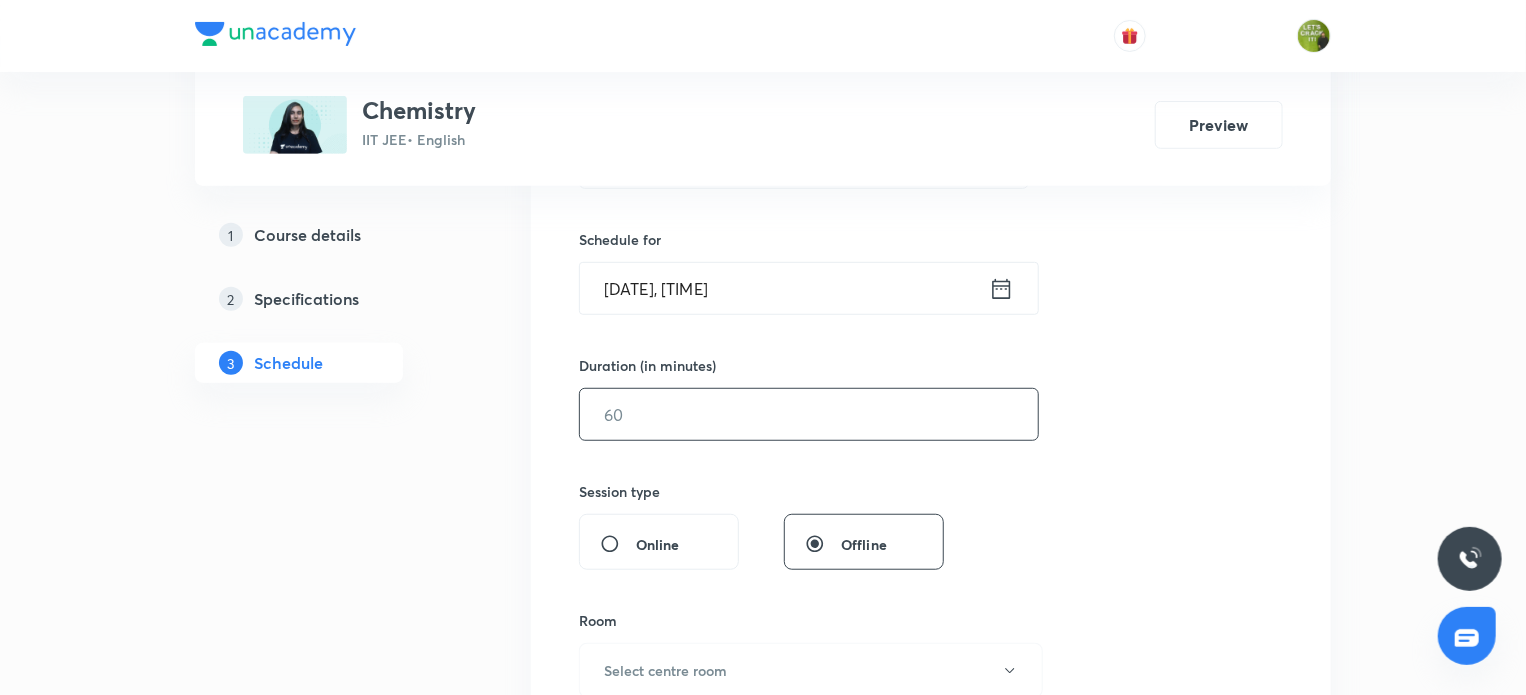 click at bounding box center [809, 414] 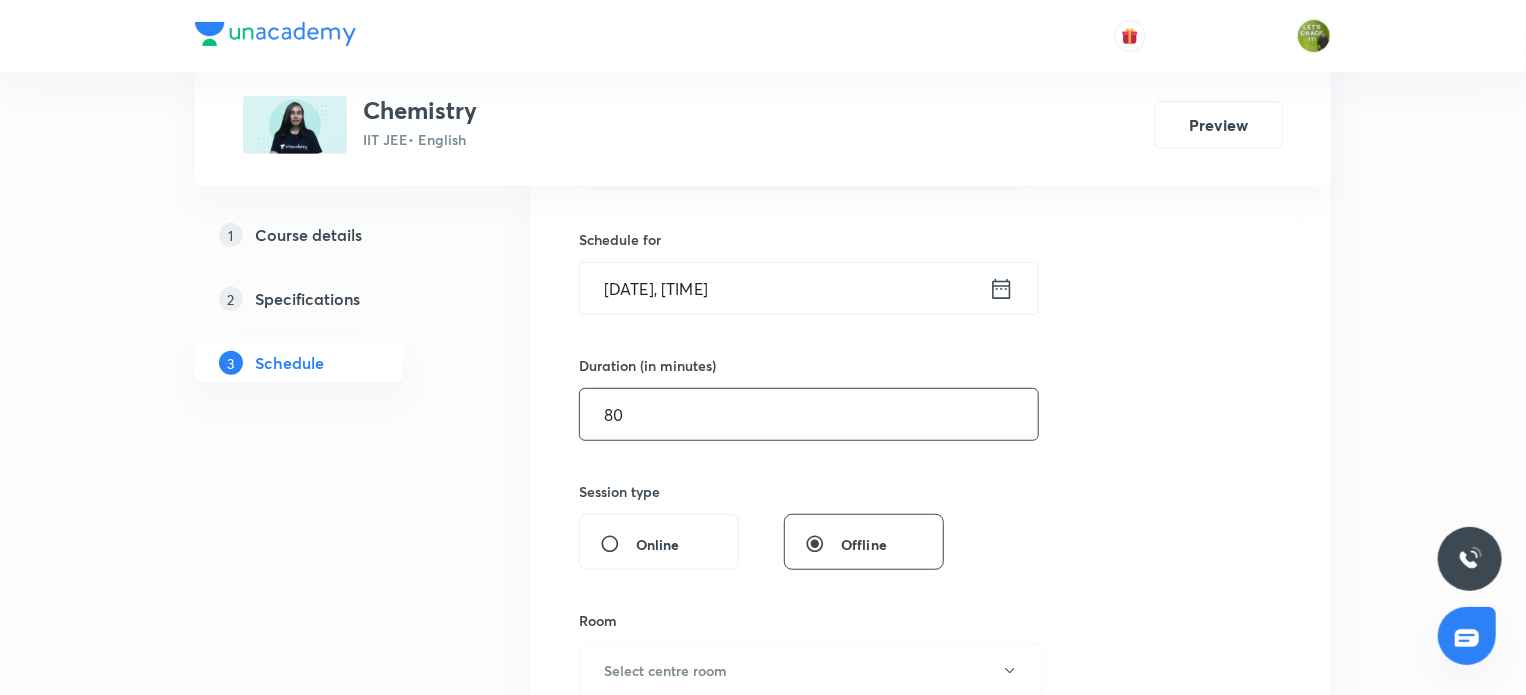 scroll, scrollTop: 659, scrollLeft: 0, axis: vertical 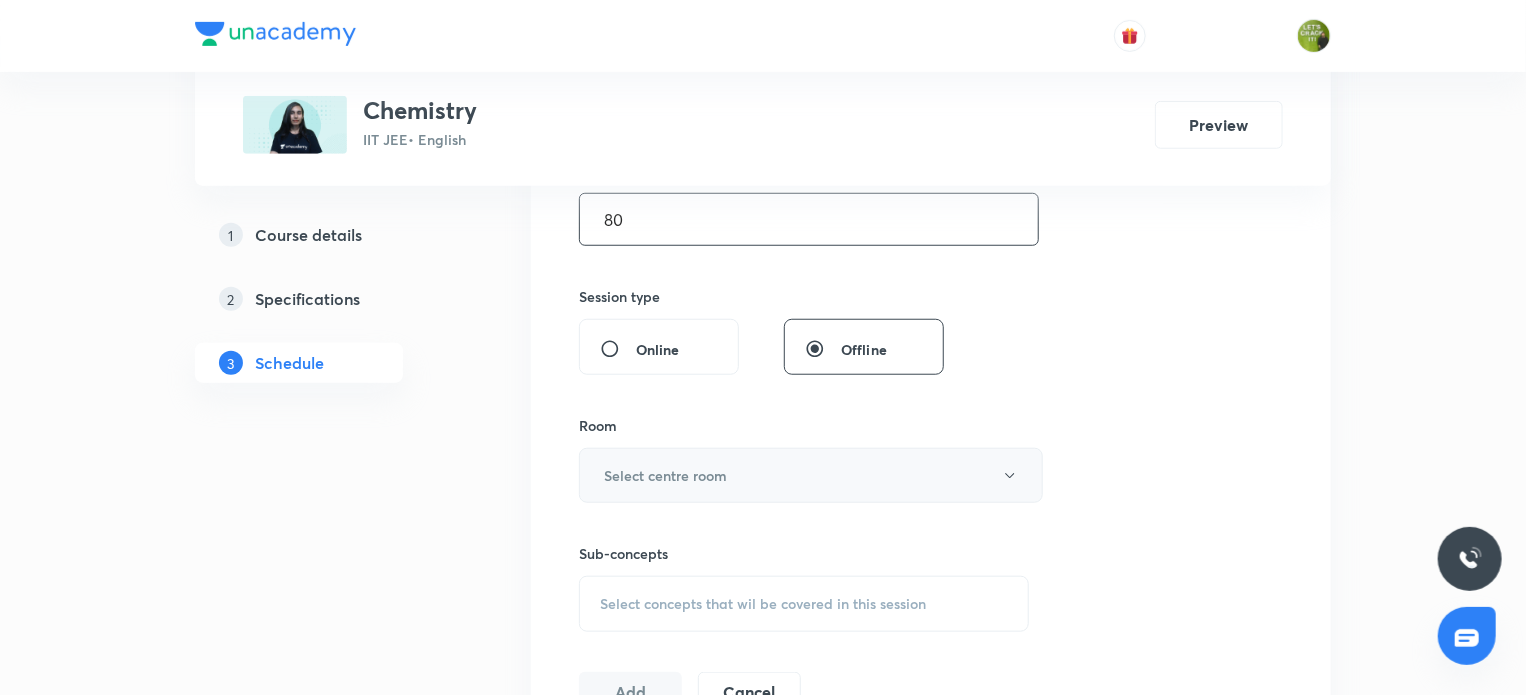 type on "80" 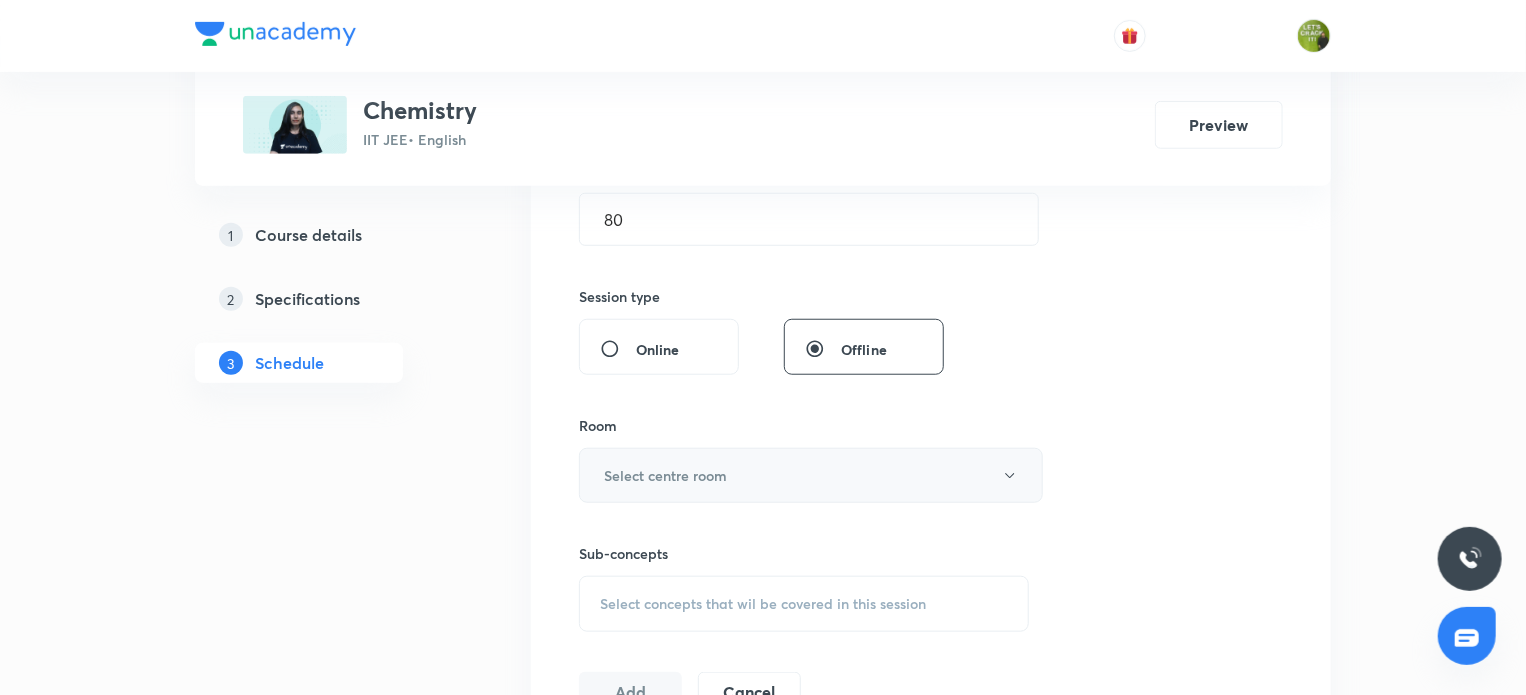 click on "Select centre room" at bounding box center [811, 475] 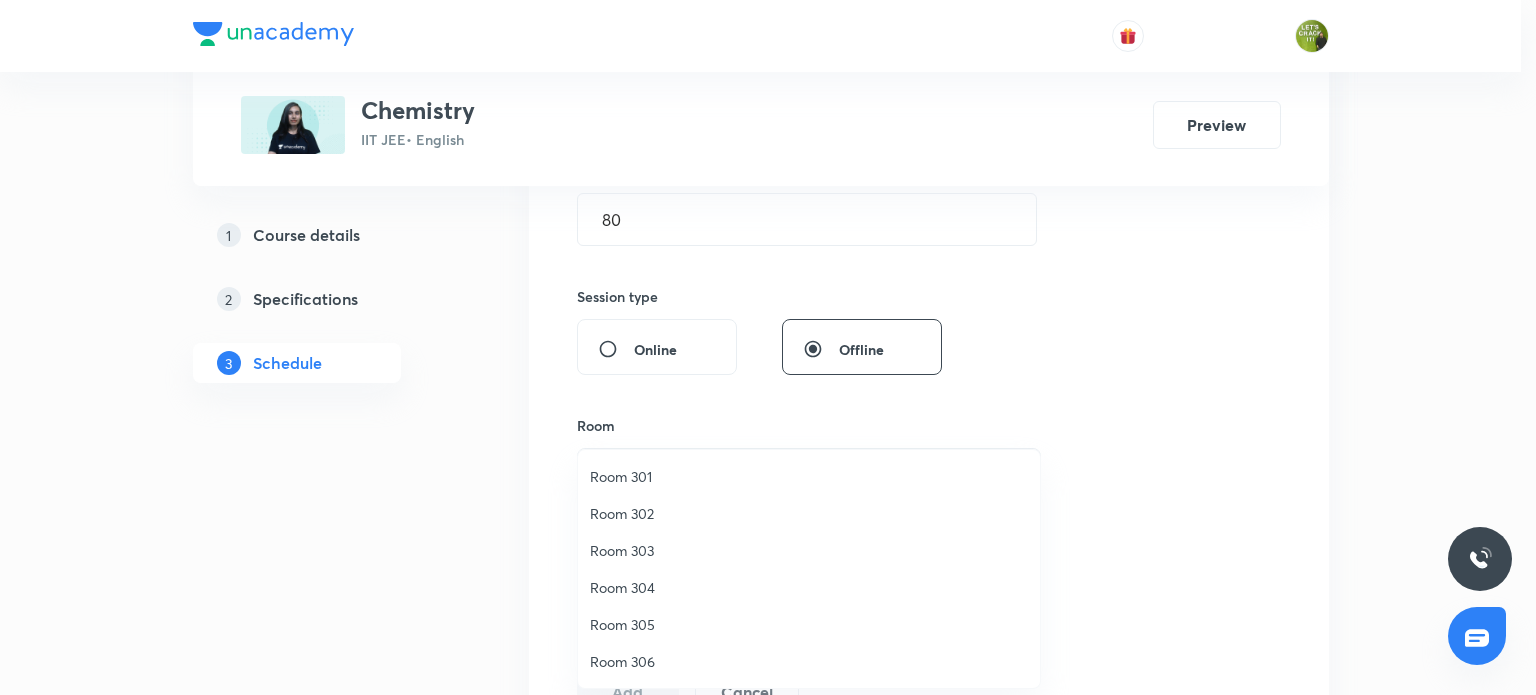click on "Room 305" at bounding box center [809, 624] 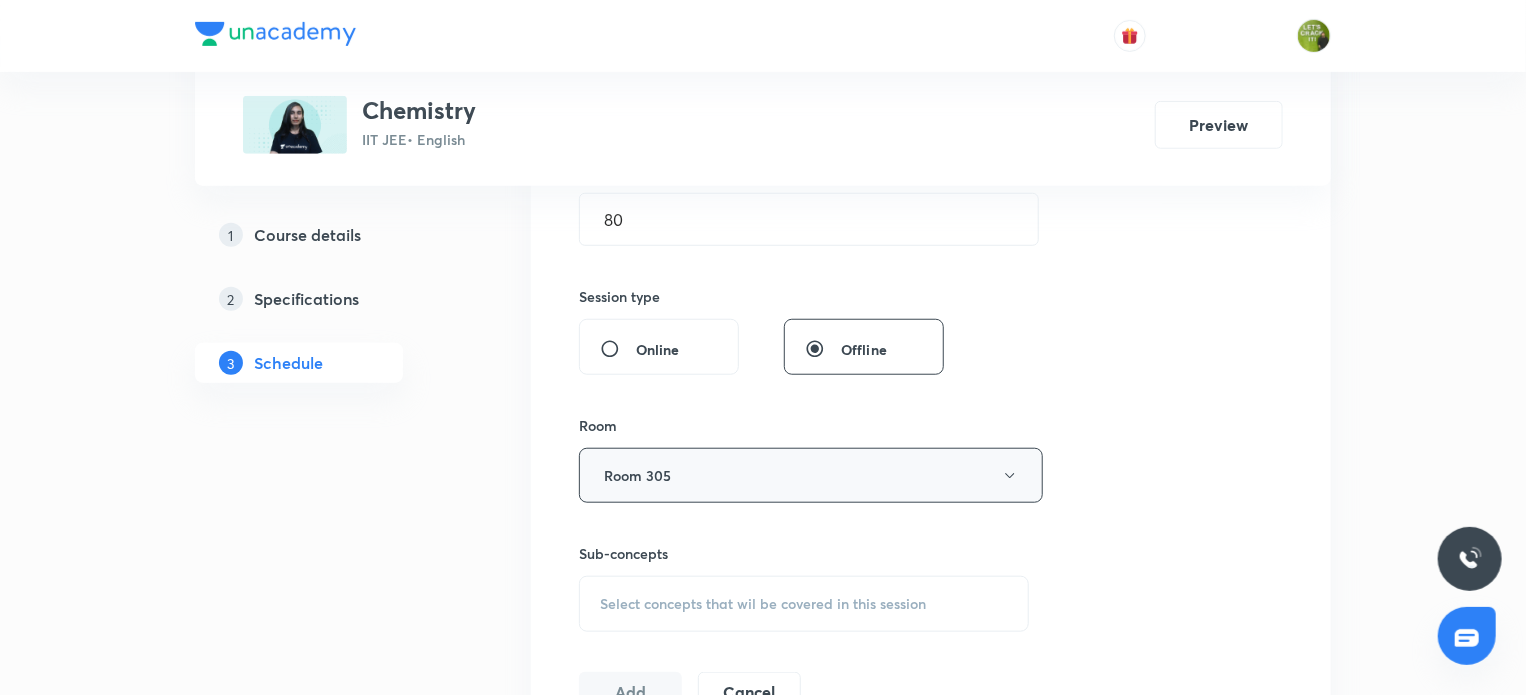 click on "Room 305" at bounding box center (811, 475) 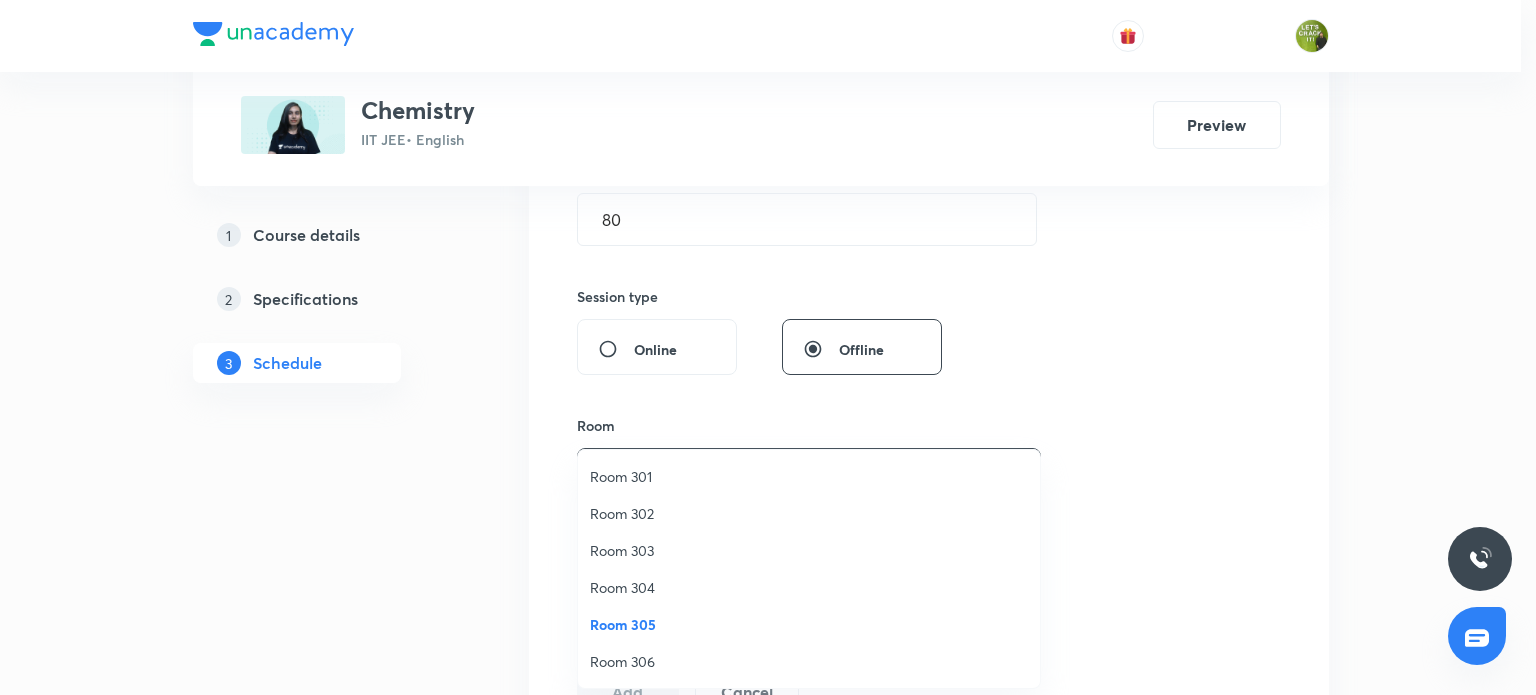 click on "Room 304" at bounding box center (809, 587) 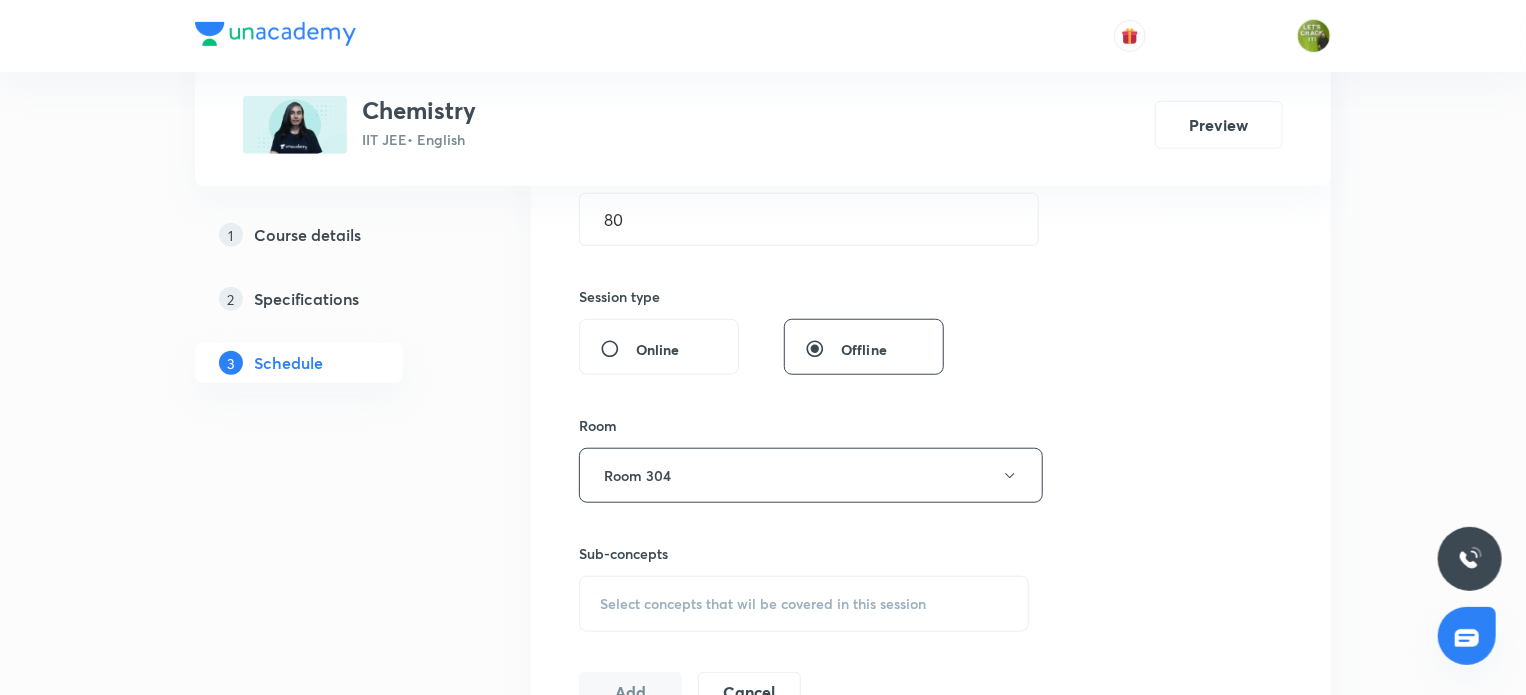click on "Select concepts that wil be covered in this session" at bounding box center (804, 604) 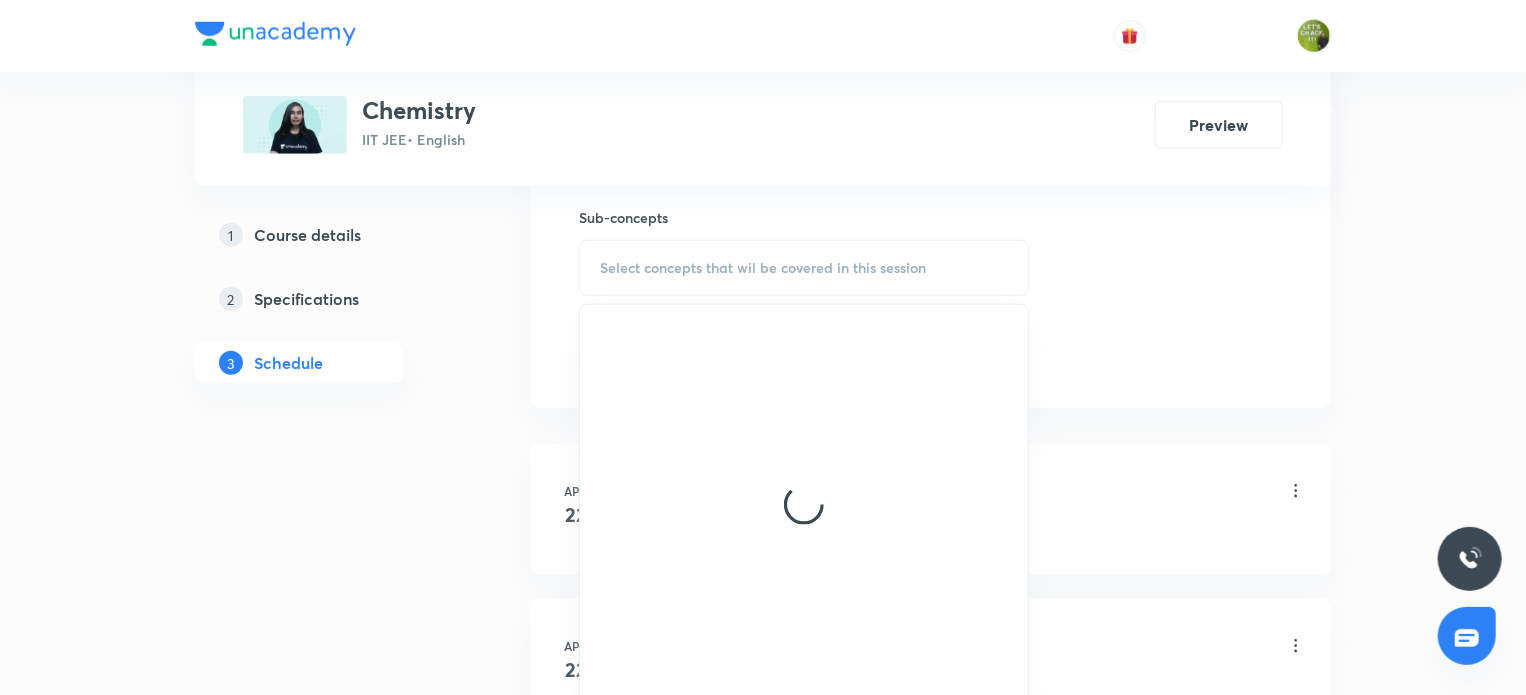 scroll, scrollTop: 1007, scrollLeft: 0, axis: vertical 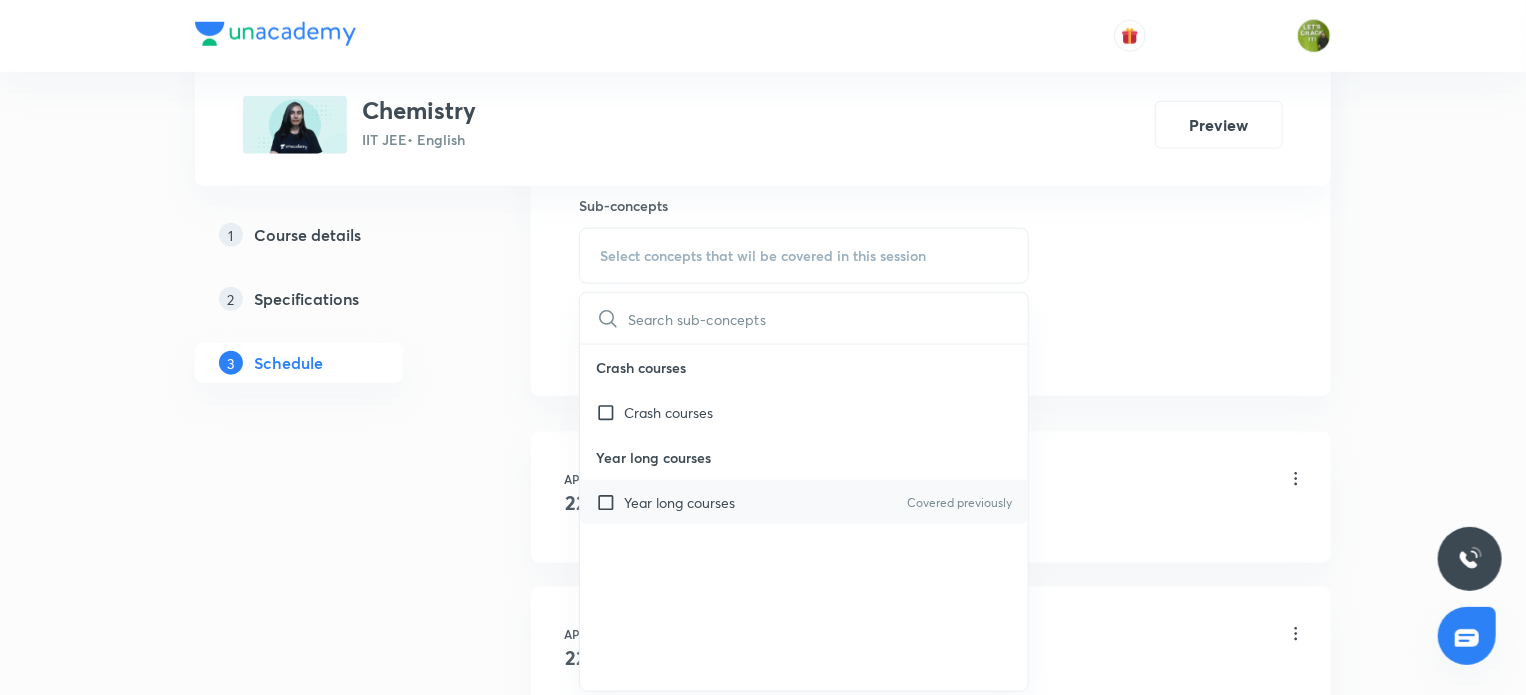 click at bounding box center [610, 502] 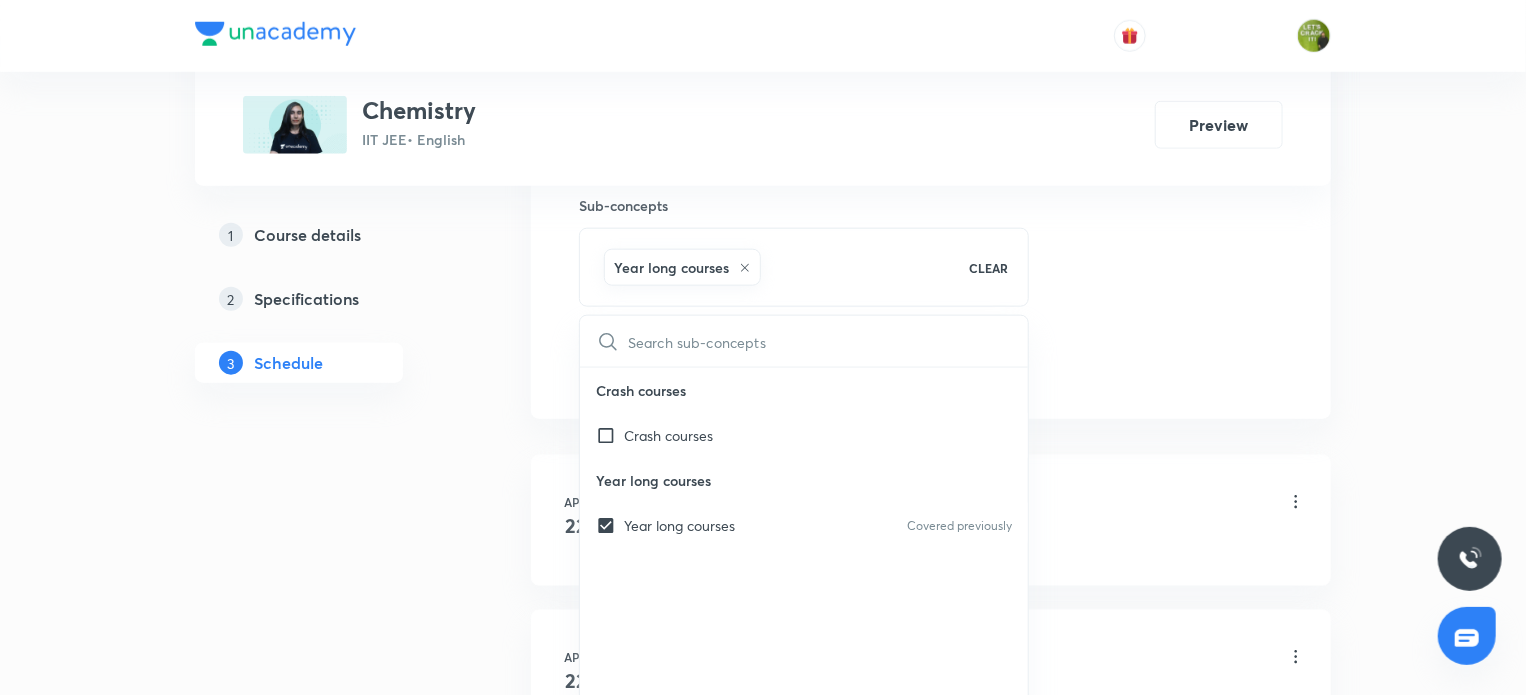 click on "Plus Courses Chemistry IIT JEE  • English Preview 1 Course details 2 Specifications 3 Schedule Schedule 36  classes Session  37 Live class Session title 0/99 ​ Schedule for Aug 6, 2025, 3:40 PM ​ Duration (in minutes) 80 ​   Session type Online Offline Room Room 304 Sub-concepts Year long courses CLEAR ​ Crash courses Crash courses Year long courses Year long courses Covered previously Add Cancel Apr 22 Electrochemistry Lesson 1 • 3:40 PM • 80 min  • Room Room 302 Year long courses Apr 22 Electrochemistry Lesson 2 • 6:30 PM • 80 min  • Room Room 302 Year long courses Apr 25 Electrochemistry Lesson 3 • 6:30 PM • 80 min  • Room Room 302 Year long courses Apr 27 Electrochemistry Lesson 4 • 3:40 PM • 80 min  • Room Room 302 Year long courses Apr 27 Electrochemistry Lesson 5 • 6:30 PM • 80 min  • Room Room 302 Year long courses Apr 29 Electrochemistry Lesson 6 • 3:40 PM • 80 min  • Room Room 302 Year long courses Apr 29 Electrochemistry  • Room Room 302 May 2" at bounding box center (763, 2634) 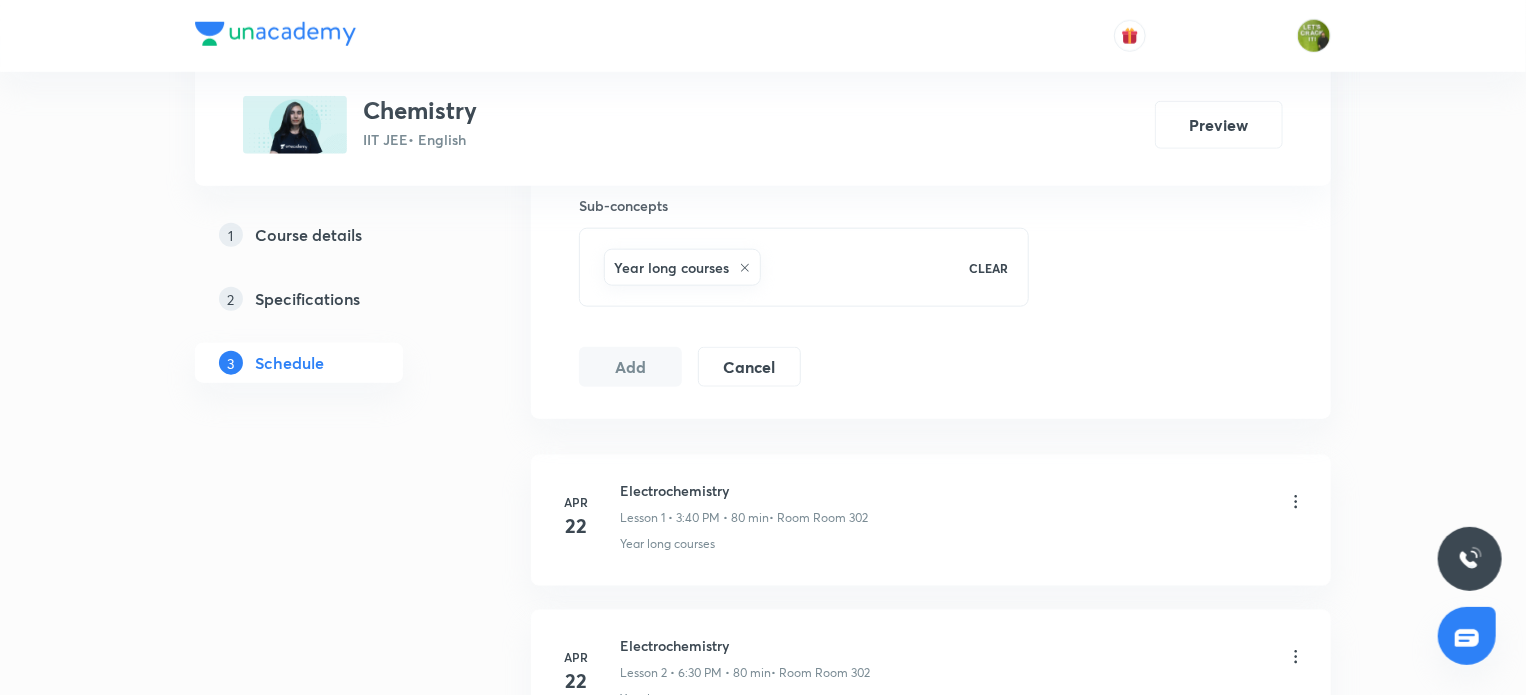 click on "Plus Courses Chemistry IIT JEE  • English Preview 1 Course details 2 Specifications 3 Schedule Schedule 36  classes Session  37 Live class Session title 0/99 ​ Schedule for Aug 6, 2025, 3:40 PM ​ Duration (in minutes) 80 ​   Session type Online Offline Room Room 304 Sub-concepts Year long courses CLEAR Add Cancel Apr 22 Electrochemistry Lesson 1 • 3:40 PM • 80 min  • Room Room 302 Year long courses Apr 22 Electrochemistry Lesson 2 • 6:30 PM • 80 min  • Room Room 302 Year long courses Apr 25 Electrochemistry Lesson 3 • 6:30 PM • 80 min  • Room Room 302 Year long courses Apr 27 Electrochemistry Lesson 4 • 3:40 PM • 80 min  • Room Room 302 Year long courses Apr 27 Electrochemistry Lesson 5 • 6:30 PM • 80 min  • Room Room 302 Year long courses Apr 29 Electrochemistry Lesson 6 • 3:40 PM • 80 min  • Room Room 302 Year long courses Apr 29 Electrochemistry Lesson 7 • 6:30 PM • 80 min  • Room Room 302 Year long courses May 2 Electrochemistry  • Room Room 302" at bounding box center [763, 2634] 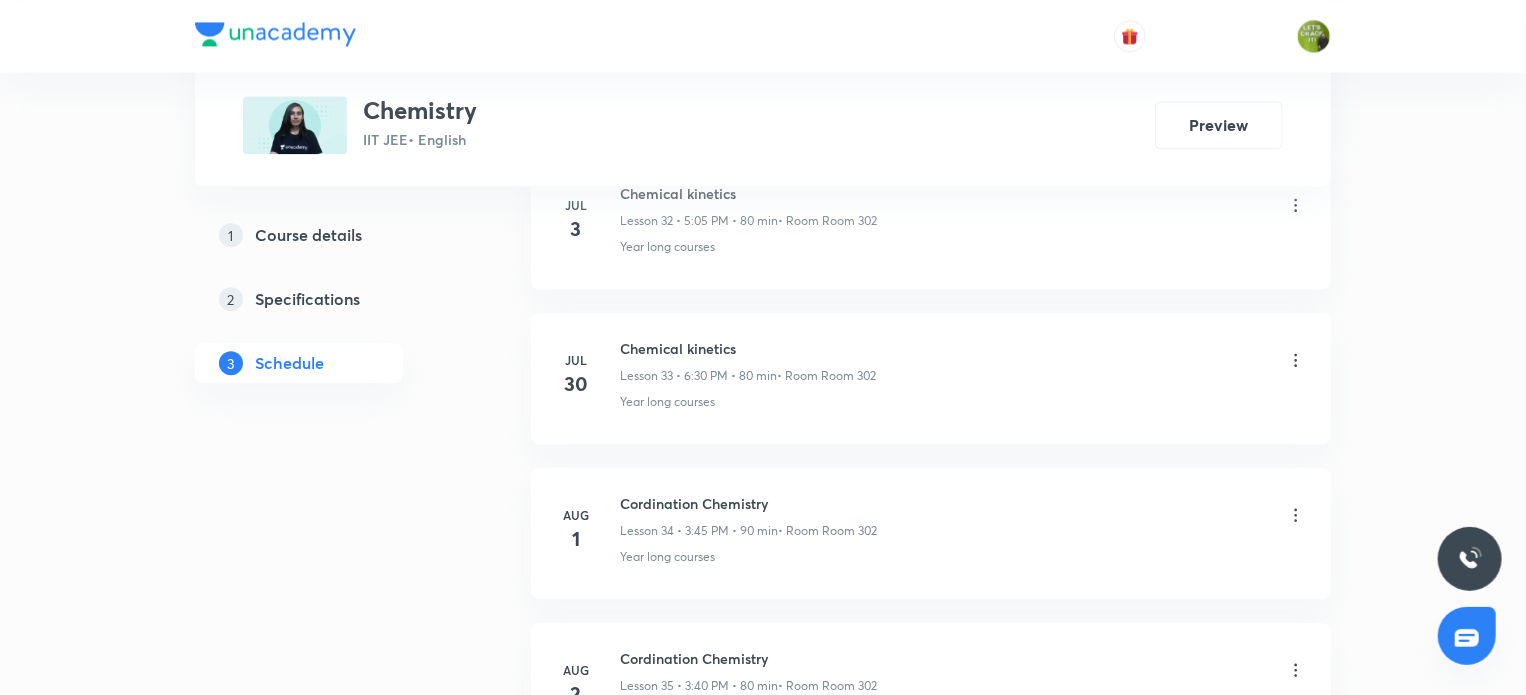 scroll, scrollTop: 6493, scrollLeft: 0, axis: vertical 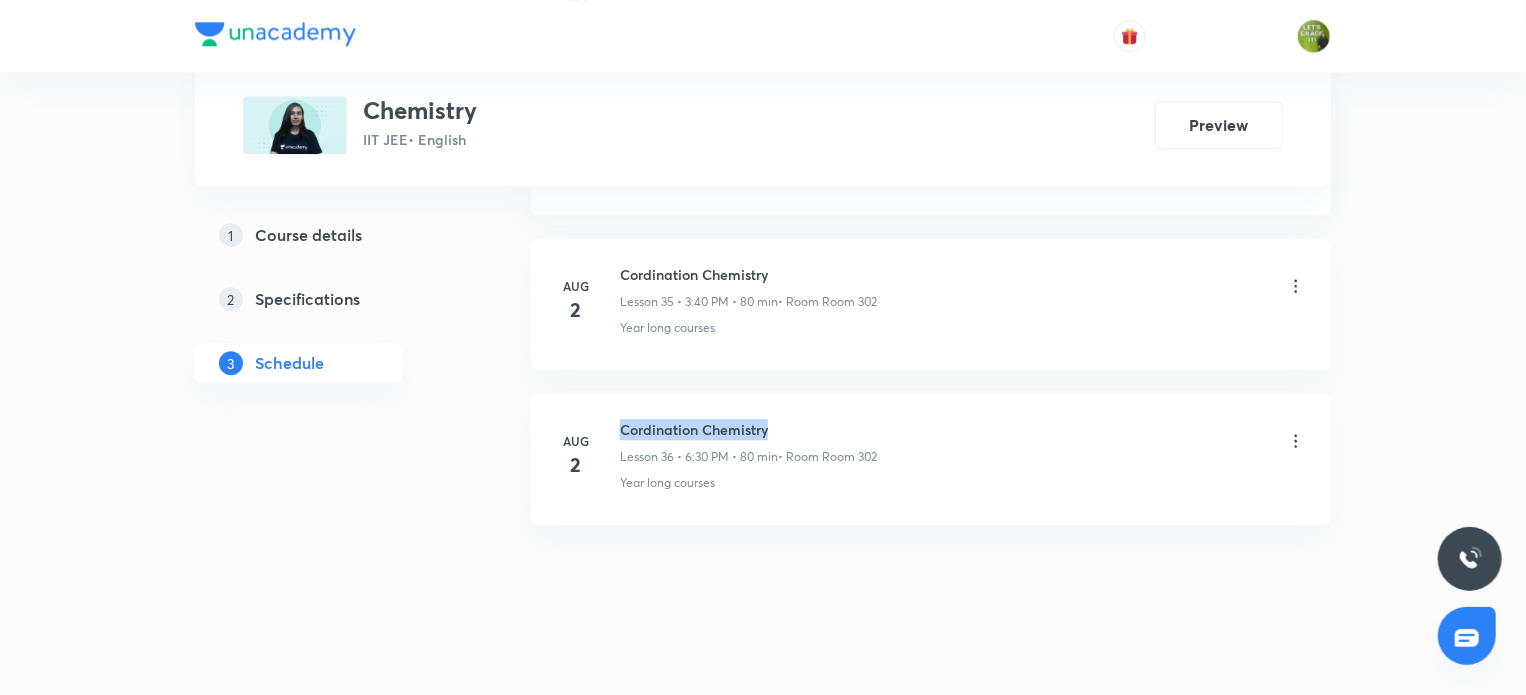 drag, startPoint x: 624, startPoint y: 414, endPoint x: 776, endPoint y: 403, distance: 152.3975 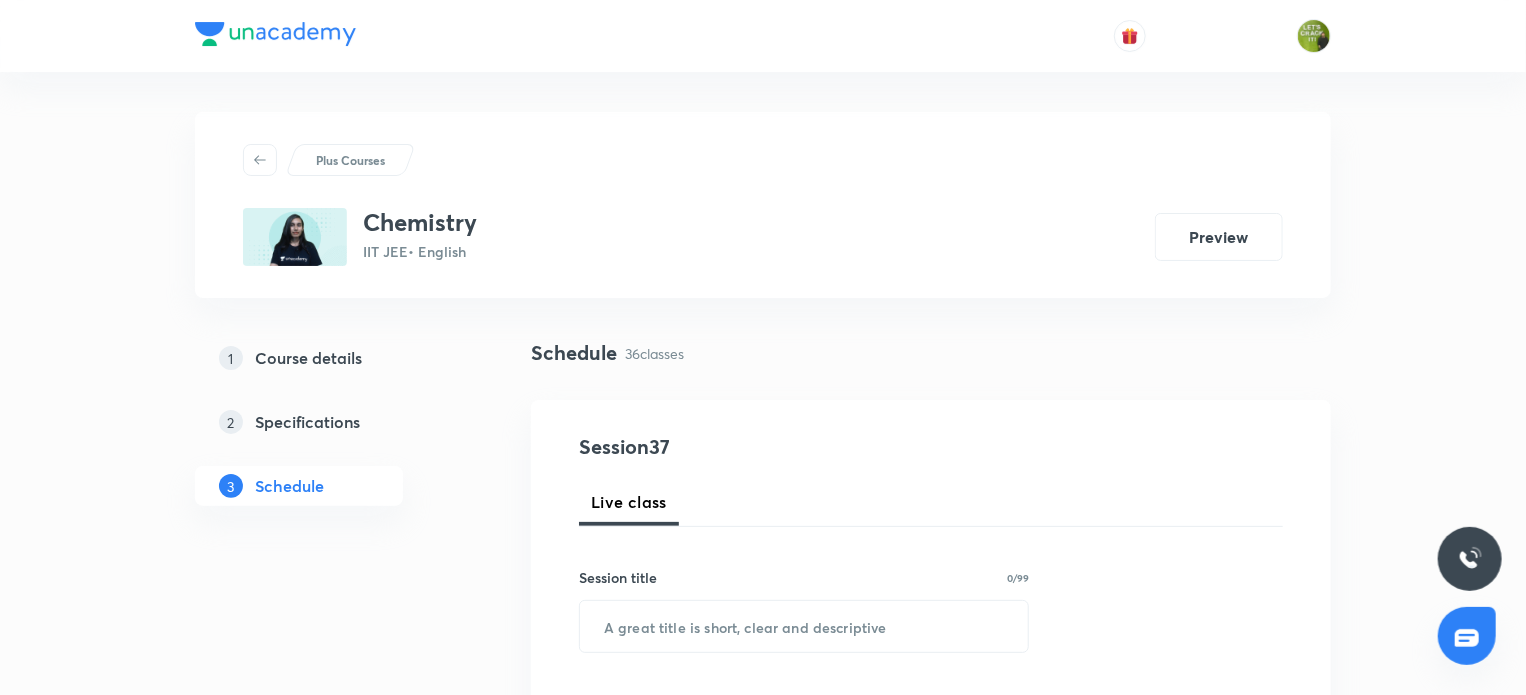 scroll, scrollTop: 252, scrollLeft: 0, axis: vertical 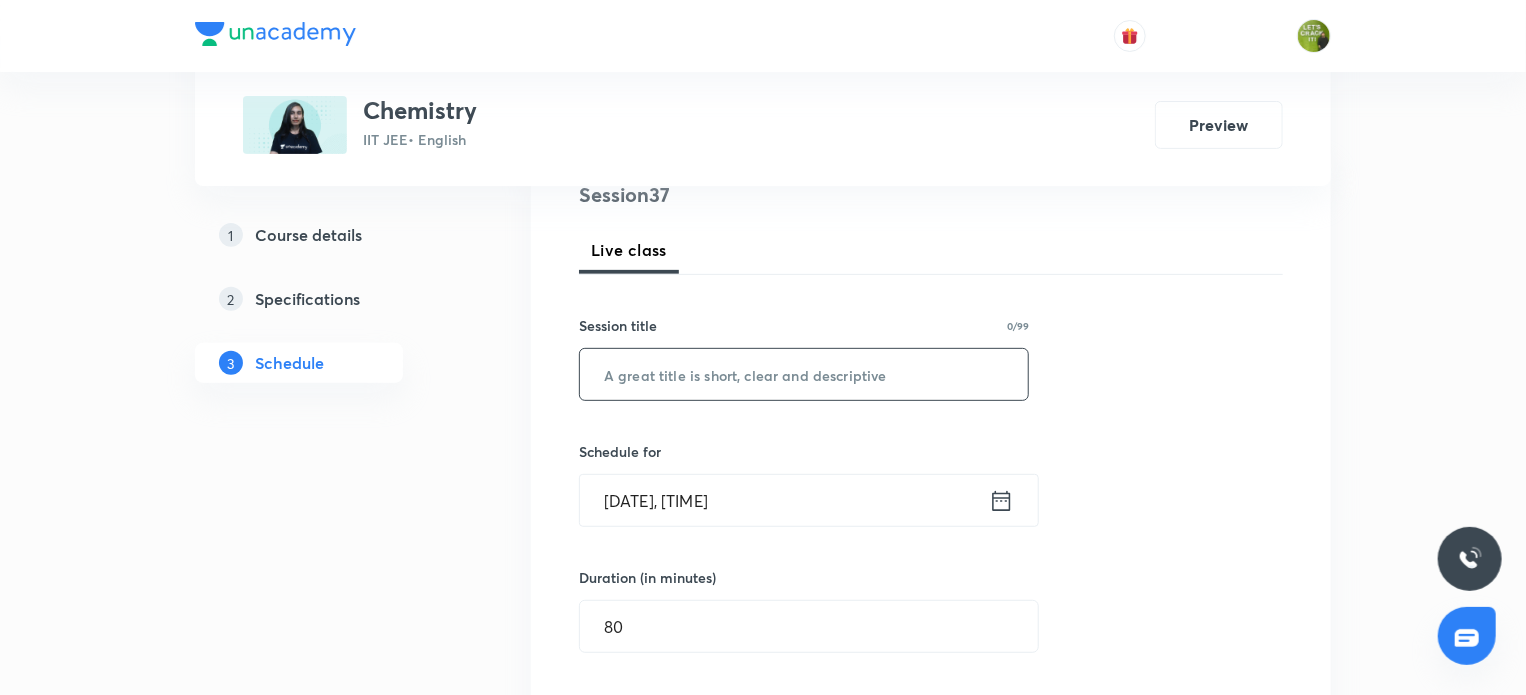click at bounding box center [804, 374] 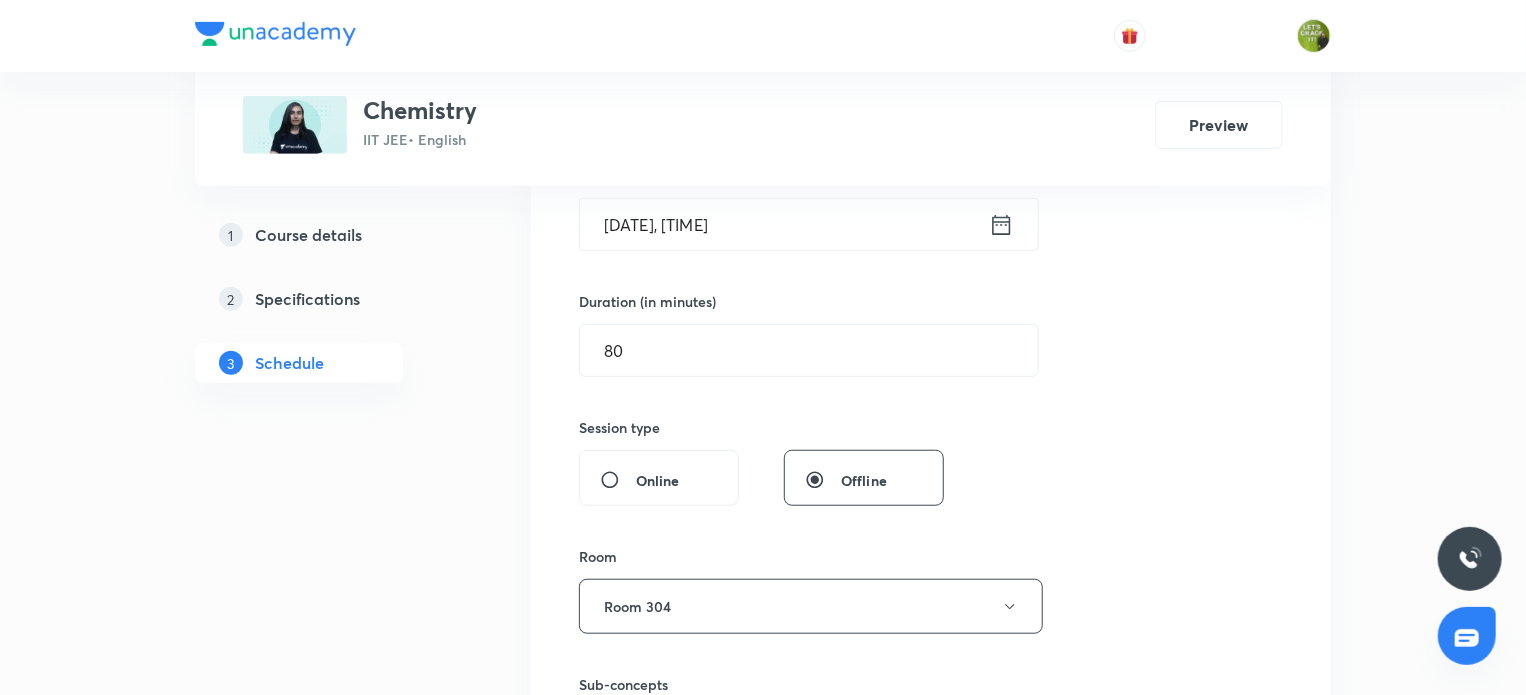 scroll, scrollTop: 530, scrollLeft: 0, axis: vertical 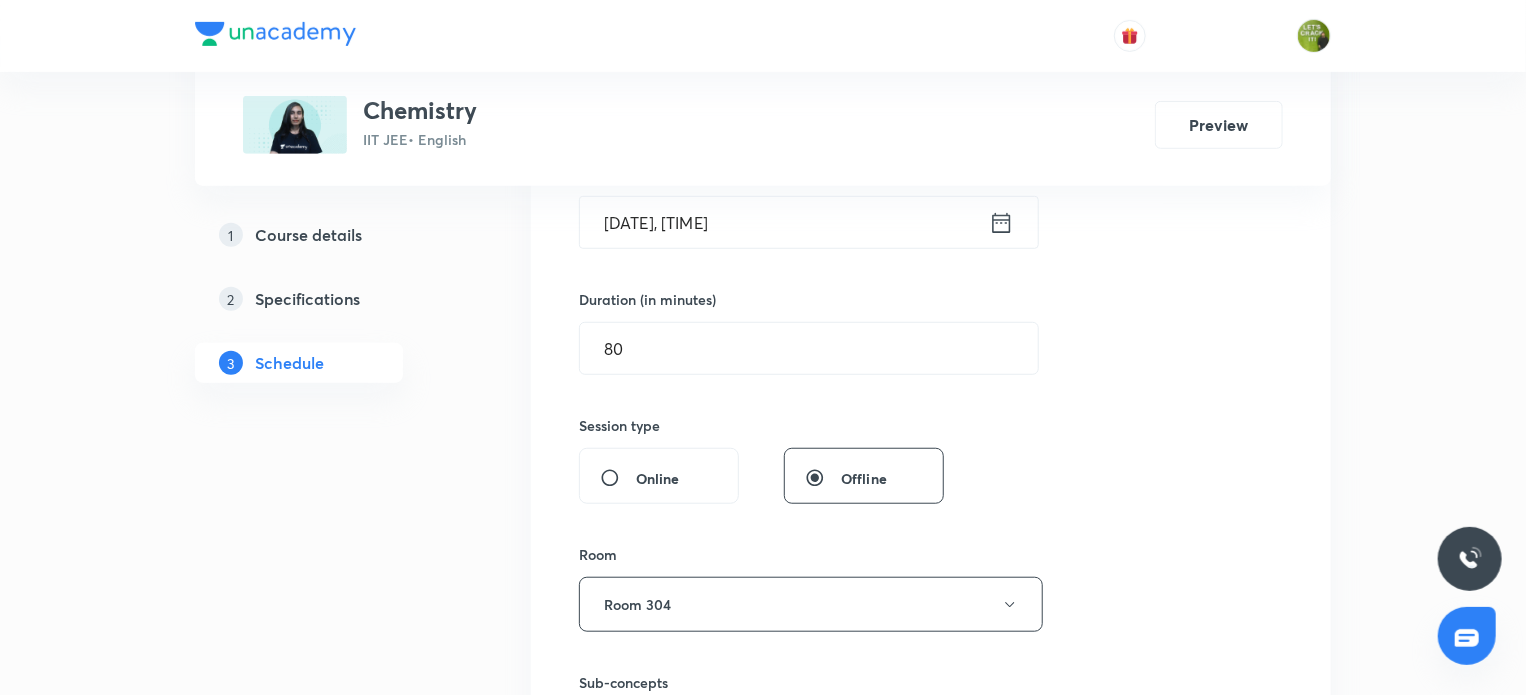 type on "Cordination Chemistry" 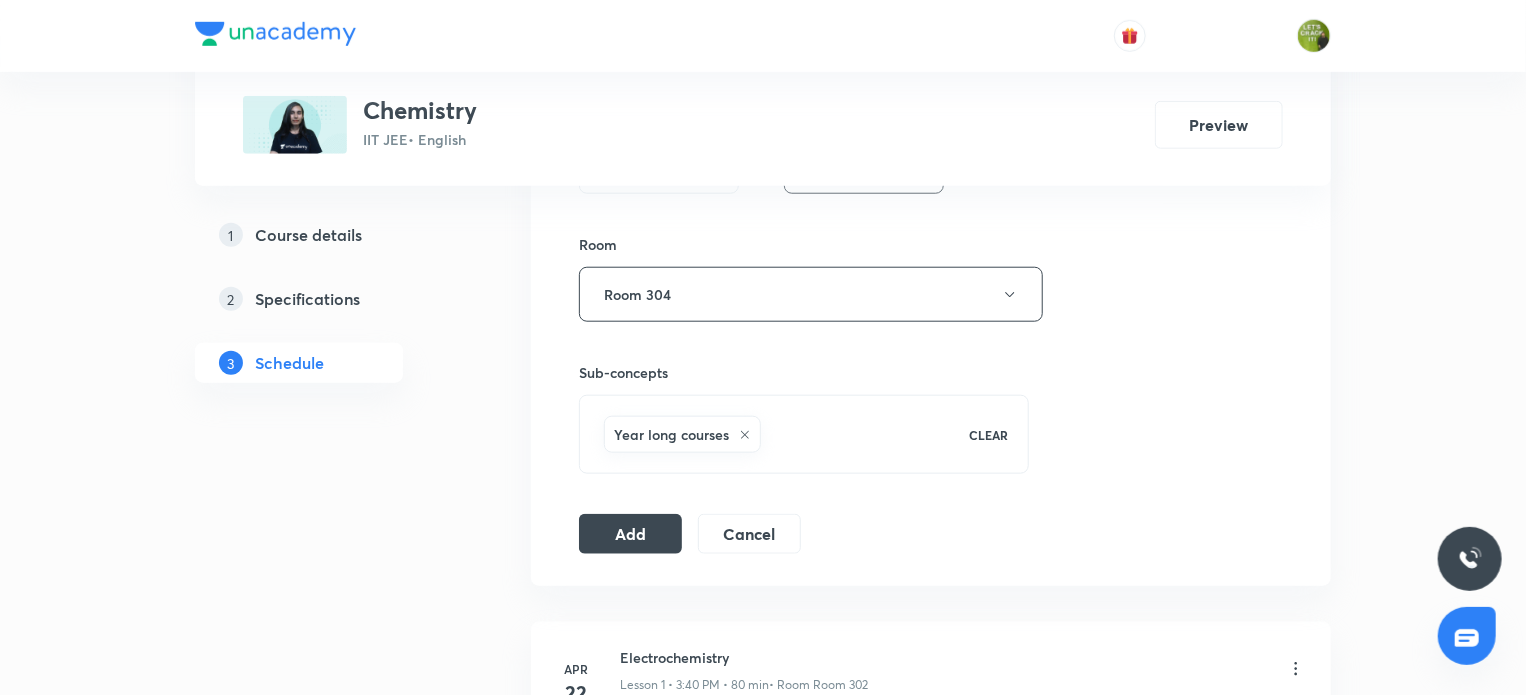 scroll, scrollTop: 843, scrollLeft: 0, axis: vertical 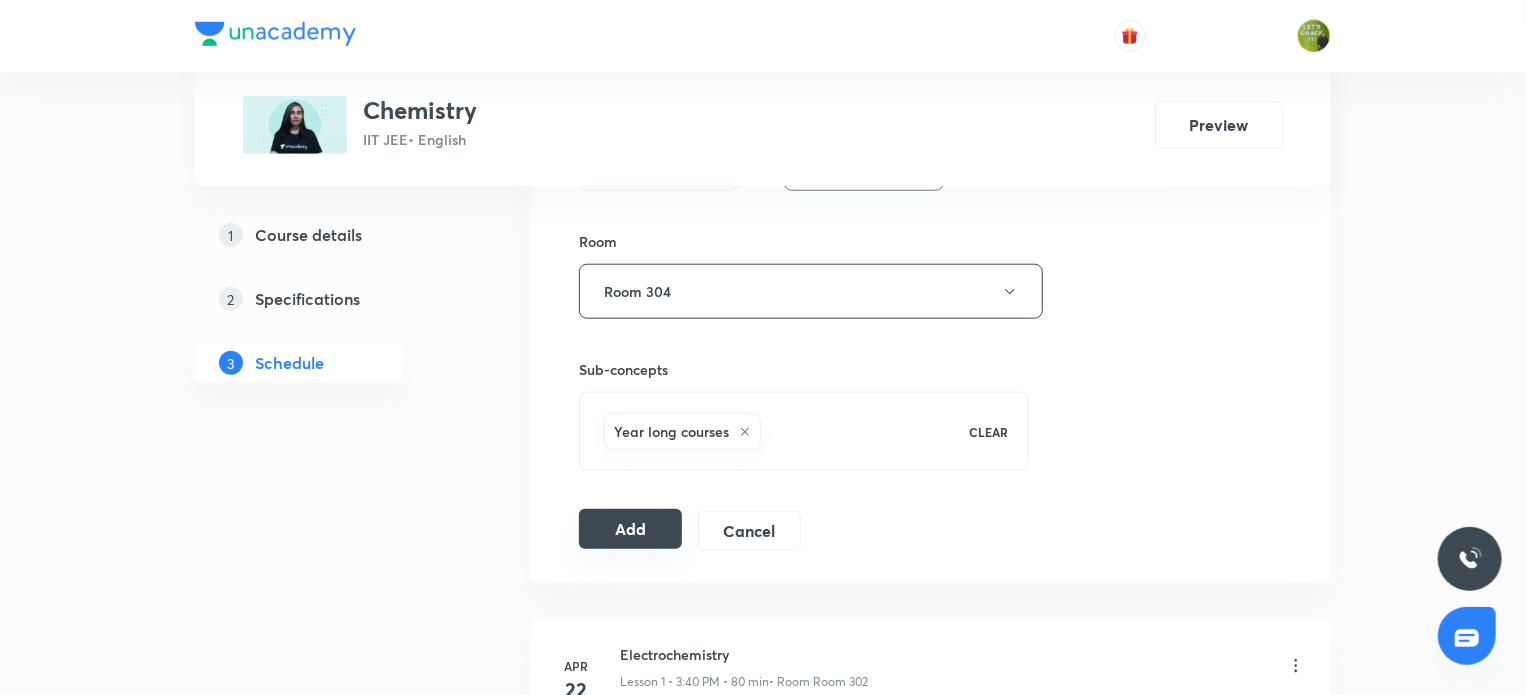 click on "Add" at bounding box center [630, 529] 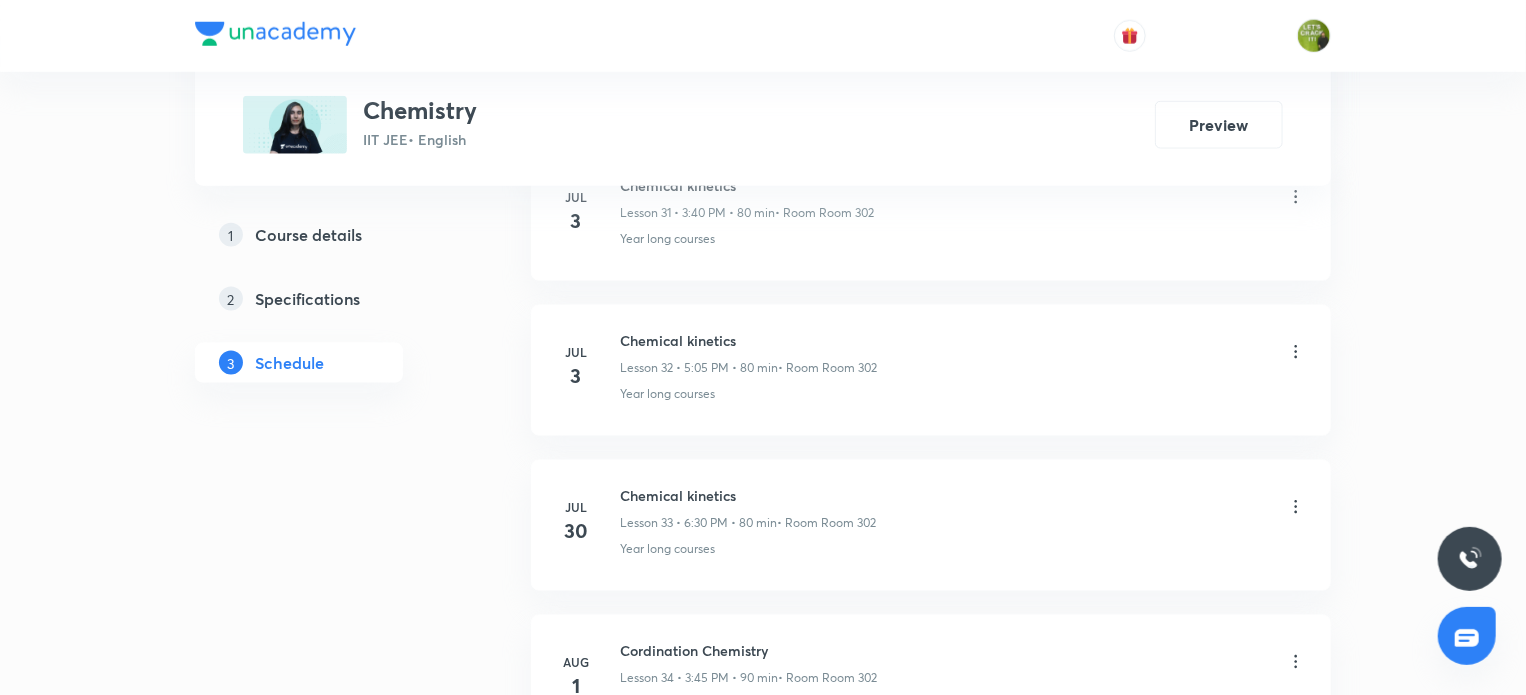 scroll, scrollTop: 5554, scrollLeft: 0, axis: vertical 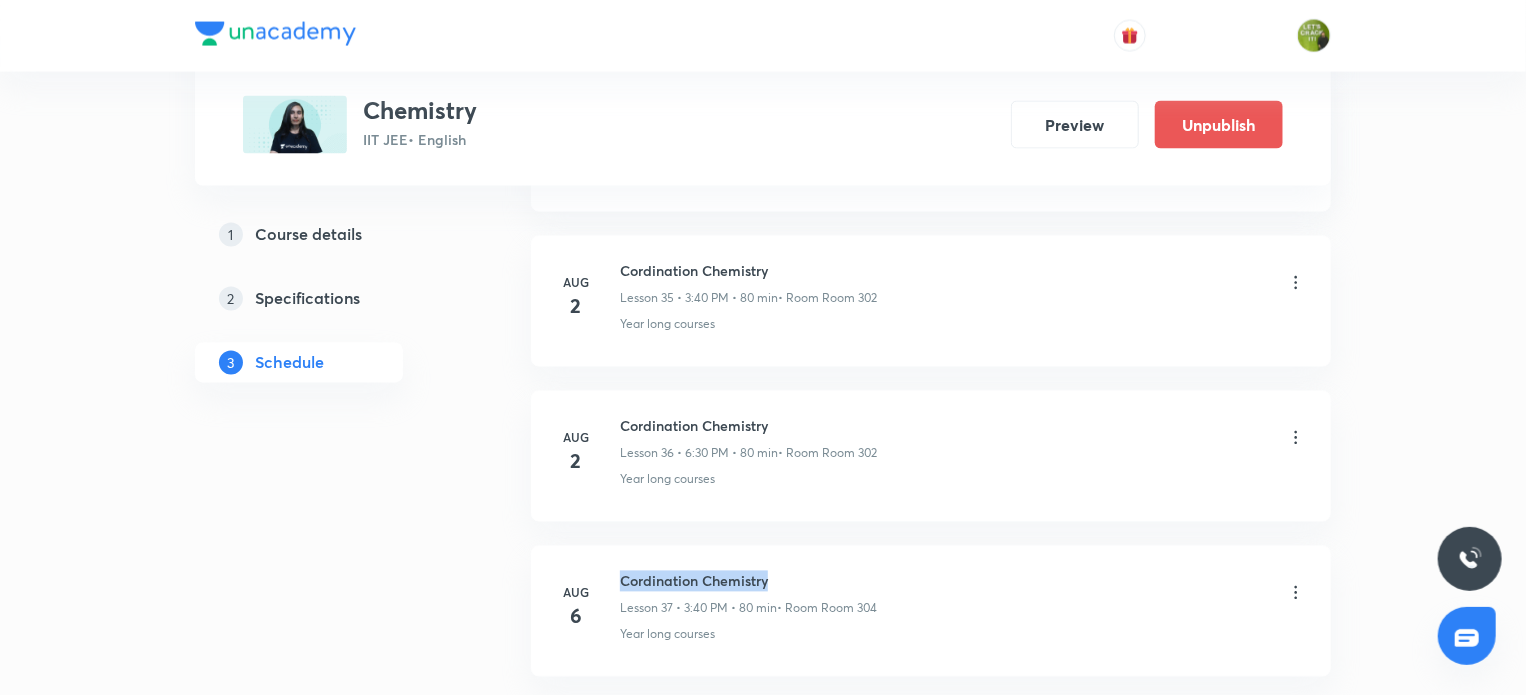 drag, startPoint x: 616, startPoint y: 563, endPoint x: 770, endPoint y: 559, distance: 154.05194 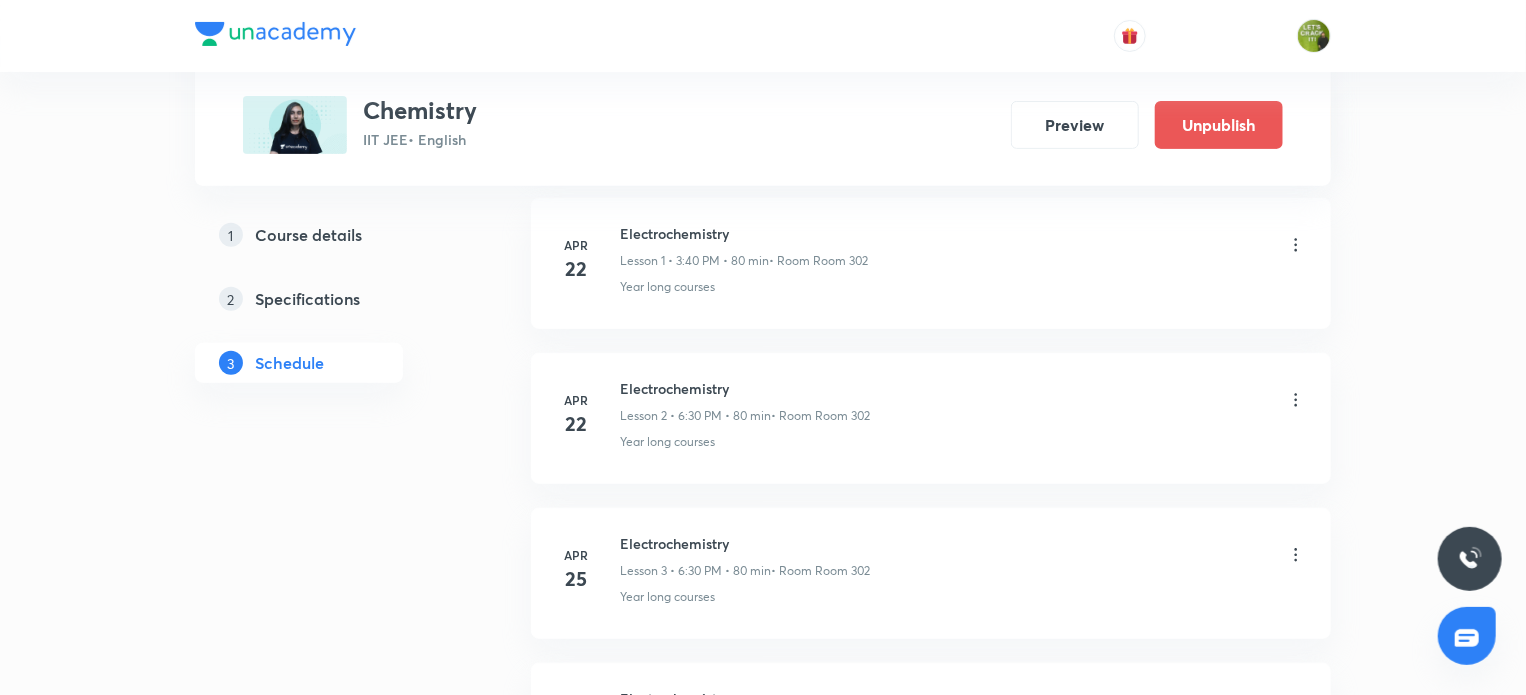 scroll, scrollTop: 0, scrollLeft: 0, axis: both 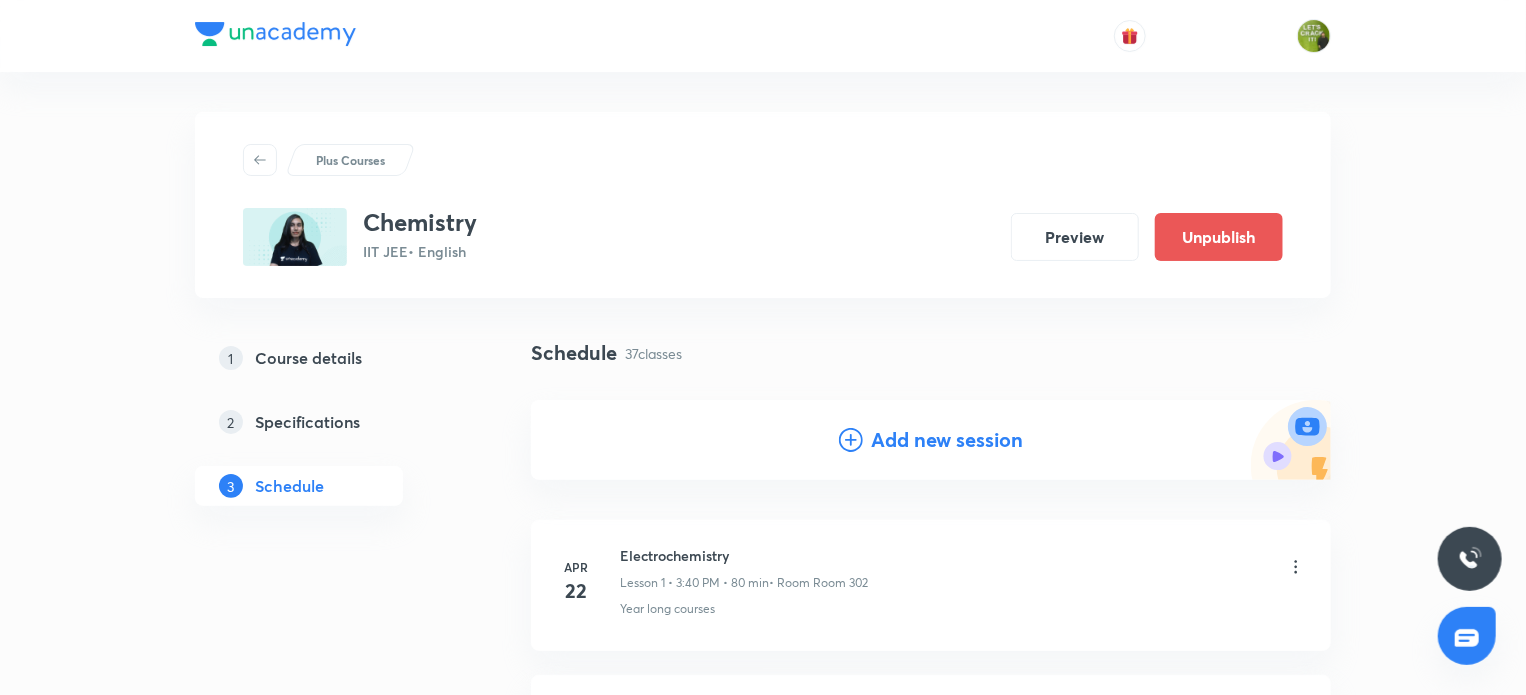 click on "Add new session" at bounding box center (947, 440) 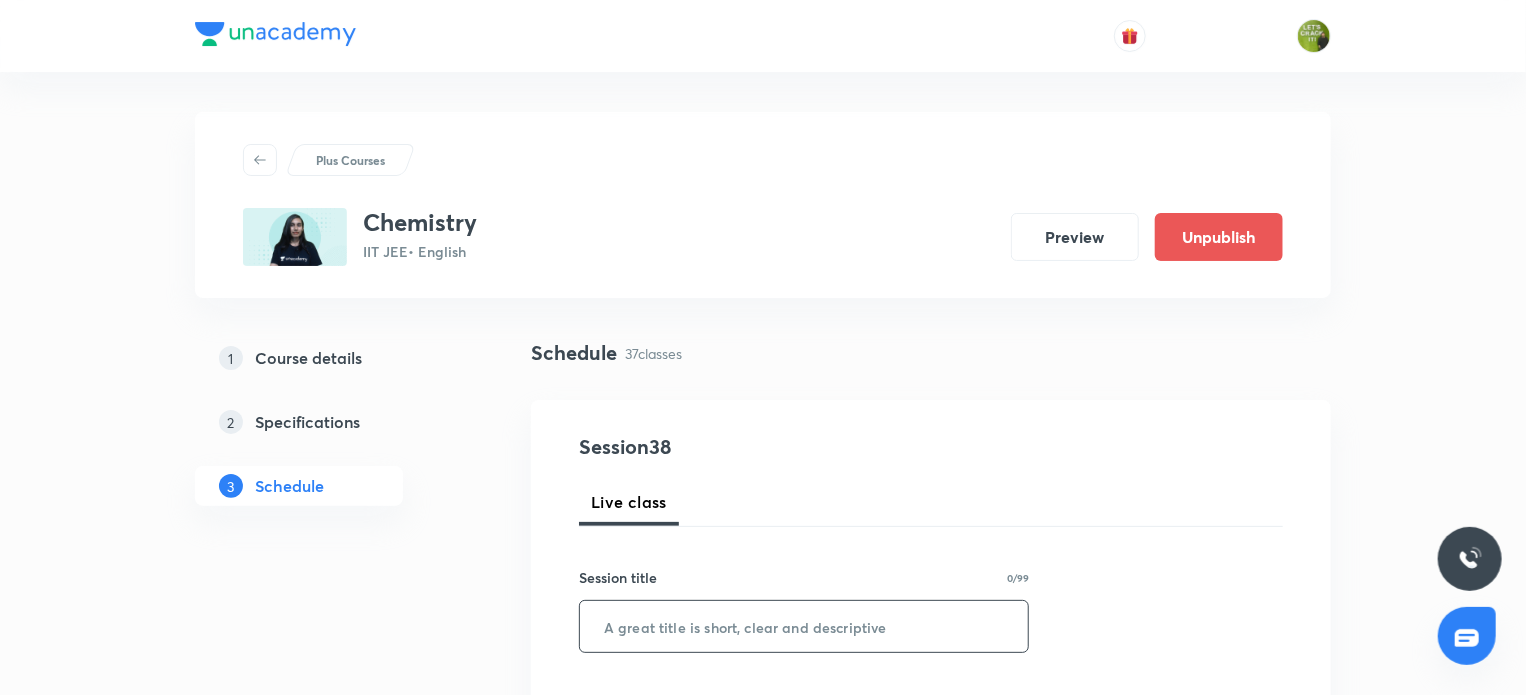 click at bounding box center [804, 626] 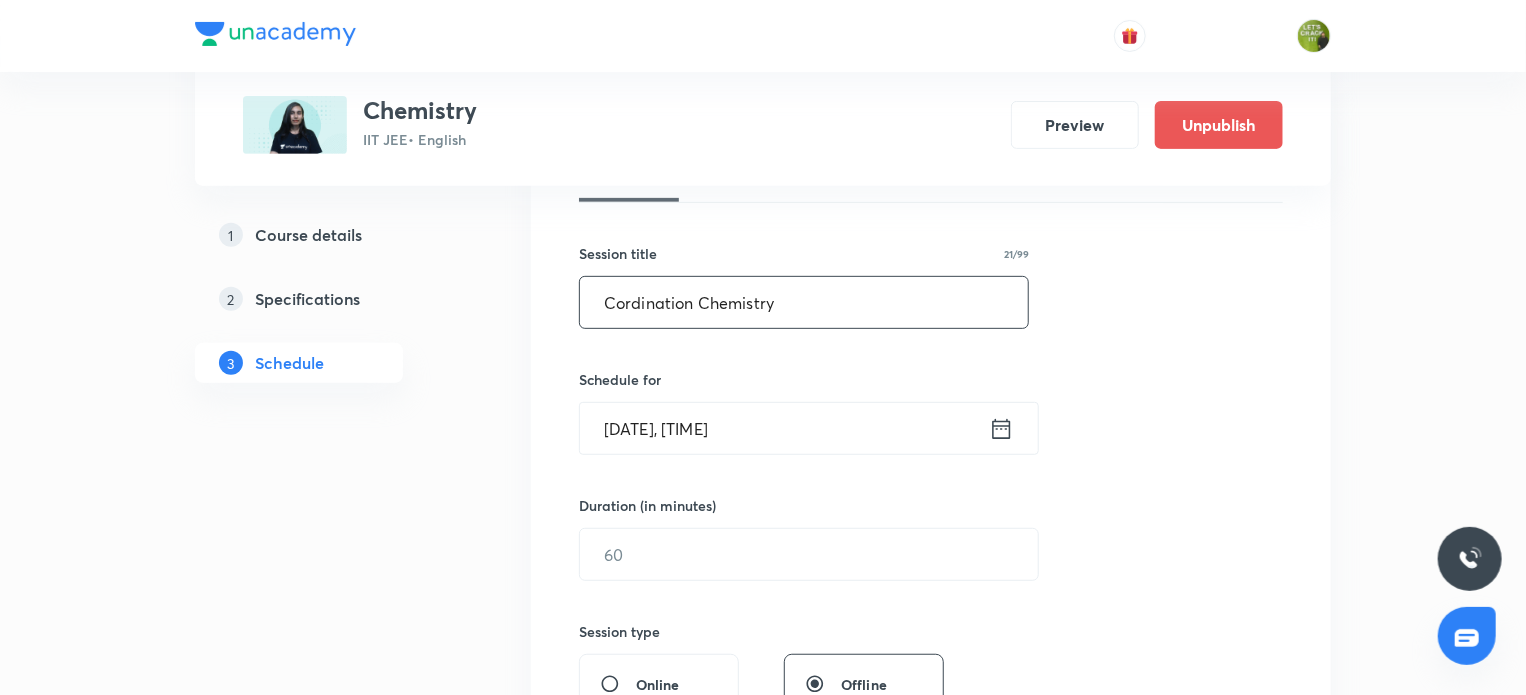 scroll, scrollTop: 352, scrollLeft: 0, axis: vertical 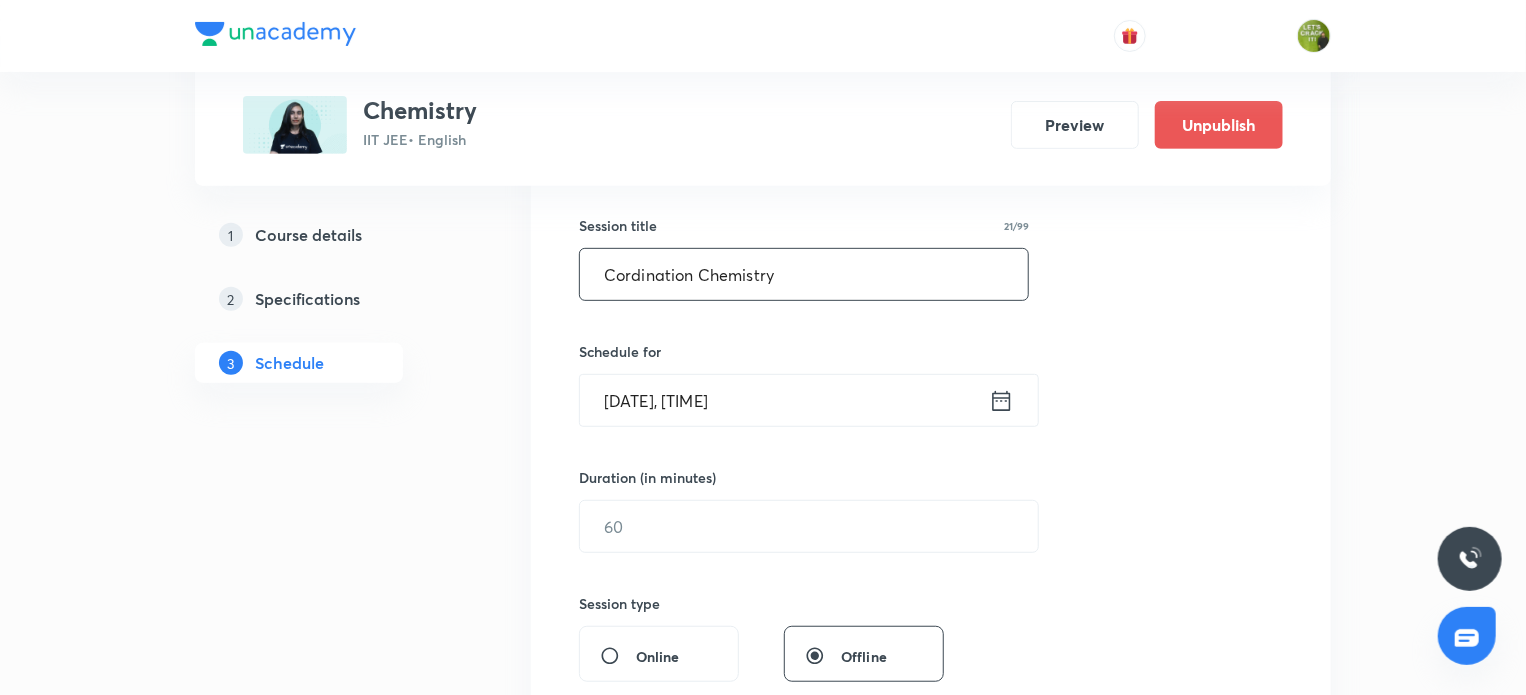 type on "Cordination Chemistry" 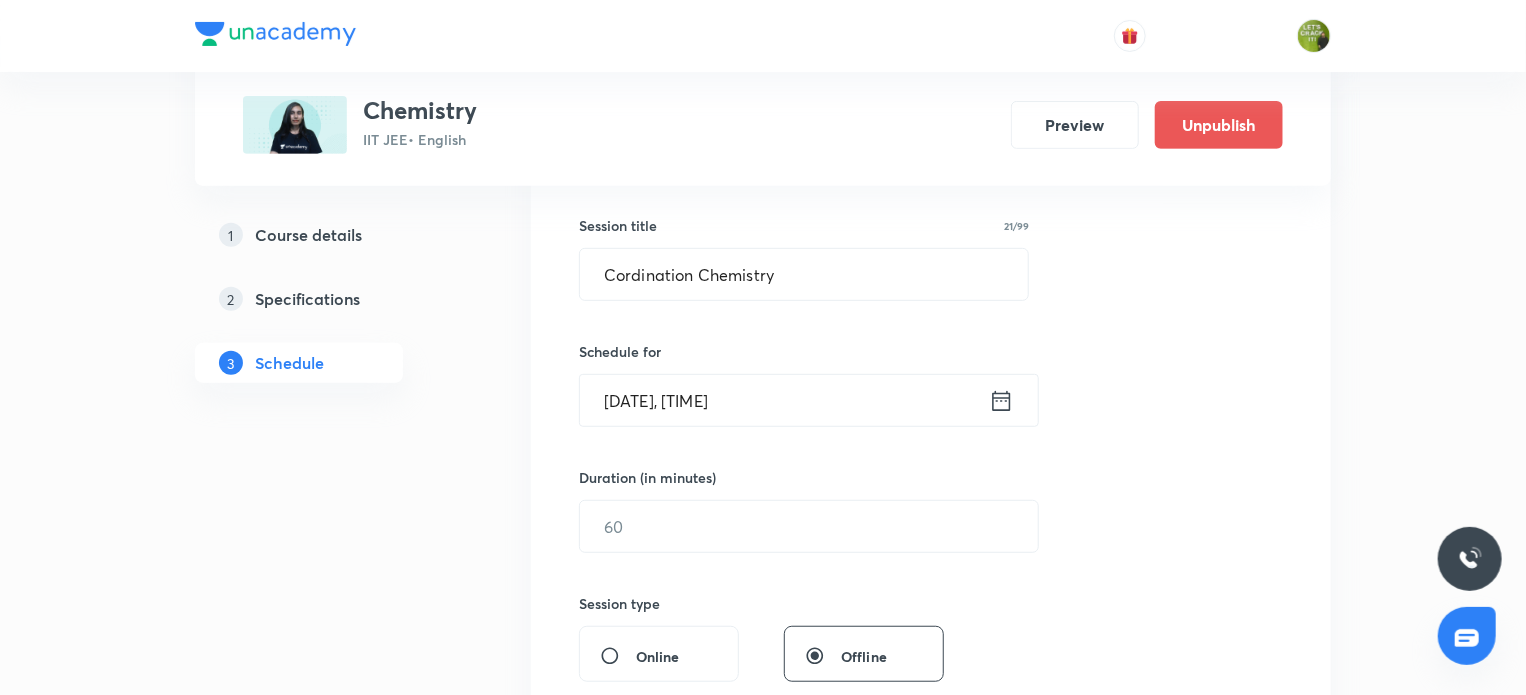 click 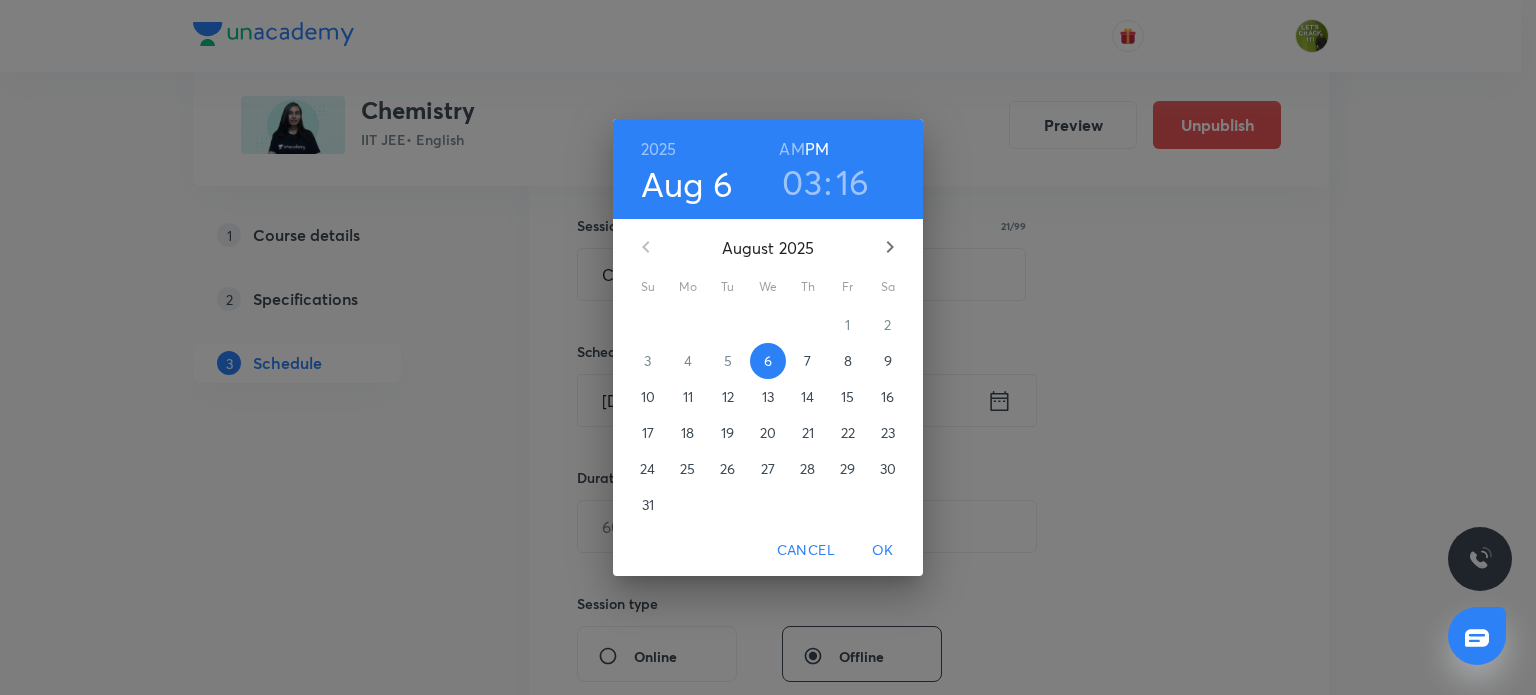 click on "03" at bounding box center (802, 182) 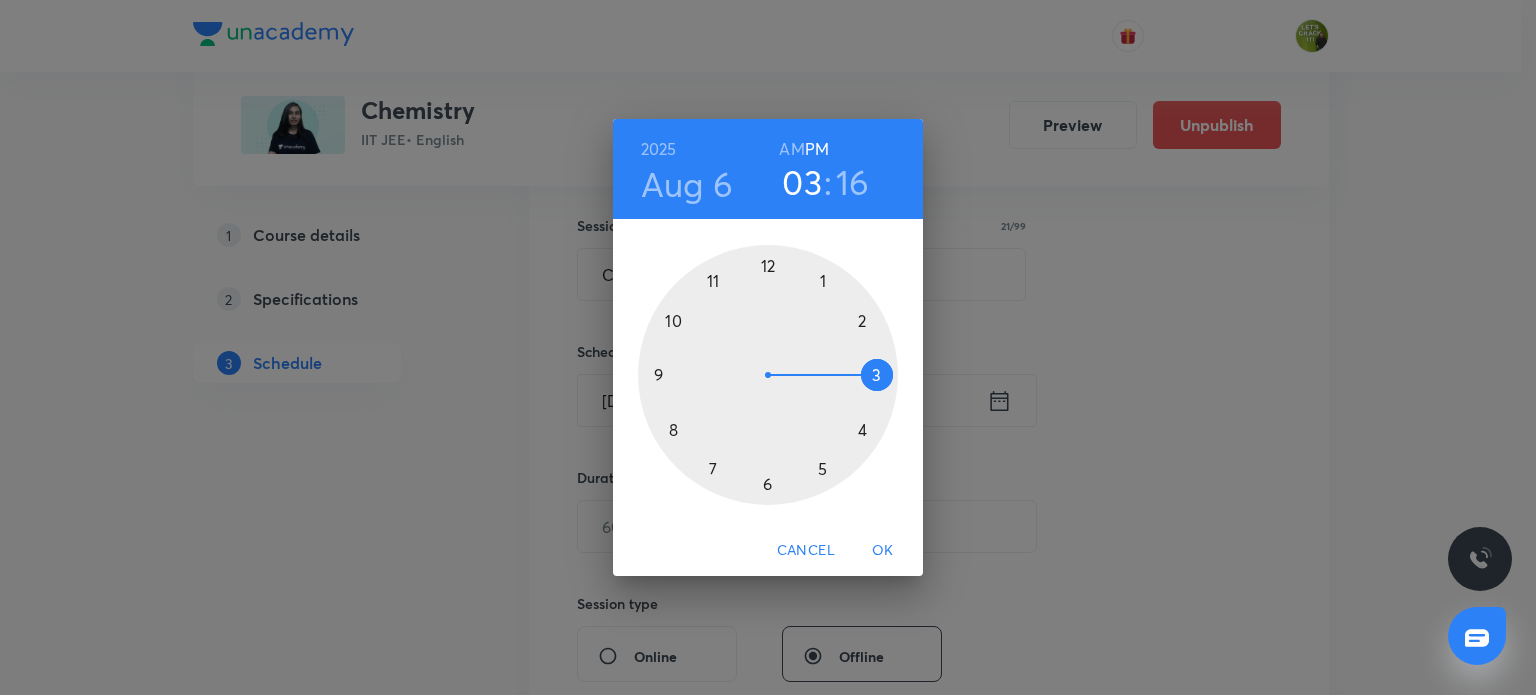 click at bounding box center [768, 375] 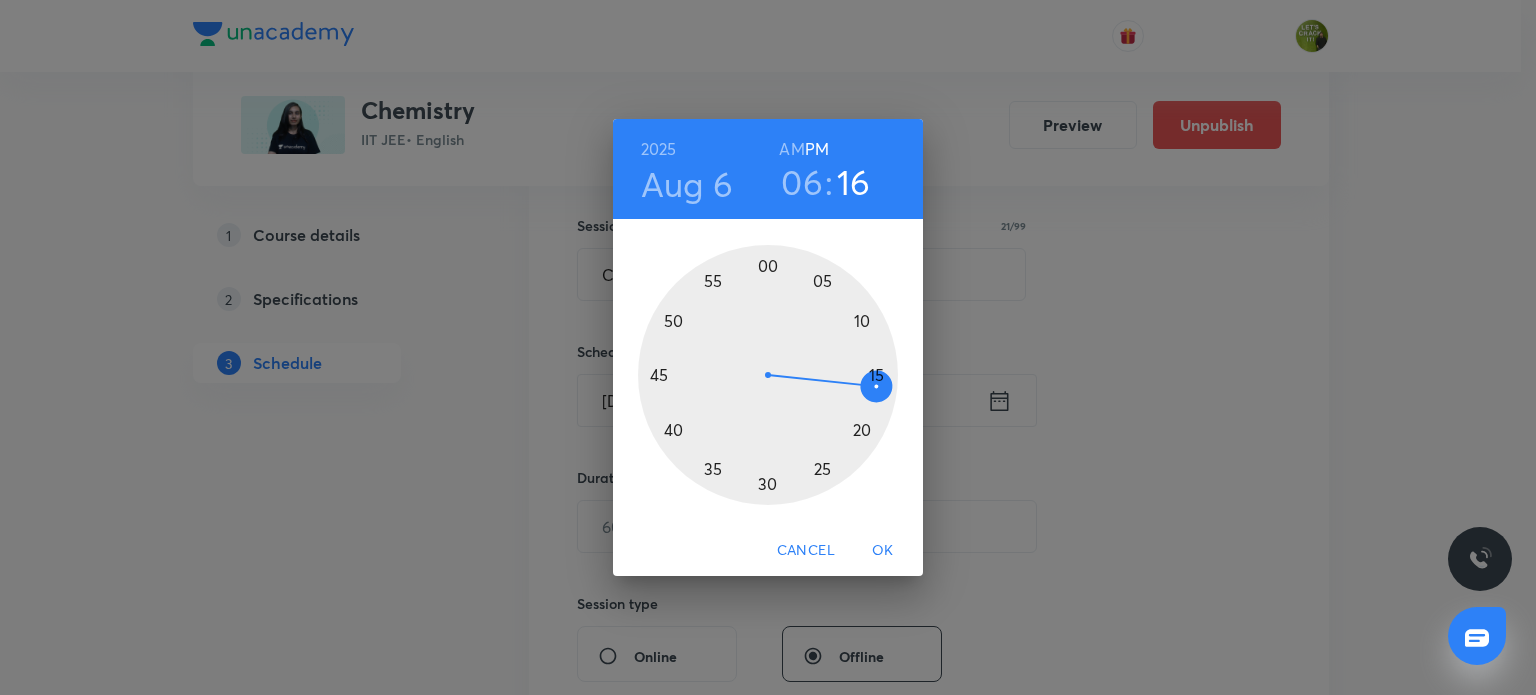 click at bounding box center (768, 375) 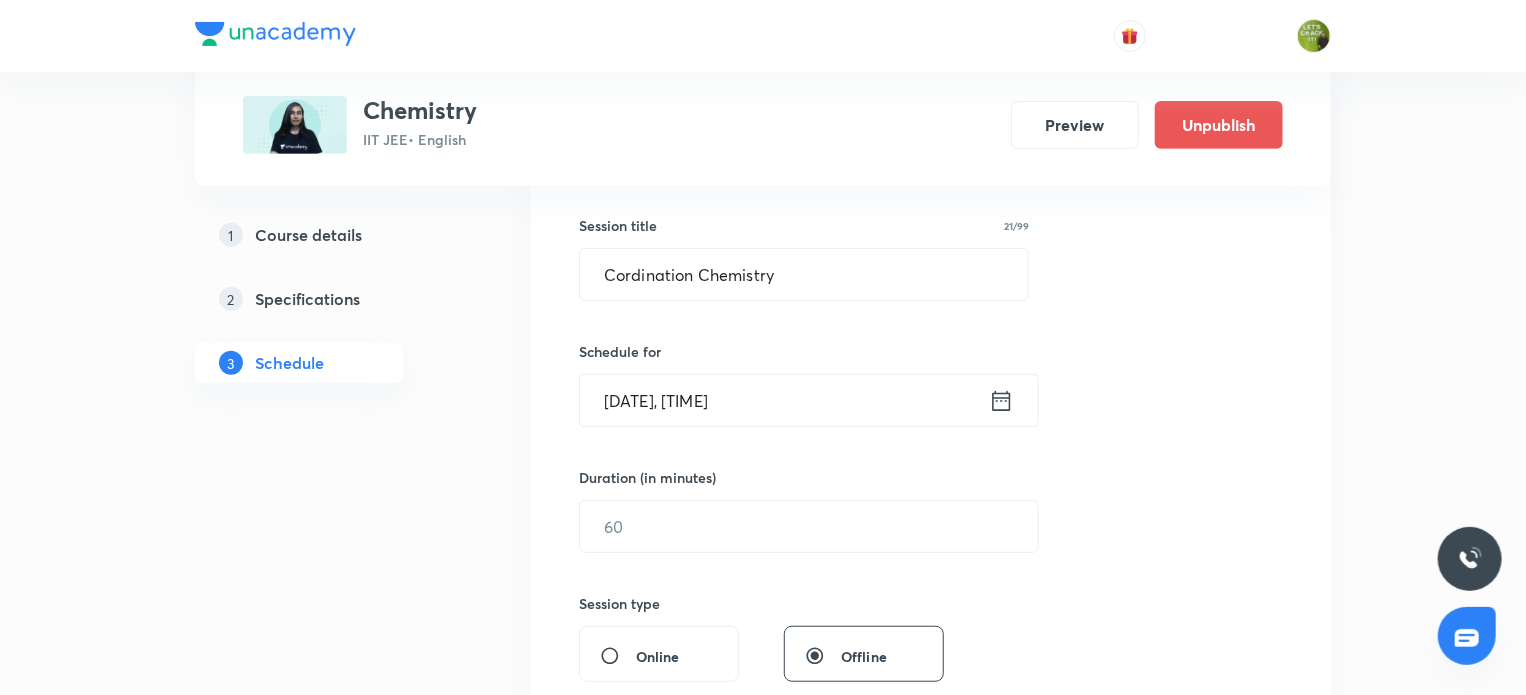 click 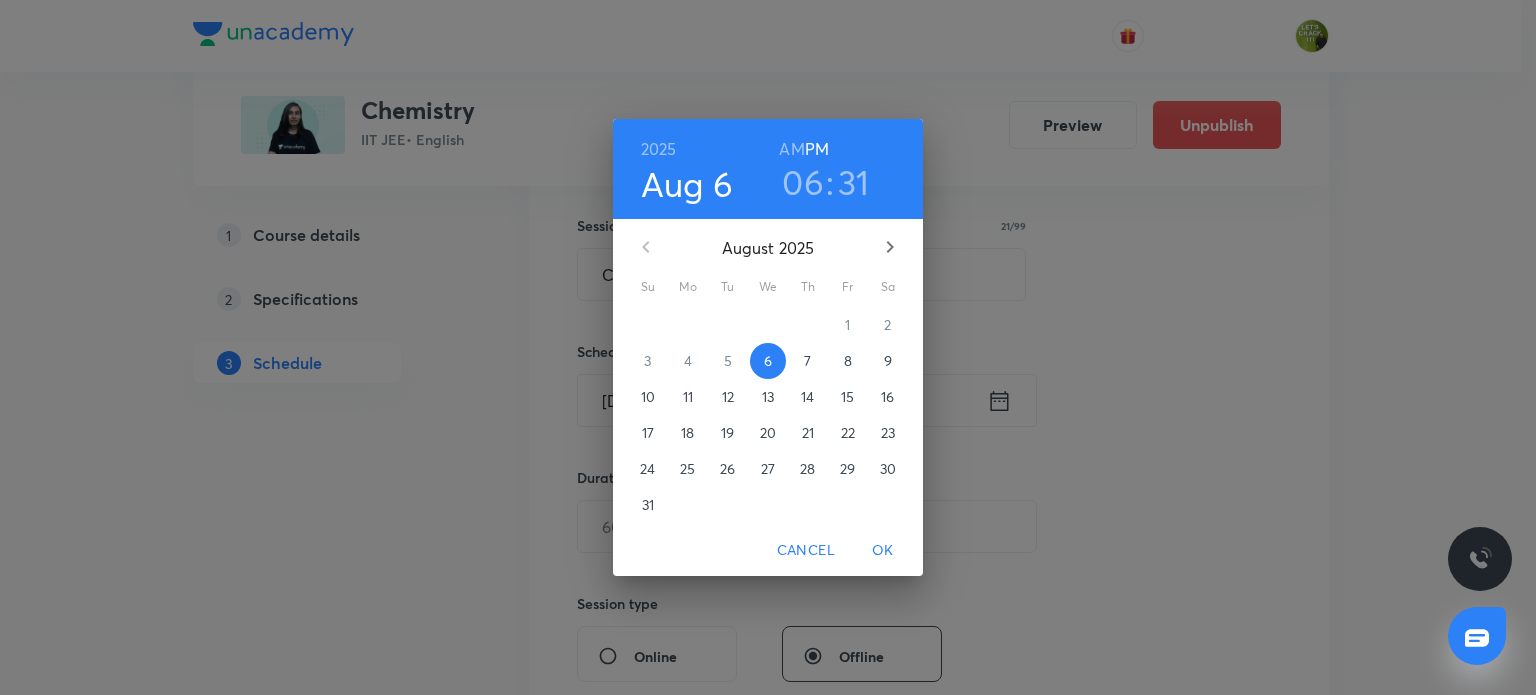 click on "31" at bounding box center (854, 182) 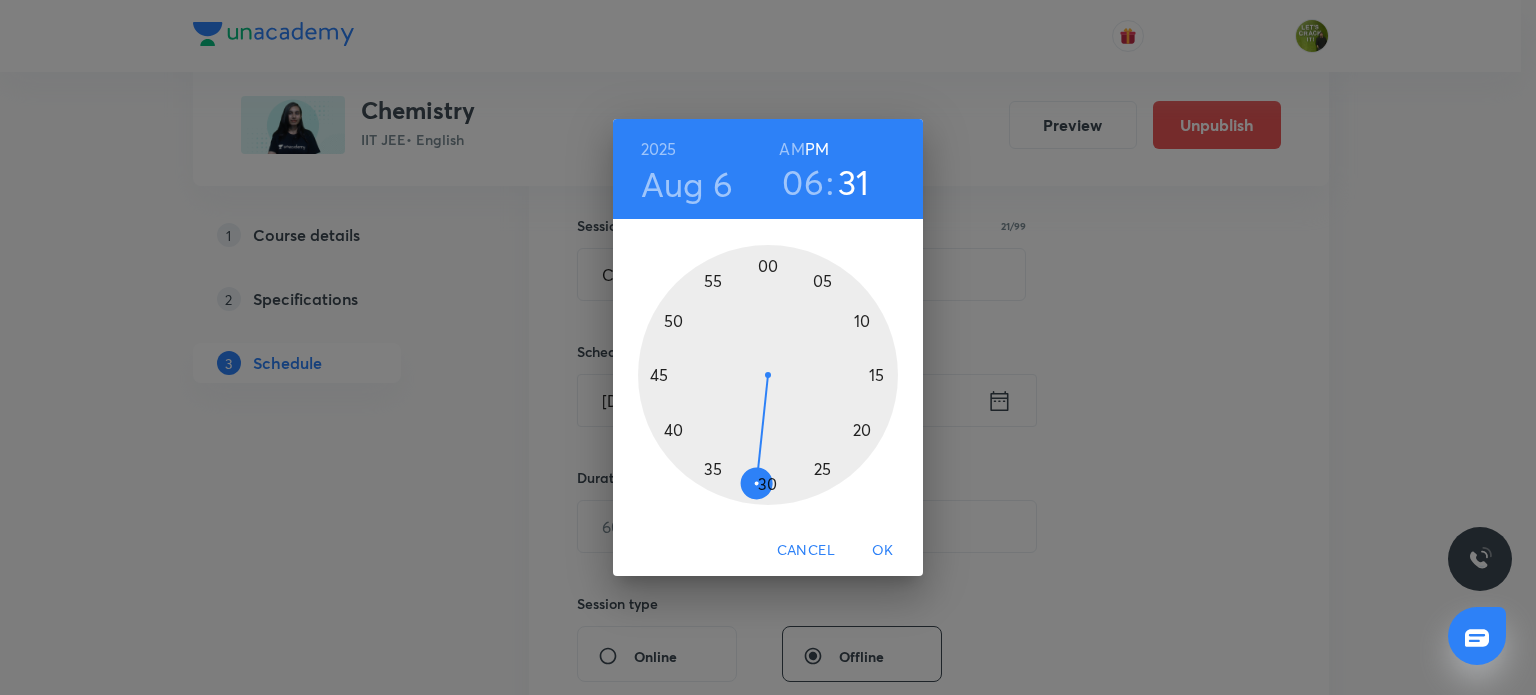 click at bounding box center (768, 375) 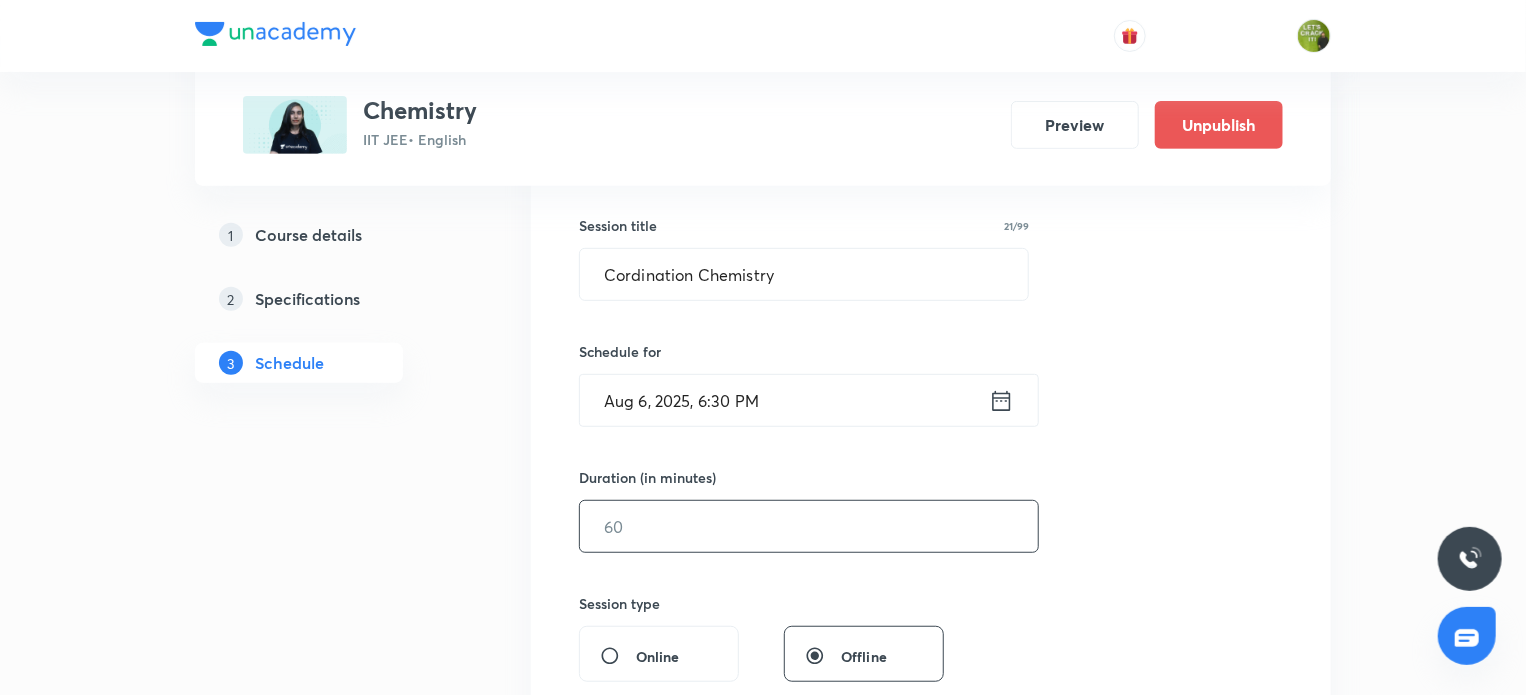 click at bounding box center (809, 526) 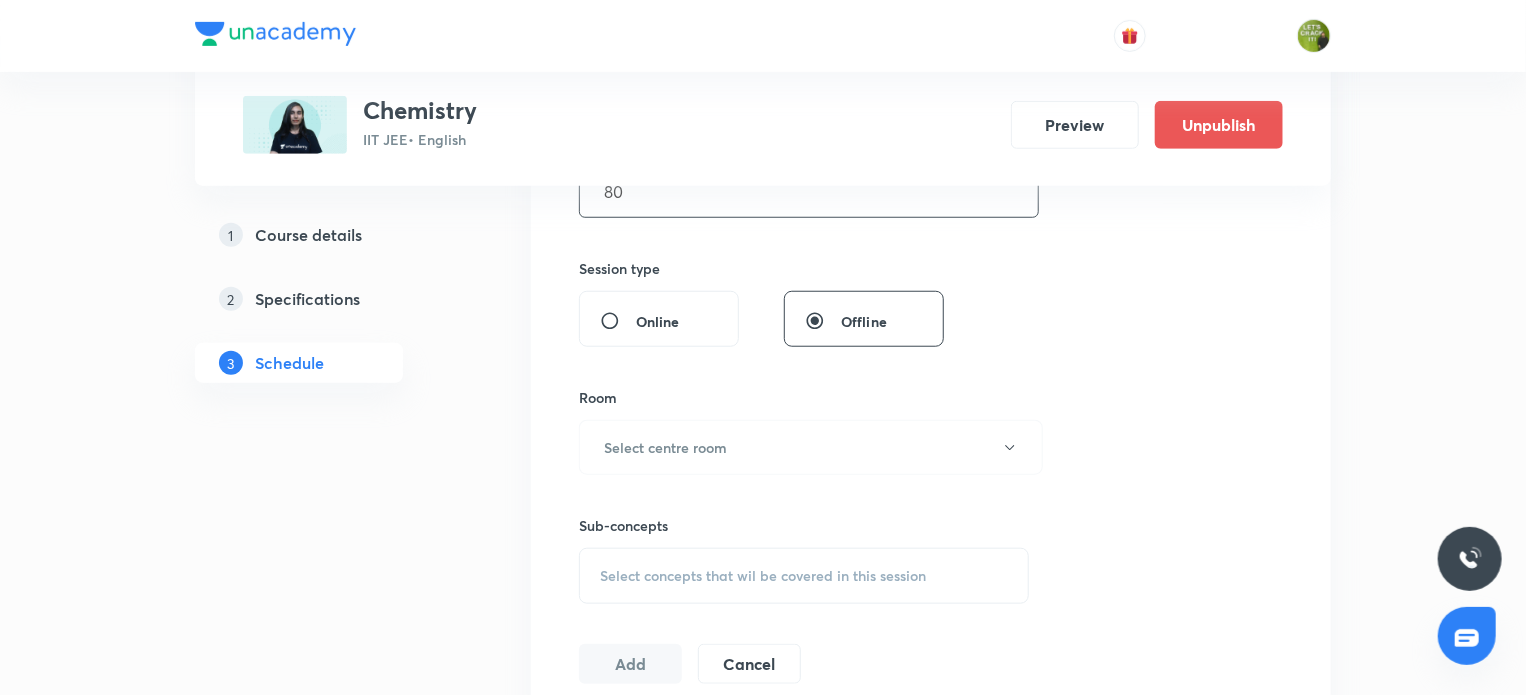 scroll, scrollTop: 688, scrollLeft: 0, axis: vertical 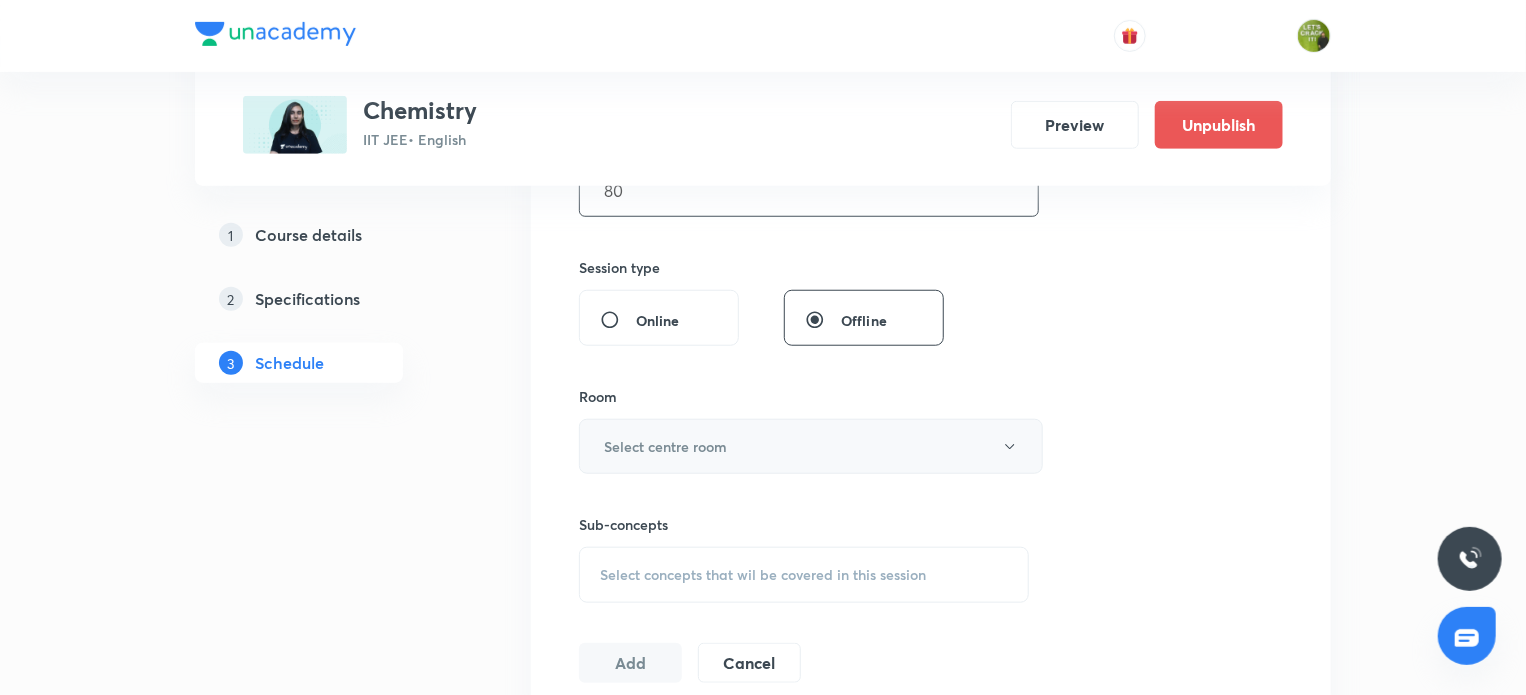 type on "80" 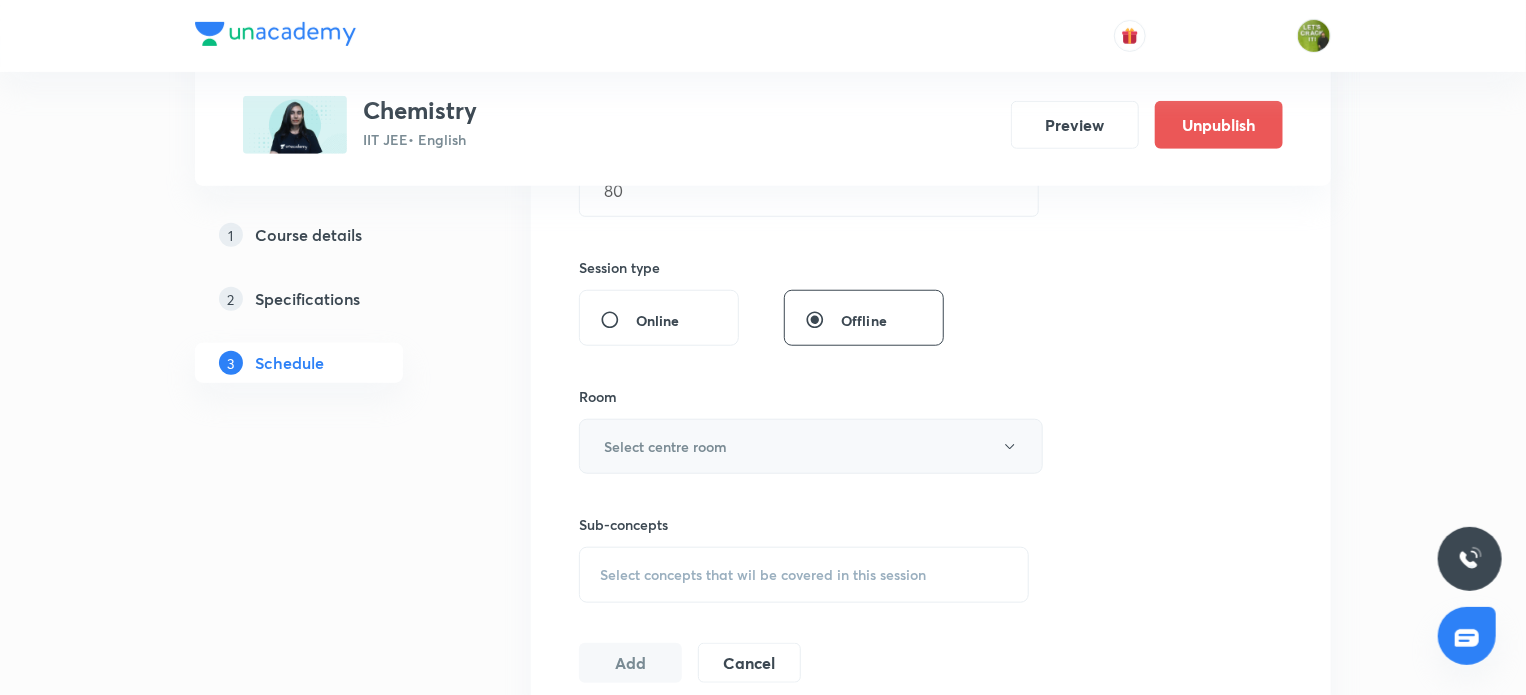 click on "Select centre room" at bounding box center [665, 446] 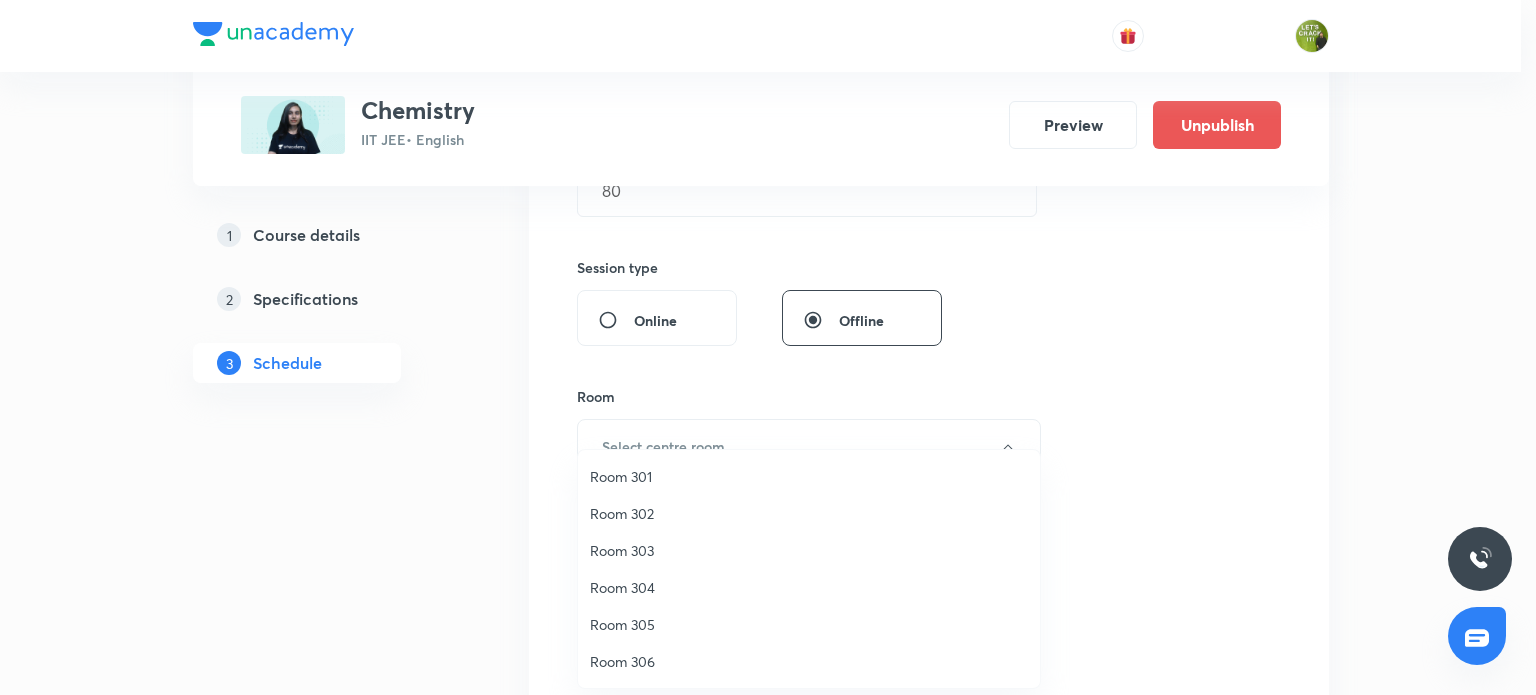 click on "Room 306" at bounding box center (809, 661) 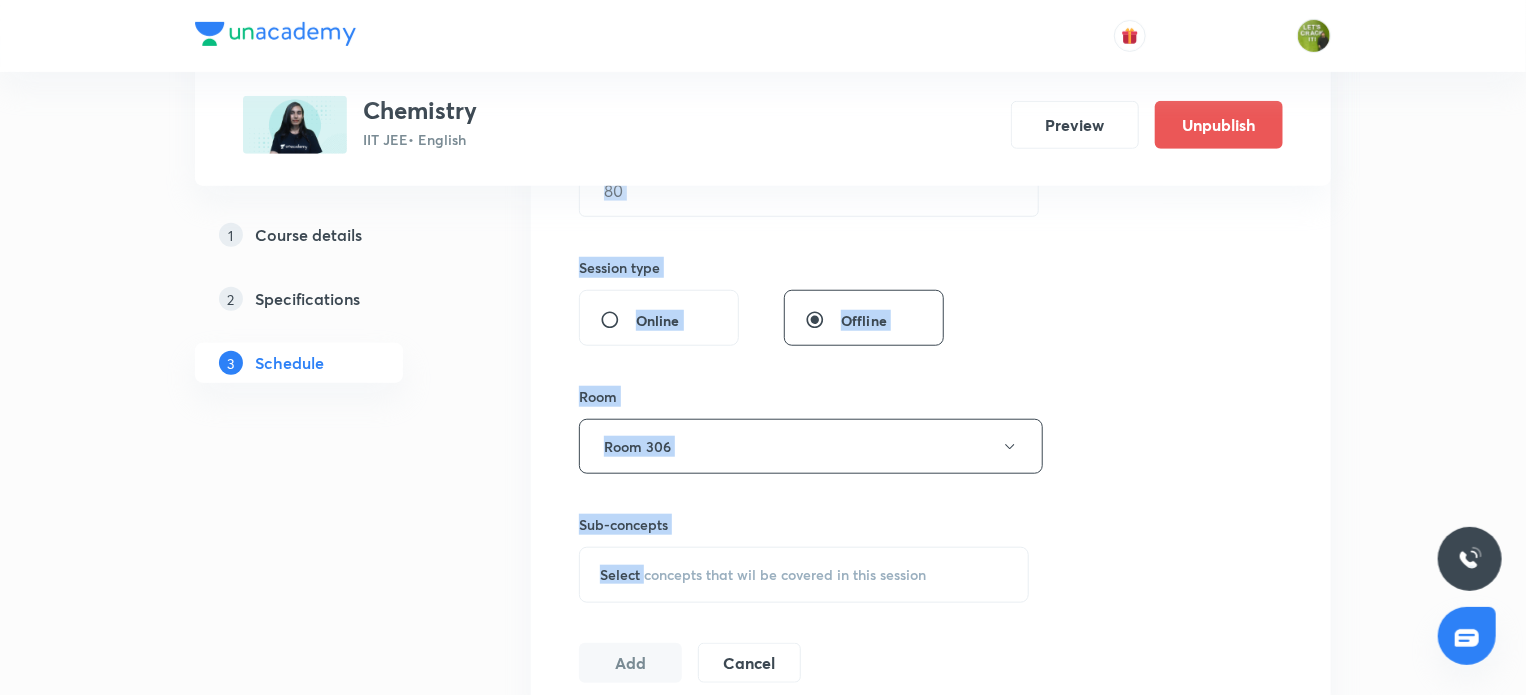 drag, startPoint x: 478, startPoint y: 580, endPoint x: 648, endPoint y: 559, distance: 171.29214 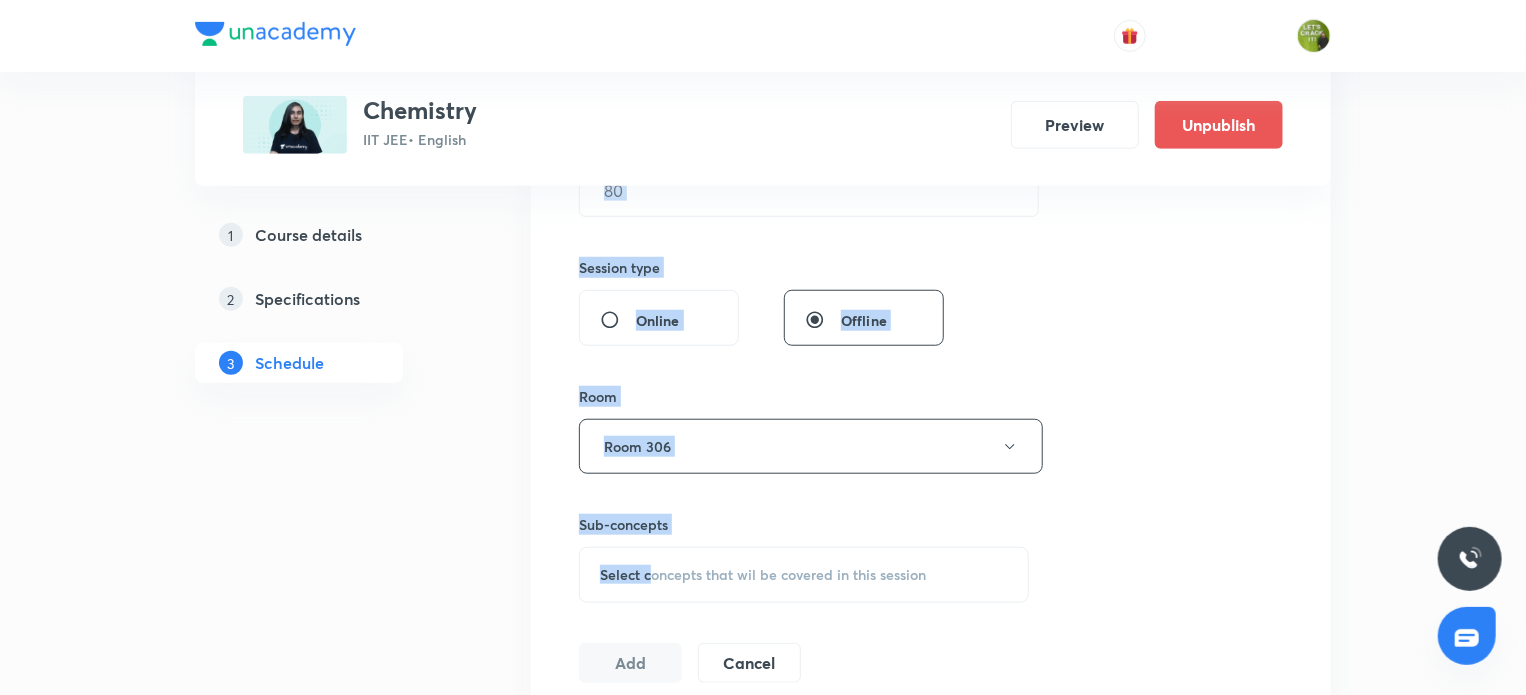 click on "Select concepts that wil be covered in this session" at bounding box center [804, 575] 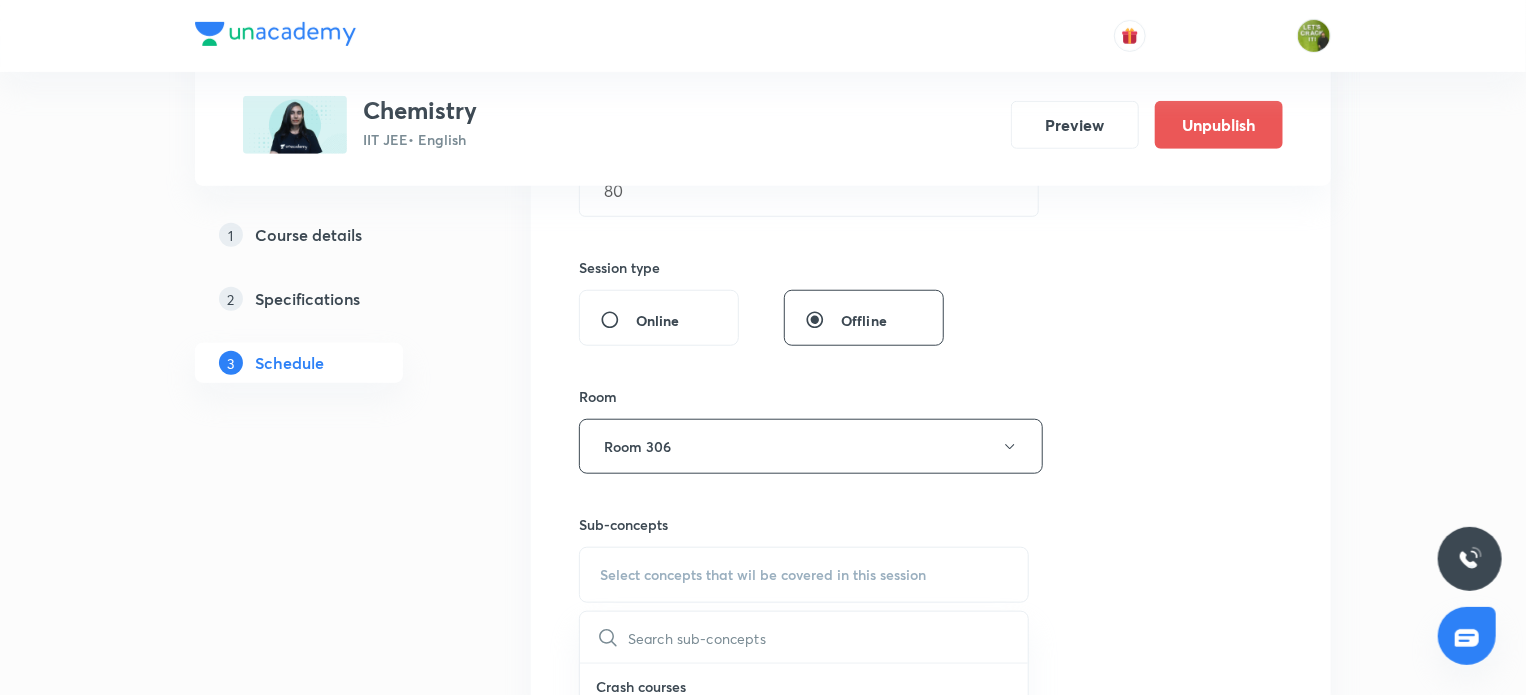 scroll, scrollTop: 975, scrollLeft: 0, axis: vertical 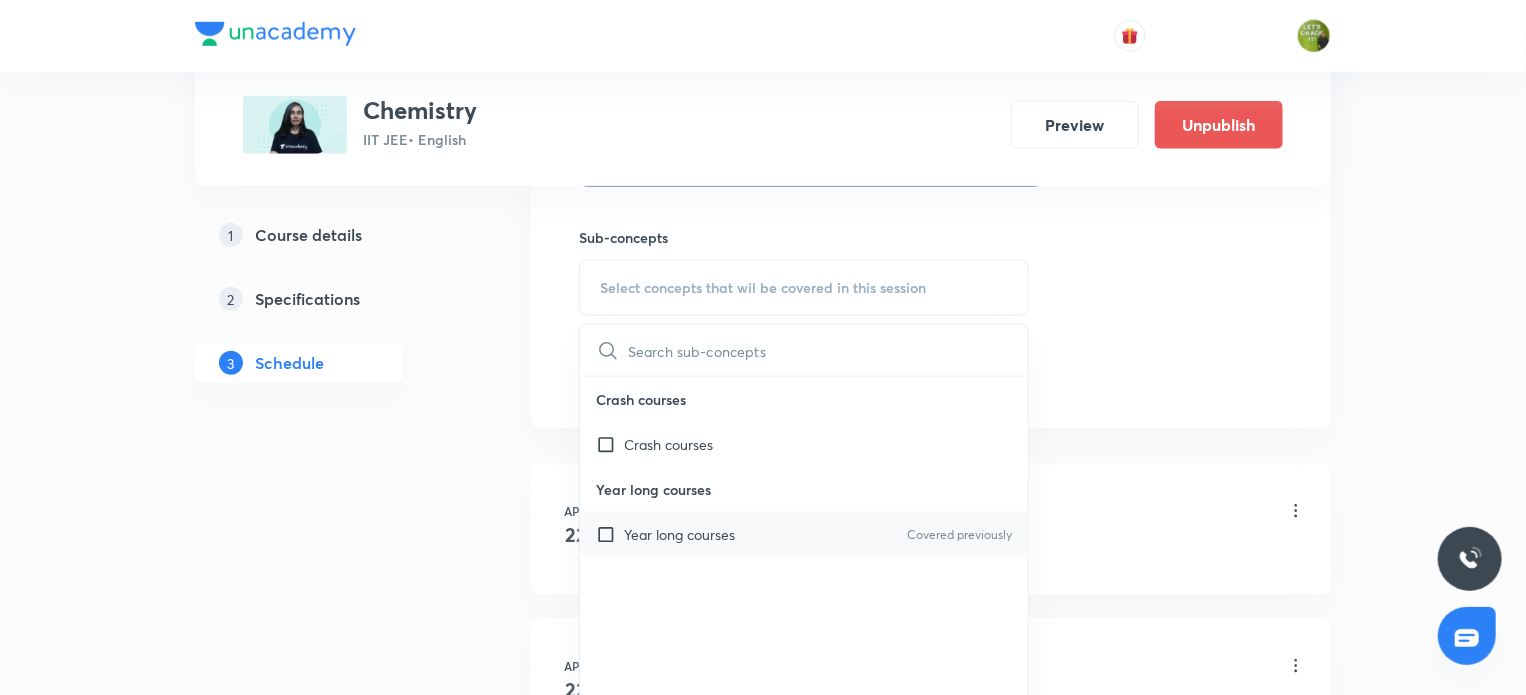 click at bounding box center (610, 534) 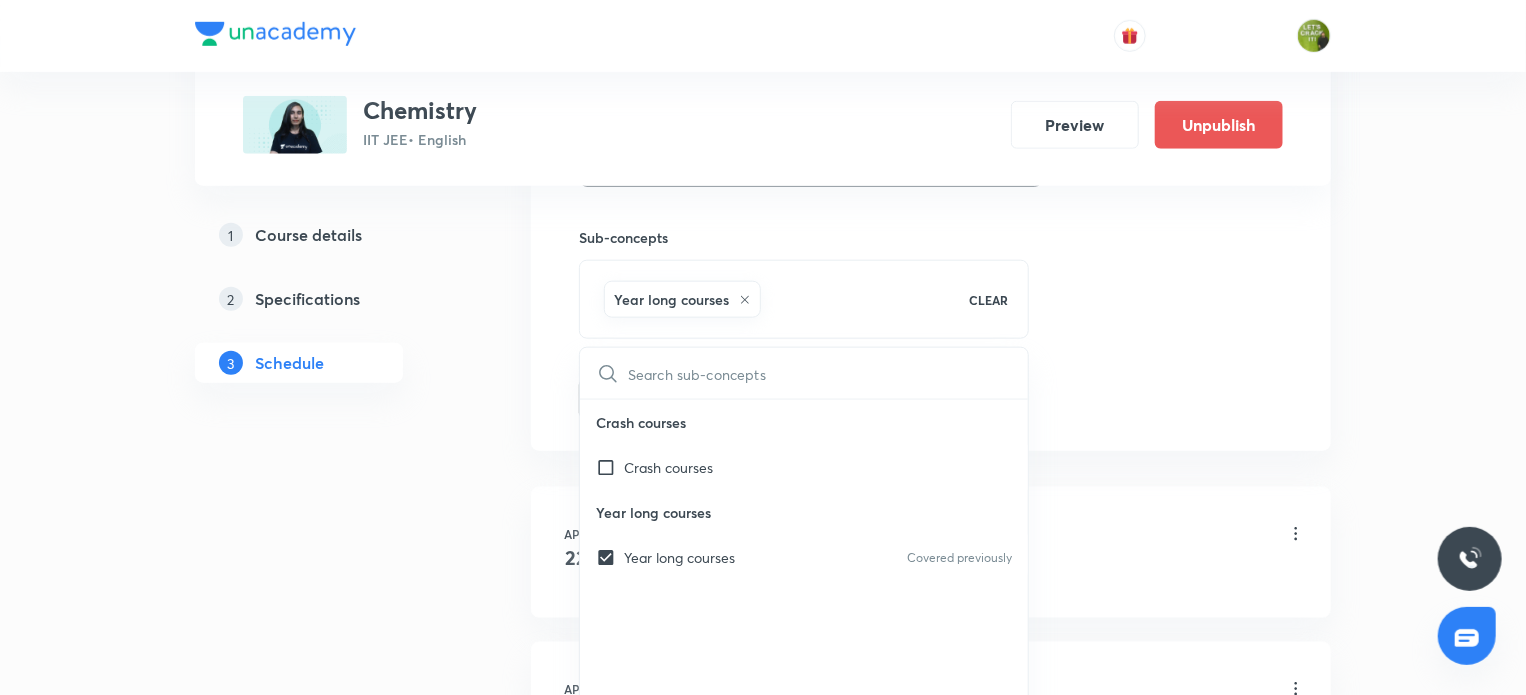 click on "Plus Courses Chemistry IIT JEE  • English Preview Unpublish 1 Course details 2 Specifications 3 Schedule Schedule 37  classes Session  38 Live class Session title 21/99 Cordination Chemistry ​ Schedule for Aug 6, 2025, 6:30 PM ​ Duration (in minutes) 80 ​   Session type Online Offline Room Room 306 Sub-concepts Year long courses CLEAR ​ Crash courses Crash courses Year long courses Year long courses Covered previously Add Cancel Apr 22 Electrochemistry Lesson 1 • 3:40 PM • 80 min  • Room Room 302 Year long courses Apr 22 Electrochemistry Lesson 2 • 6:30 PM • 80 min  • Room Room 302 Year long courses Apr 25 Electrochemistry Lesson 3 • 6:30 PM • 80 min  • Room Room 302 Year long courses Apr 27 Electrochemistry Lesson 4 • 3:40 PM • 80 min  • Room Room 302 Year long courses Apr 27 Electrochemistry Lesson 5 • 6:30 PM • 80 min  • Room Room 302 Year long courses Apr 29 Electrochemistry Lesson 6 • 3:40 PM • 80 min  • Room Room 302 Year long courses Apr 29 May 2 May" at bounding box center (763, 2743) 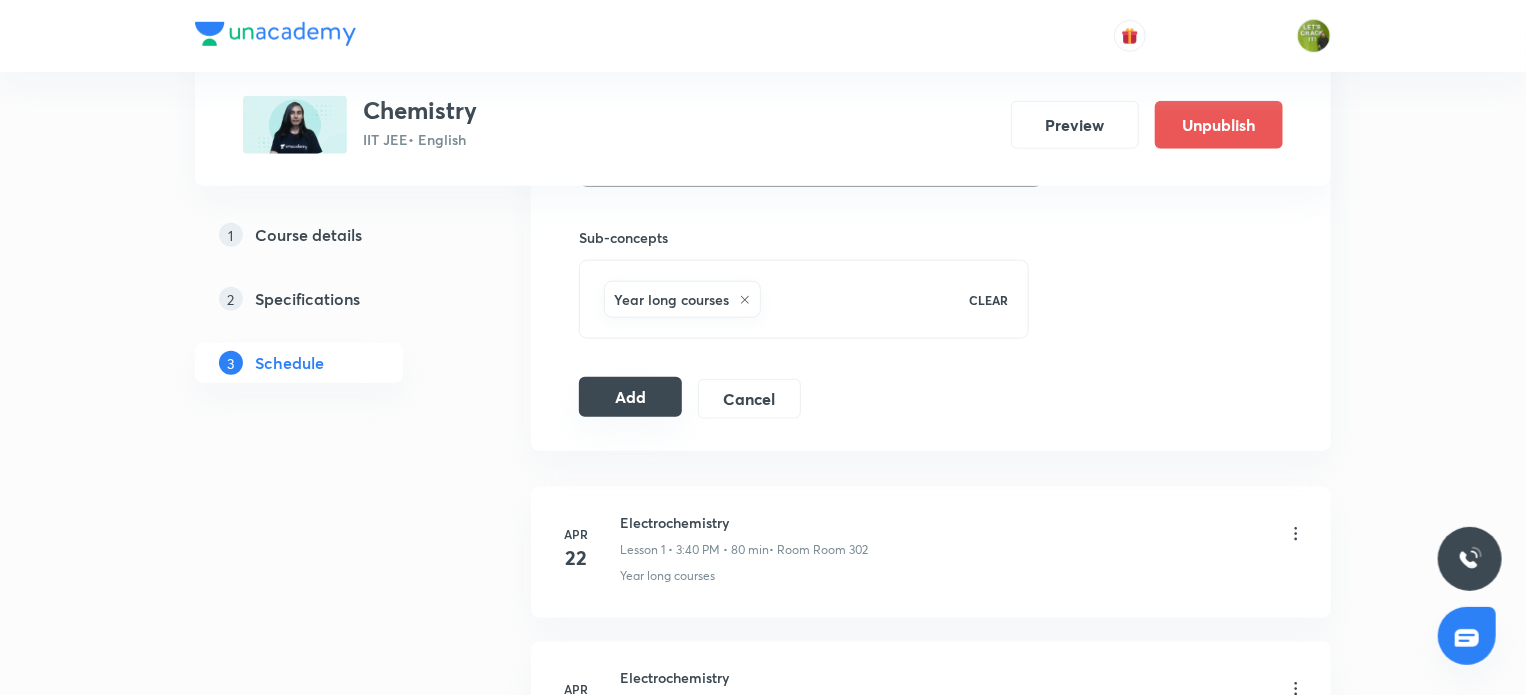 click on "Add" at bounding box center [630, 397] 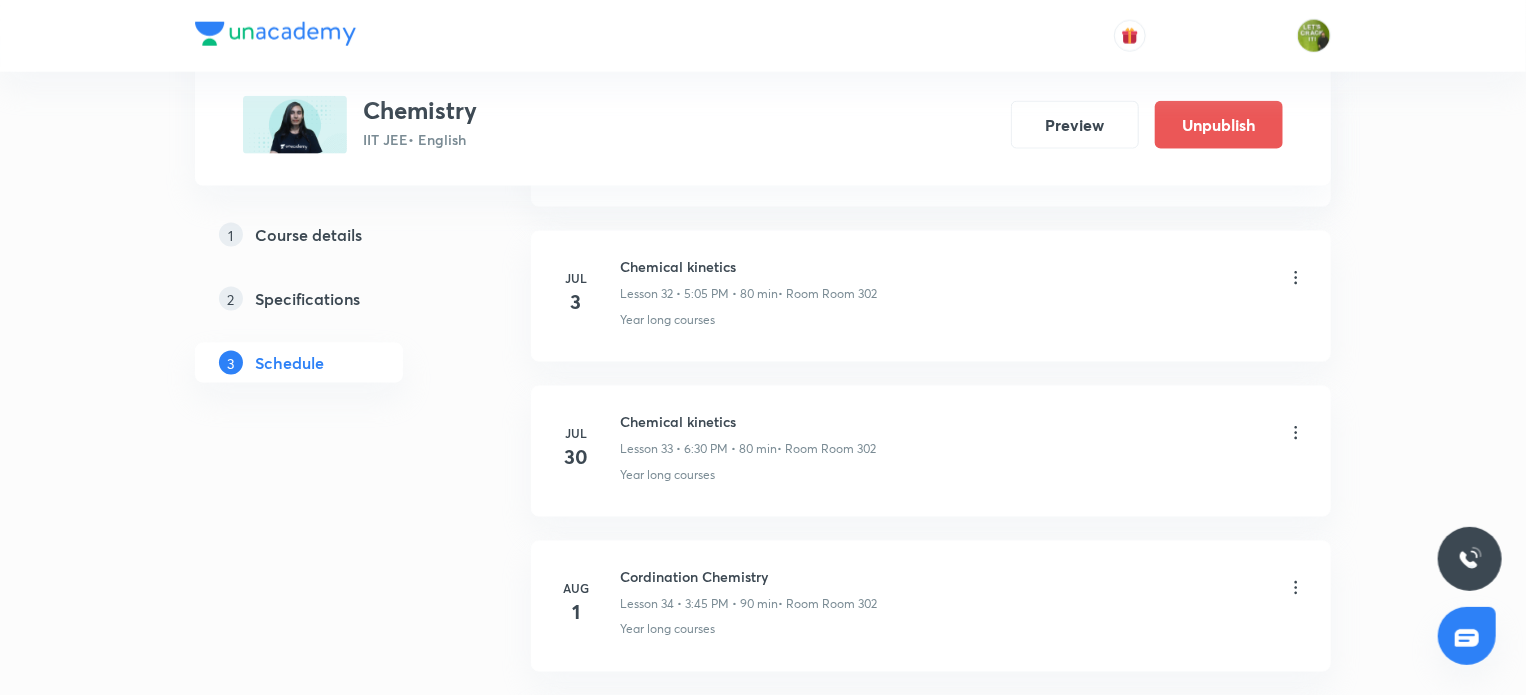 scroll, scrollTop: 5864, scrollLeft: 0, axis: vertical 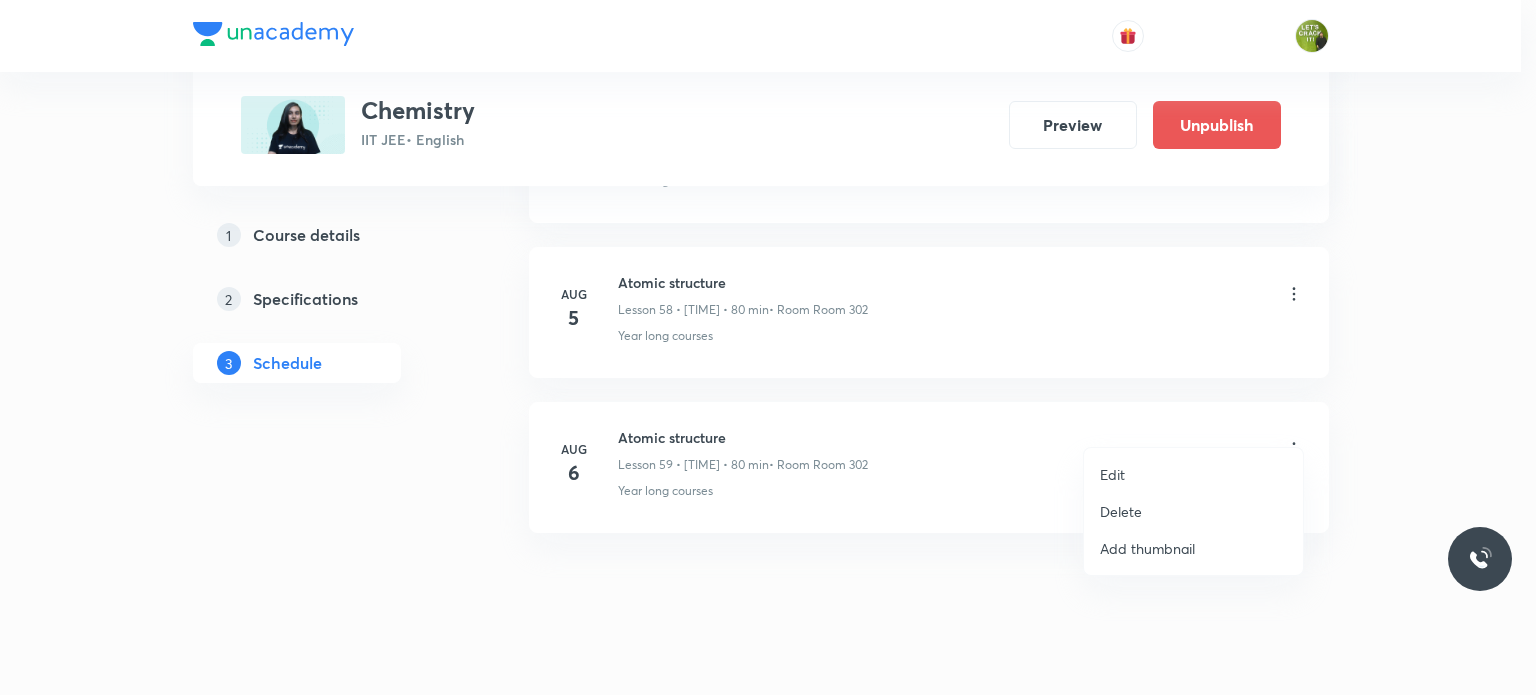 click on "Delete" at bounding box center [1193, 511] 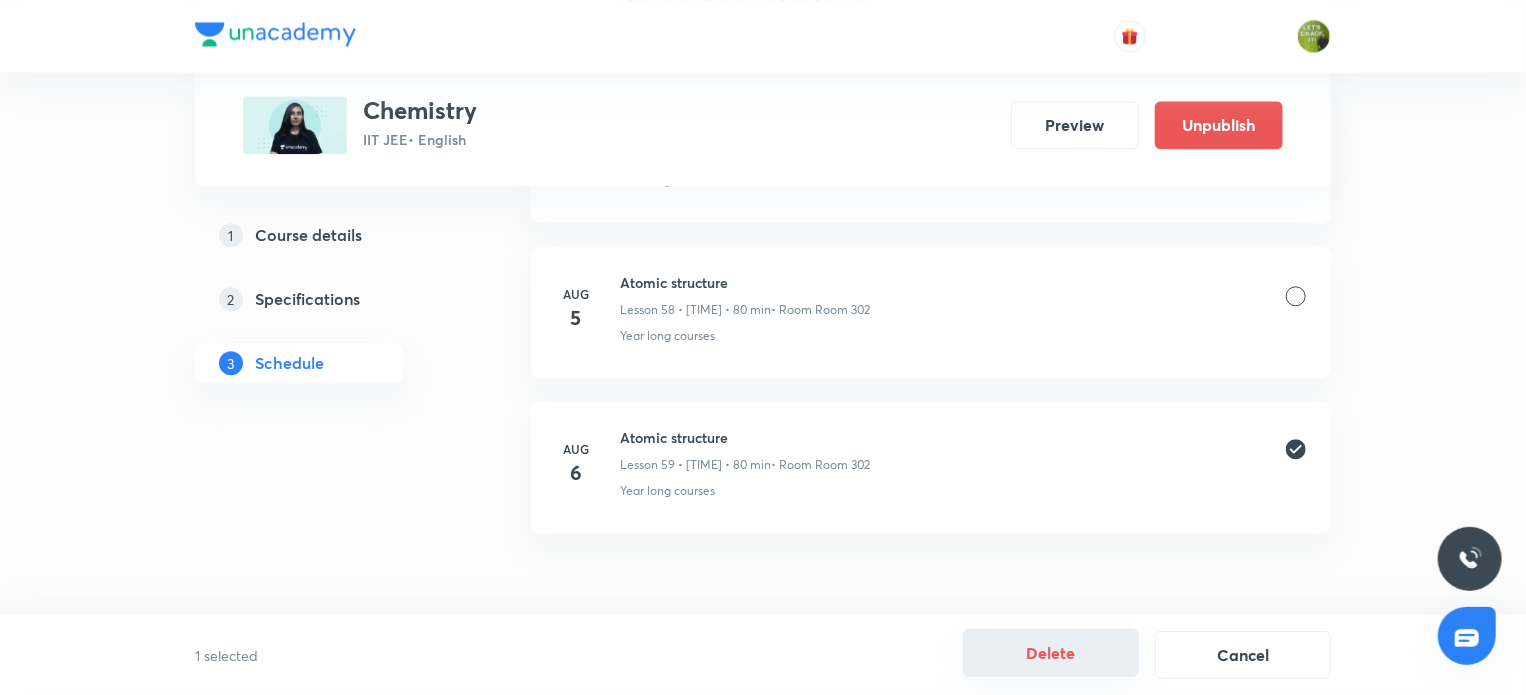click on "Delete" at bounding box center (1051, 653) 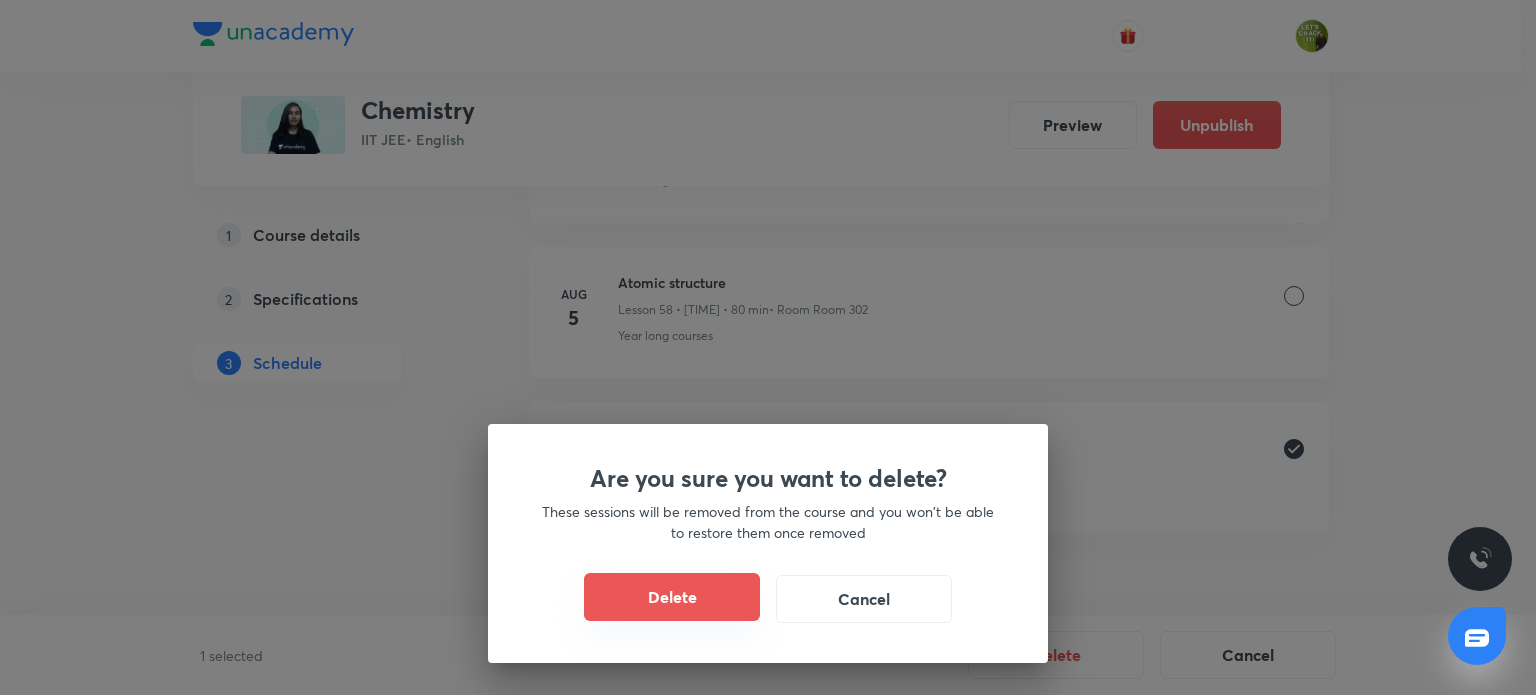 click on "Delete" at bounding box center [672, 597] 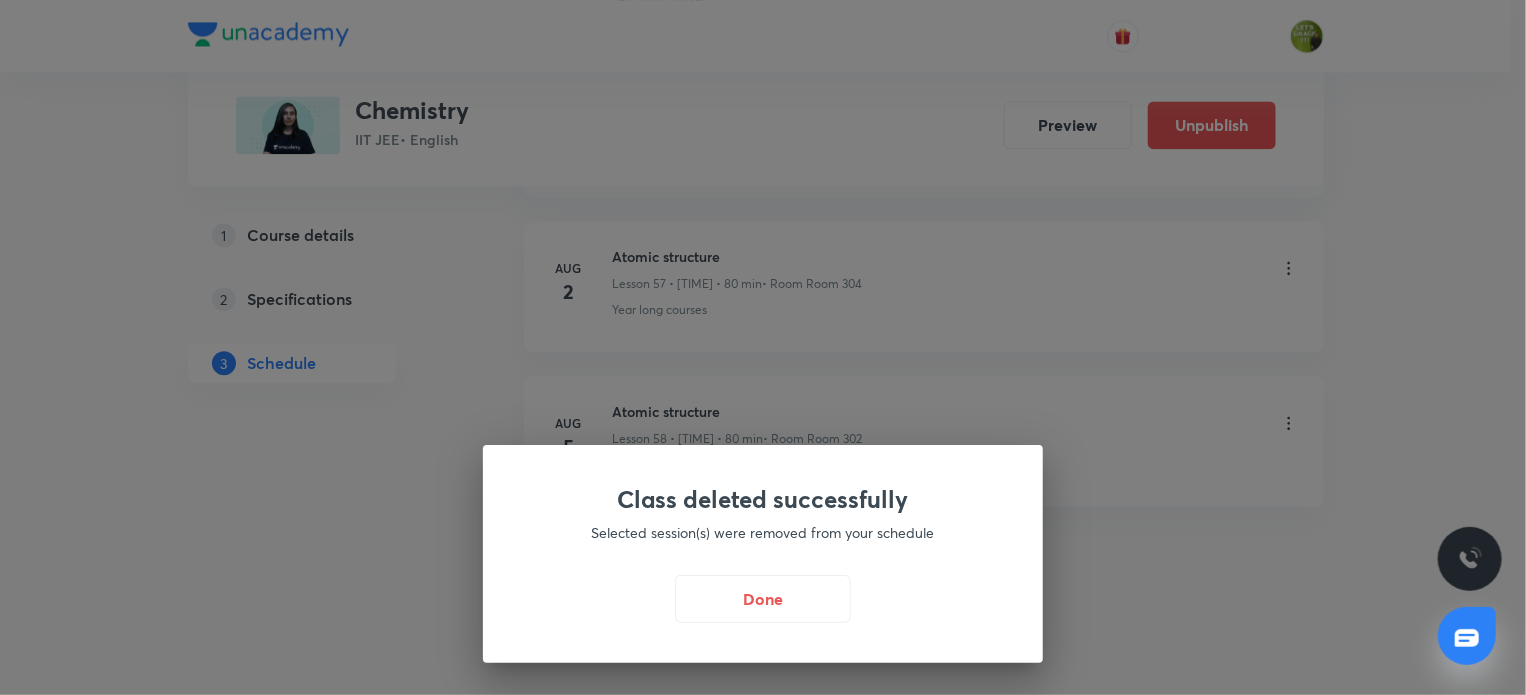 scroll, scrollTop: 9872, scrollLeft: 0, axis: vertical 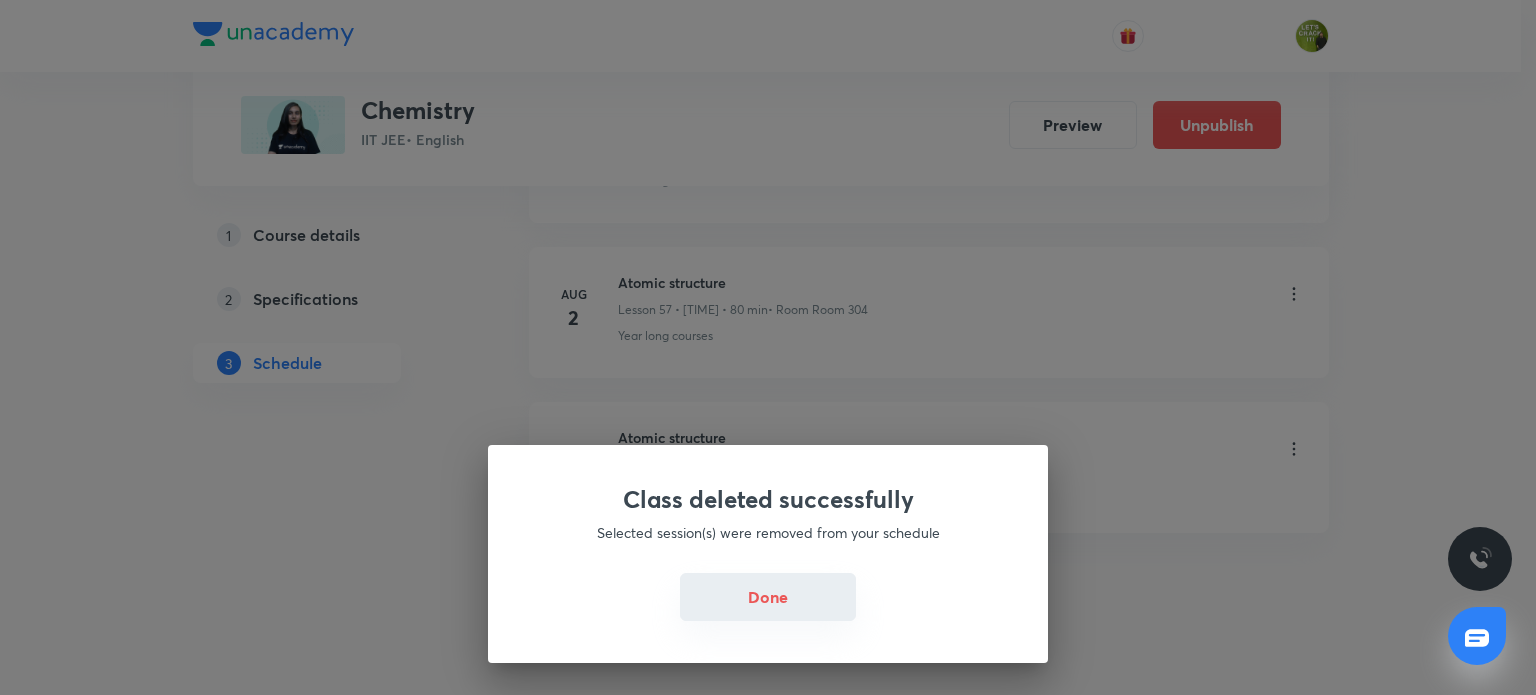 click on "Done" at bounding box center [768, 597] 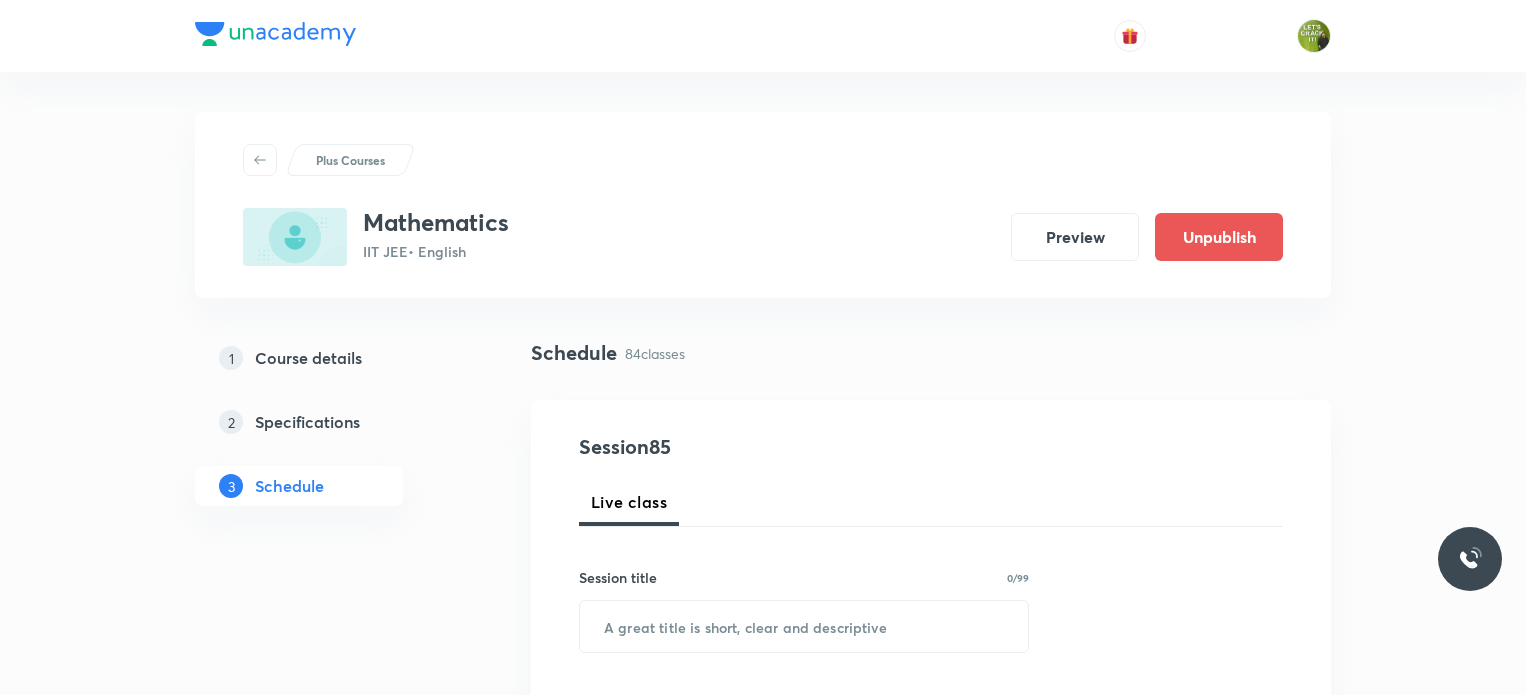 scroll, scrollTop: 12454, scrollLeft: 0, axis: vertical 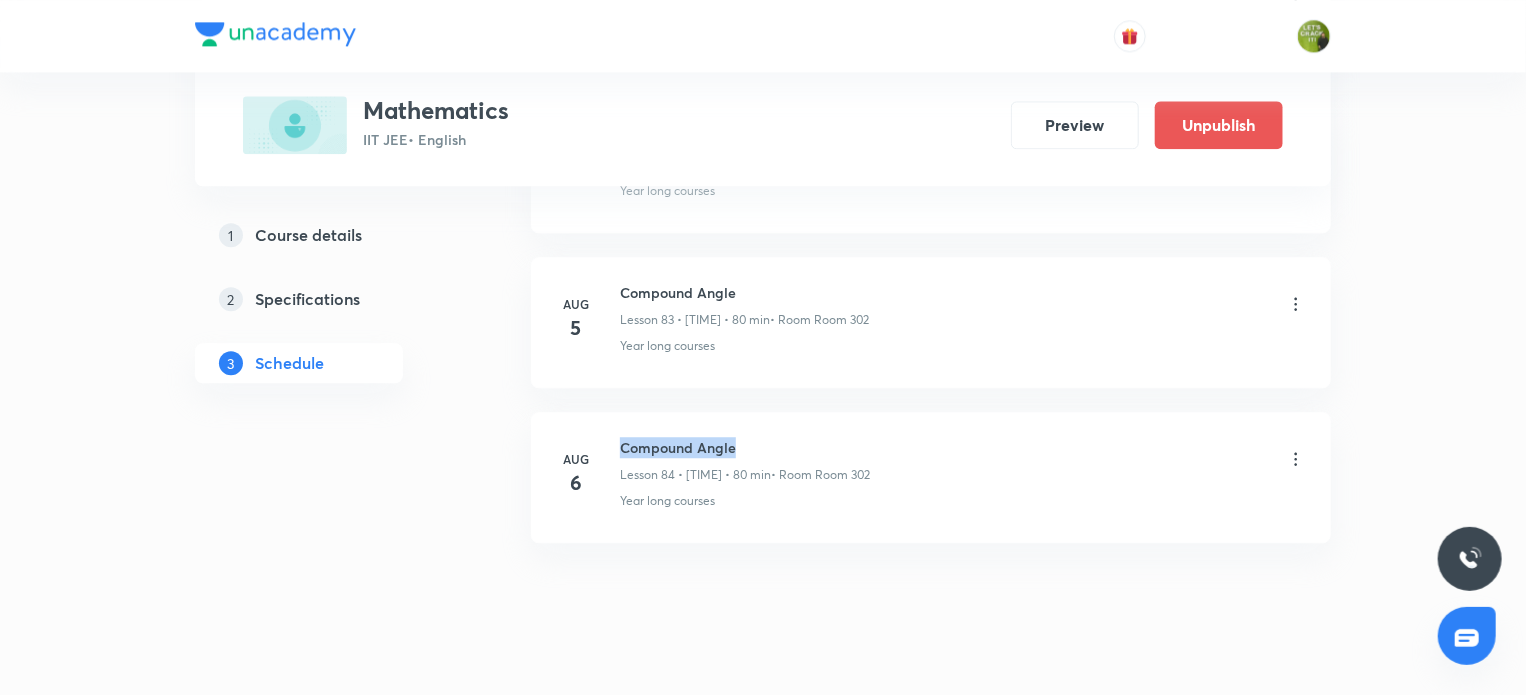 drag, startPoint x: 620, startPoint y: 412, endPoint x: 736, endPoint y: 414, distance: 116.01724 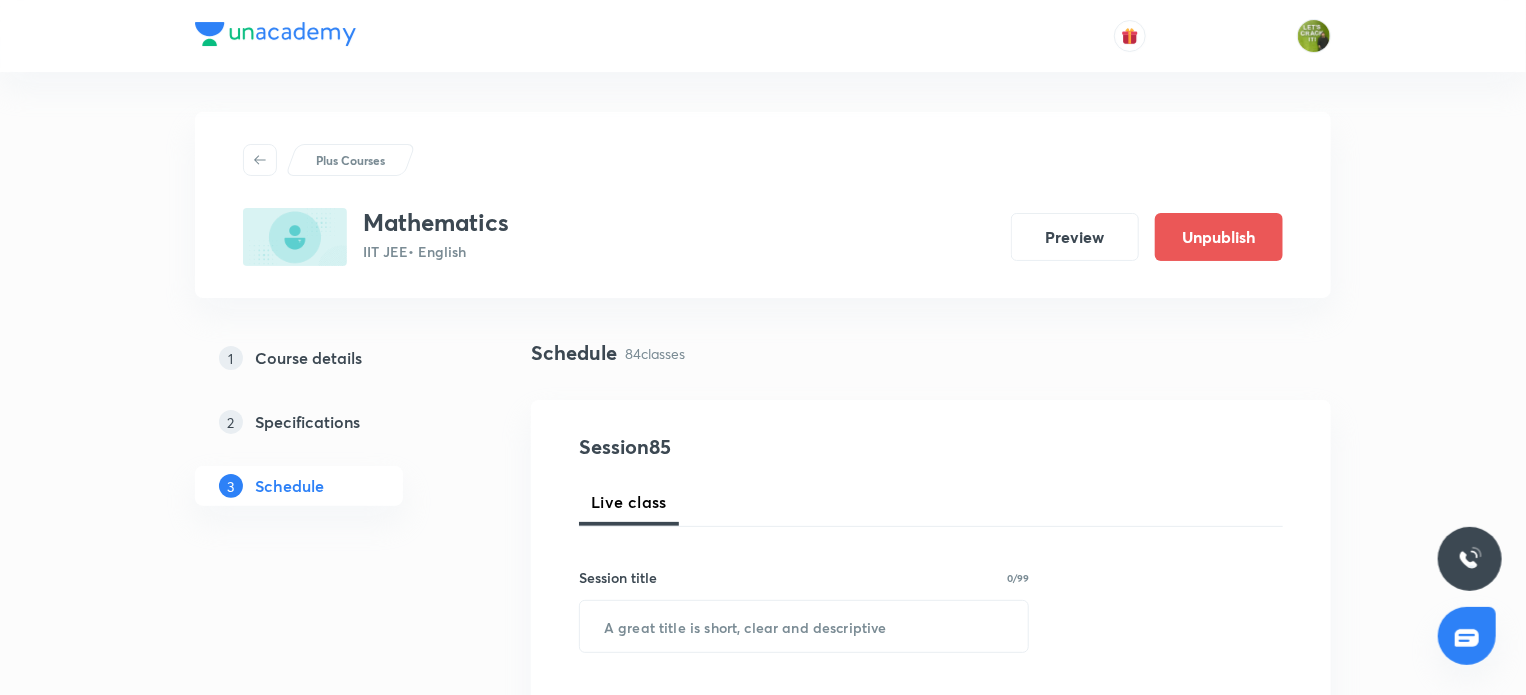 scroll, scrollTop: 270, scrollLeft: 0, axis: vertical 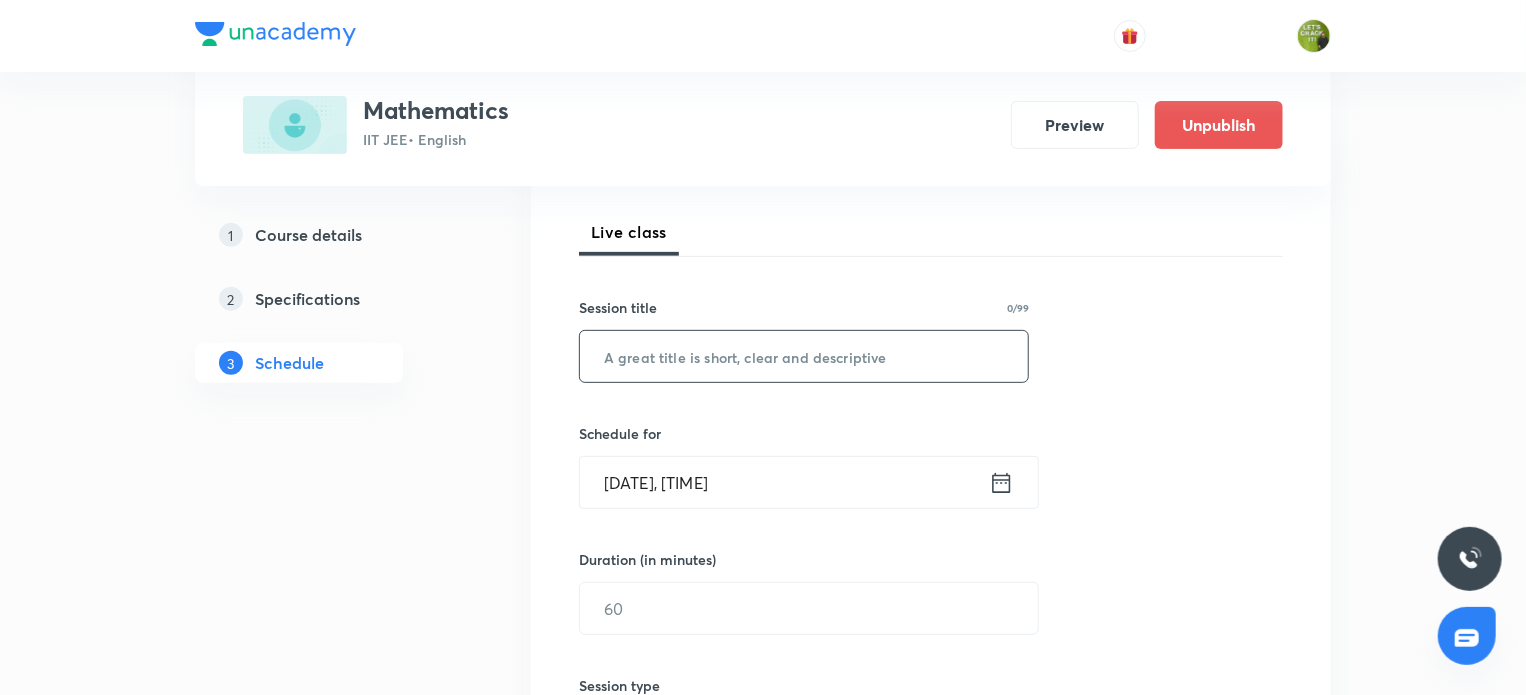 click at bounding box center (804, 356) 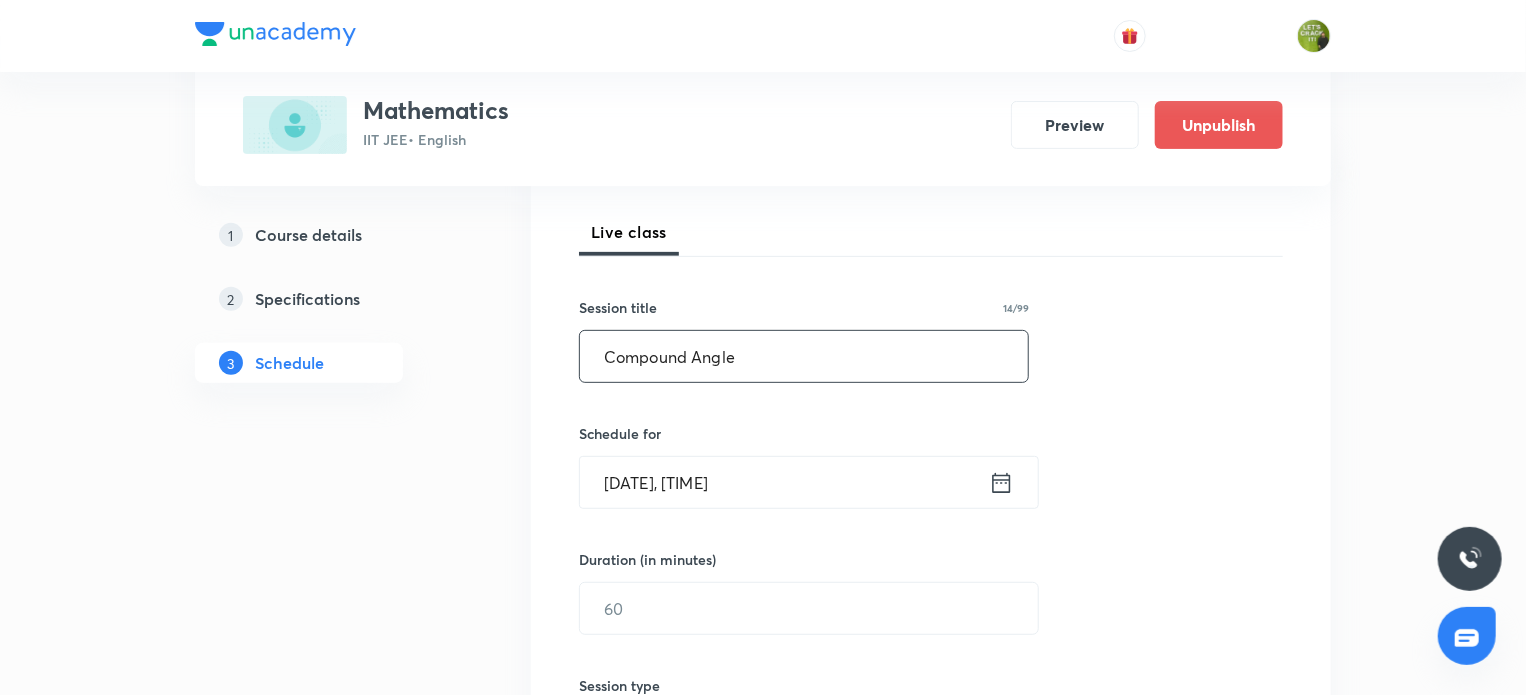 type on "Compound Angle" 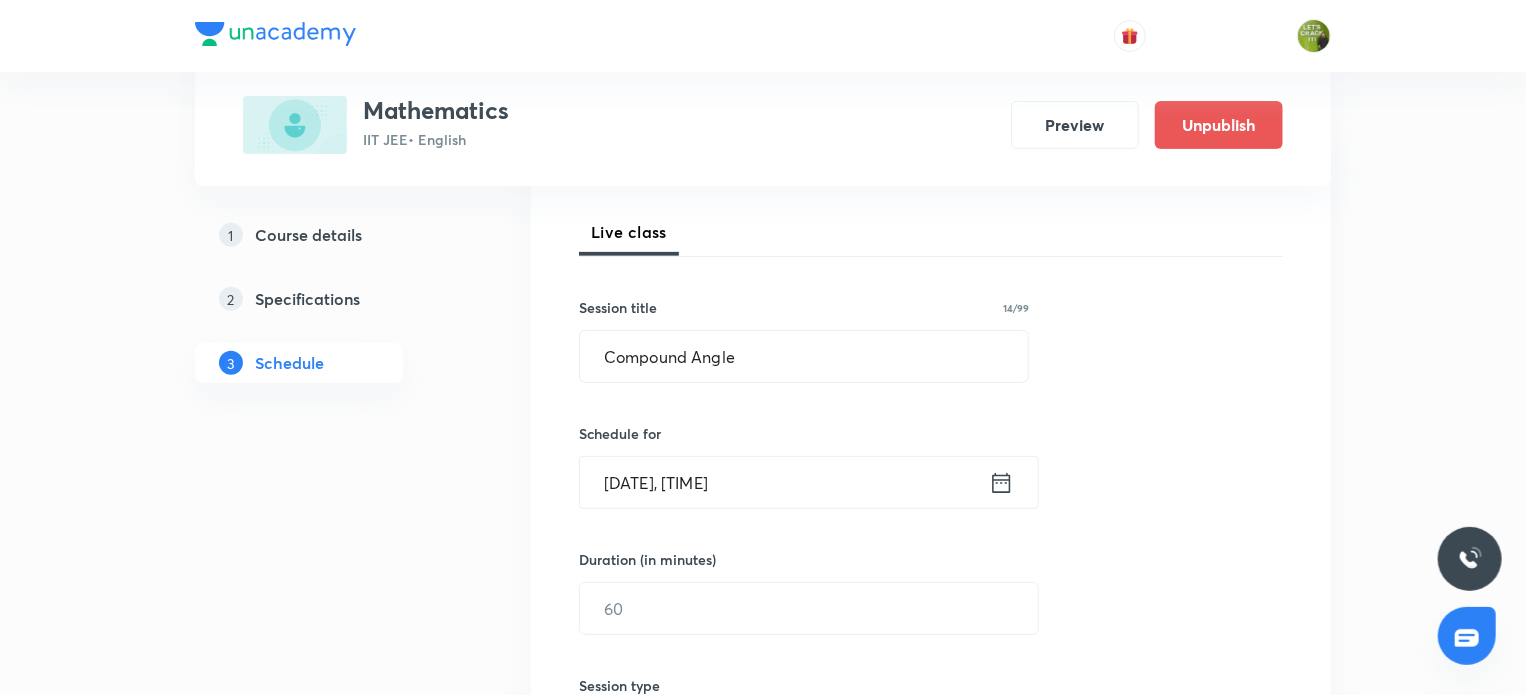 click on "Aug 6, 2025, 3:31 PM" at bounding box center (784, 482) 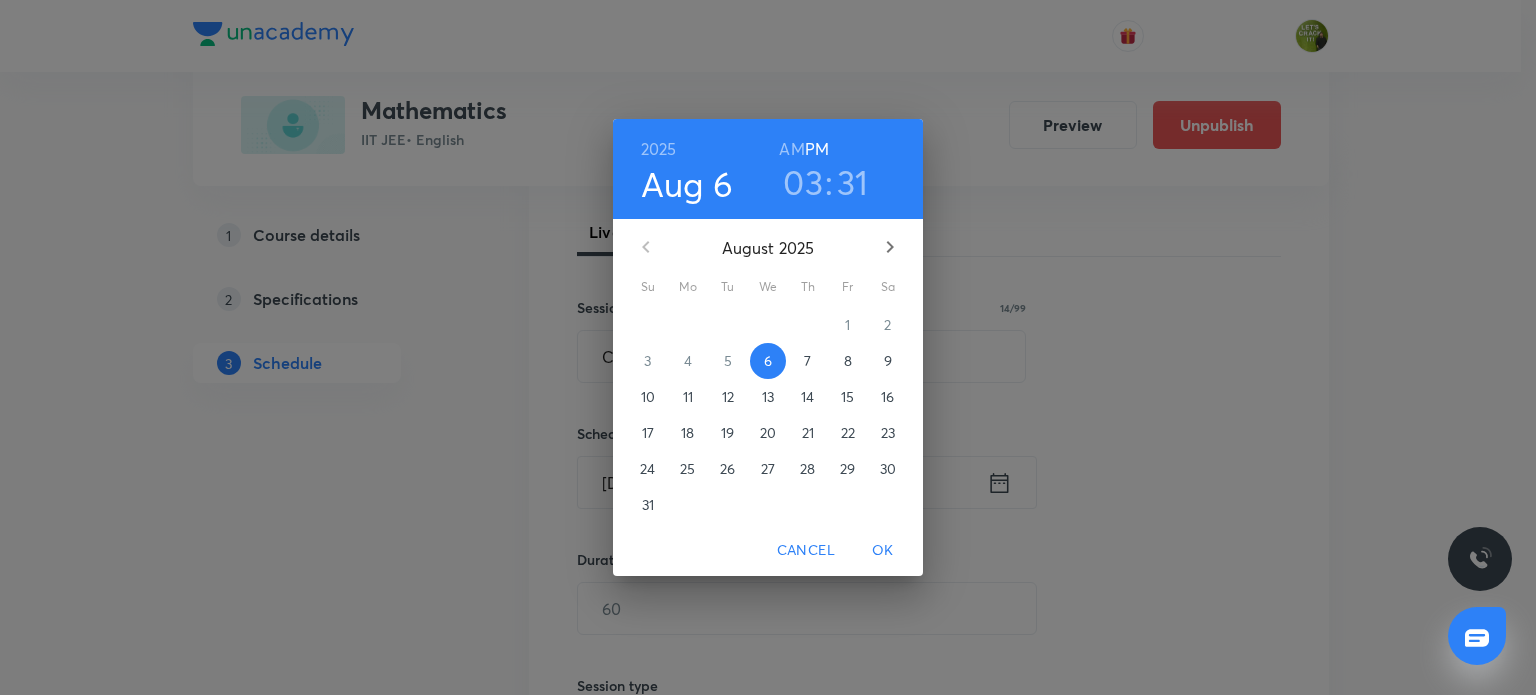 click on "03" at bounding box center [803, 182] 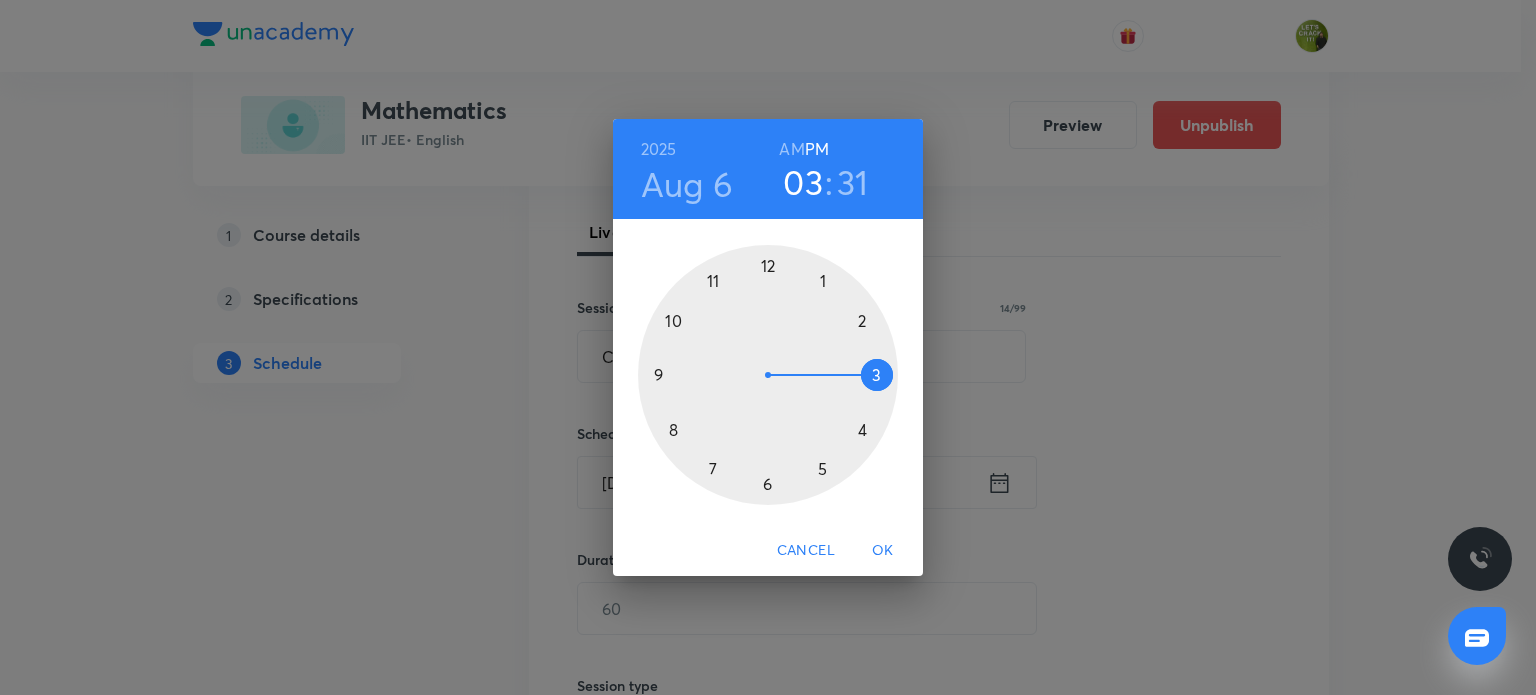 click at bounding box center [768, 375] 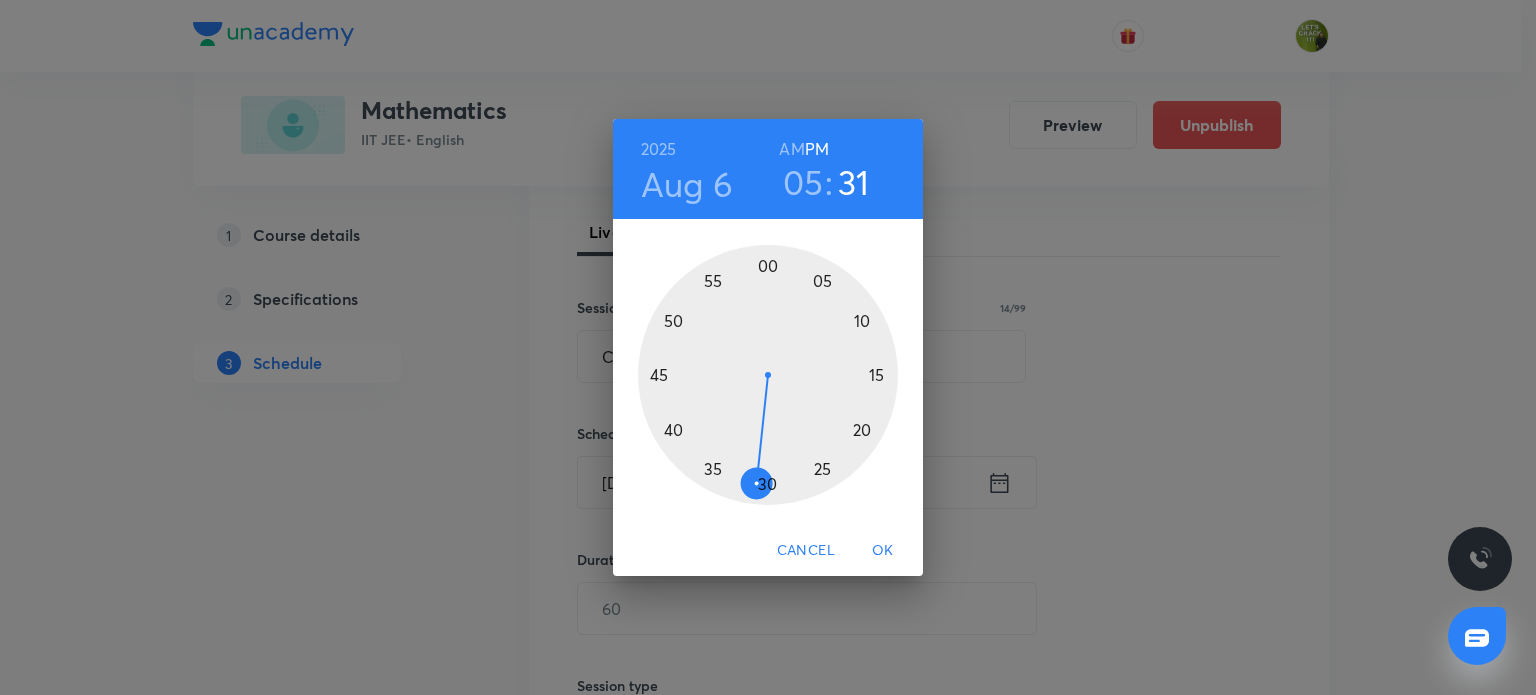 click at bounding box center (768, 375) 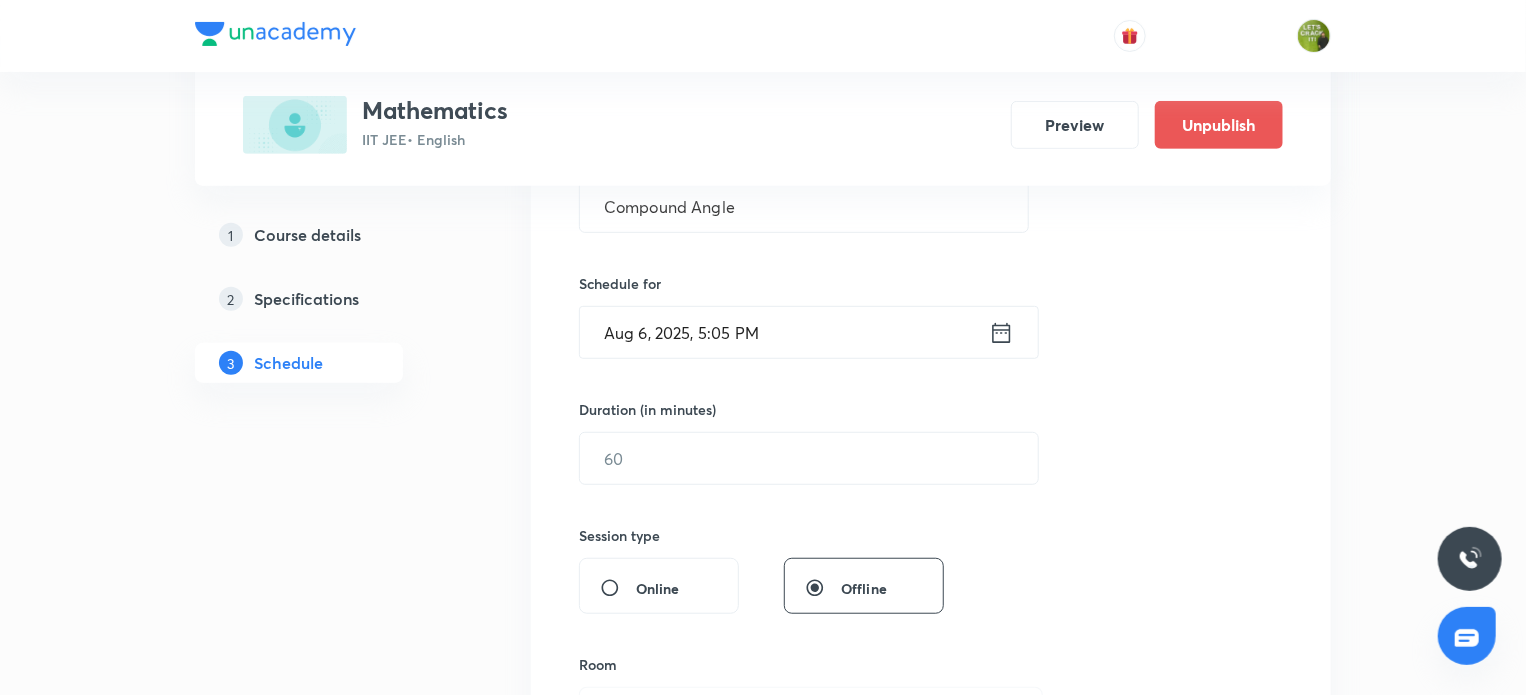 scroll, scrollTop: 426, scrollLeft: 0, axis: vertical 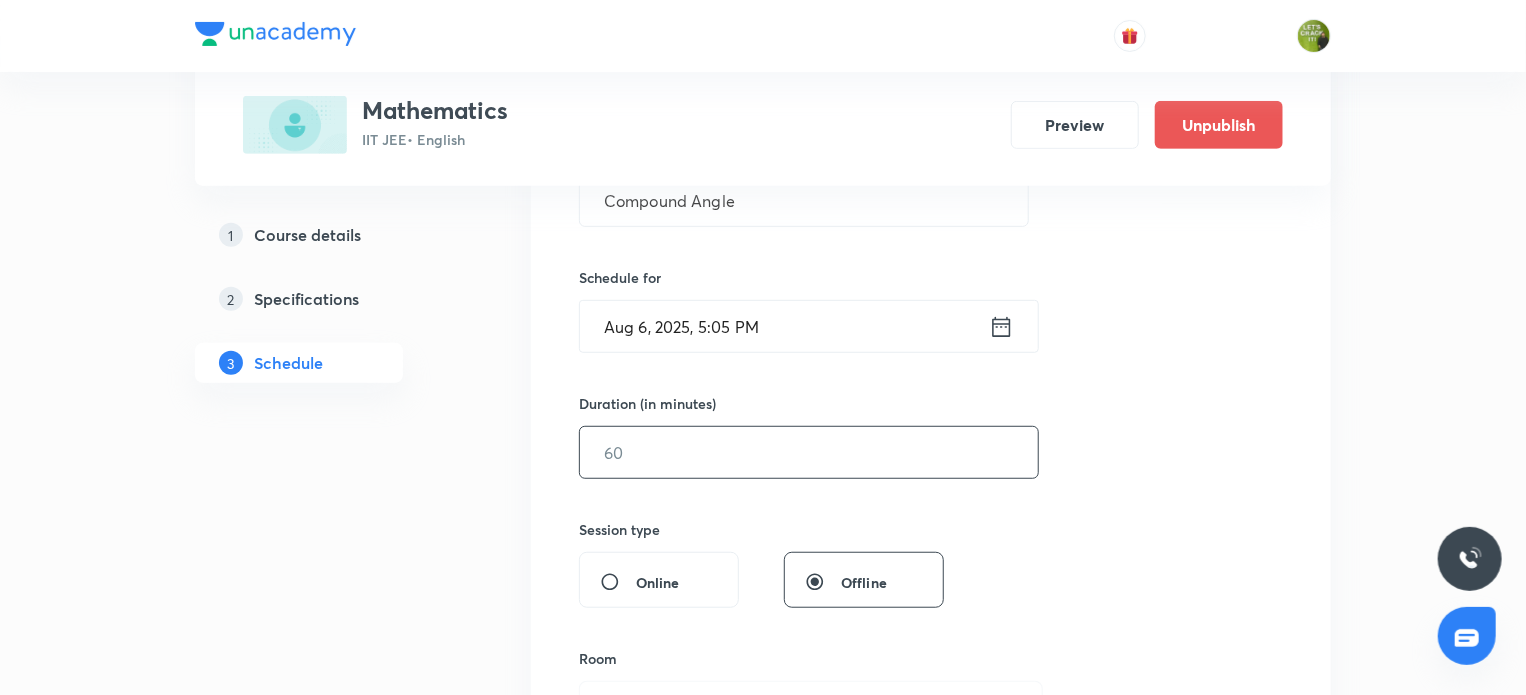 click at bounding box center (809, 452) 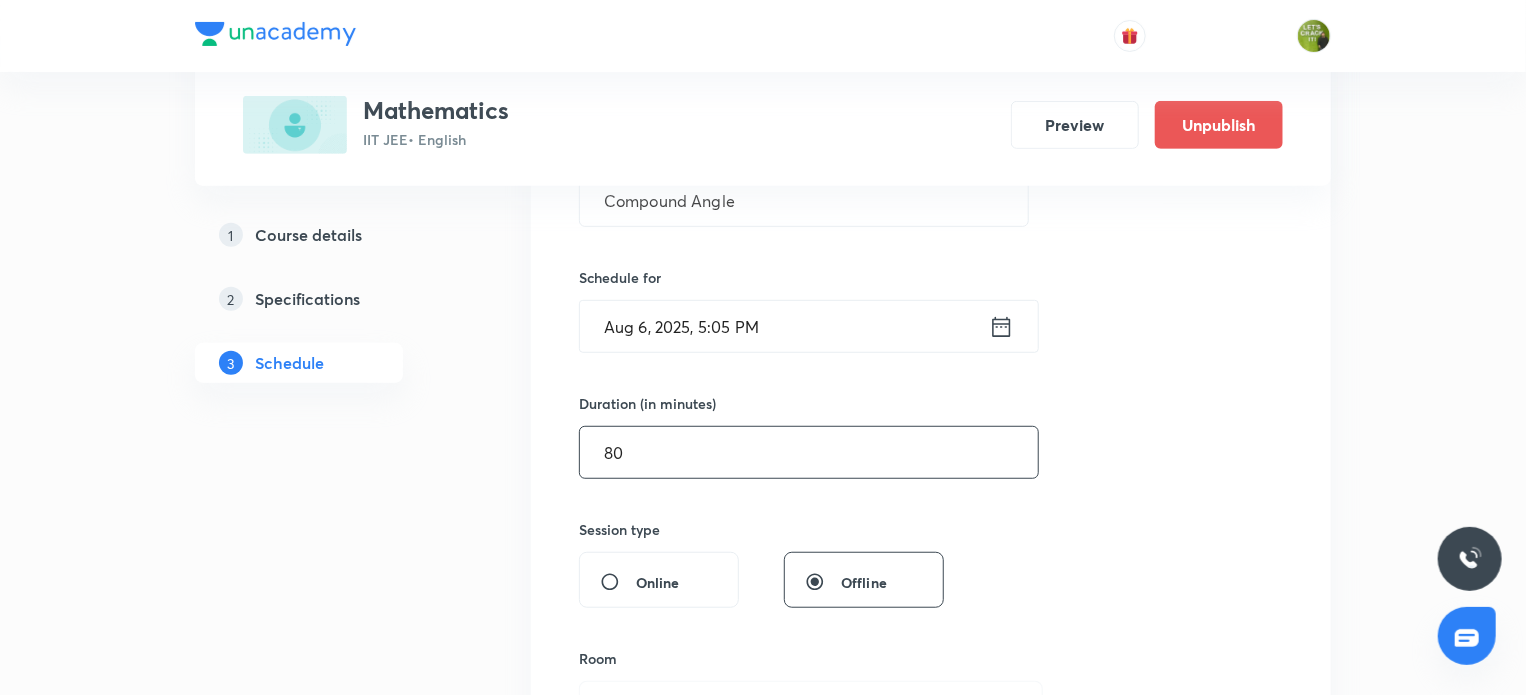 scroll, scrollTop: 651, scrollLeft: 0, axis: vertical 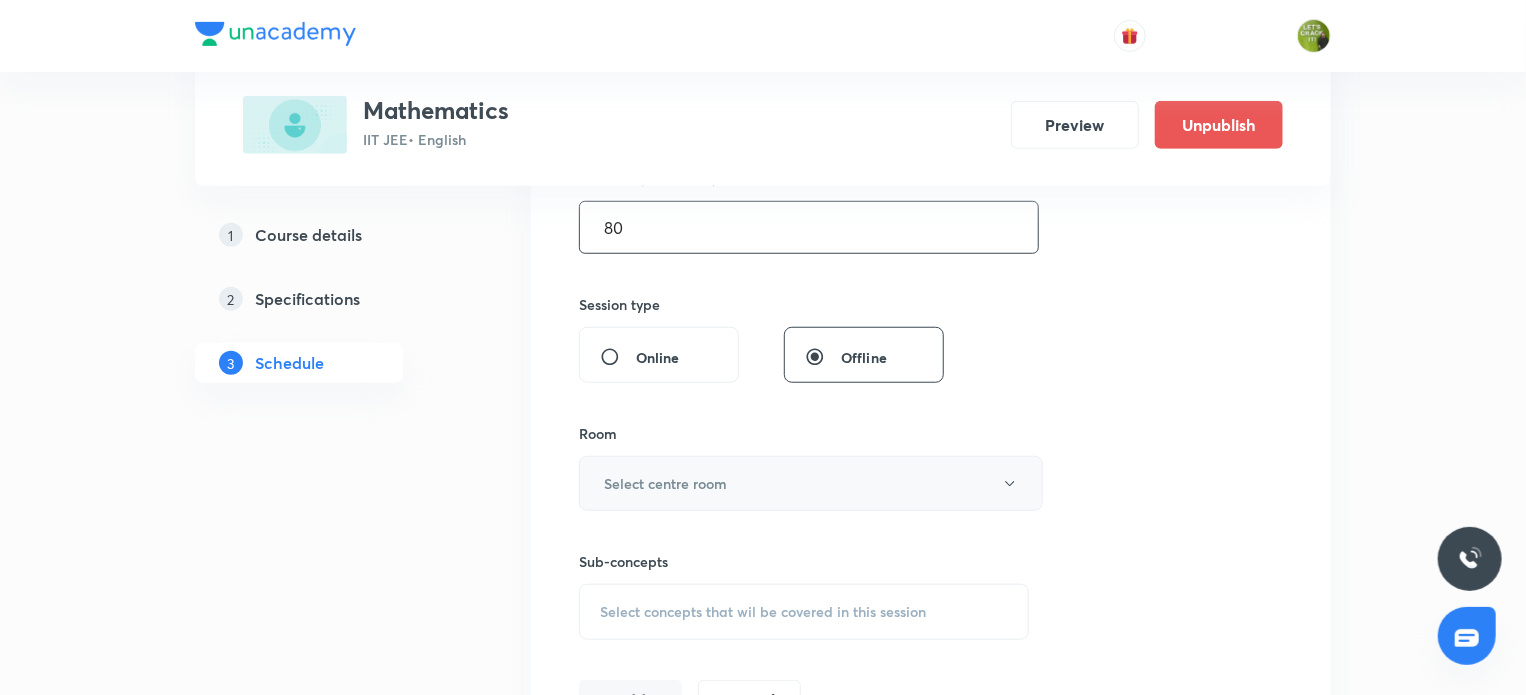 type on "80" 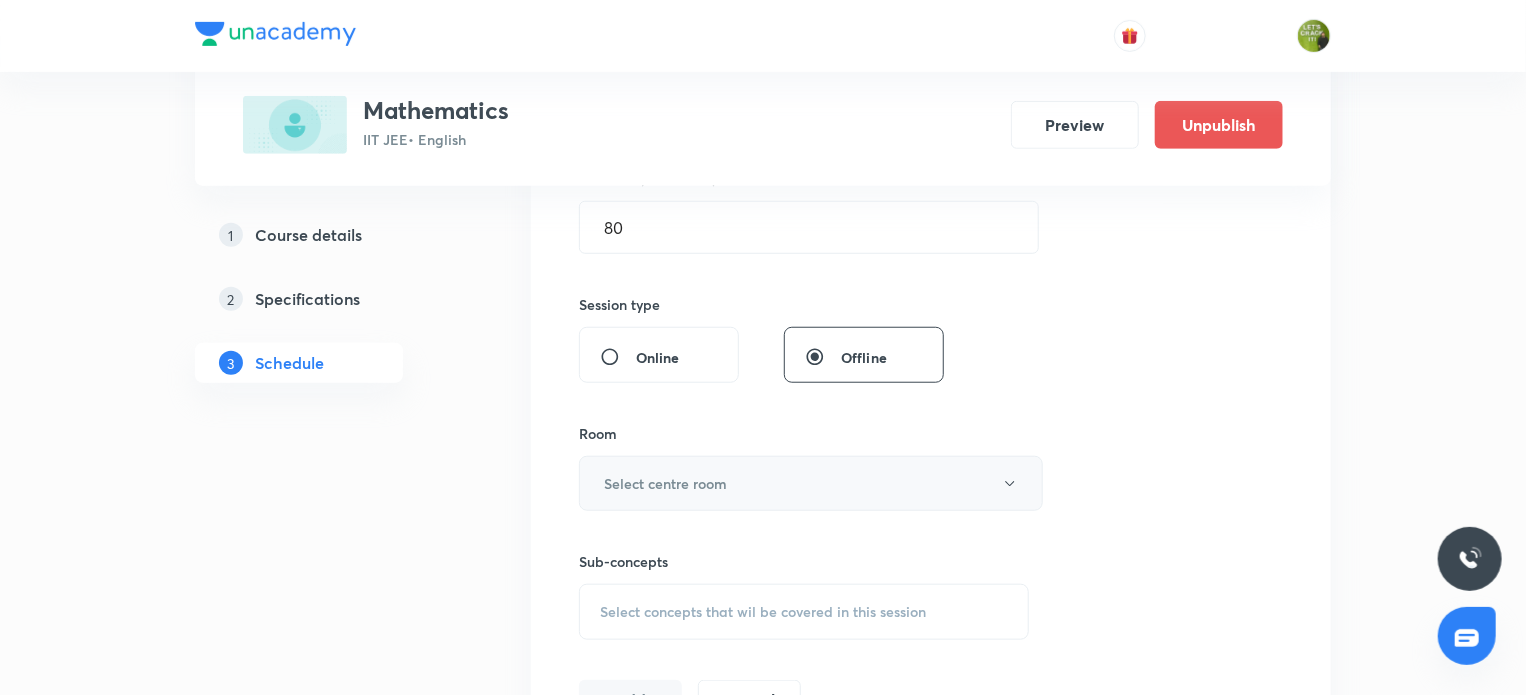 click on "Select centre room" at bounding box center (665, 483) 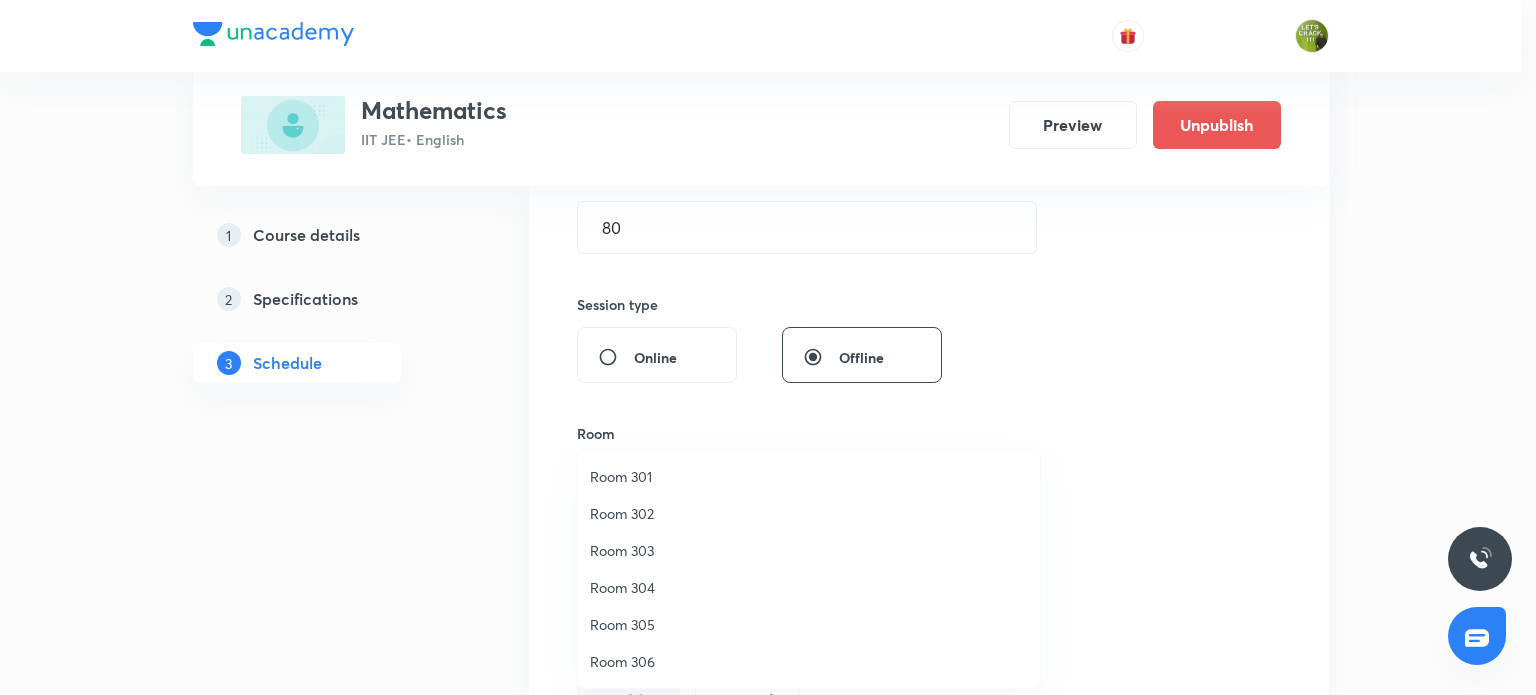 click on "Room 306" at bounding box center (809, 661) 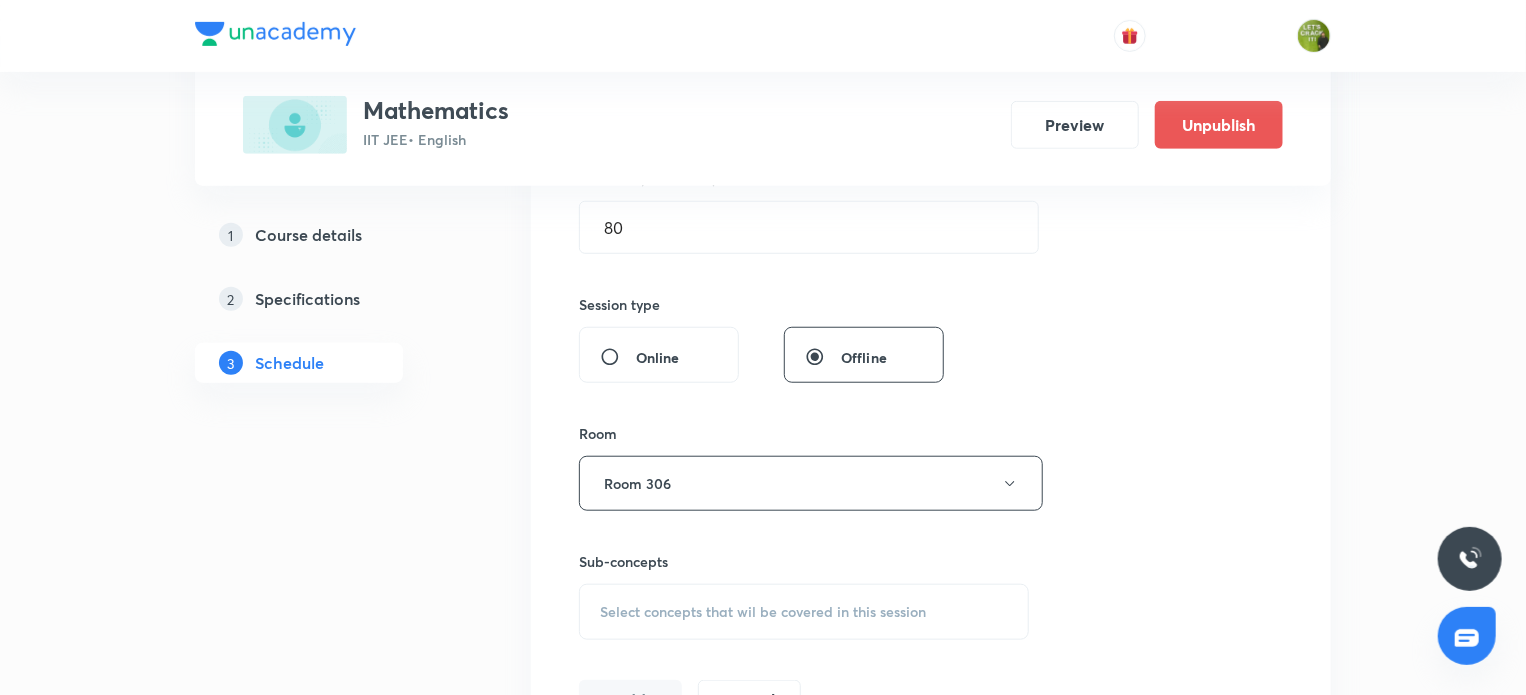 click on "Select concepts that wil be covered in this session" at bounding box center (763, 612) 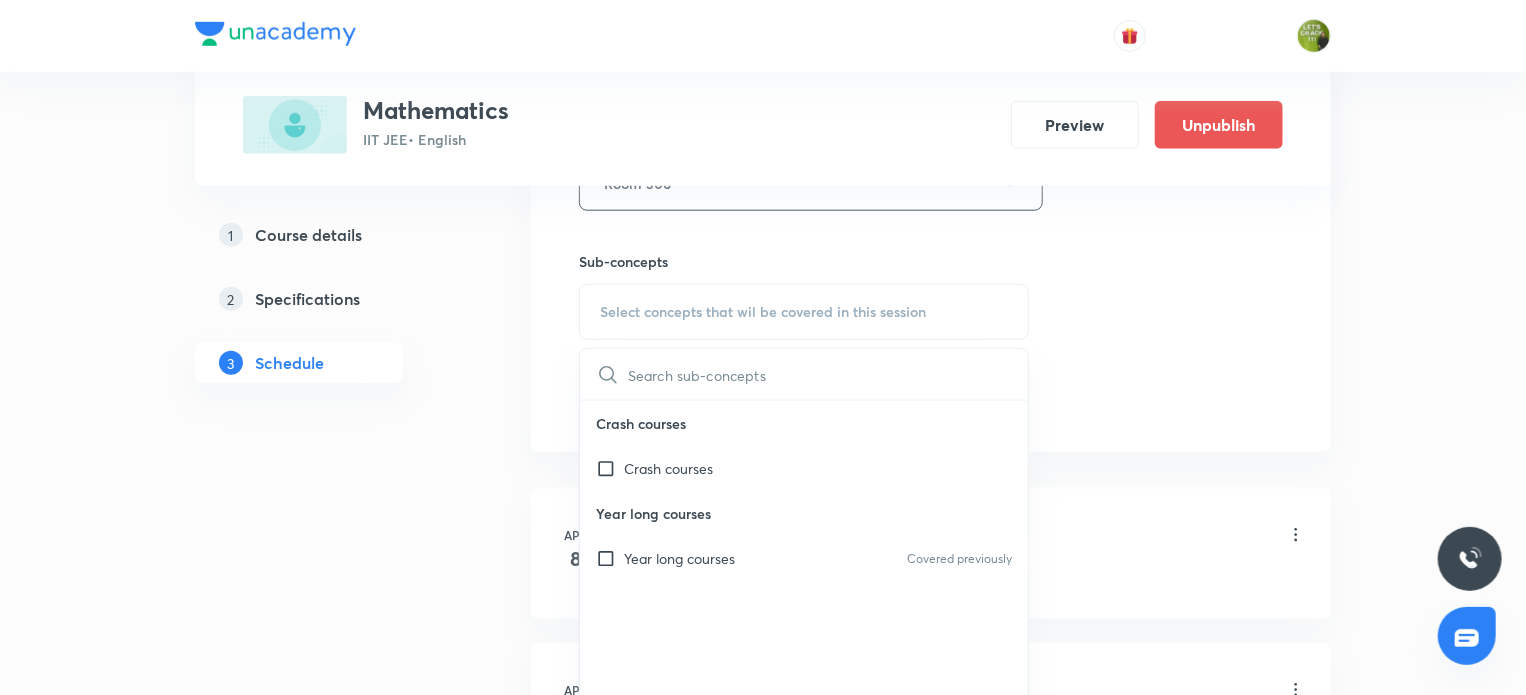 scroll, scrollTop: 973, scrollLeft: 0, axis: vertical 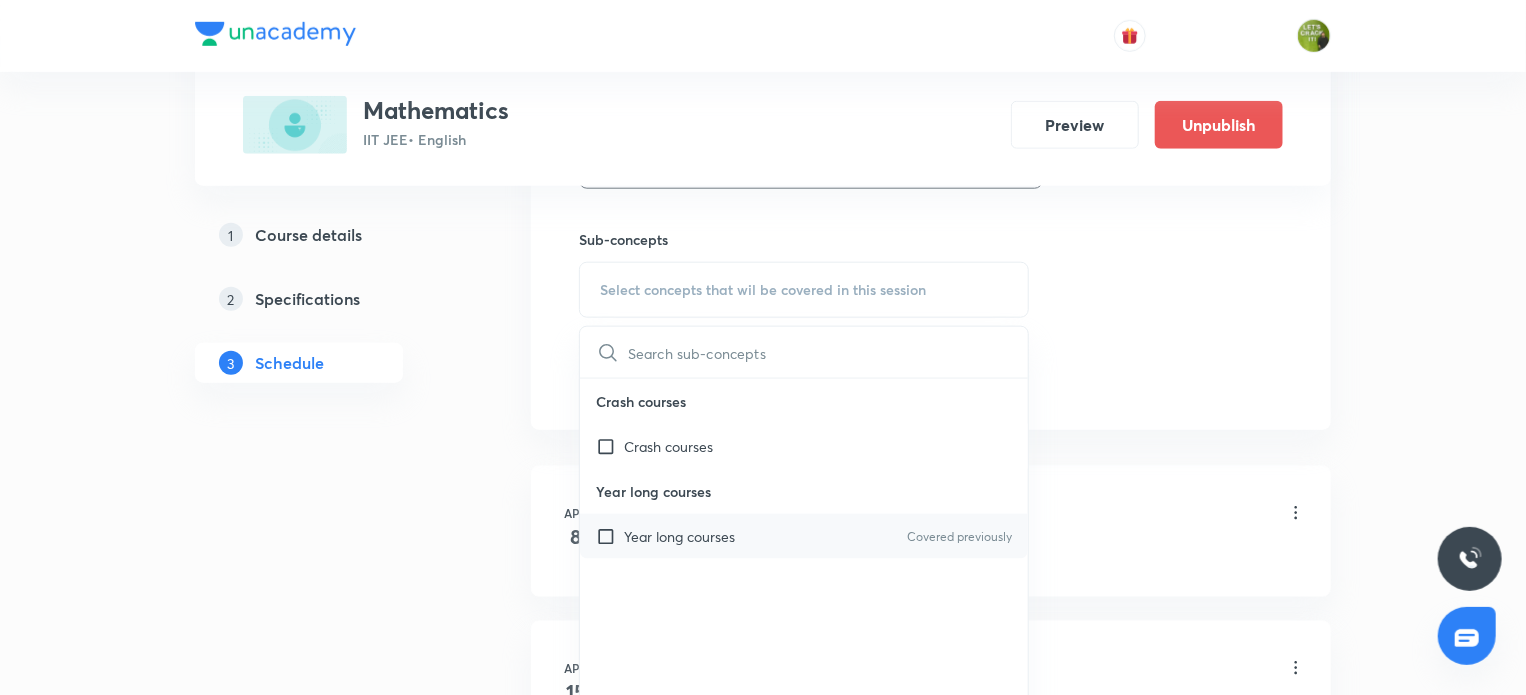 click at bounding box center [610, 536] 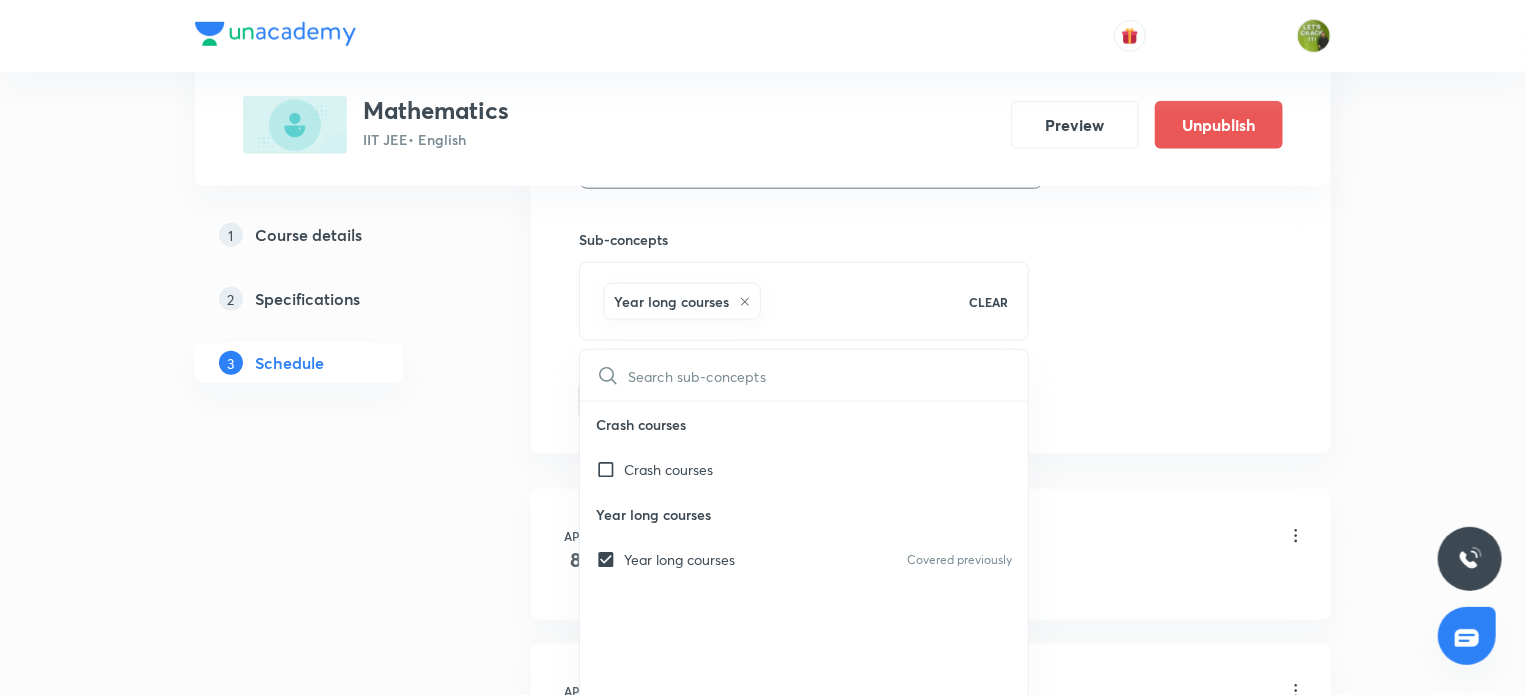 click on "Plus Courses Mathematics IIT JEE  • English Preview Unpublish 1 Course details 2 Specifications 3 Schedule Schedule 84  classes Session  85 Live class Session title 14/99 Compound Angle ​ Schedule for Aug 6, 2025, 5:05 PM ​ Duration (in minutes) 80 ​   Session type Online Offline Room Room 306 Sub-concepts Year long courses CLEAR ​ Crash courses Crash courses Year long courses Year long courses Covered previously Add Cancel Apr 8 Number System Lesson 1 • 6:30 PM • 70 min  • Room Room 301 Year long courses Apr 15 Number System Lesson 2 • 6:30 PM • 80 min  • Room Room 303 Year long courses Apr 16 Number System Lesson 3 • 3:40 PM • 80 min  • Room Room 301 Year long courses Apr 16 Number System Lesson 4 • 6:30 PM • 80 min  • Room Room 301 Year long courses Apr 17 Number System Lesson 5 • 6:30 PM • 80 min  • Room Room 302 Year long courses Apr 19 Number System Lesson 6 • 3:40 PM • 80 min  • Room Room 304 Year long courses Apr 22 Number System  • Room Room 303" at bounding box center [763, 6388] 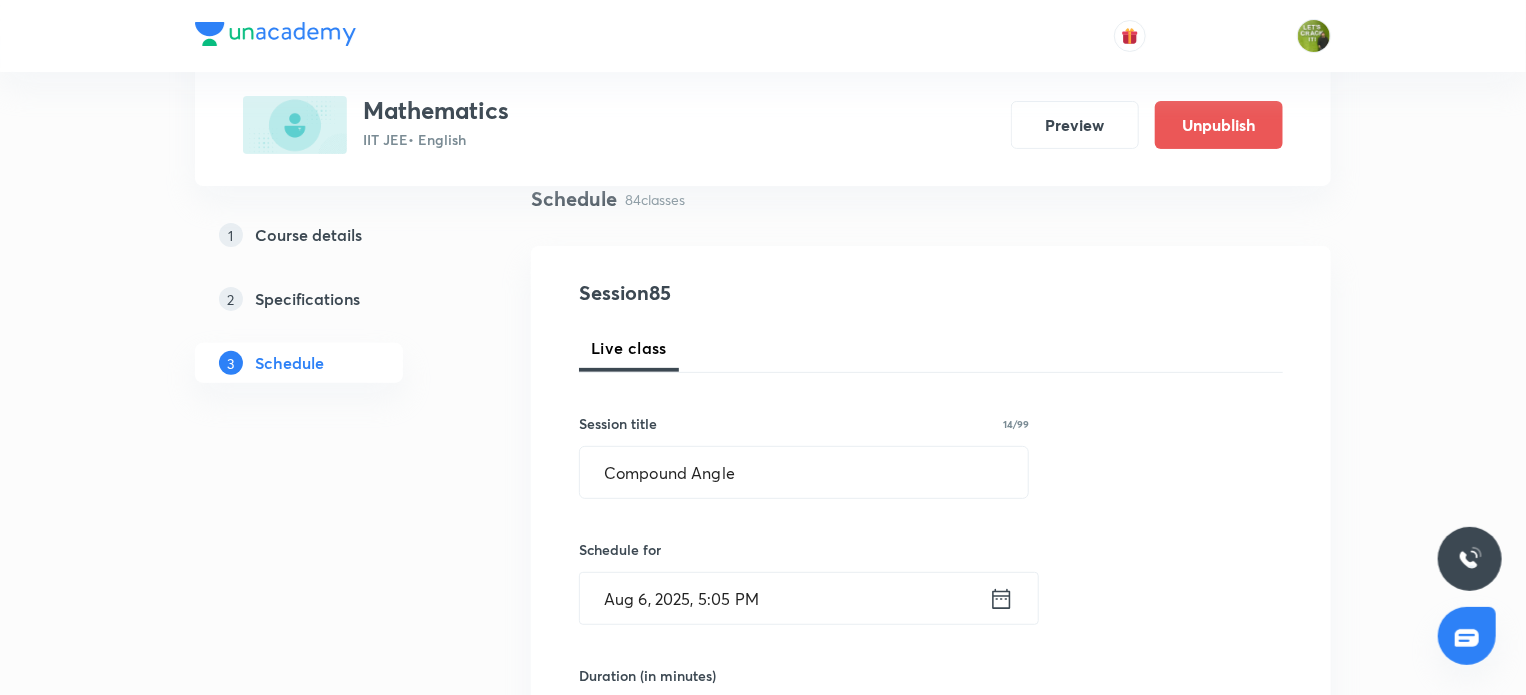 scroll, scrollTop: 681, scrollLeft: 0, axis: vertical 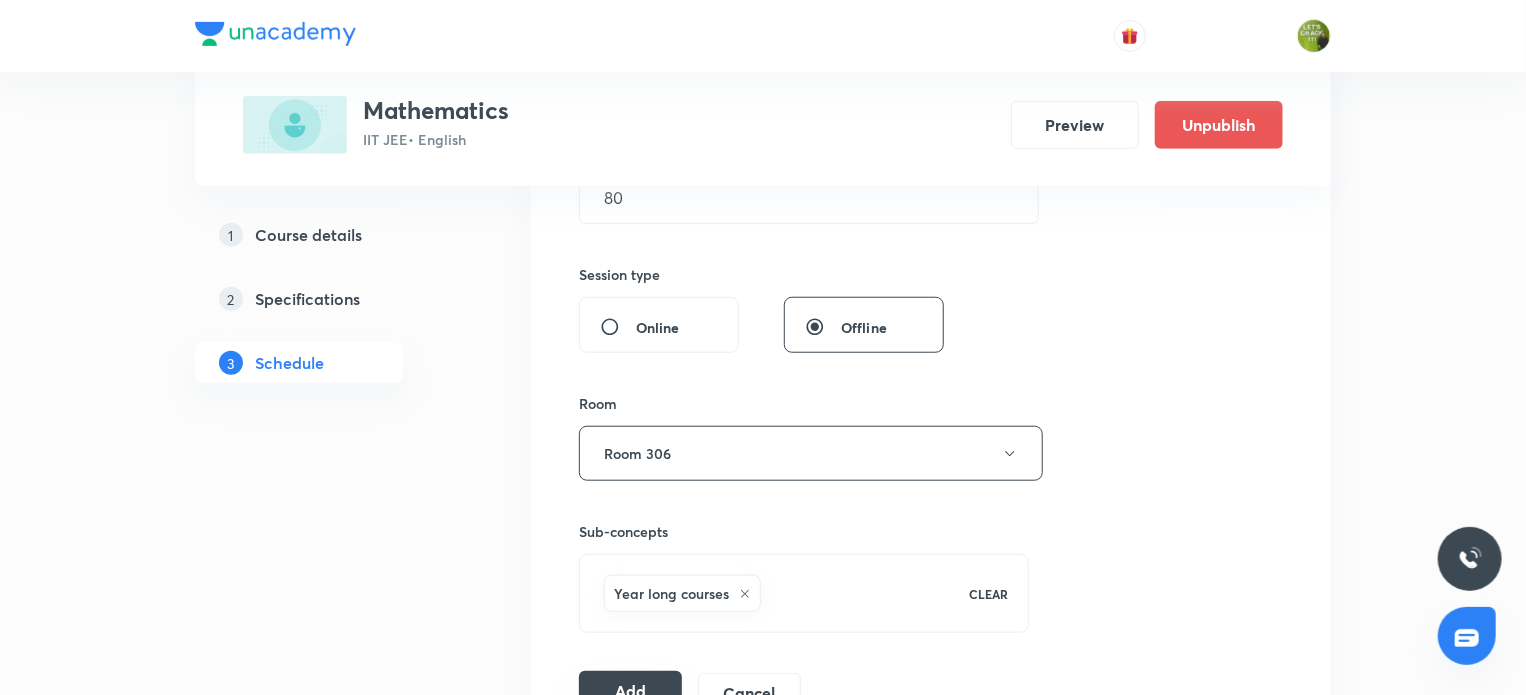 click on "Add" at bounding box center (630, 691) 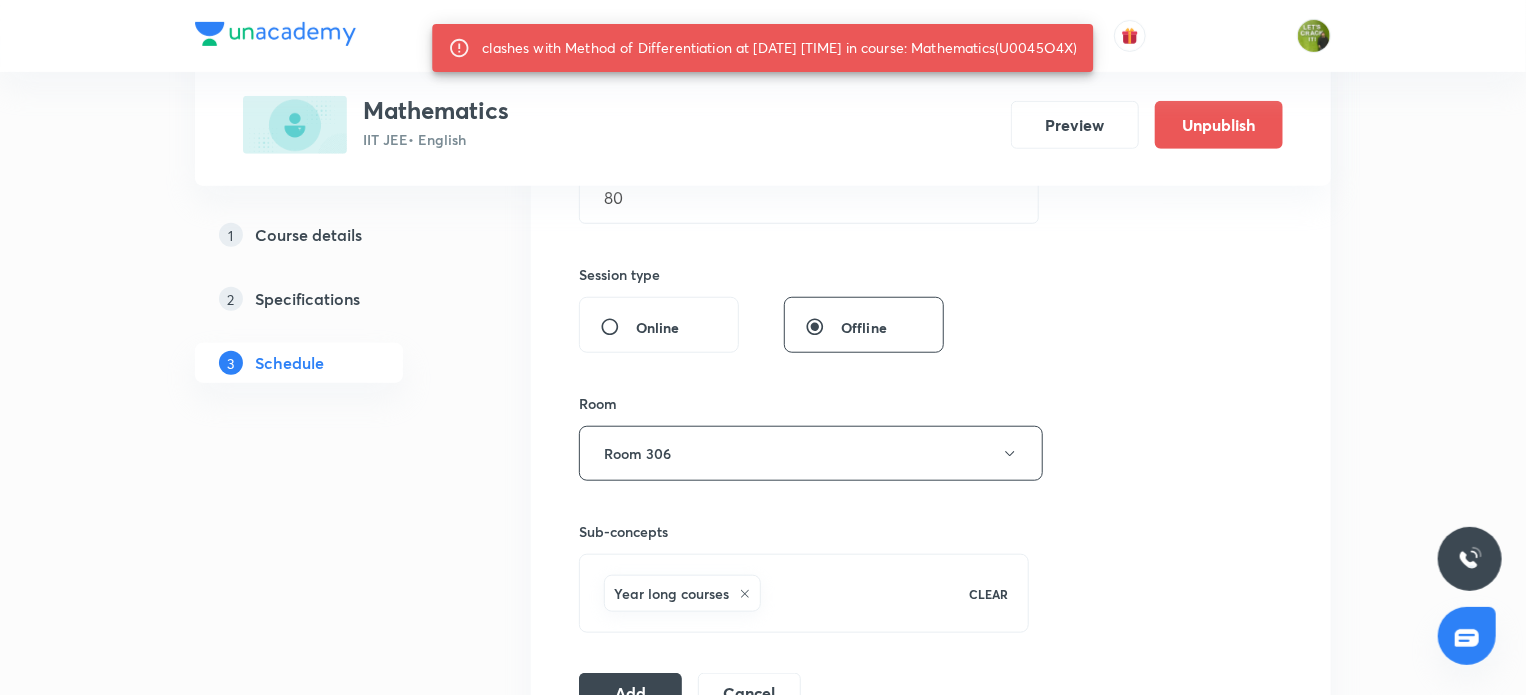 drag, startPoint x: 1034, startPoint y: 41, endPoint x: 1100, endPoint y: 41, distance: 66 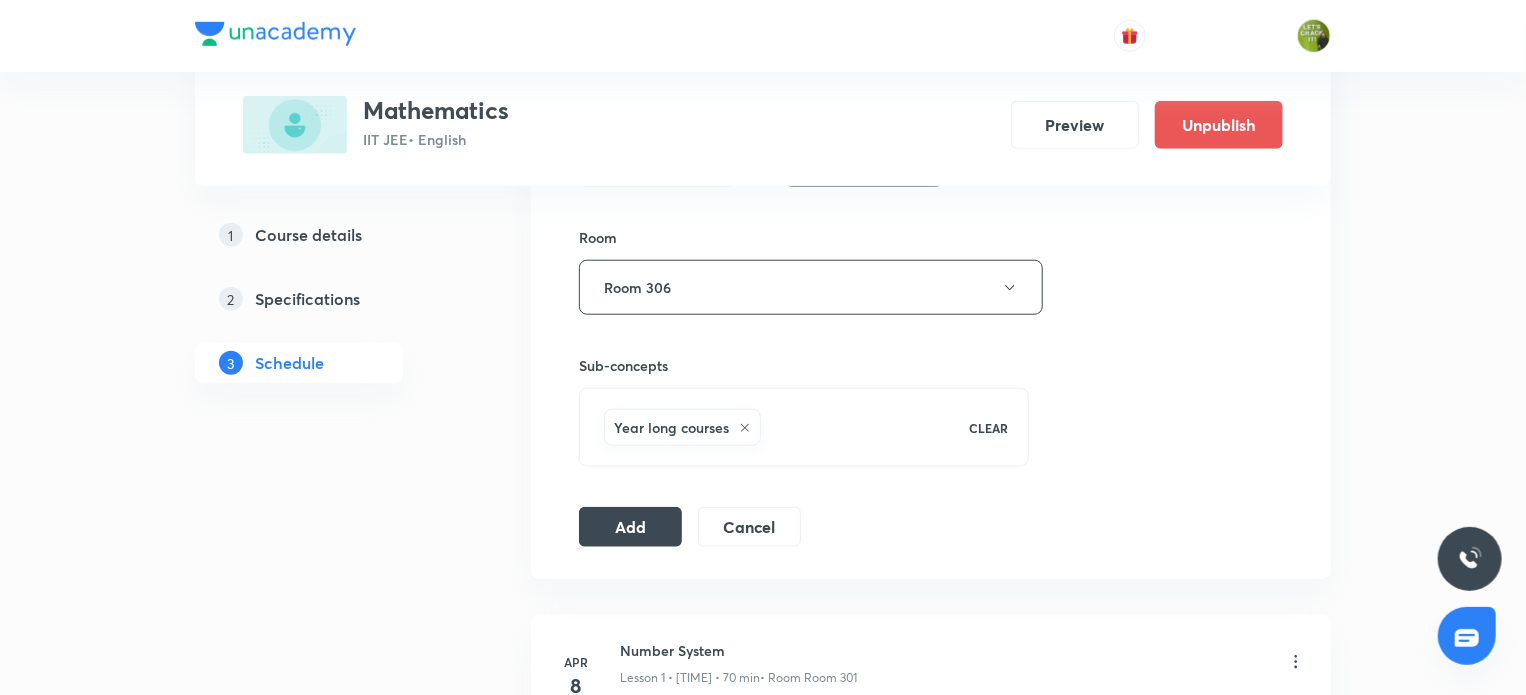scroll, scrollTop: 850, scrollLeft: 0, axis: vertical 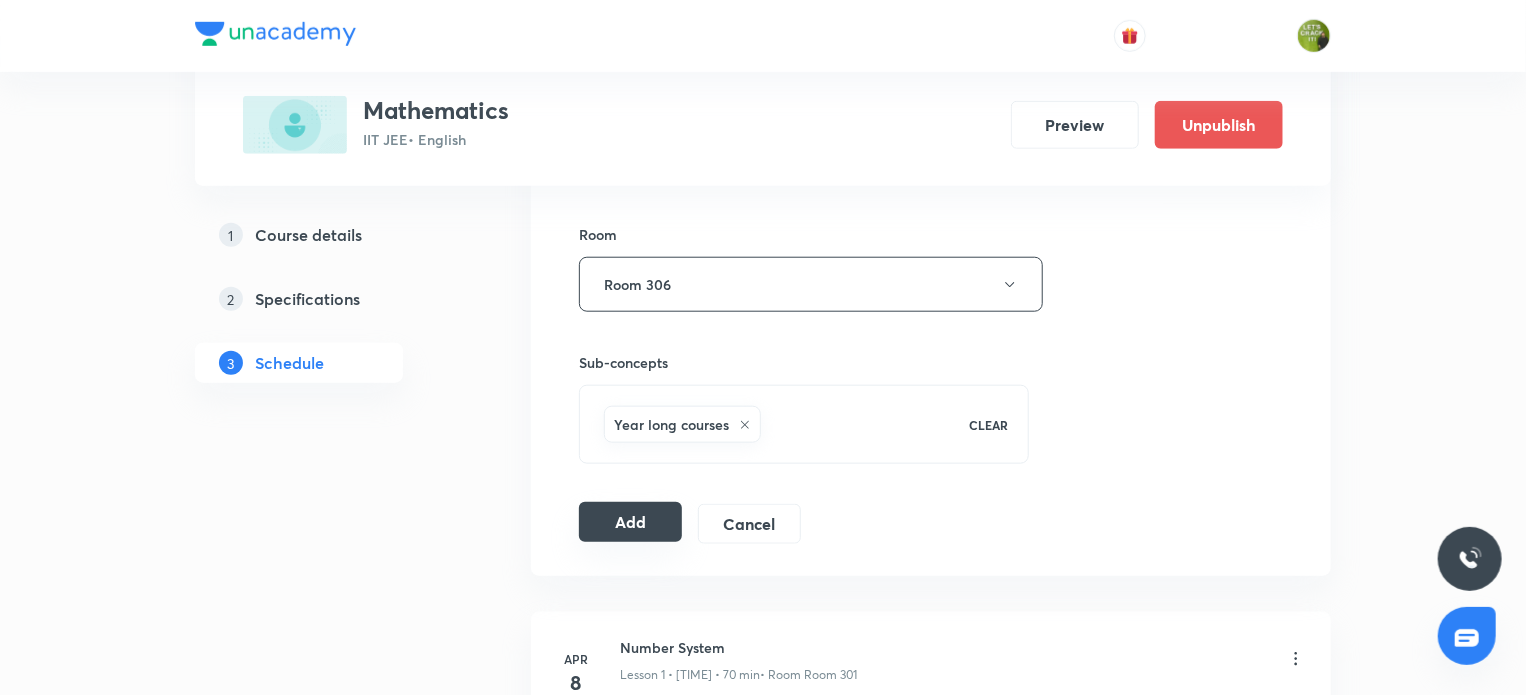 click on "Add" at bounding box center (630, 522) 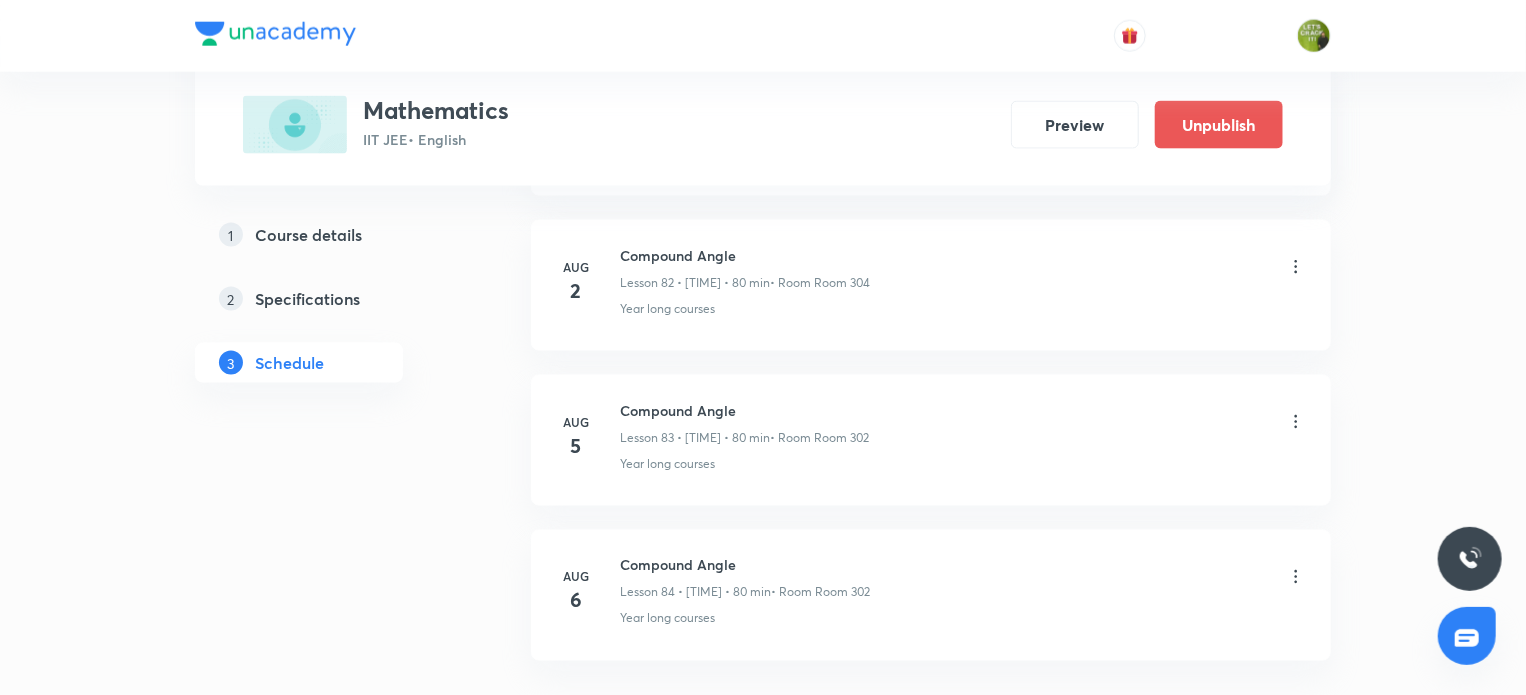 scroll, scrollTop: 12975, scrollLeft: 0, axis: vertical 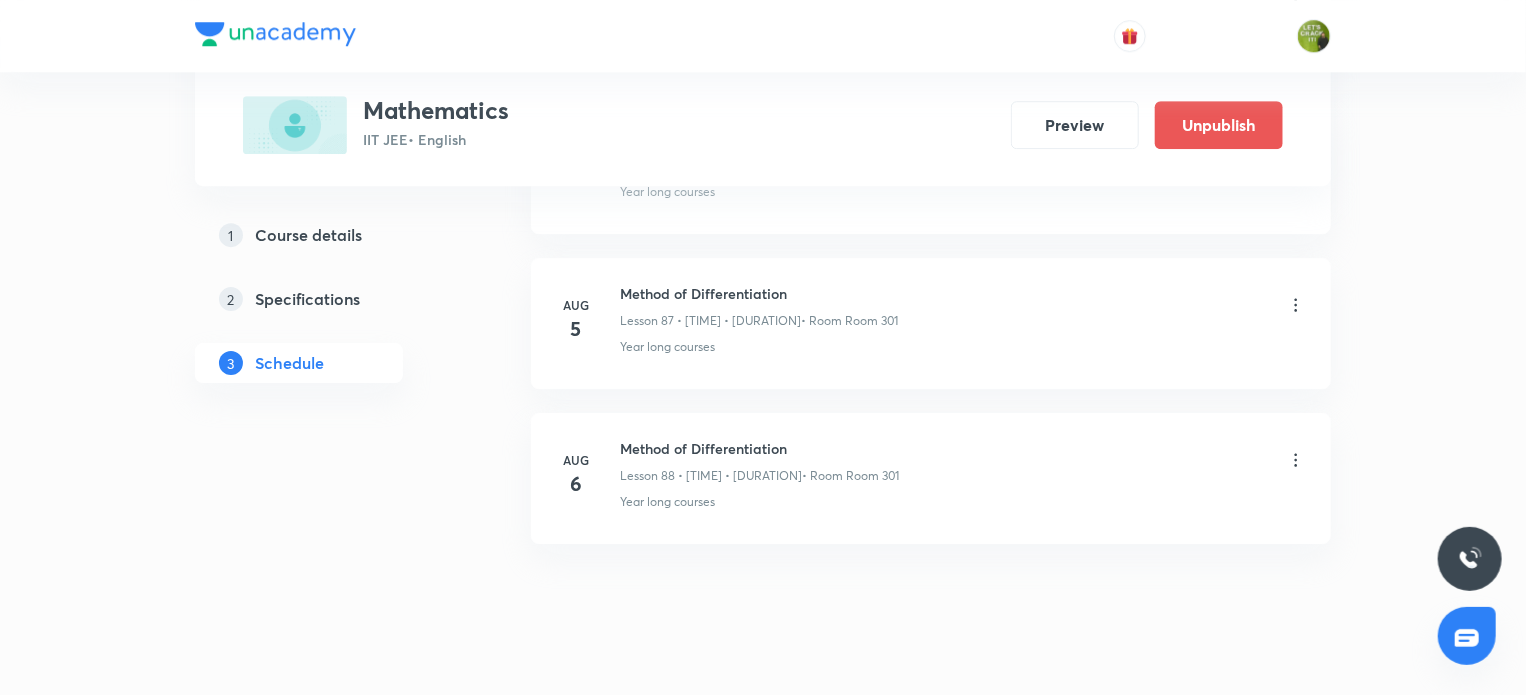 click 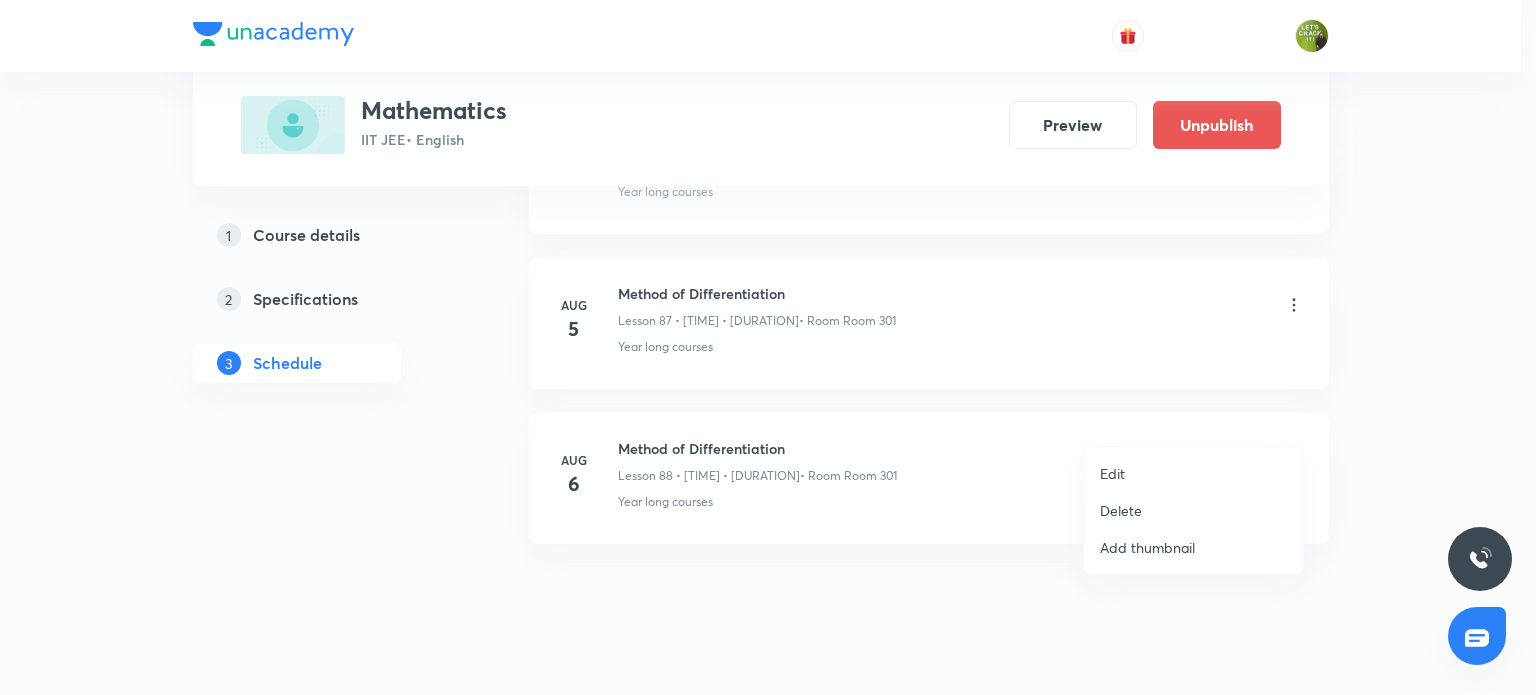 click on "Delete" at bounding box center (1193, 510) 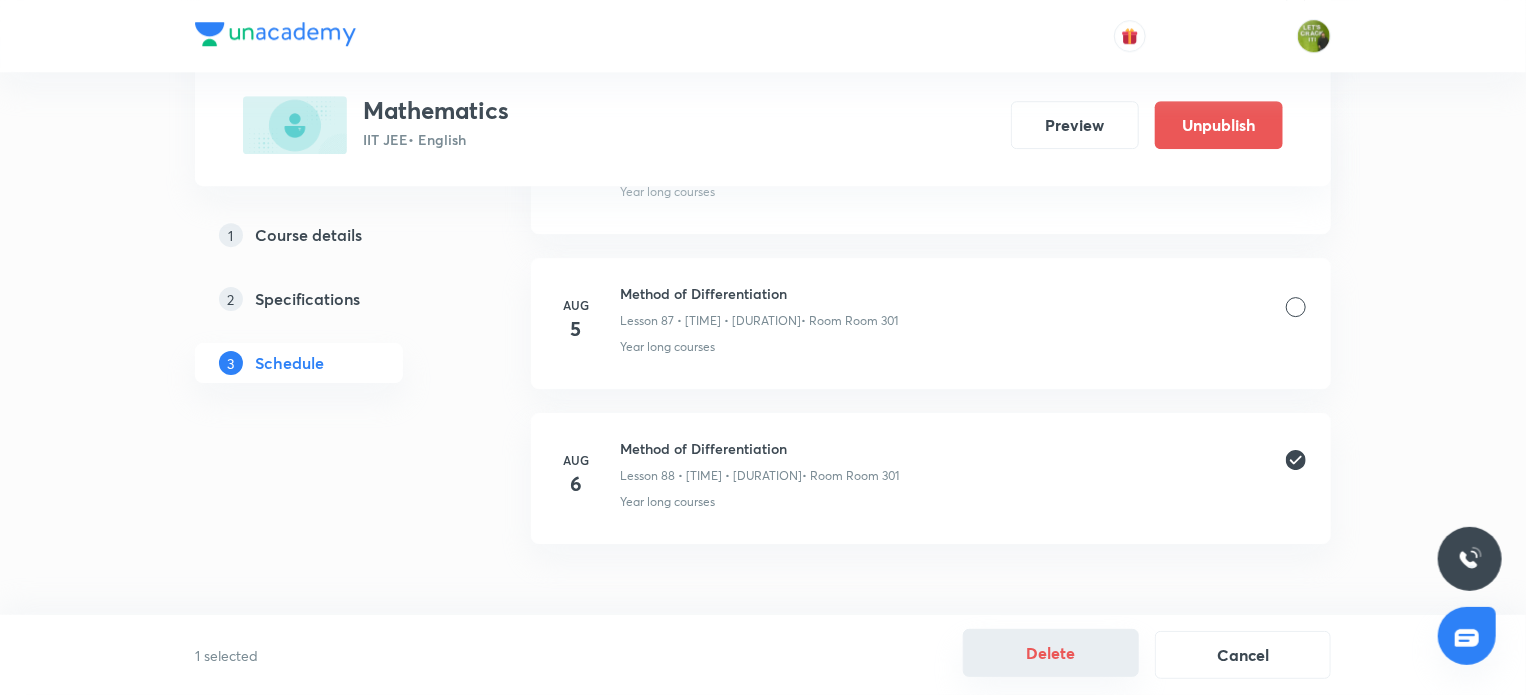 click on "Delete" at bounding box center (1051, 653) 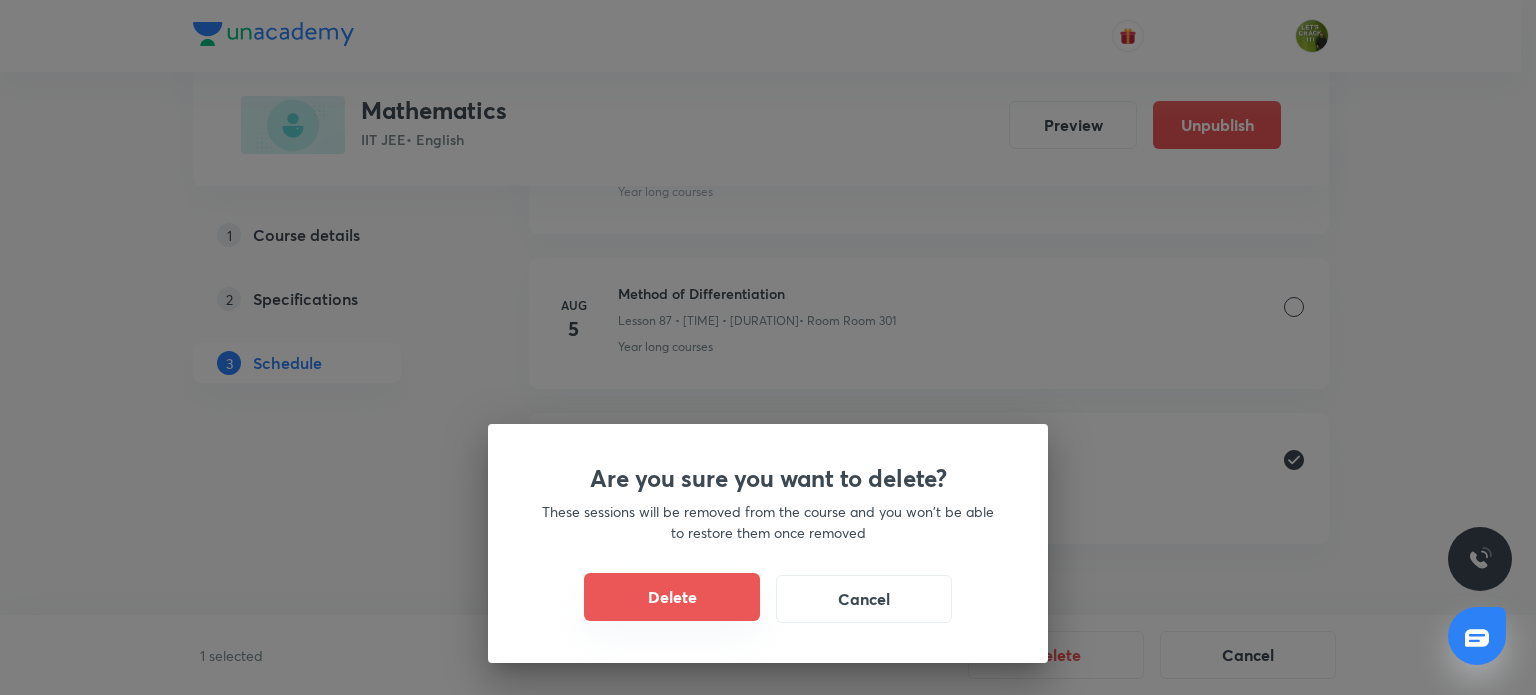 click on "Delete" at bounding box center [672, 597] 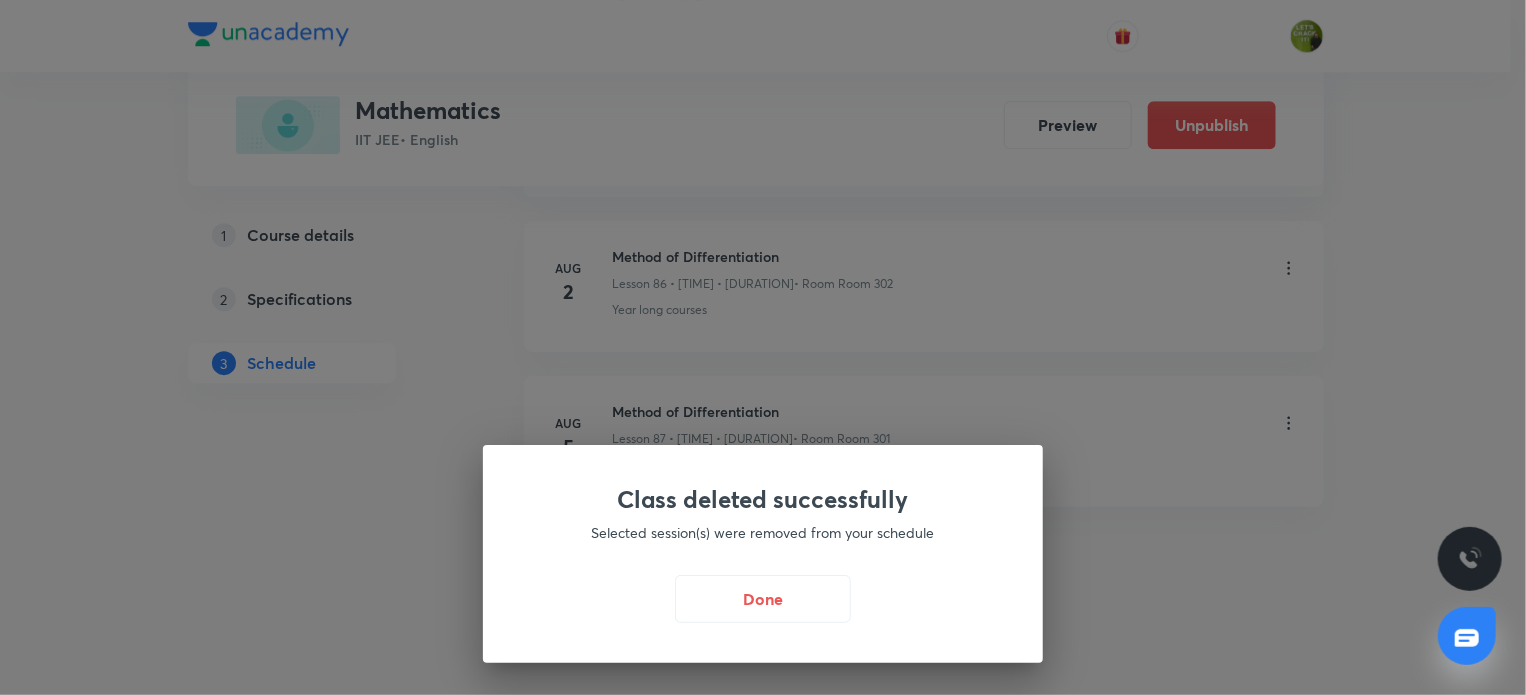 scroll, scrollTop: 14356, scrollLeft: 0, axis: vertical 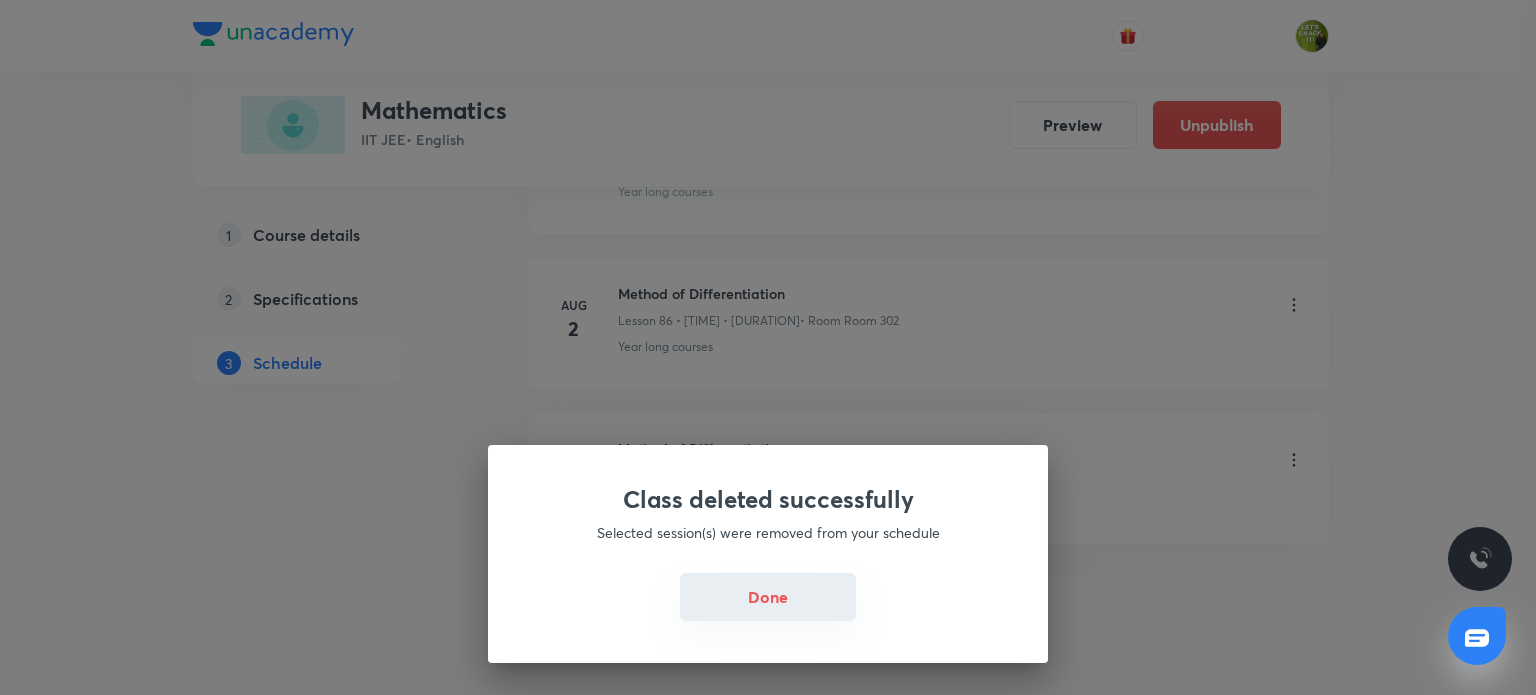 click on "Done" at bounding box center [768, 597] 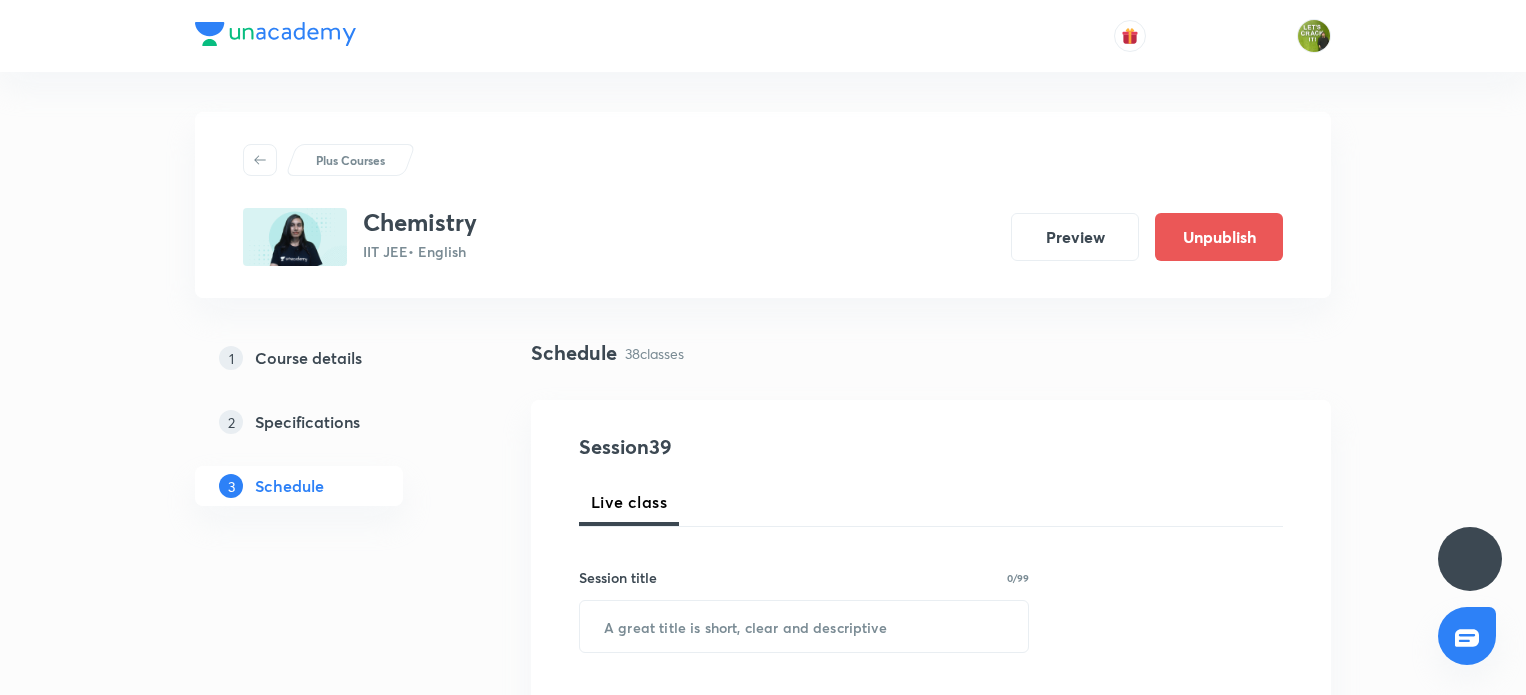 scroll, scrollTop: 0, scrollLeft: 0, axis: both 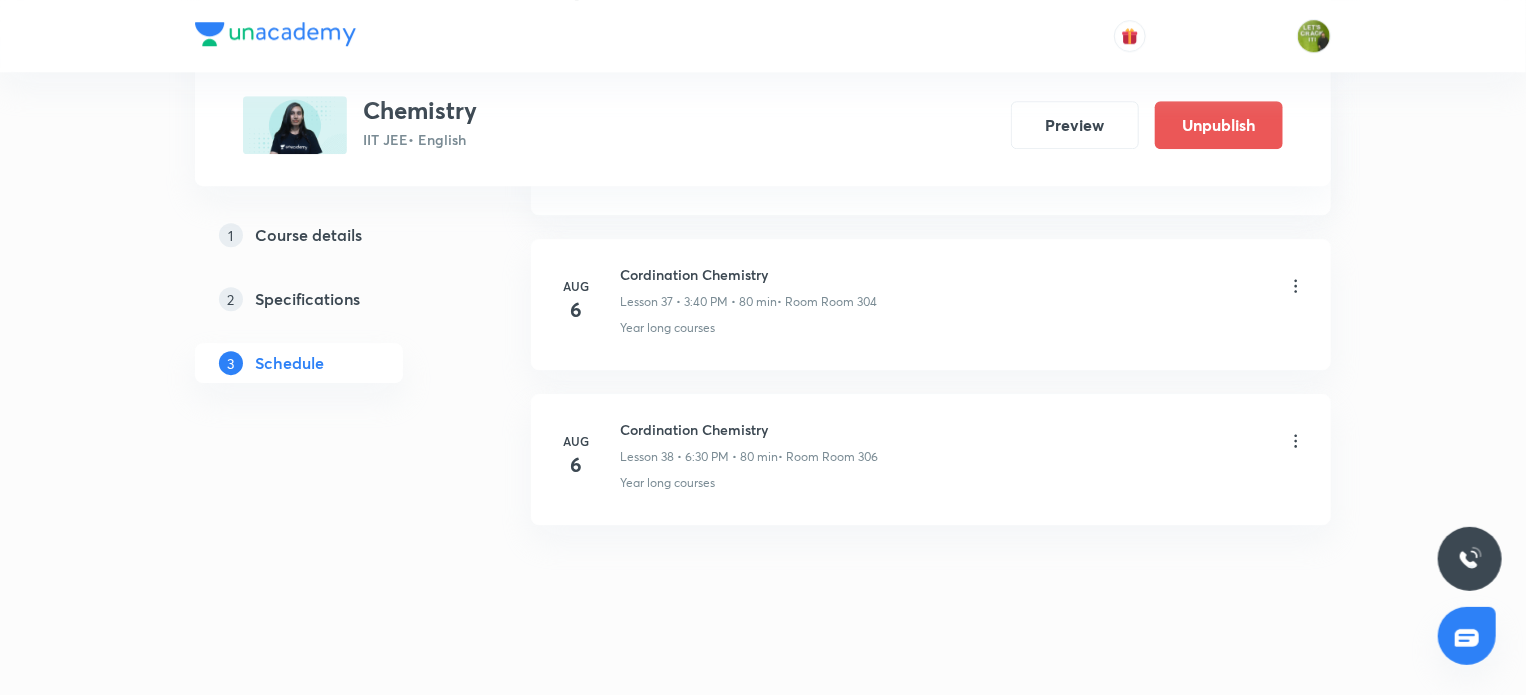 click 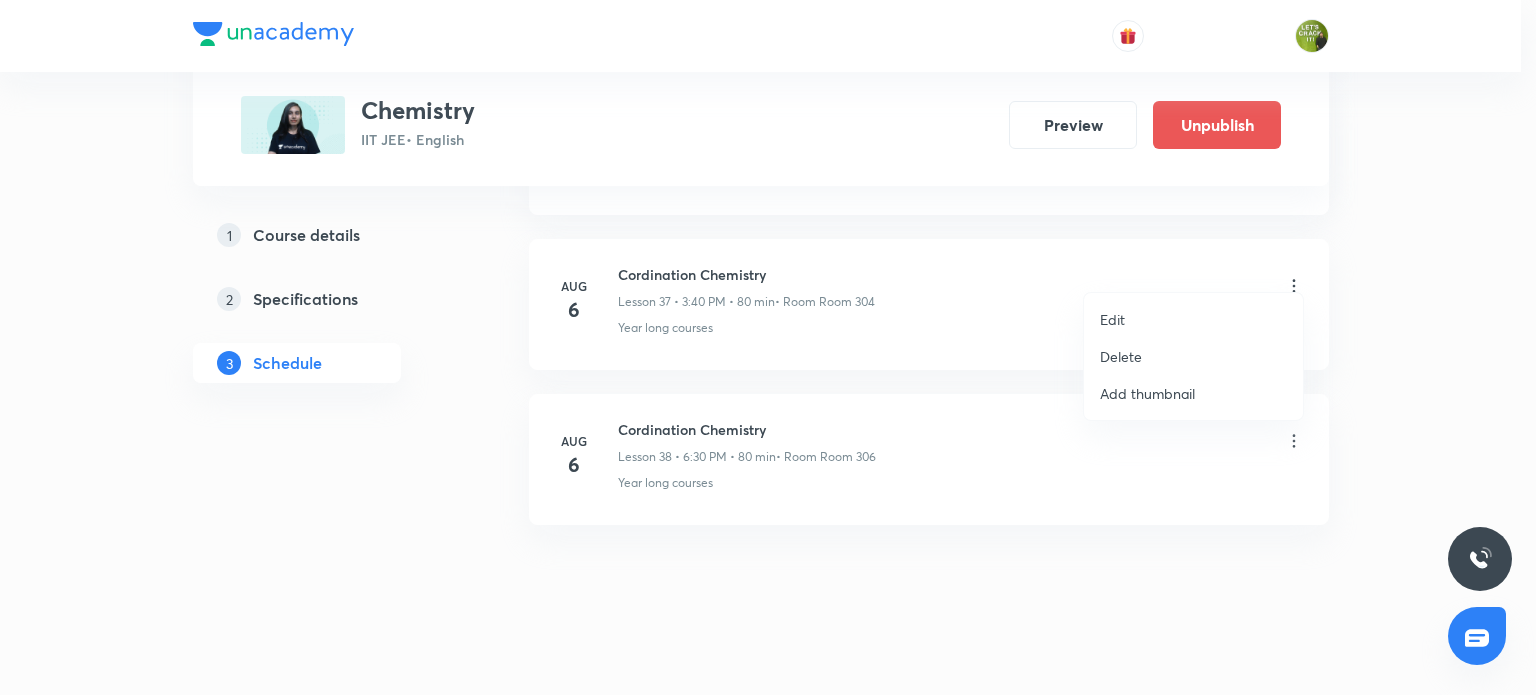 click on "Delete" at bounding box center (1193, 356) 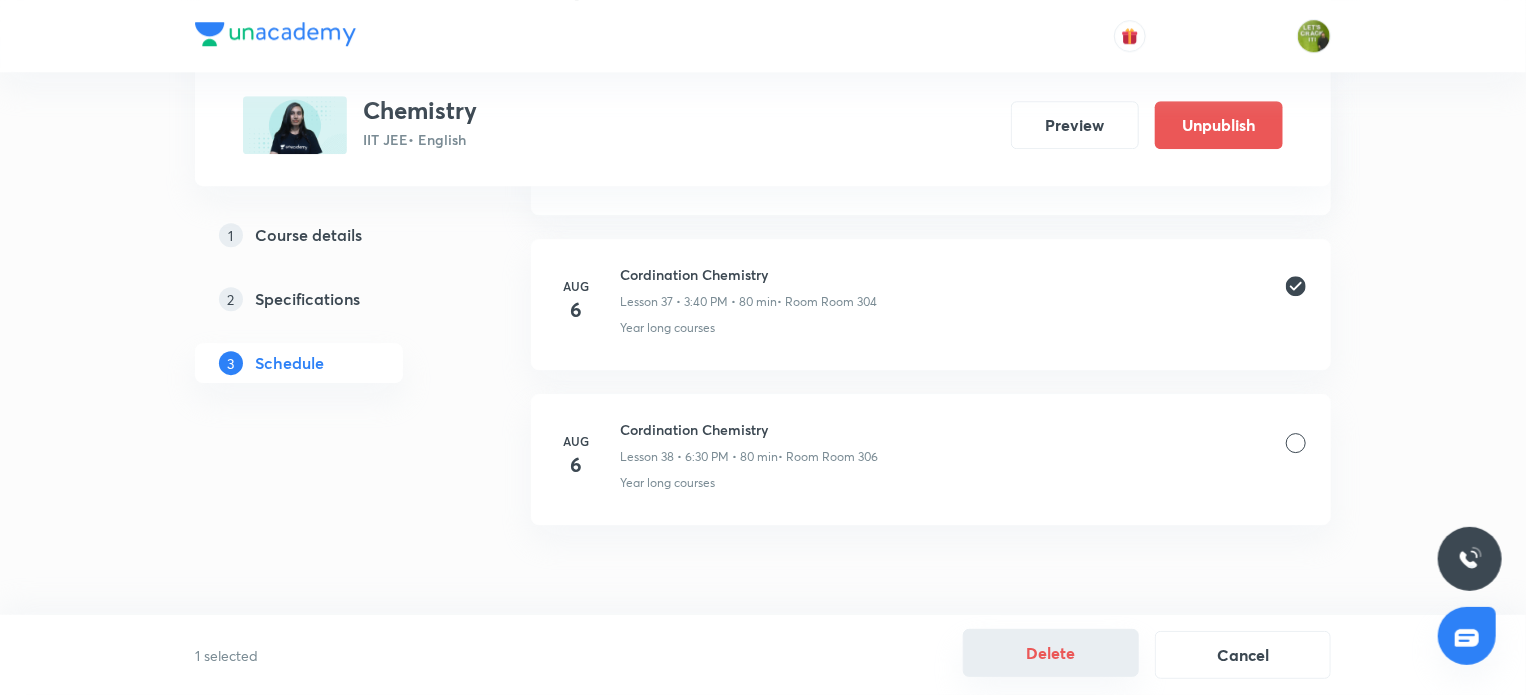 click on "Delete" at bounding box center (1051, 653) 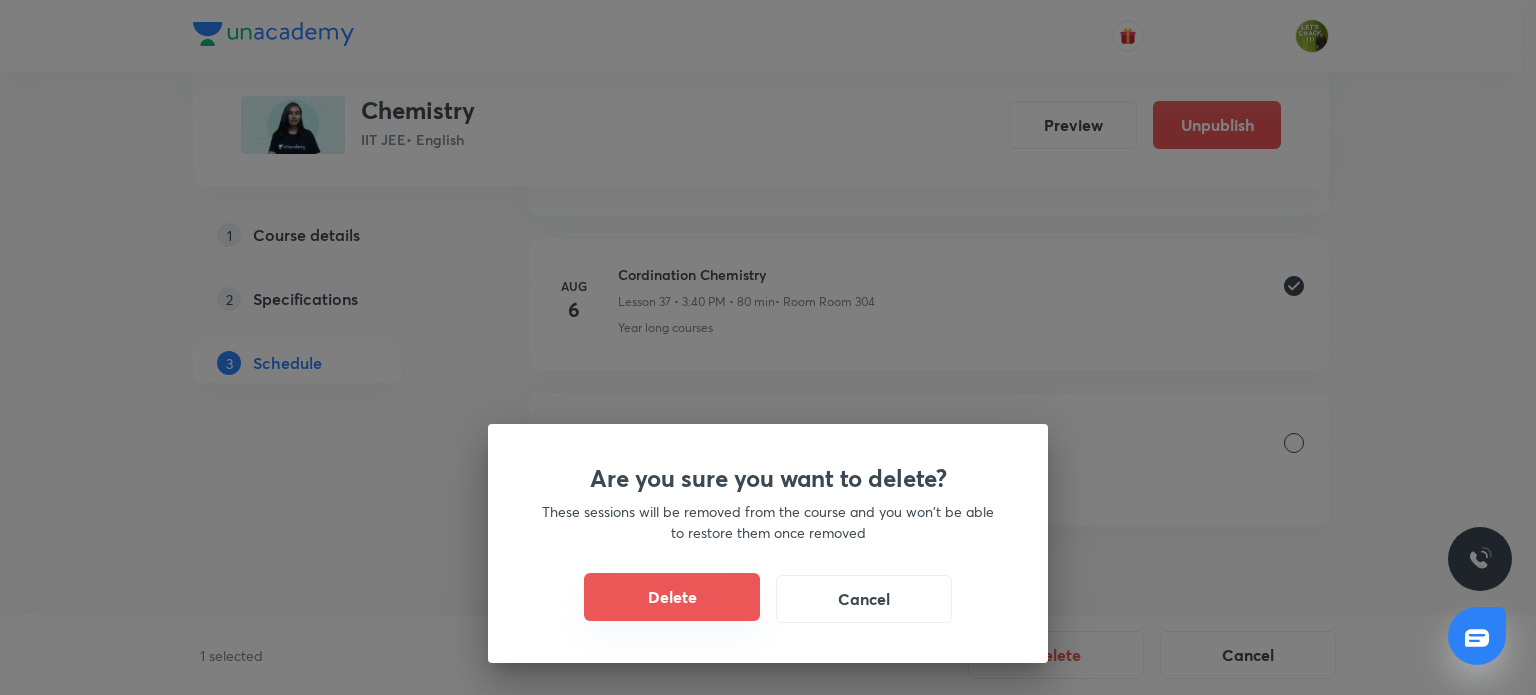 click on "Delete" at bounding box center (672, 597) 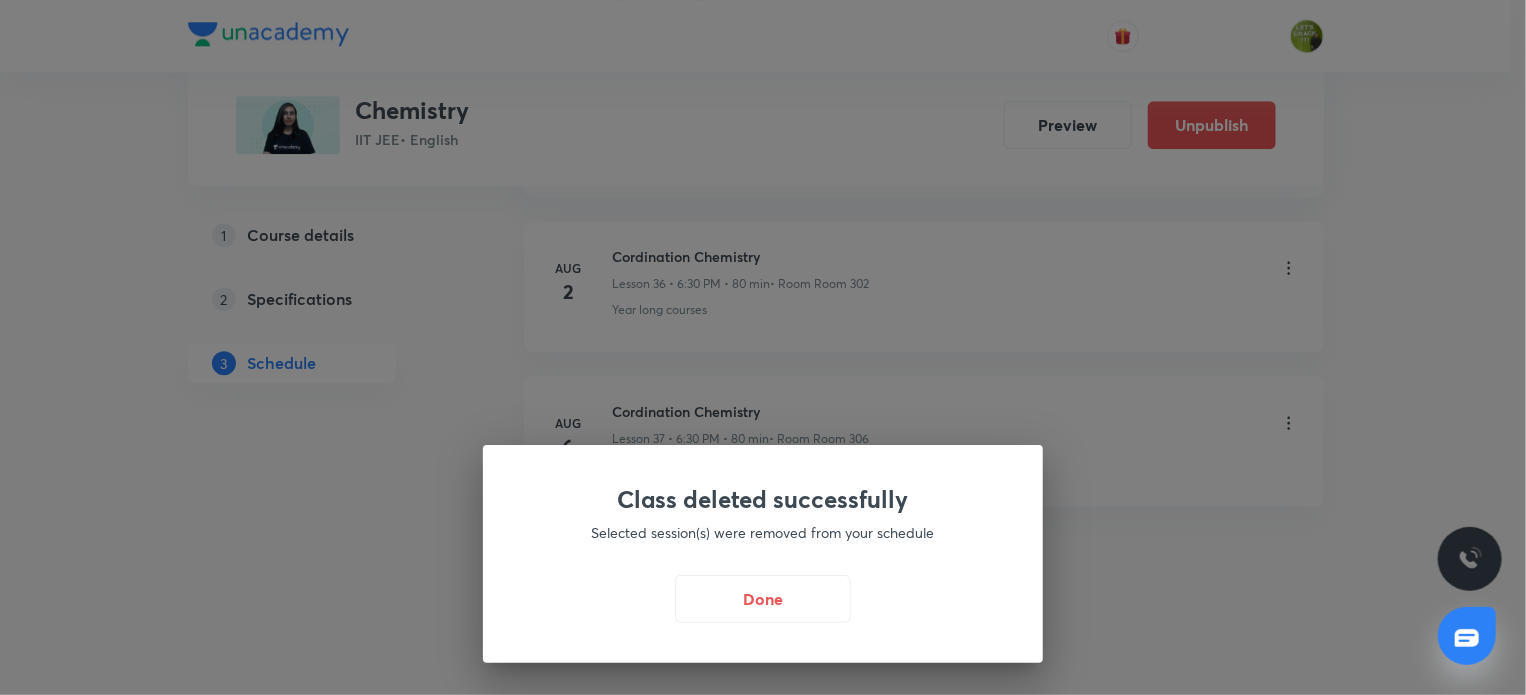 scroll, scrollTop: 6626, scrollLeft: 0, axis: vertical 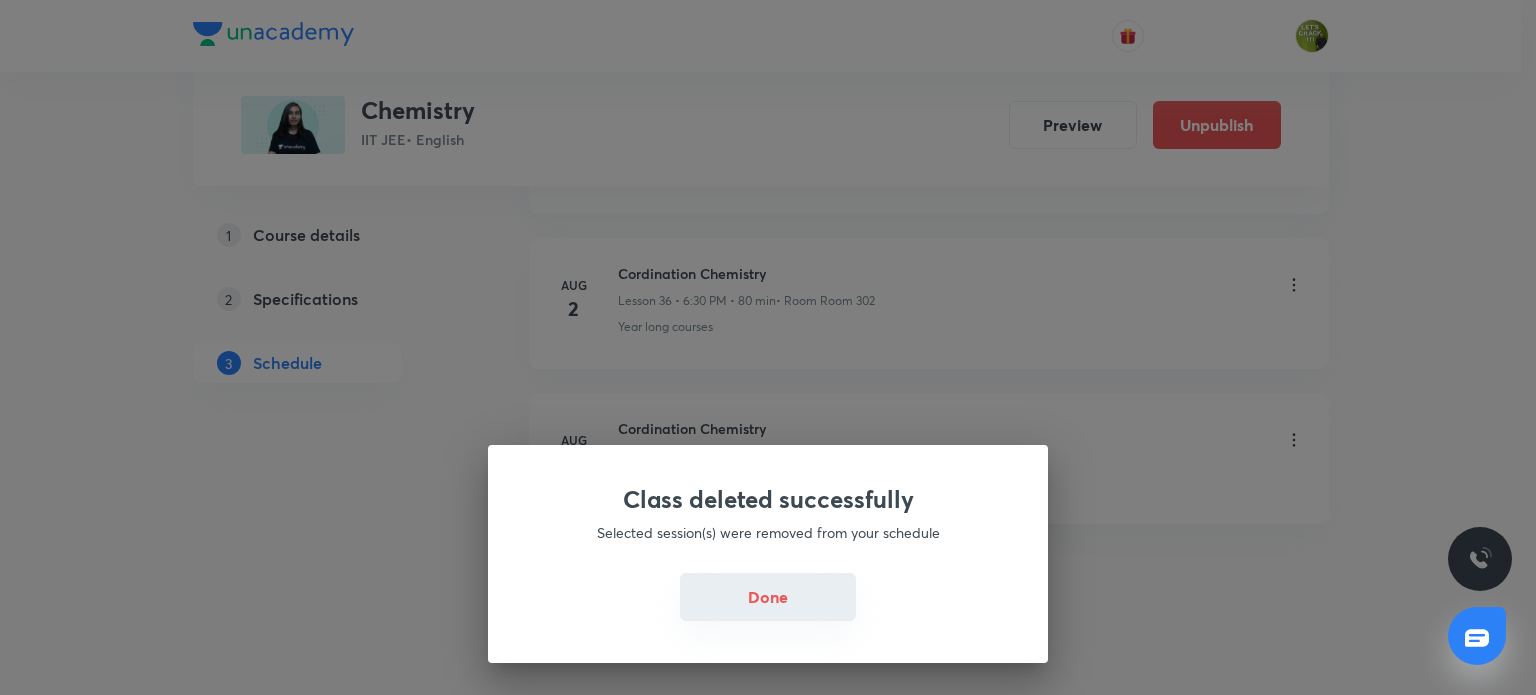 click on "Done" at bounding box center [768, 597] 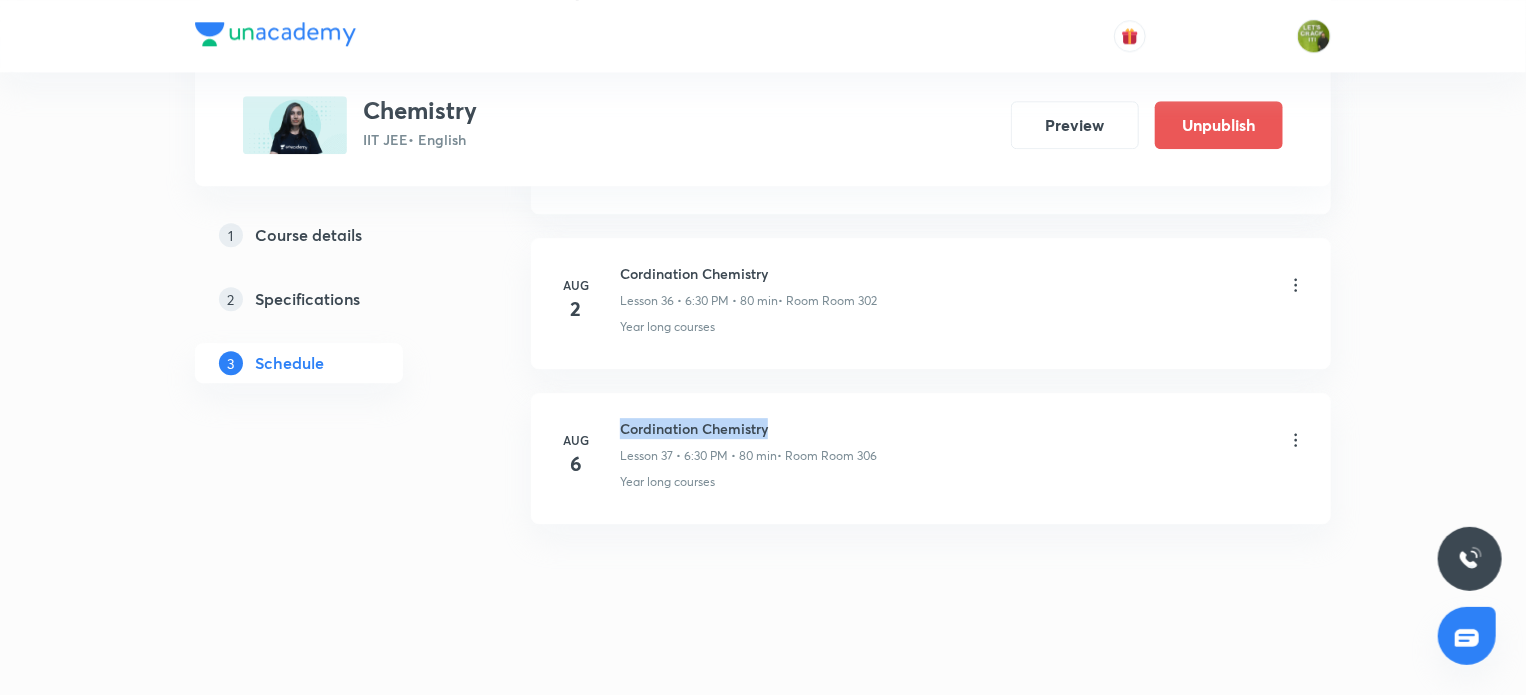 drag, startPoint x: 622, startPoint y: 408, endPoint x: 777, endPoint y: 408, distance: 155 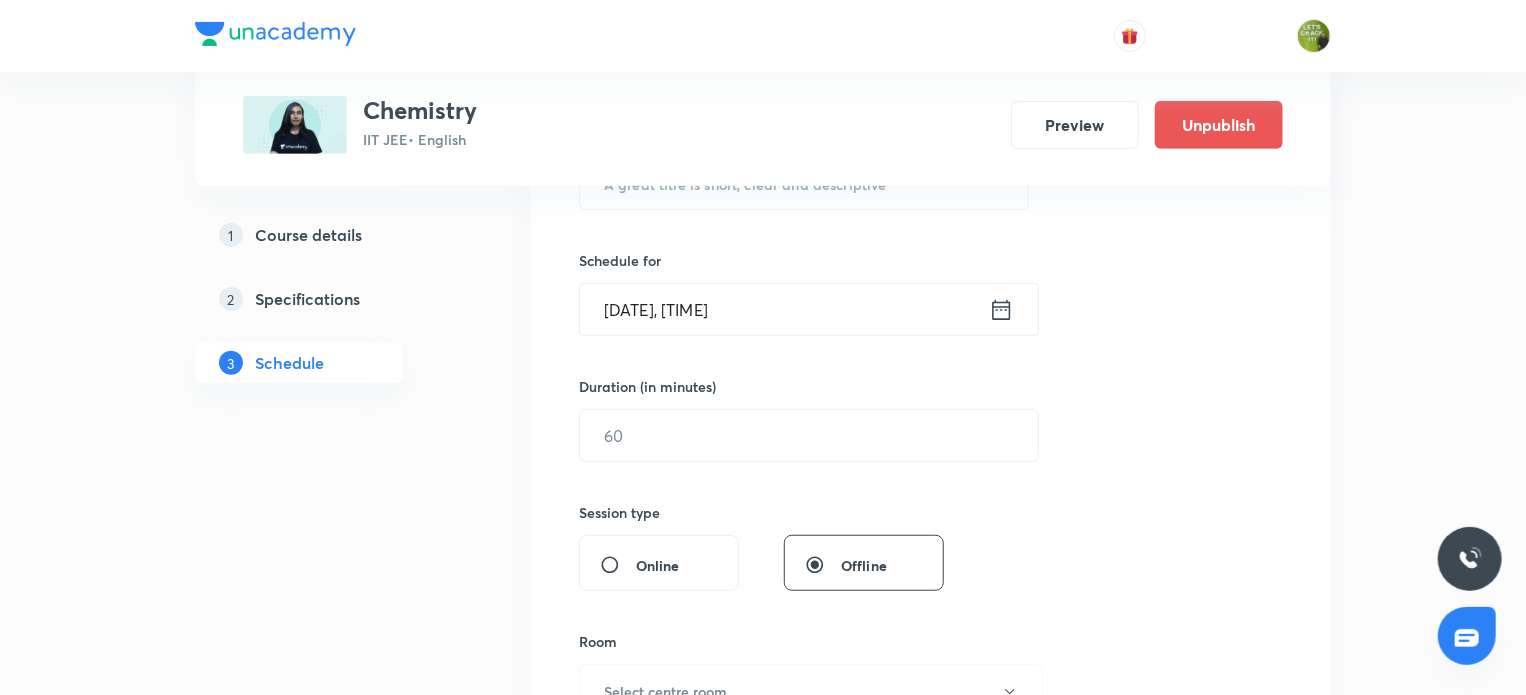 scroll, scrollTop: 0, scrollLeft: 0, axis: both 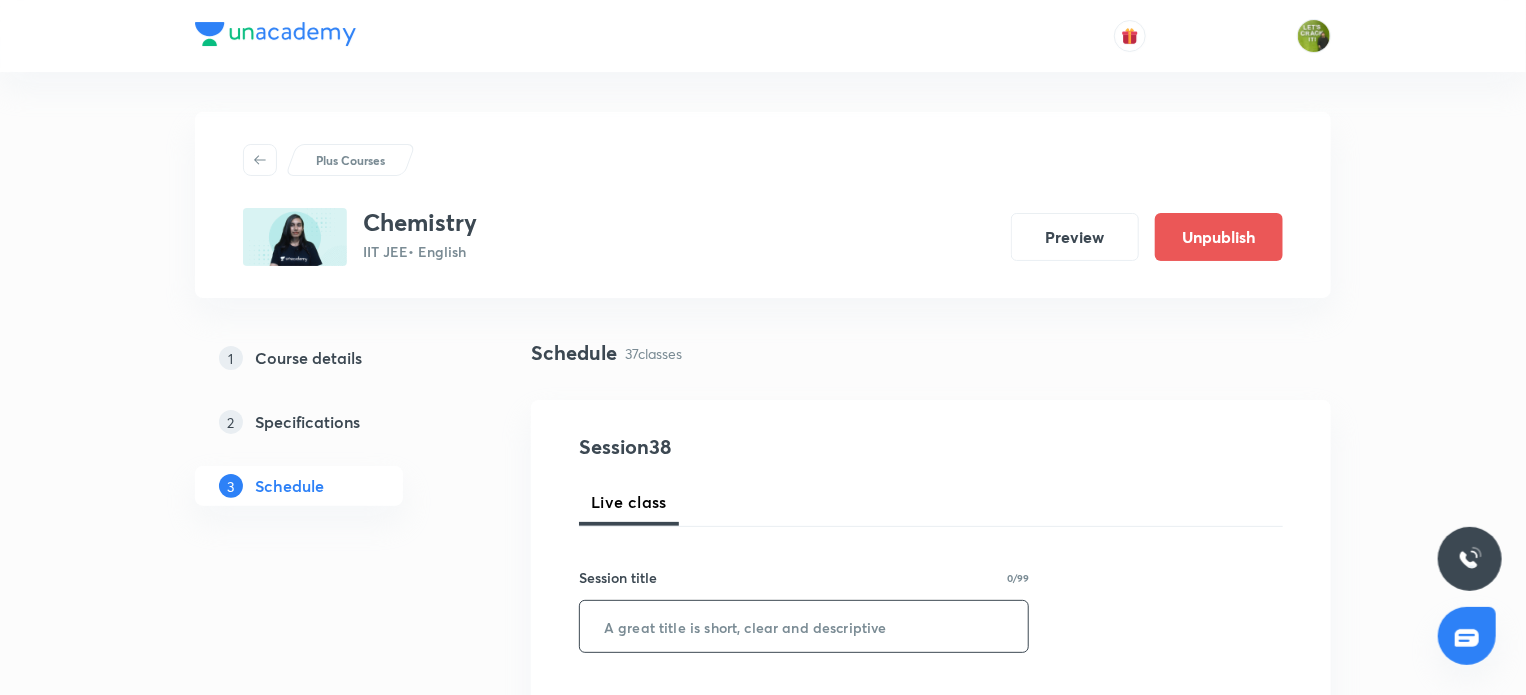 click at bounding box center (804, 626) 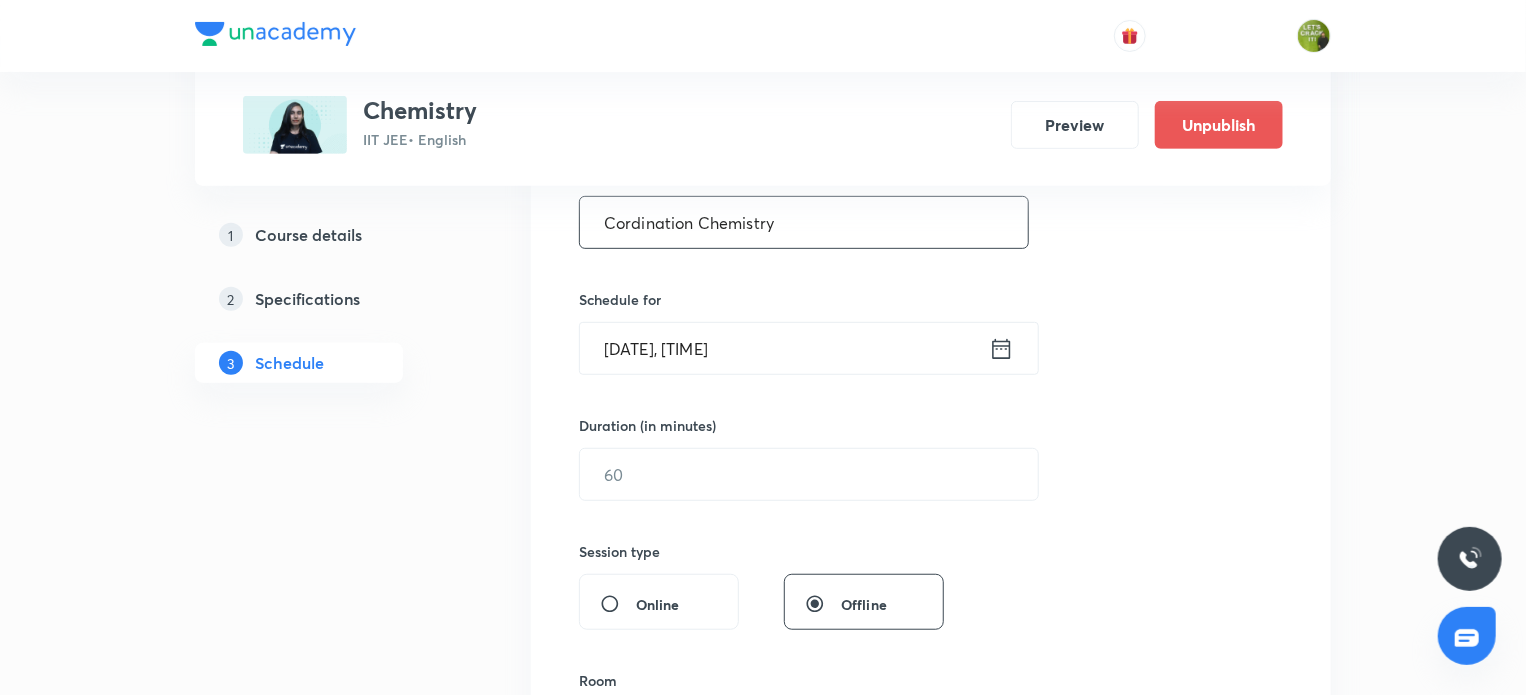 scroll, scrollTop: 416, scrollLeft: 0, axis: vertical 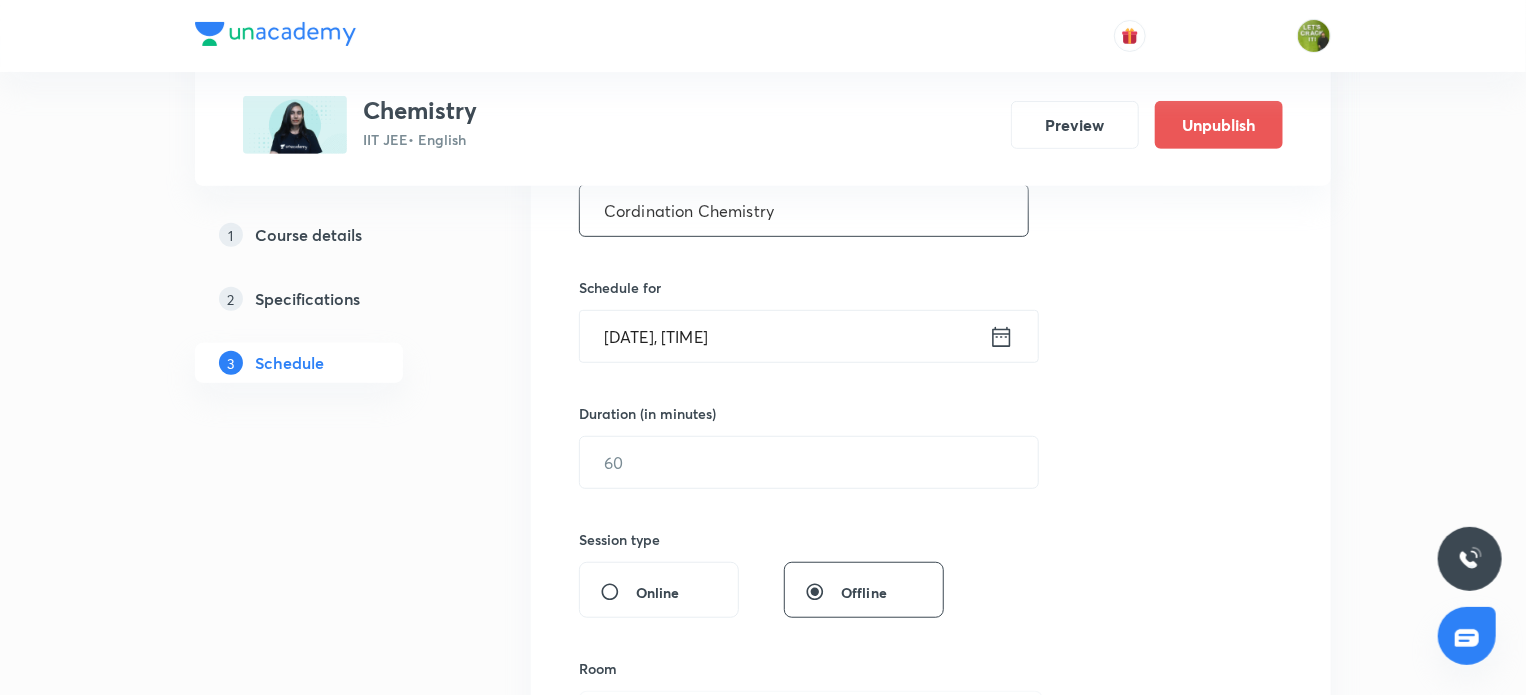 type on "Cordination Chemistry" 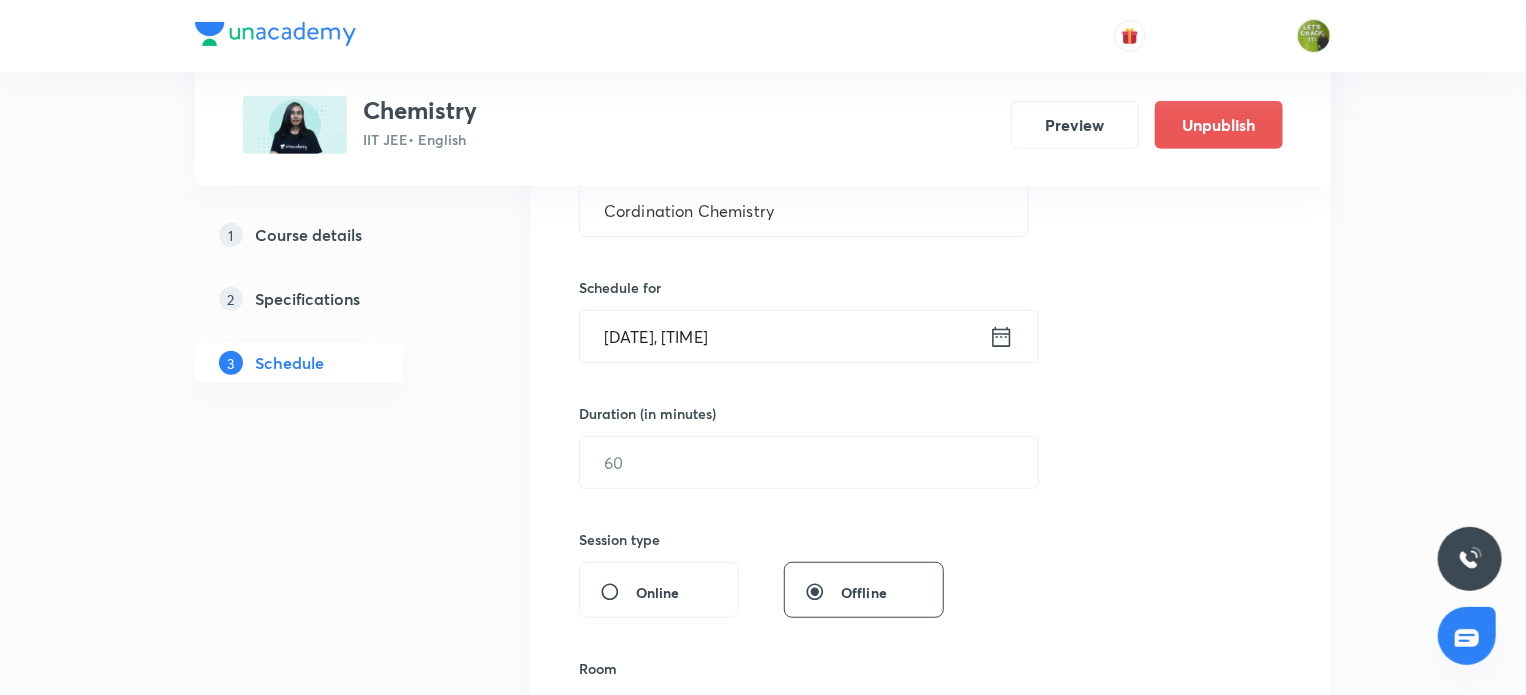 click 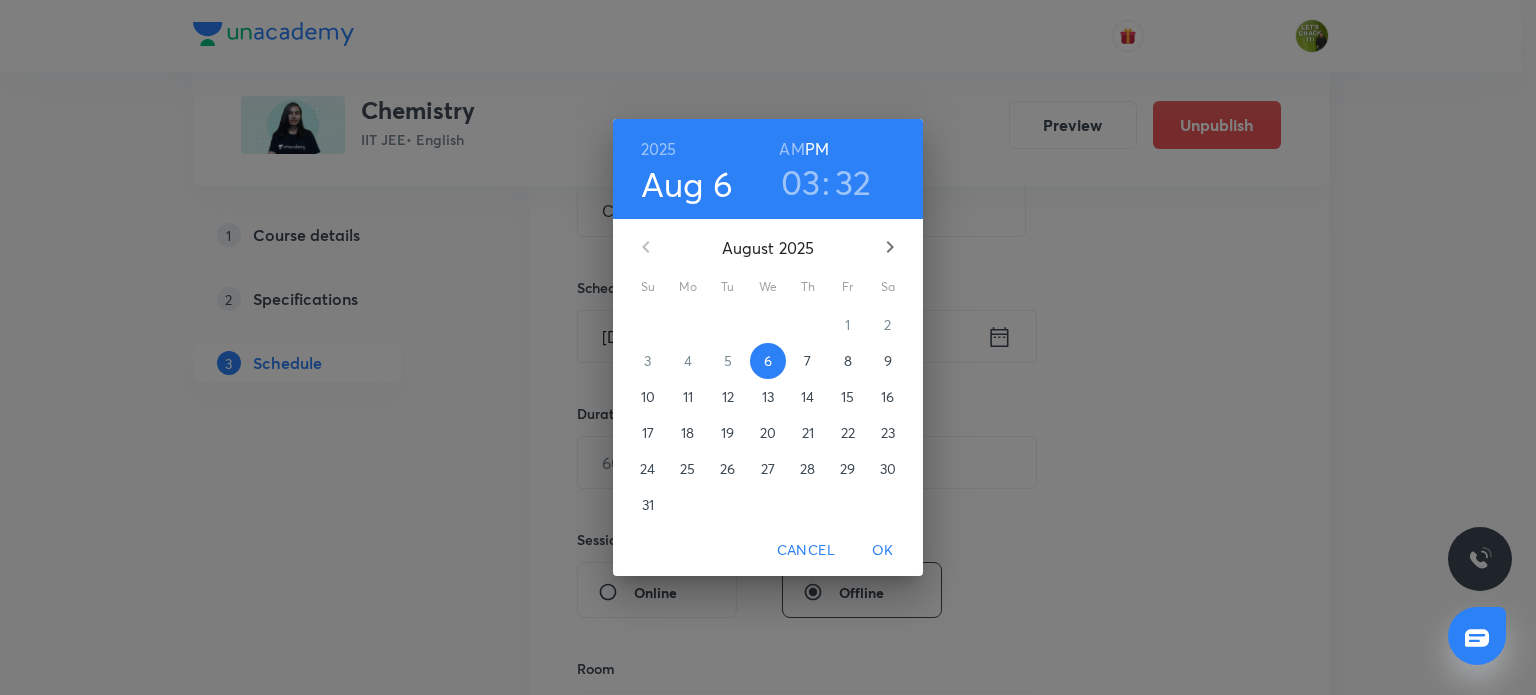click on "03" at bounding box center (801, 182) 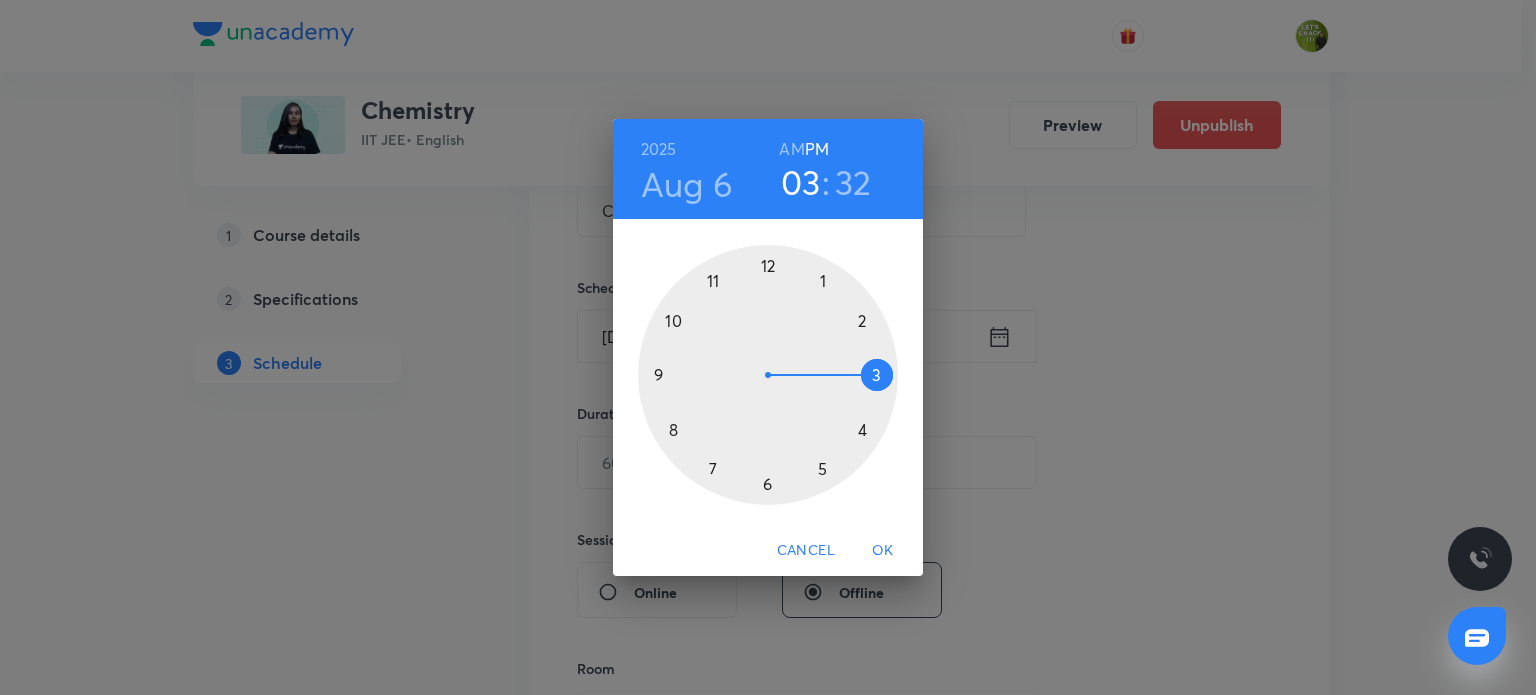 click at bounding box center [768, 375] 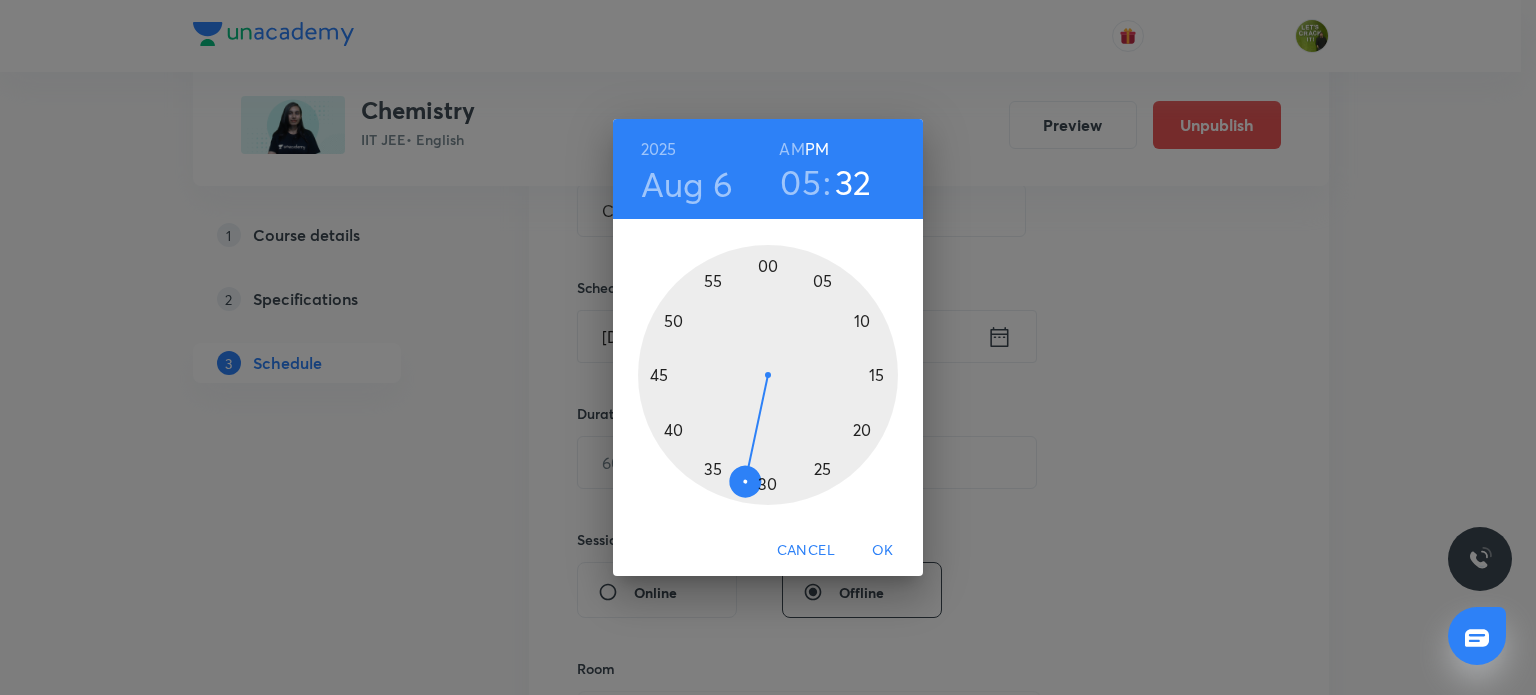click at bounding box center [768, 375] 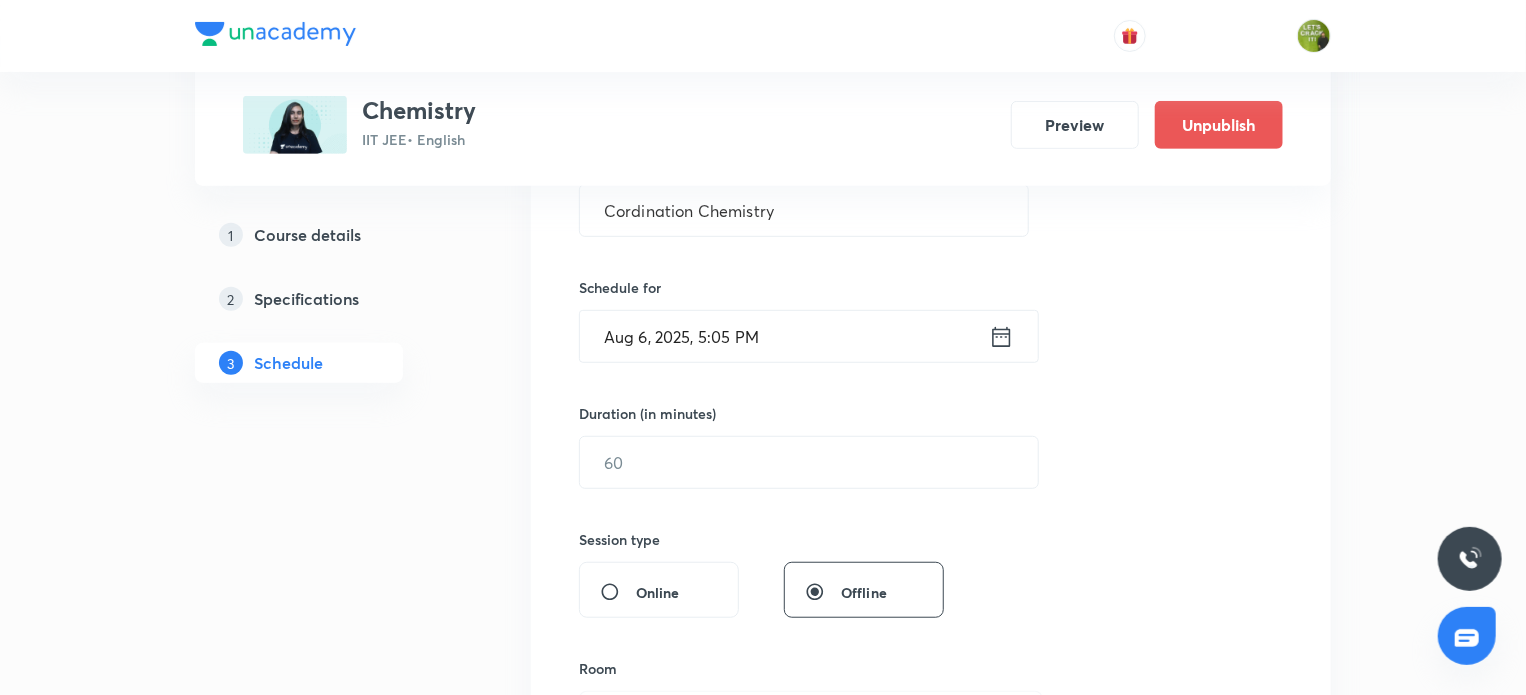 scroll, scrollTop: 598, scrollLeft: 0, axis: vertical 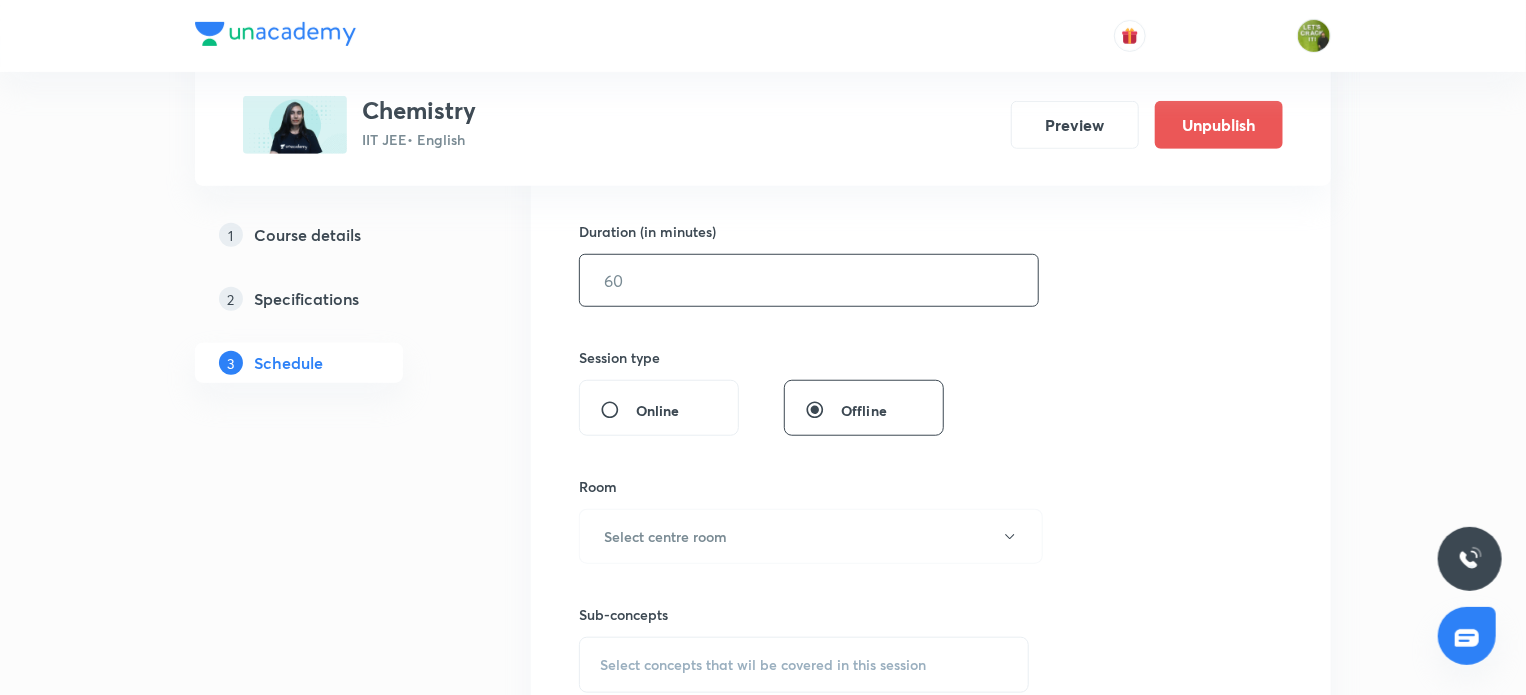 click at bounding box center (809, 280) 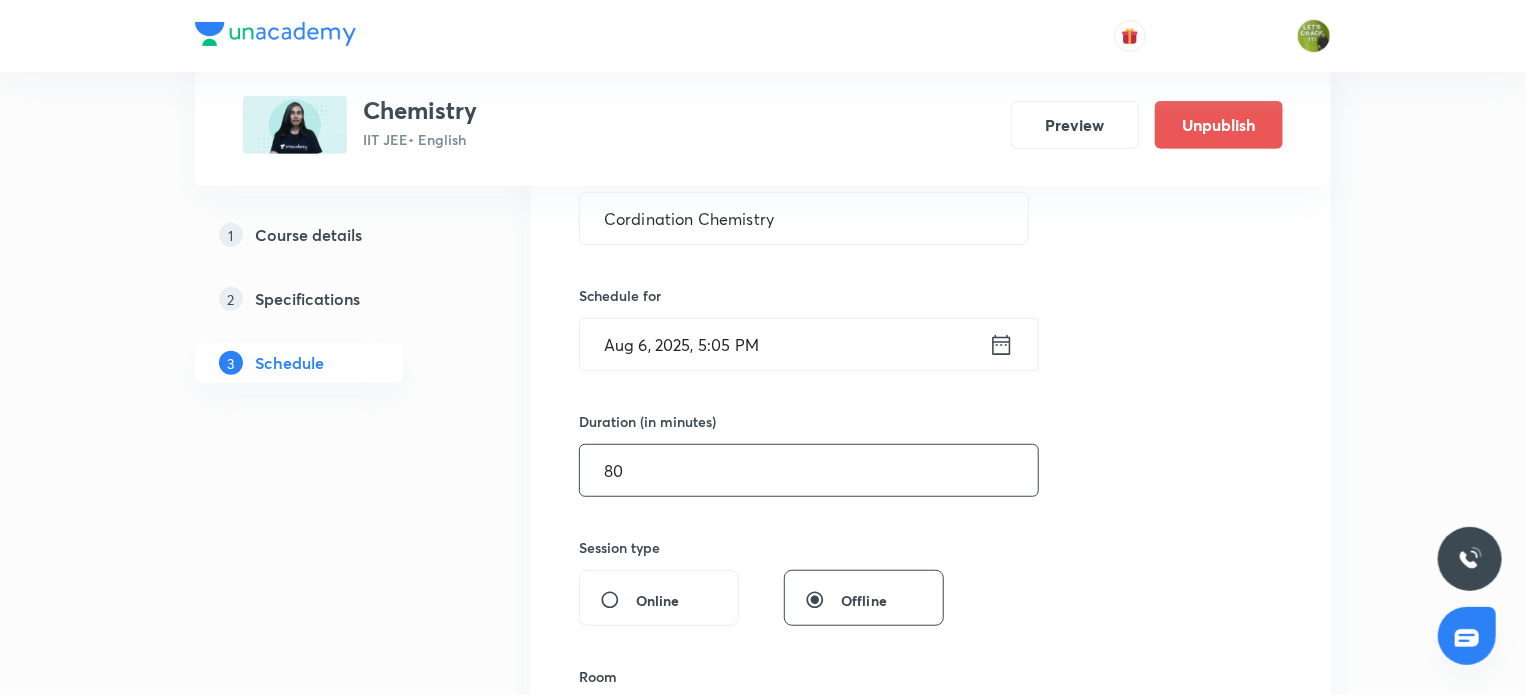 scroll, scrollTop: 796, scrollLeft: 0, axis: vertical 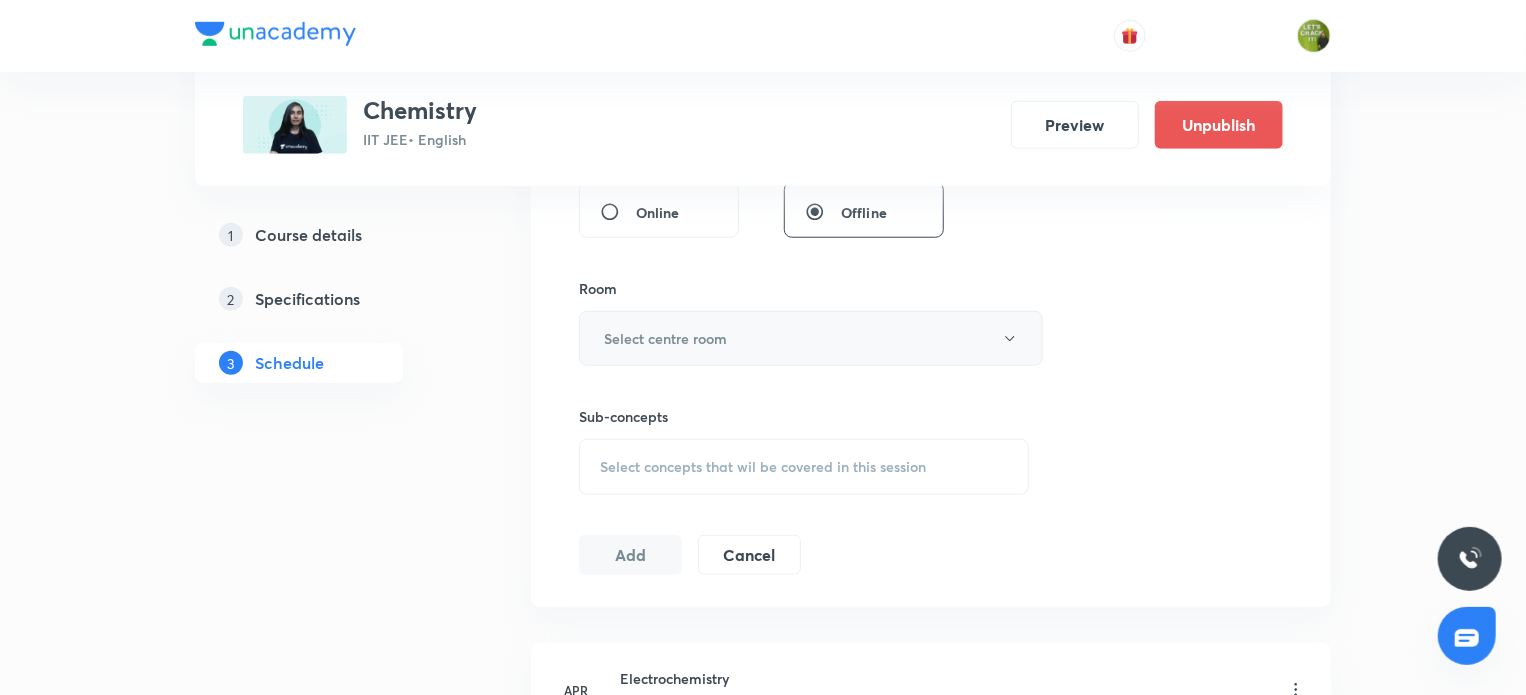 type on "80" 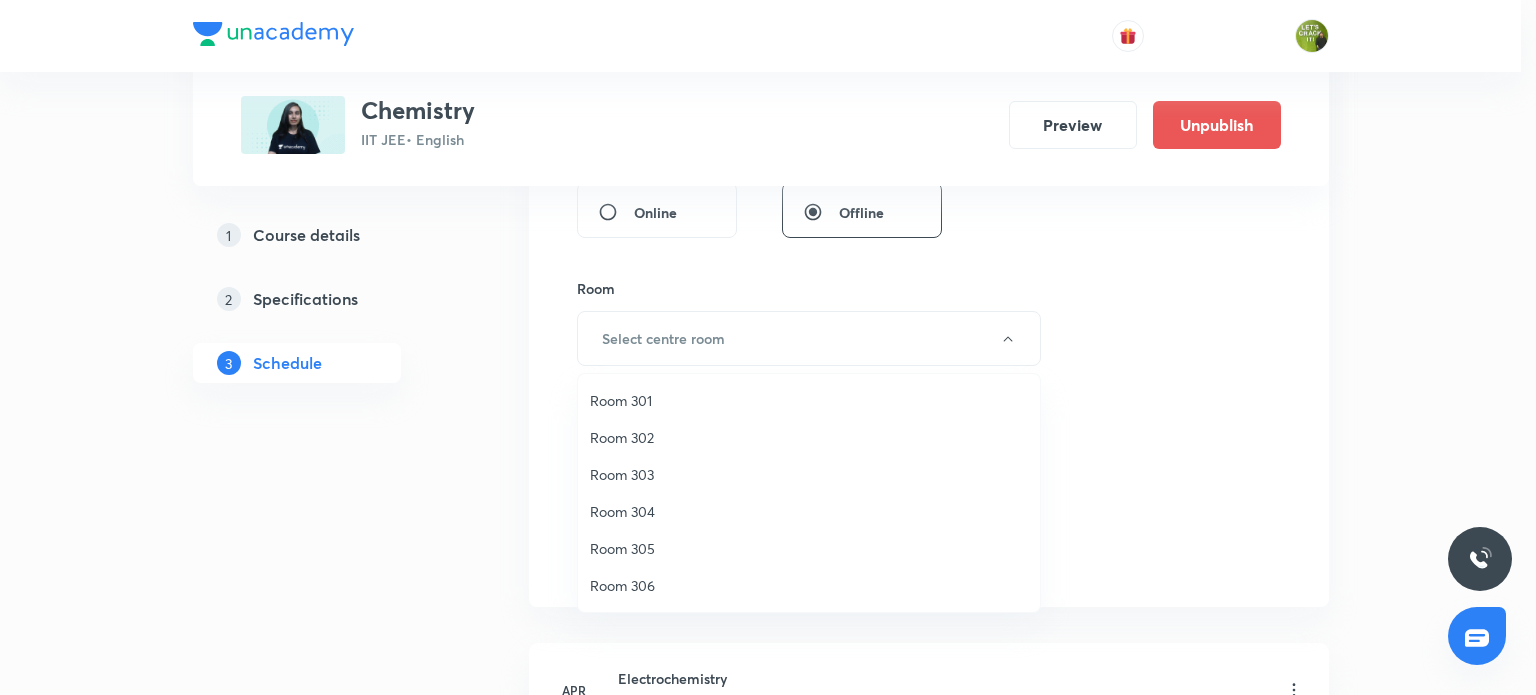 click on "Room 306" at bounding box center (809, 585) 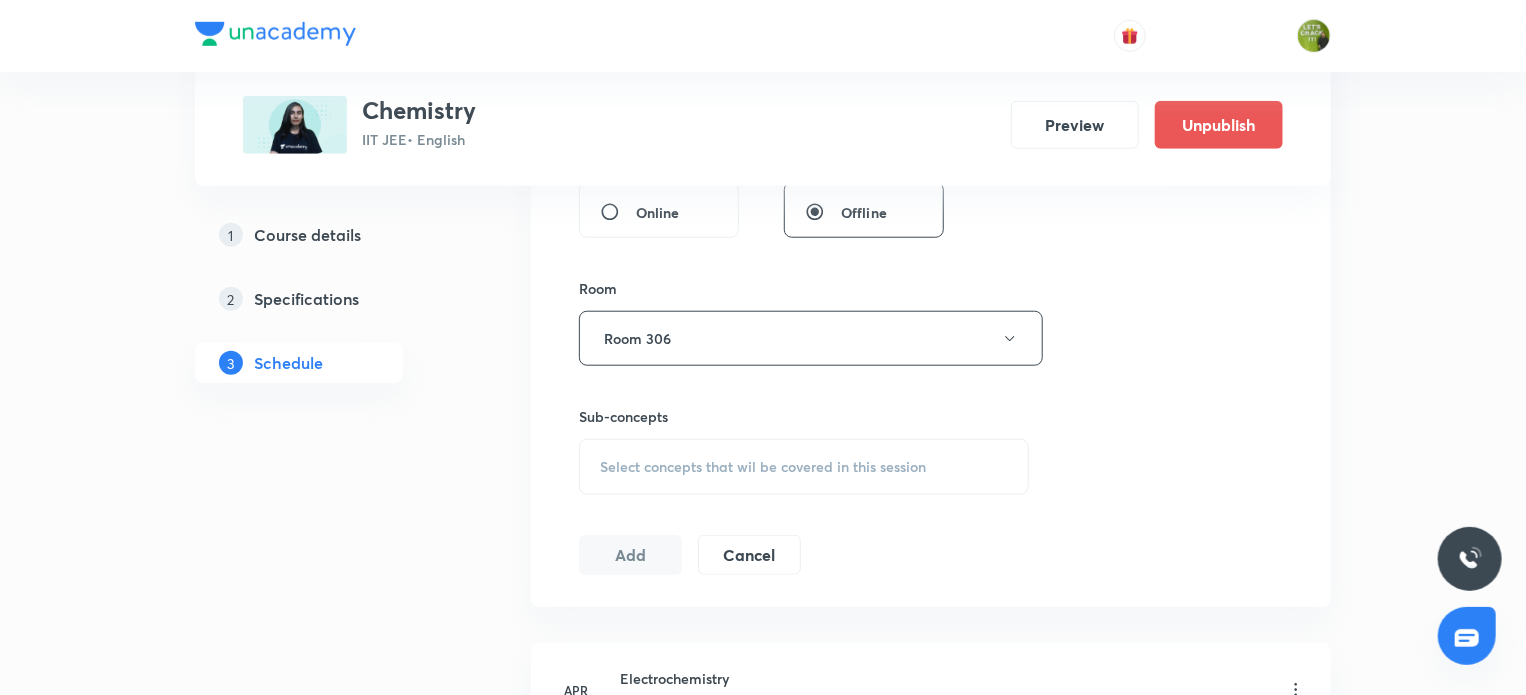 click on "Select concepts that wil be covered in this session" at bounding box center [763, 467] 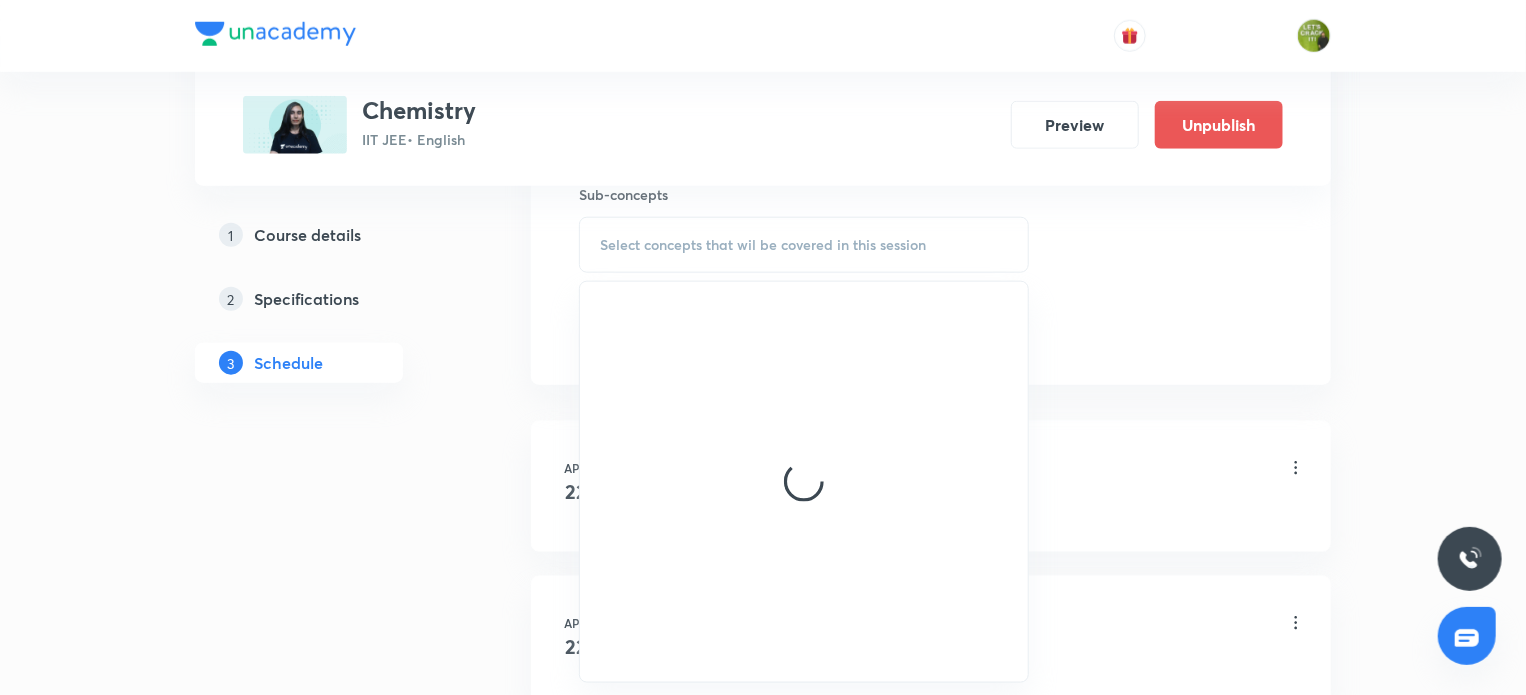 scroll, scrollTop: 1019, scrollLeft: 0, axis: vertical 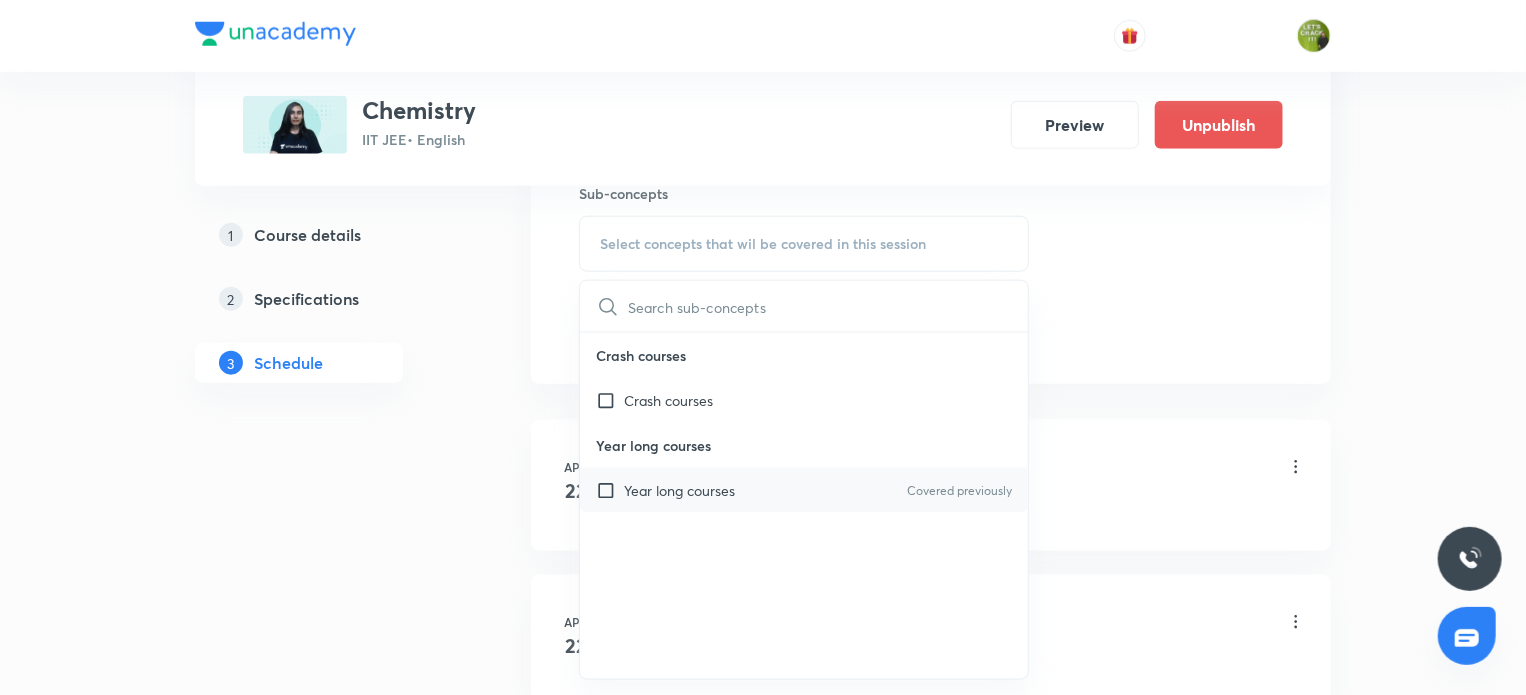 click at bounding box center (610, 490) 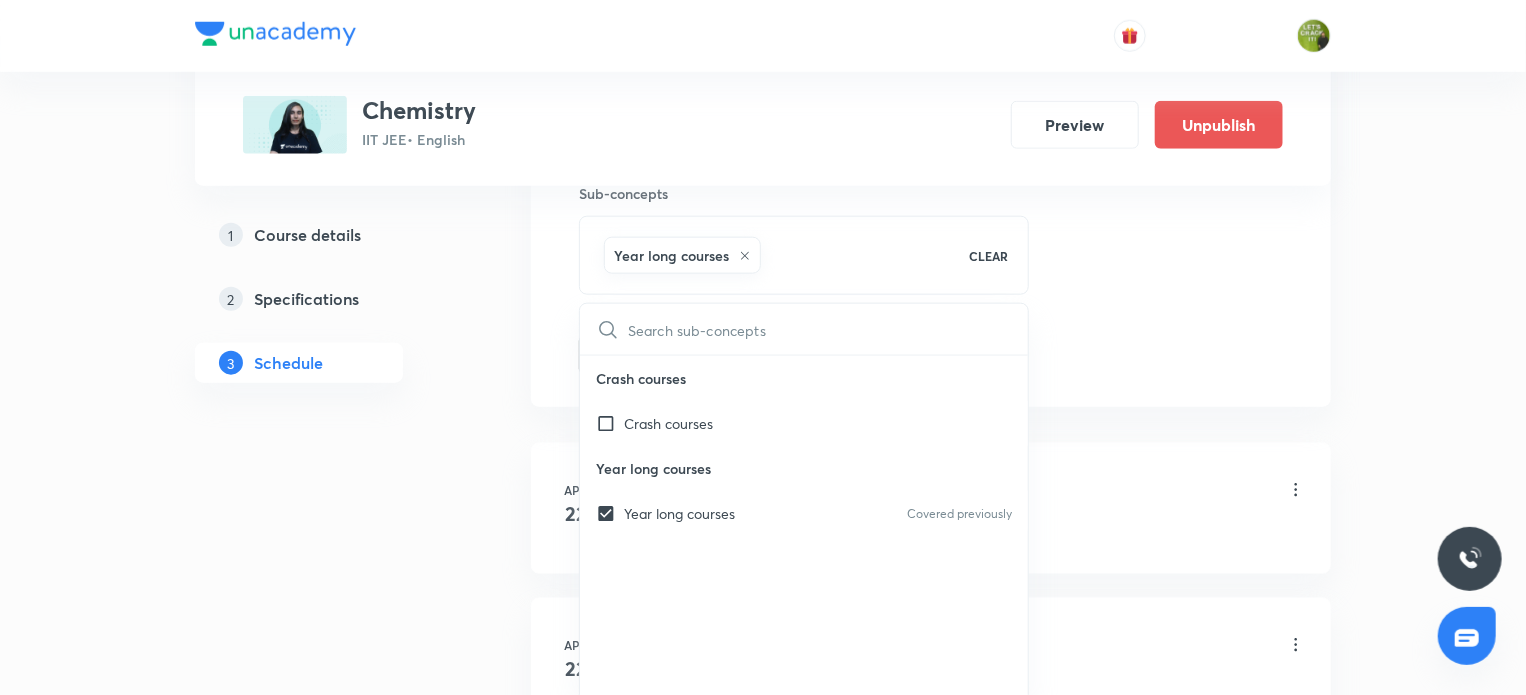 click on "1 Course details 2 Specifications 3 Schedule" at bounding box center [331, 2812] 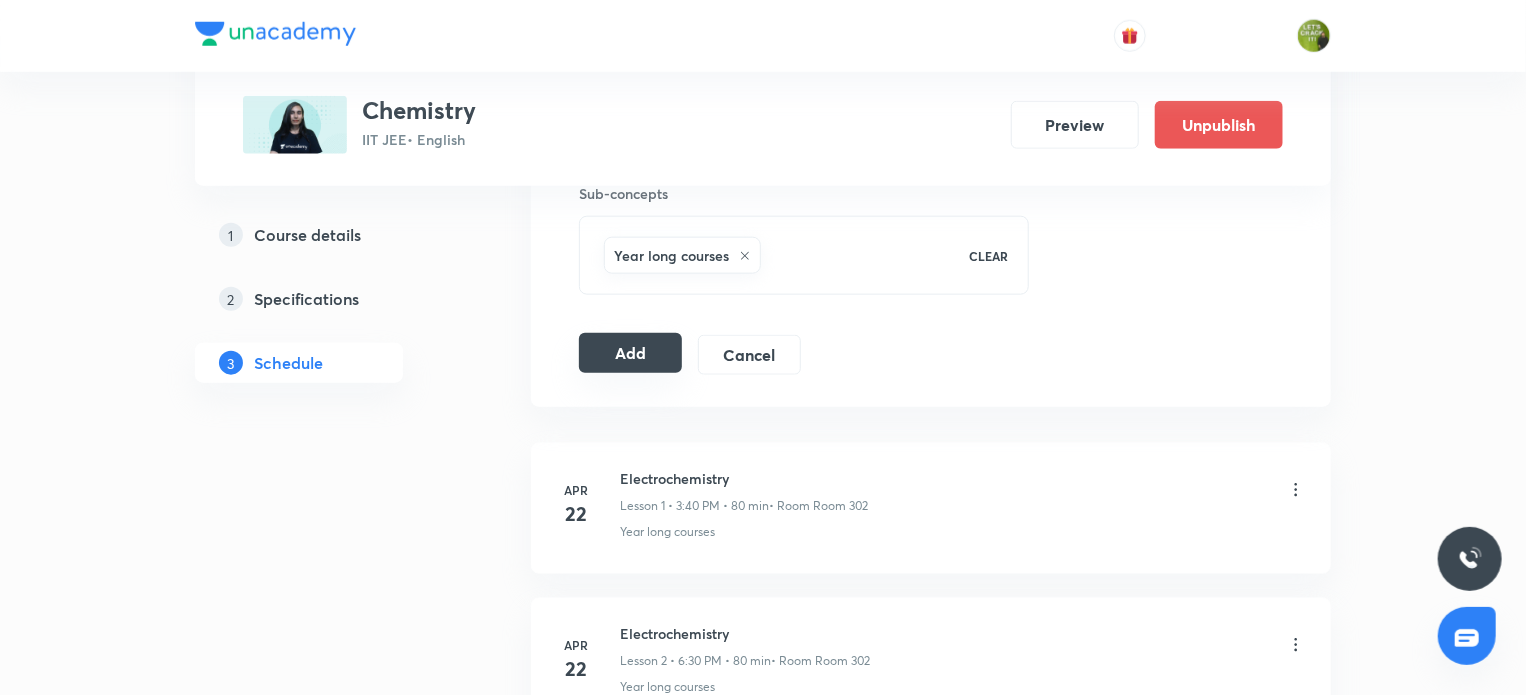 click on "Add" at bounding box center (630, 353) 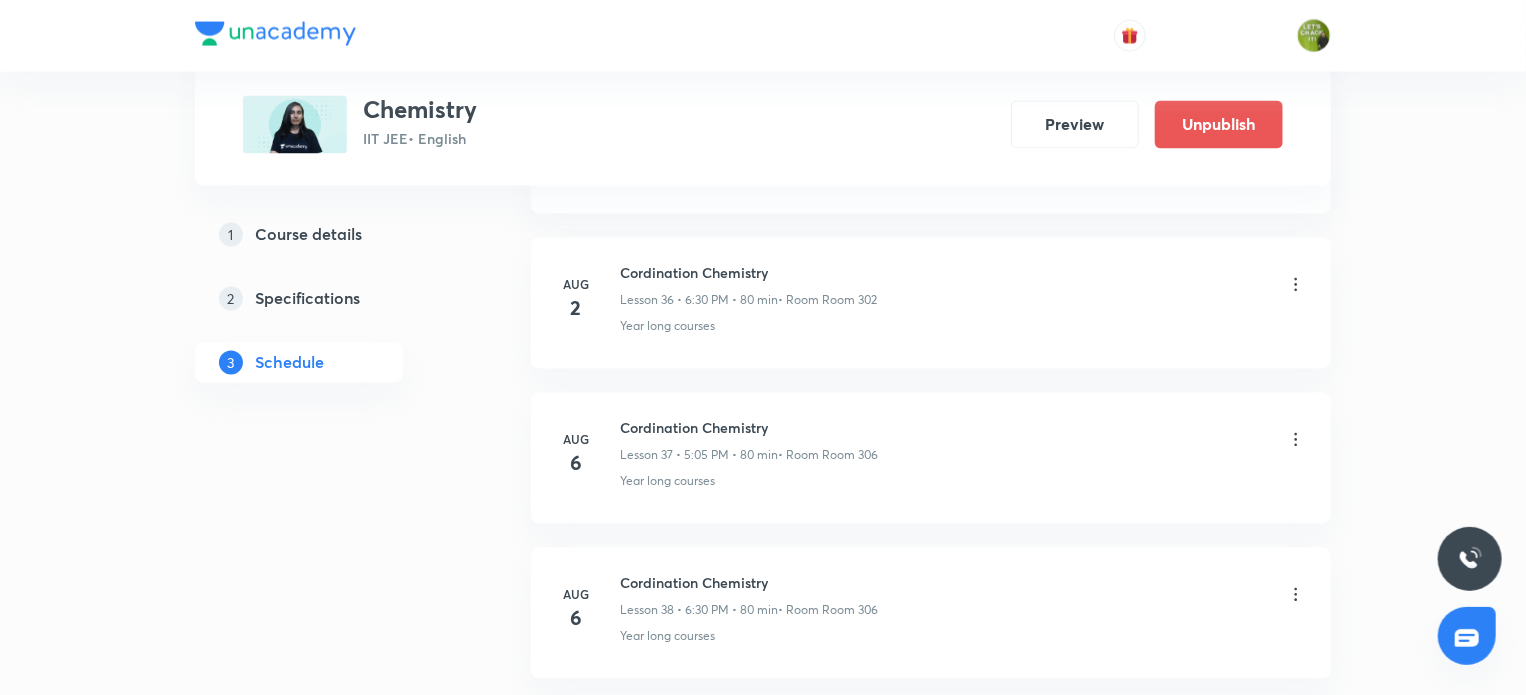 scroll, scrollTop: 5864, scrollLeft: 0, axis: vertical 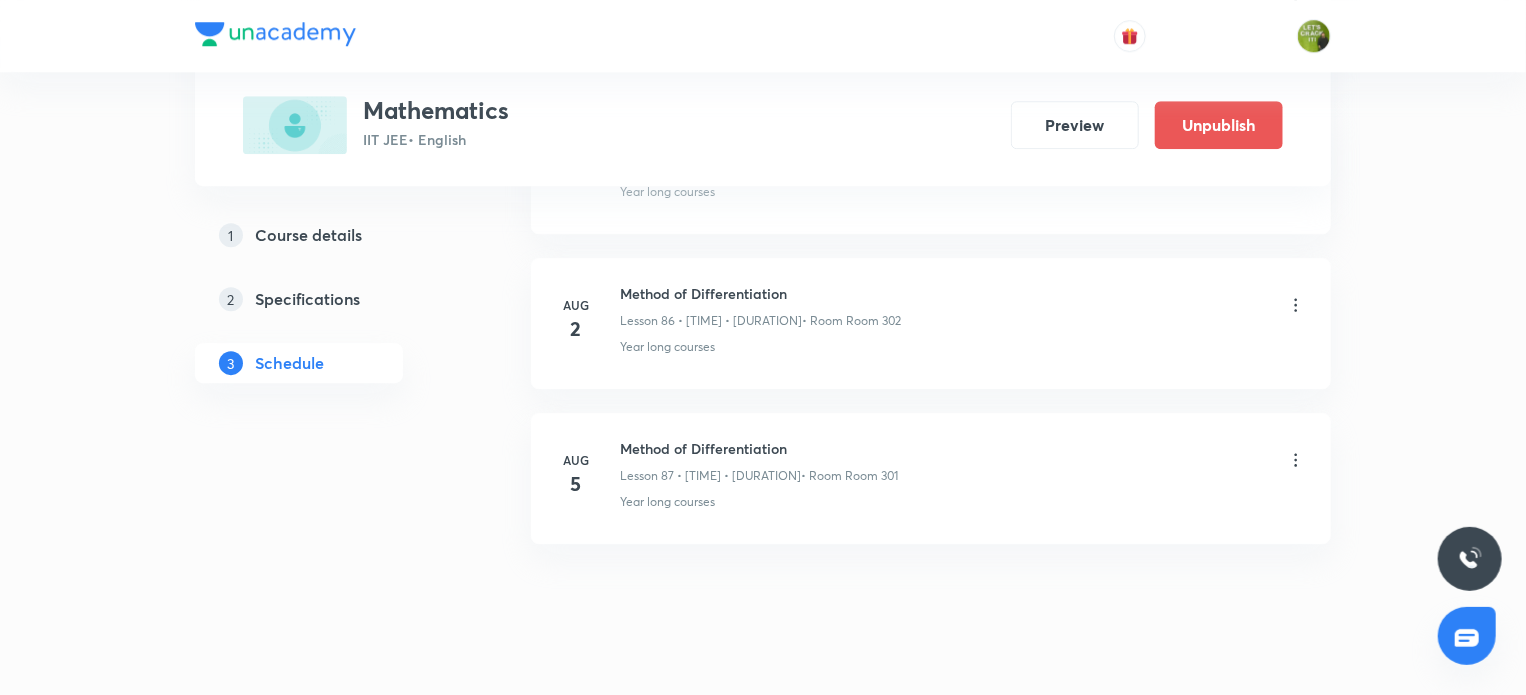 click 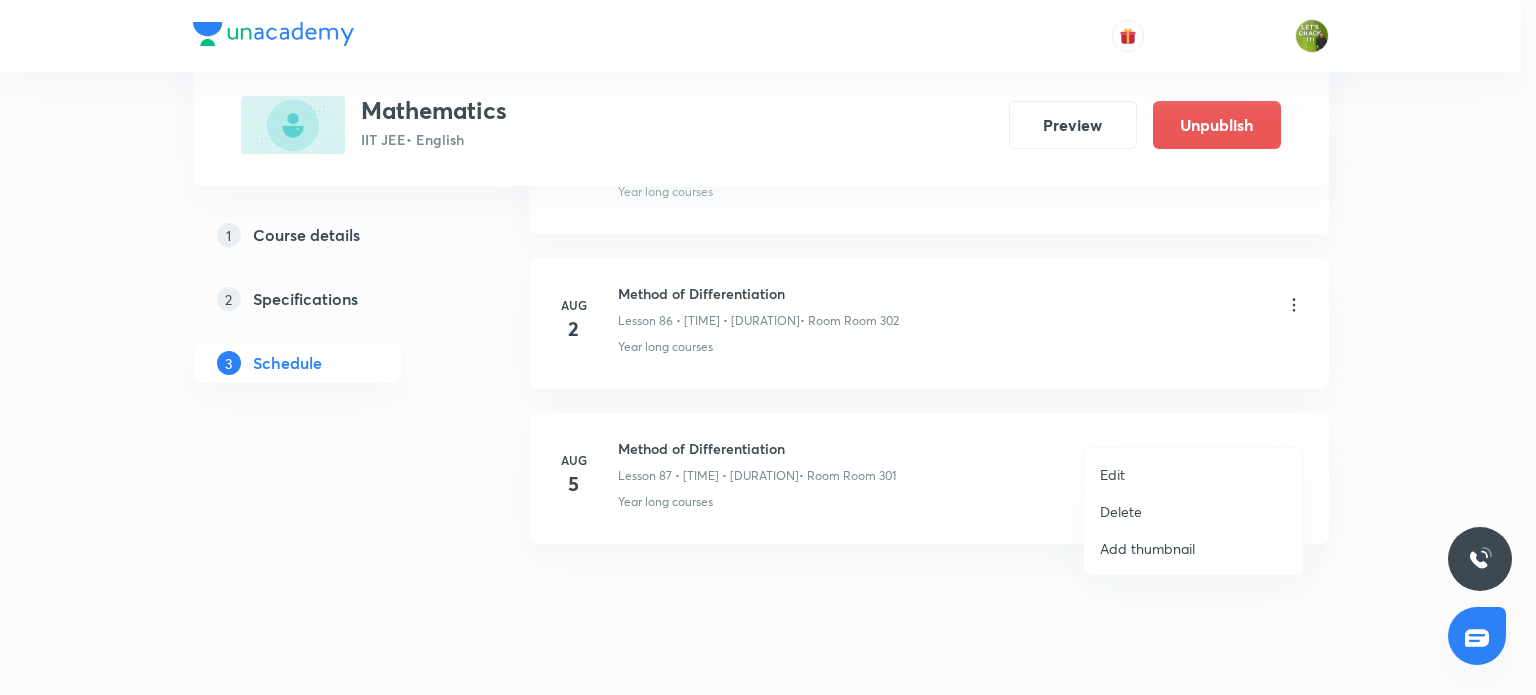 click on "Edit" at bounding box center [1193, 474] 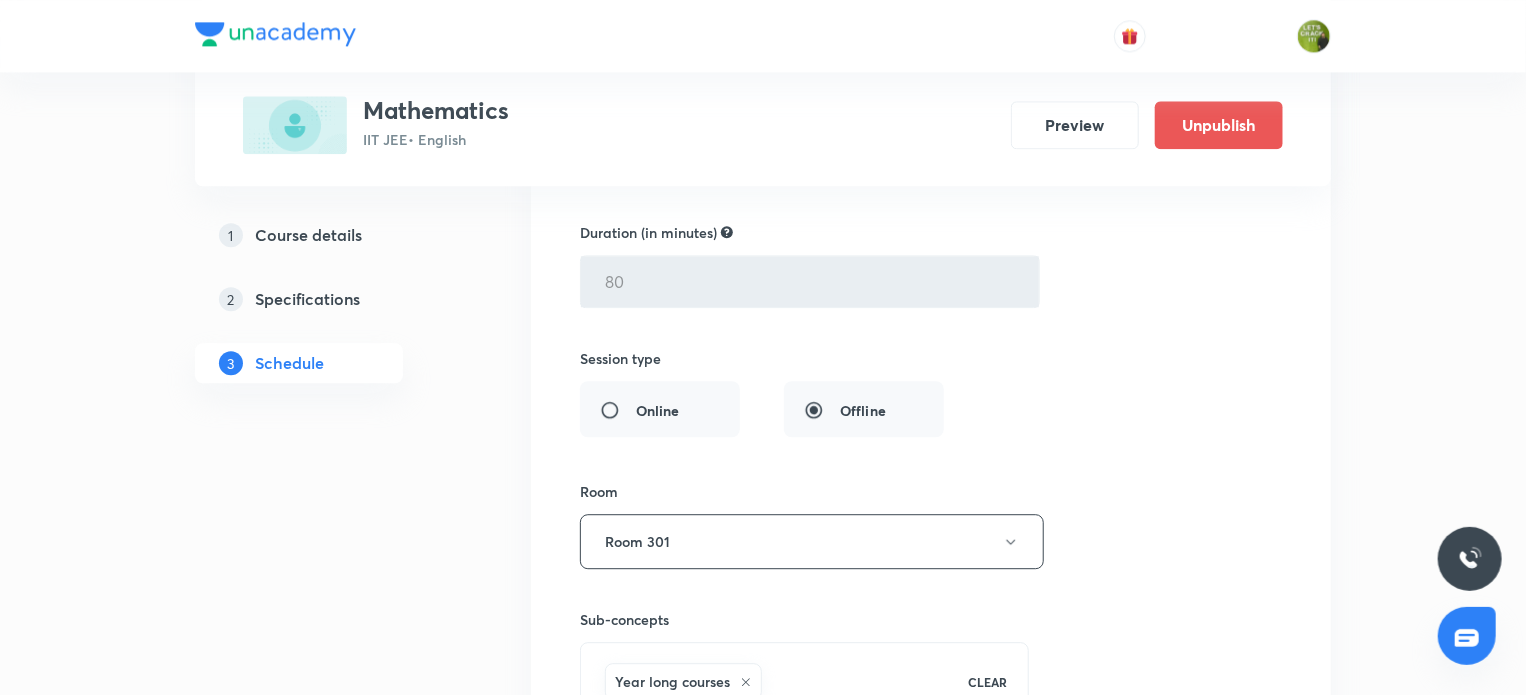 scroll, scrollTop: 14205, scrollLeft: 0, axis: vertical 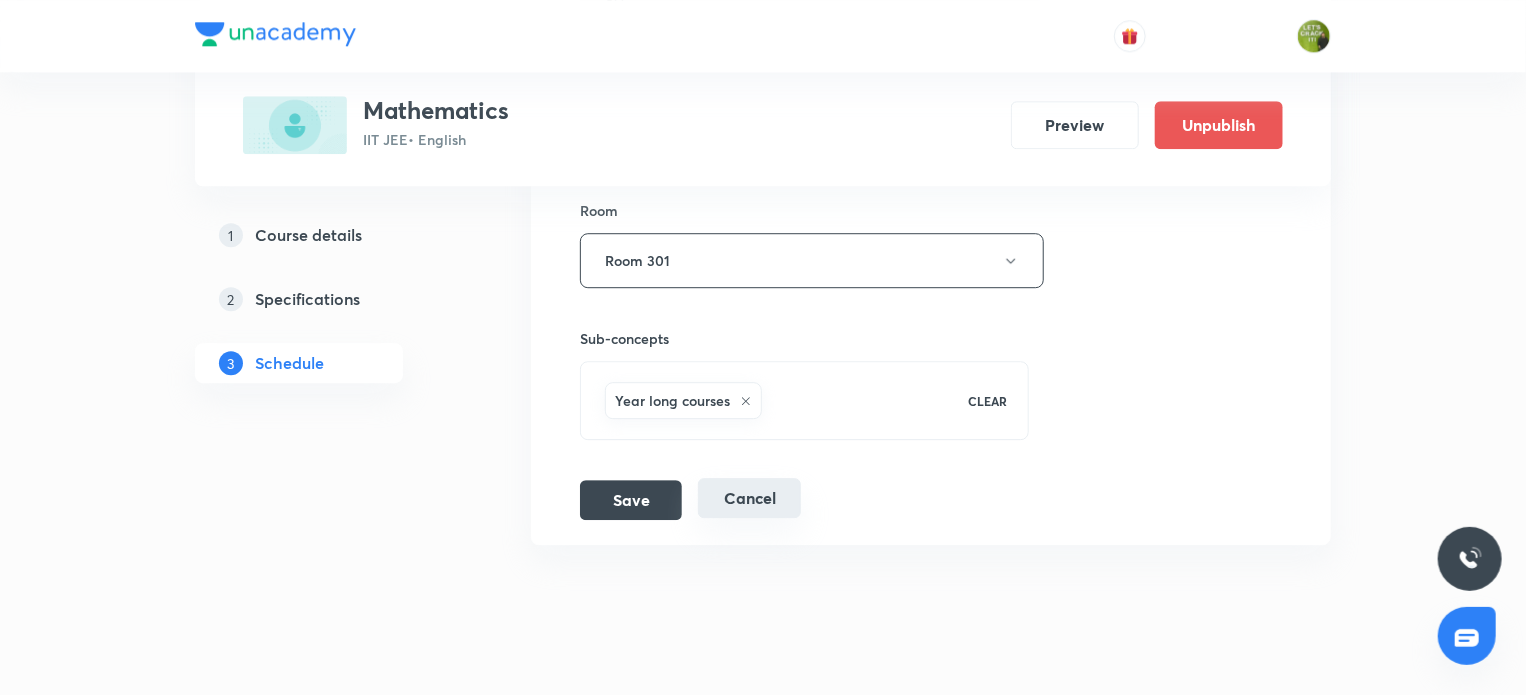 click on "Cancel" at bounding box center (749, 498) 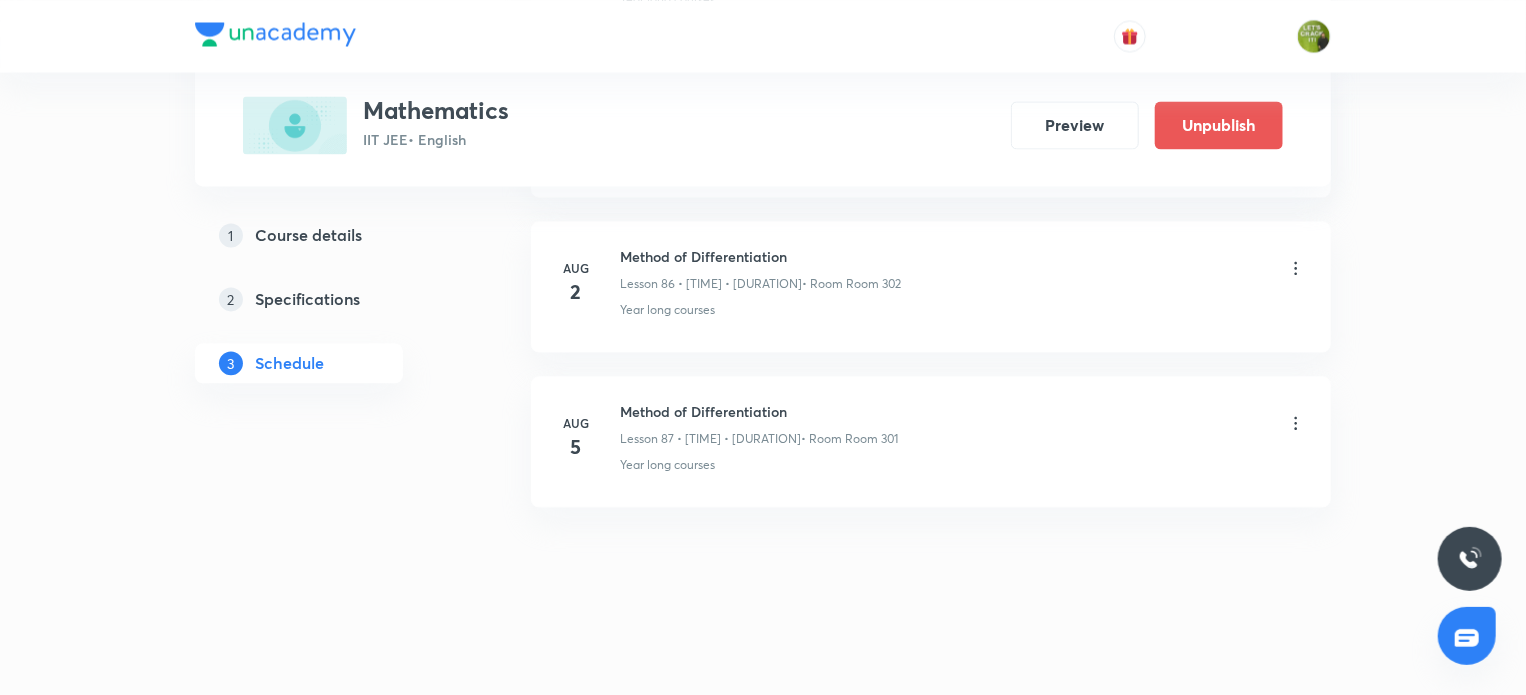 scroll, scrollTop: 13439, scrollLeft: 0, axis: vertical 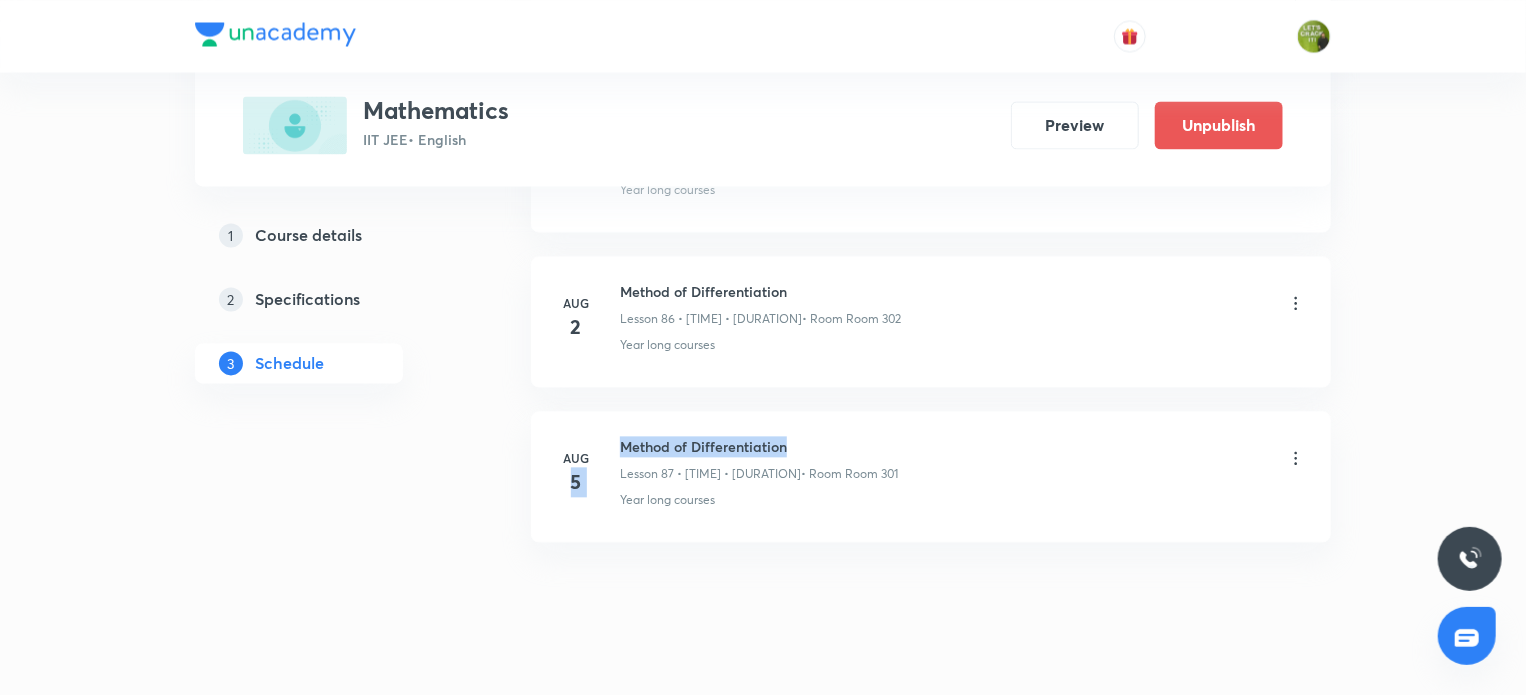 drag, startPoint x: 616, startPoint y: 416, endPoint x: 789, endPoint y: 412, distance: 173.04623 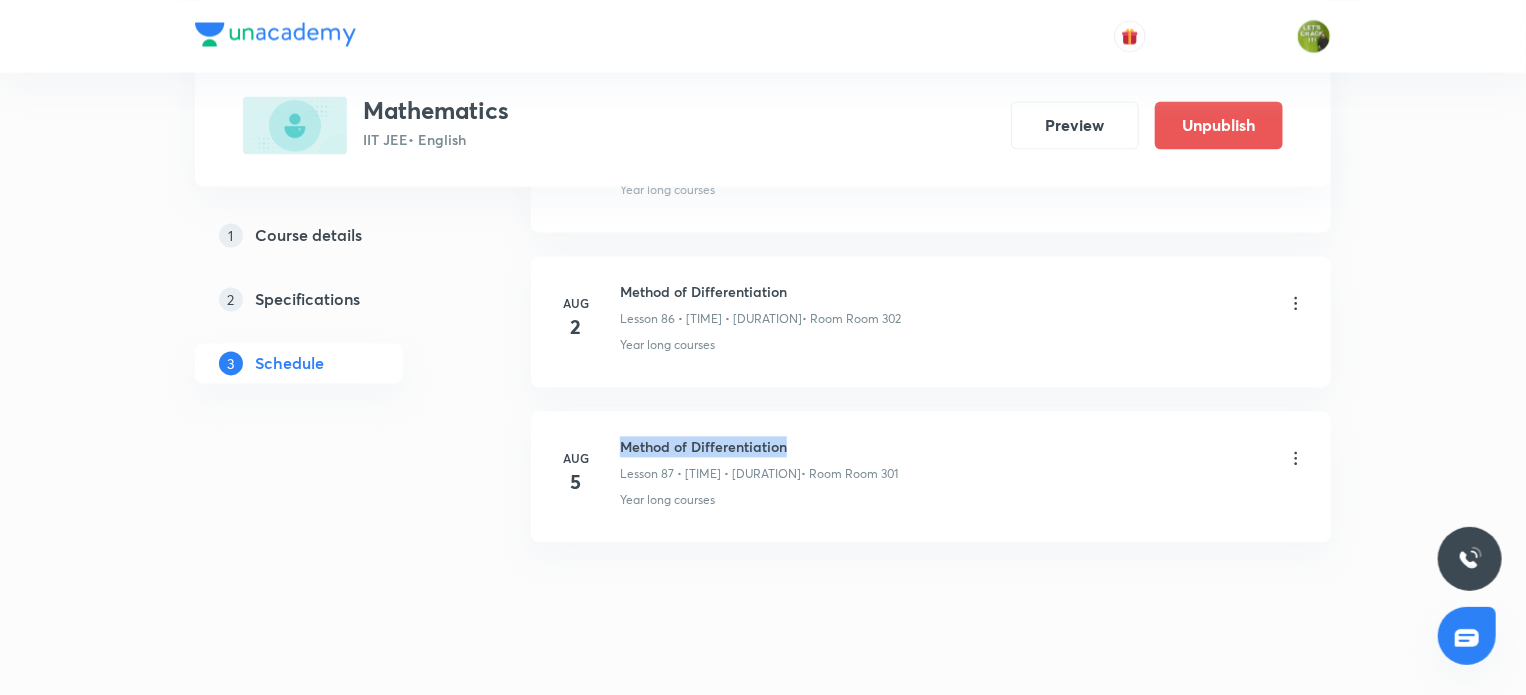 drag, startPoint x: 620, startPoint y: 415, endPoint x: 819, endPoint y: 419, distance: 199.04019 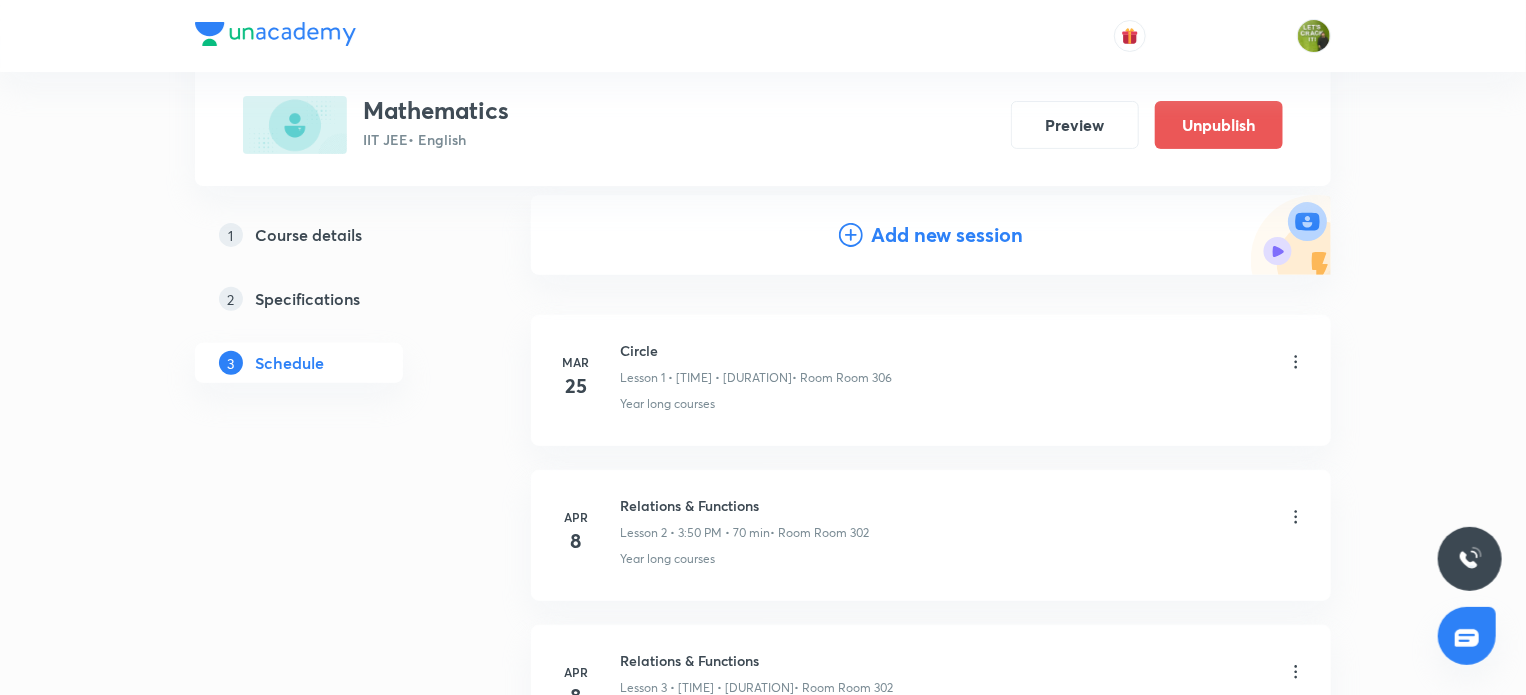 scroll, scrollTop: 0, scrollLeft: 0, axis: both 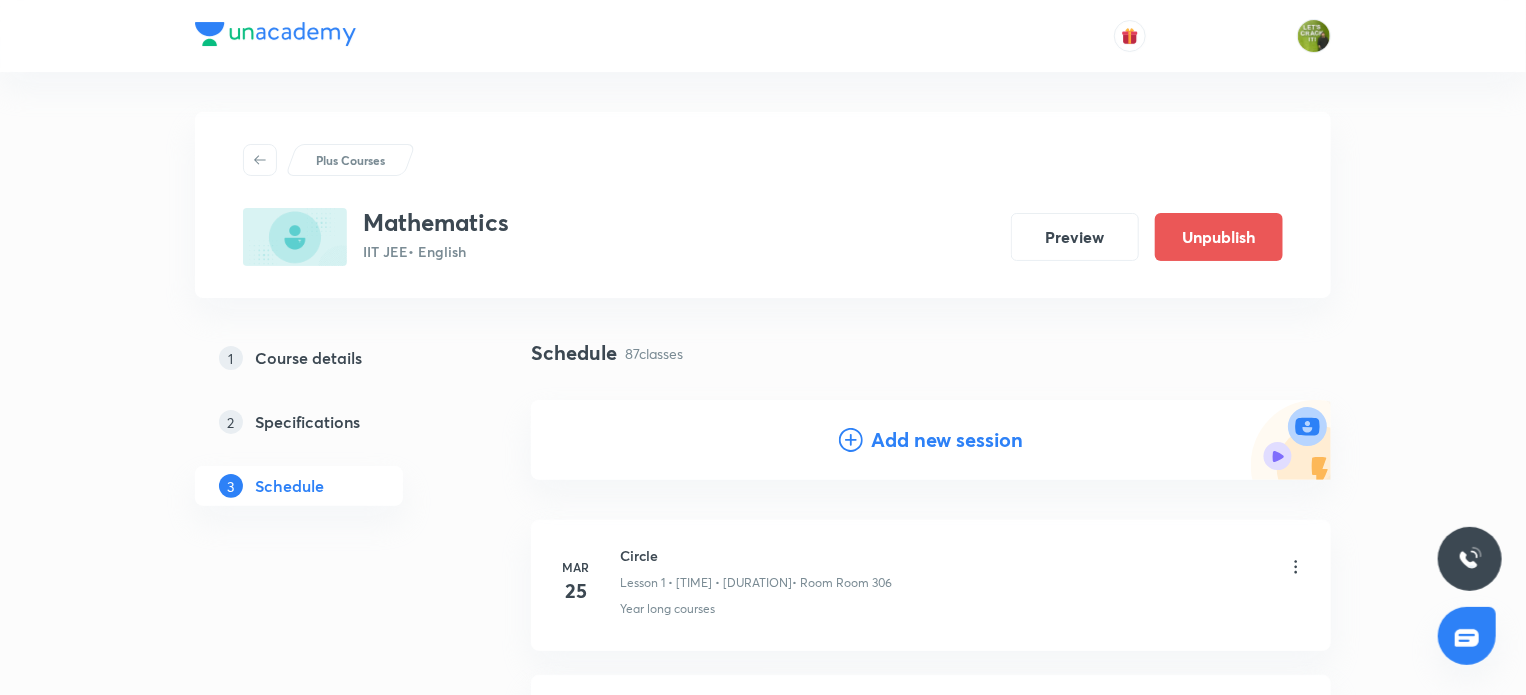 click on "Add new session" at bounding box center (947, 440) 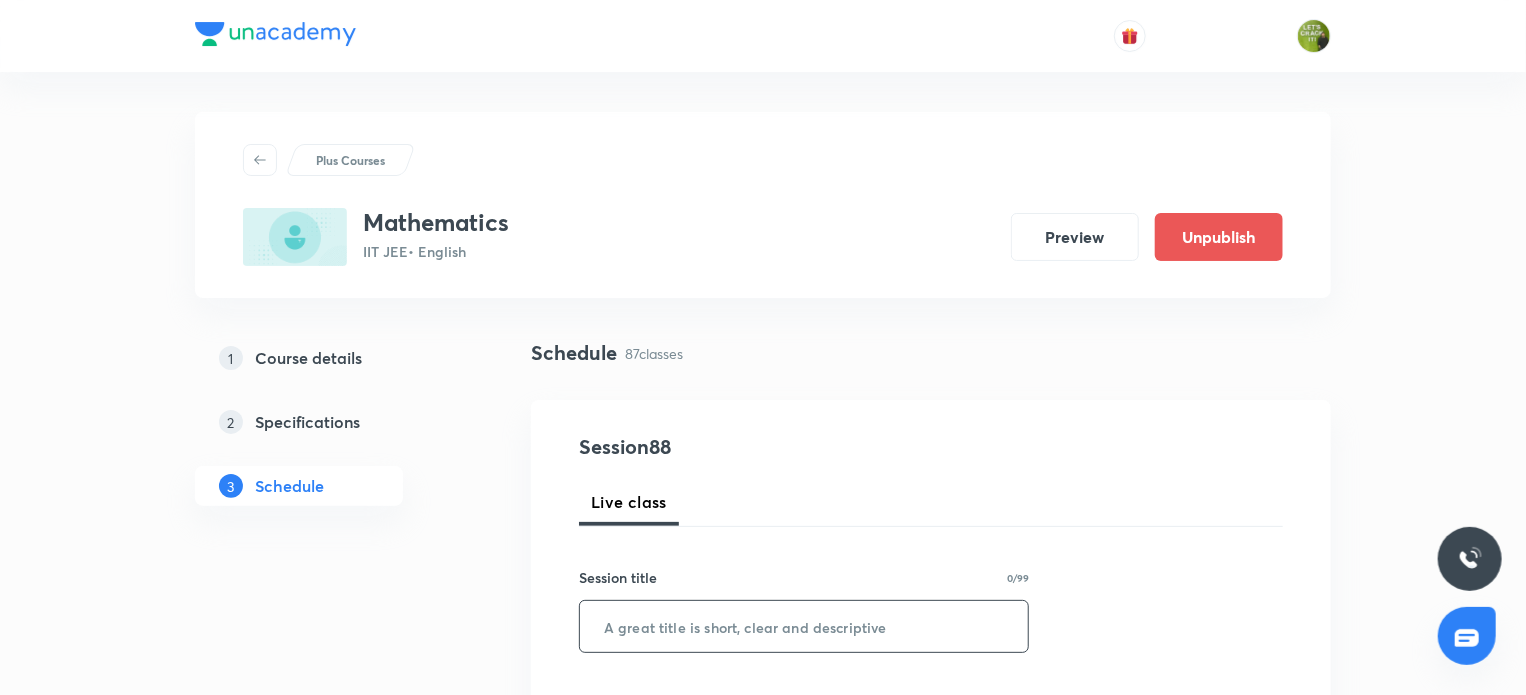 click at bounding box center [804, 626] 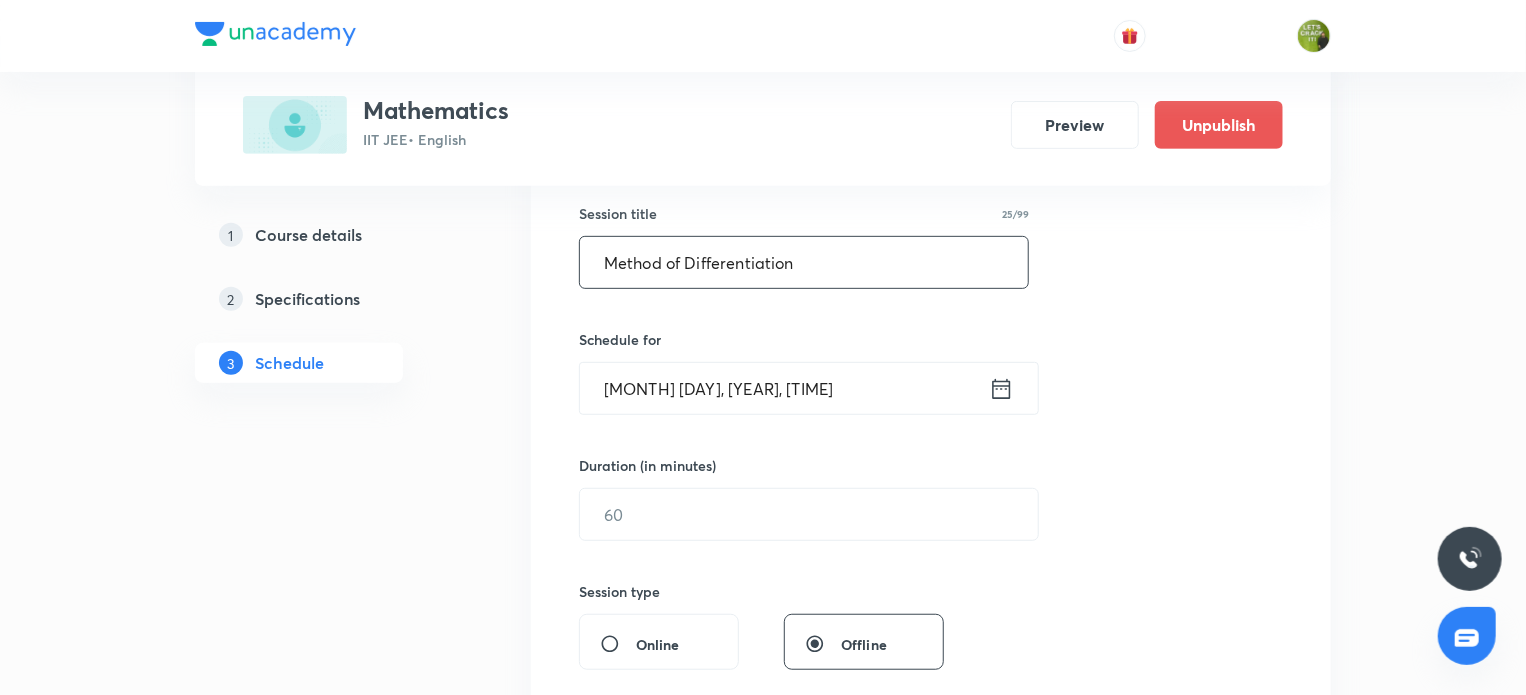 scroll, scrollTop: 403, scrollLeft: 0, axis: vertical 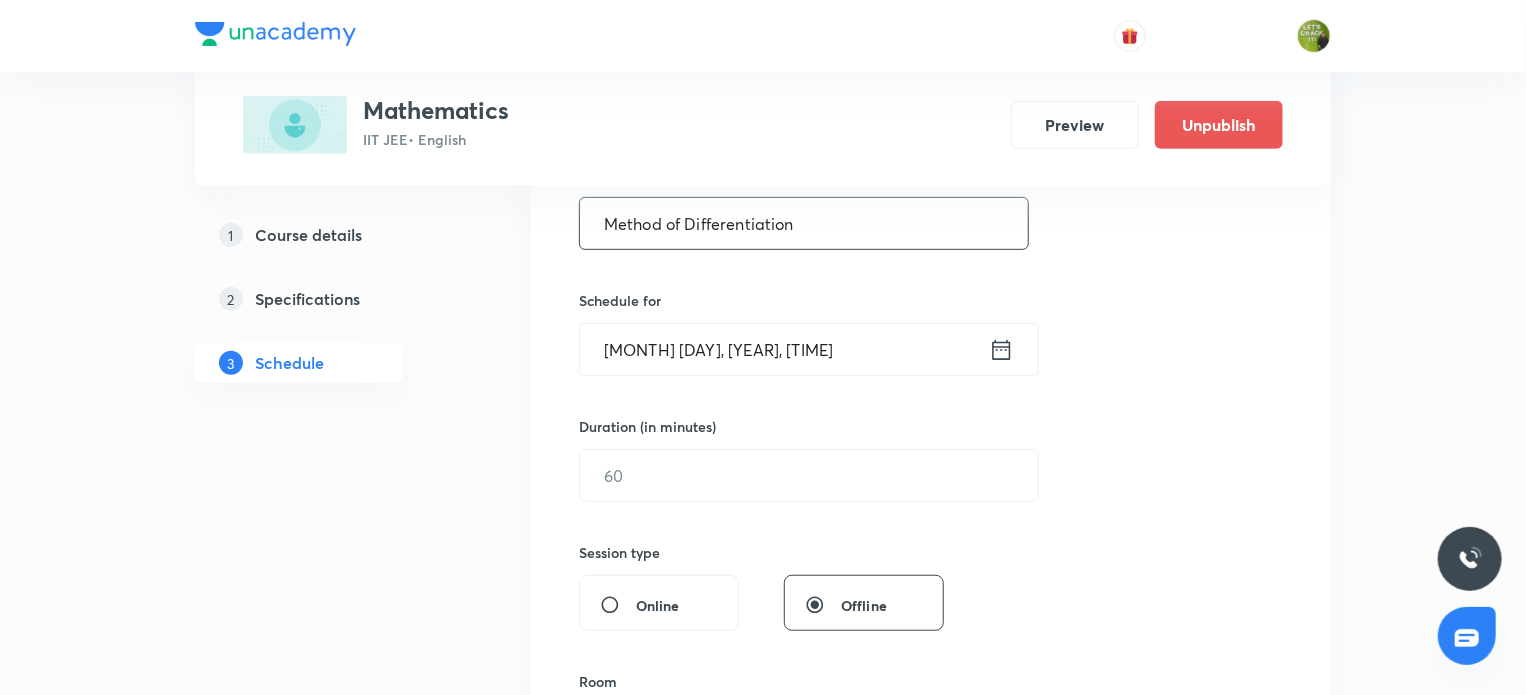 type on "Method of Differentiation" 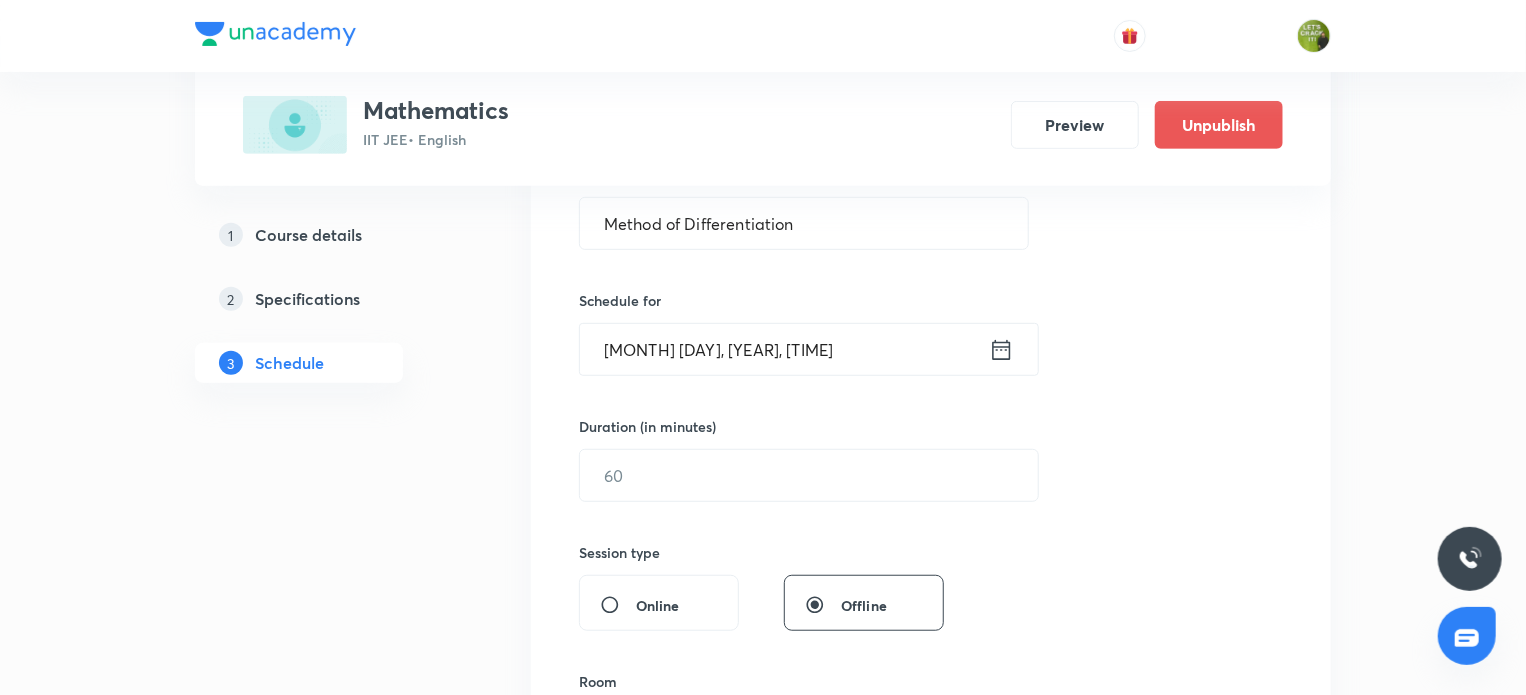 click 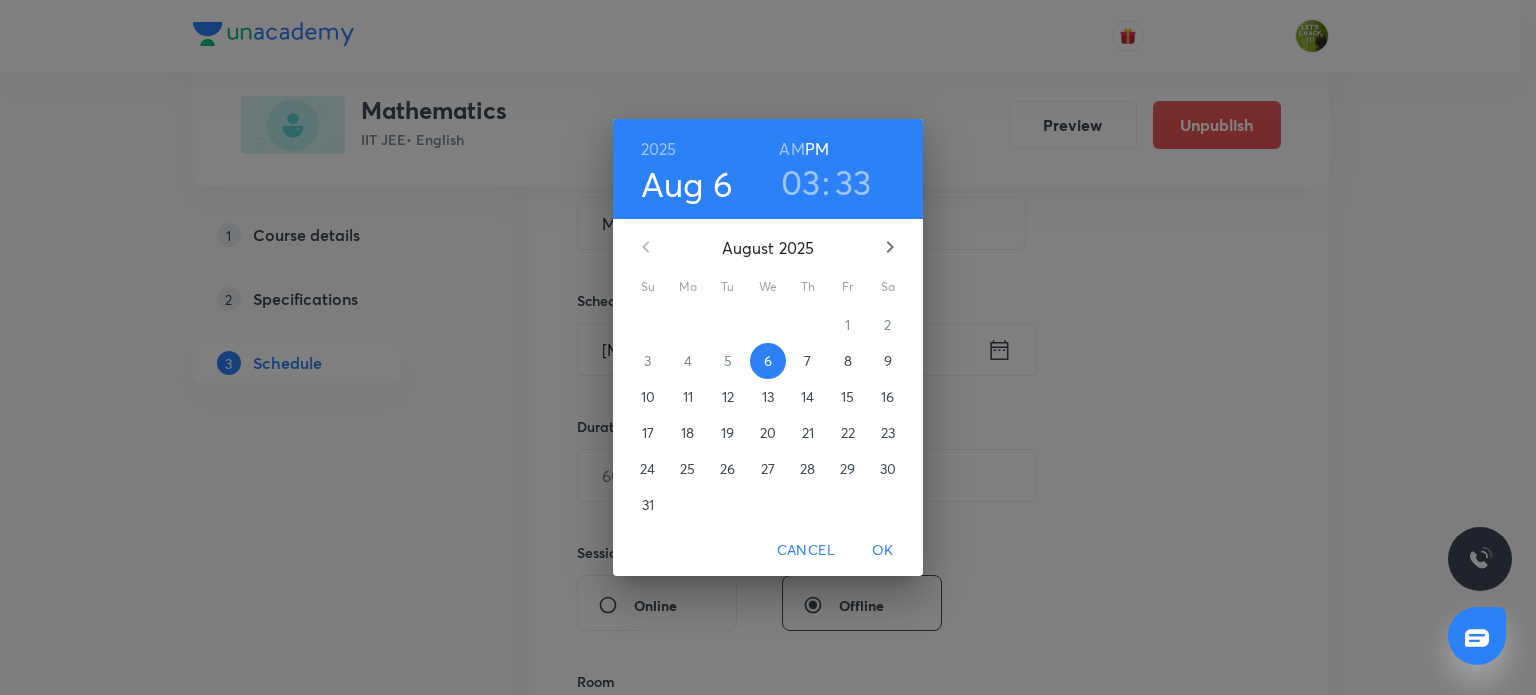 click on ":" at bounding box center [826, 182] 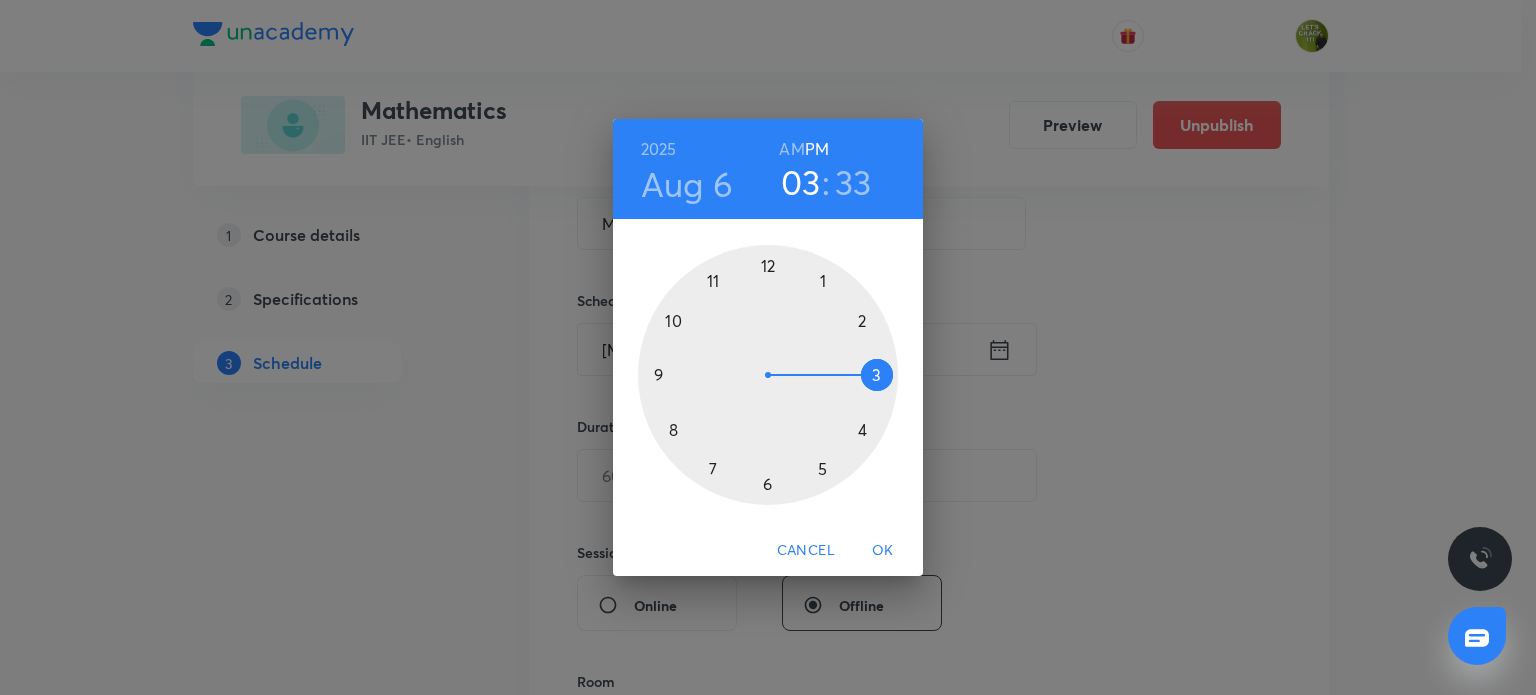 click on "33" at bounding box center (853, 182) 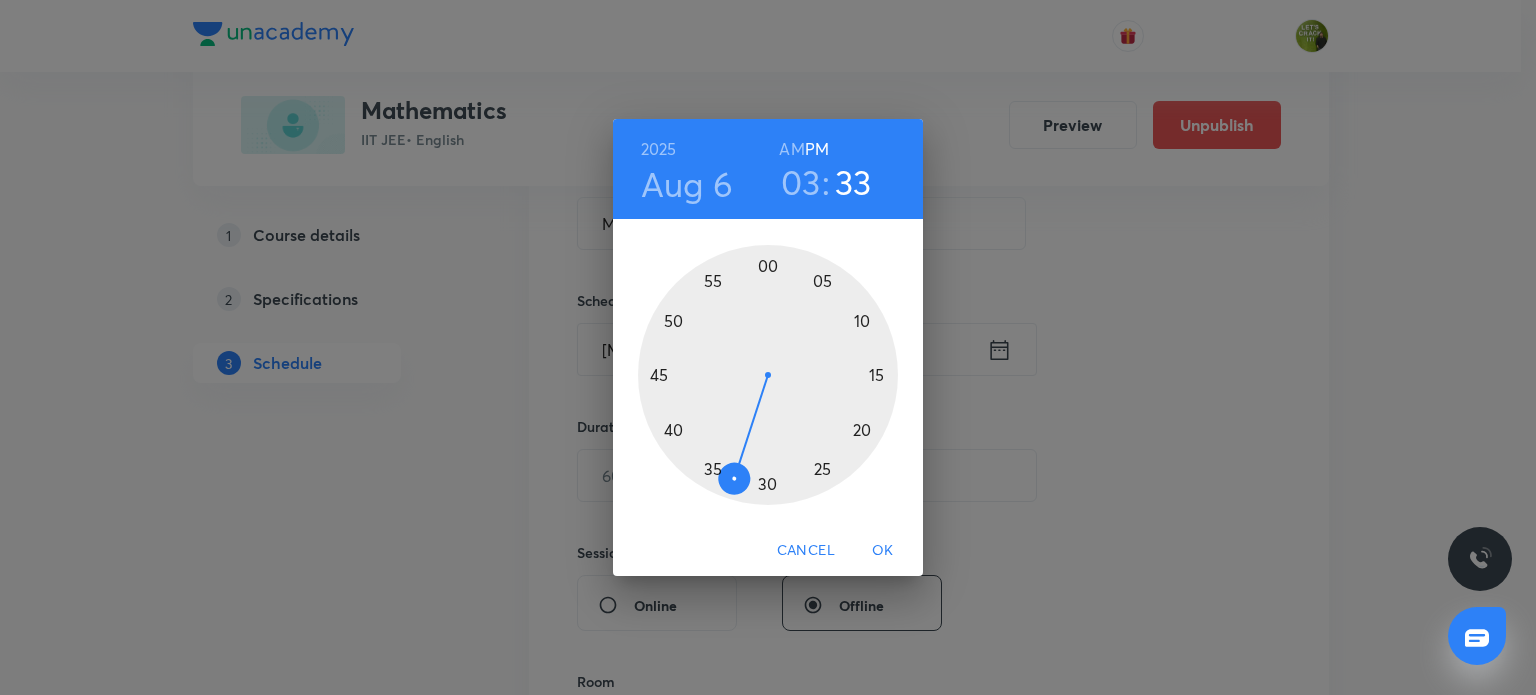 click at bounding box center (768, 375) 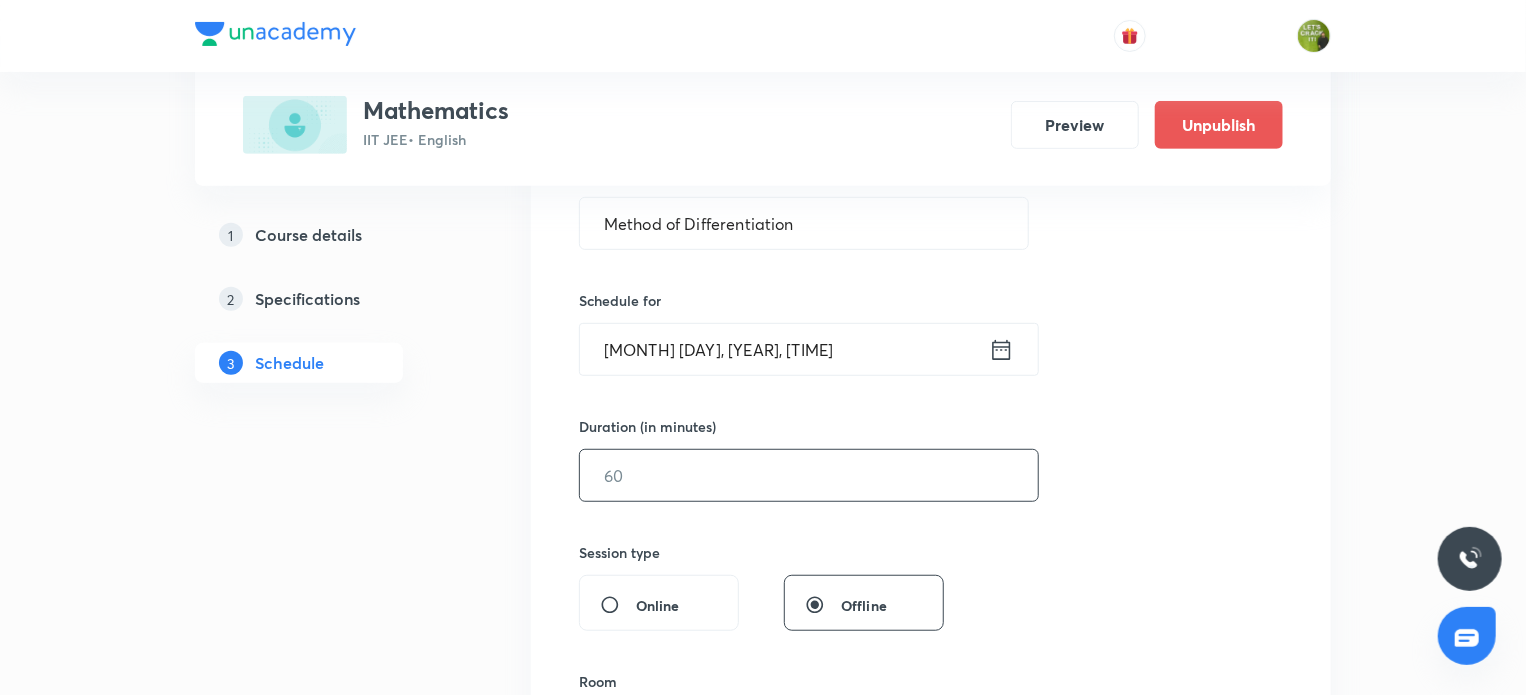 click at bounding box center [809, 475] 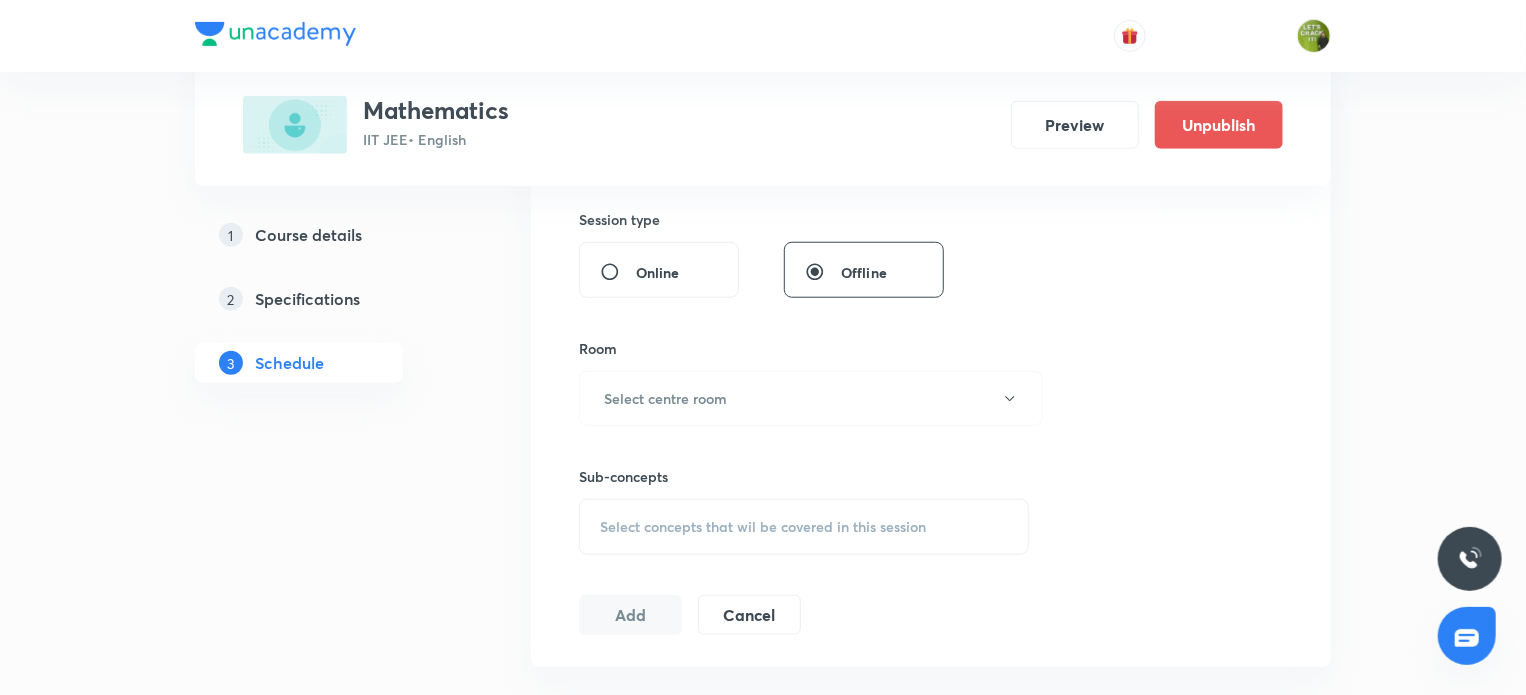 scroll, scrollTop: 744, scrollLeft: 0, axis: vertical 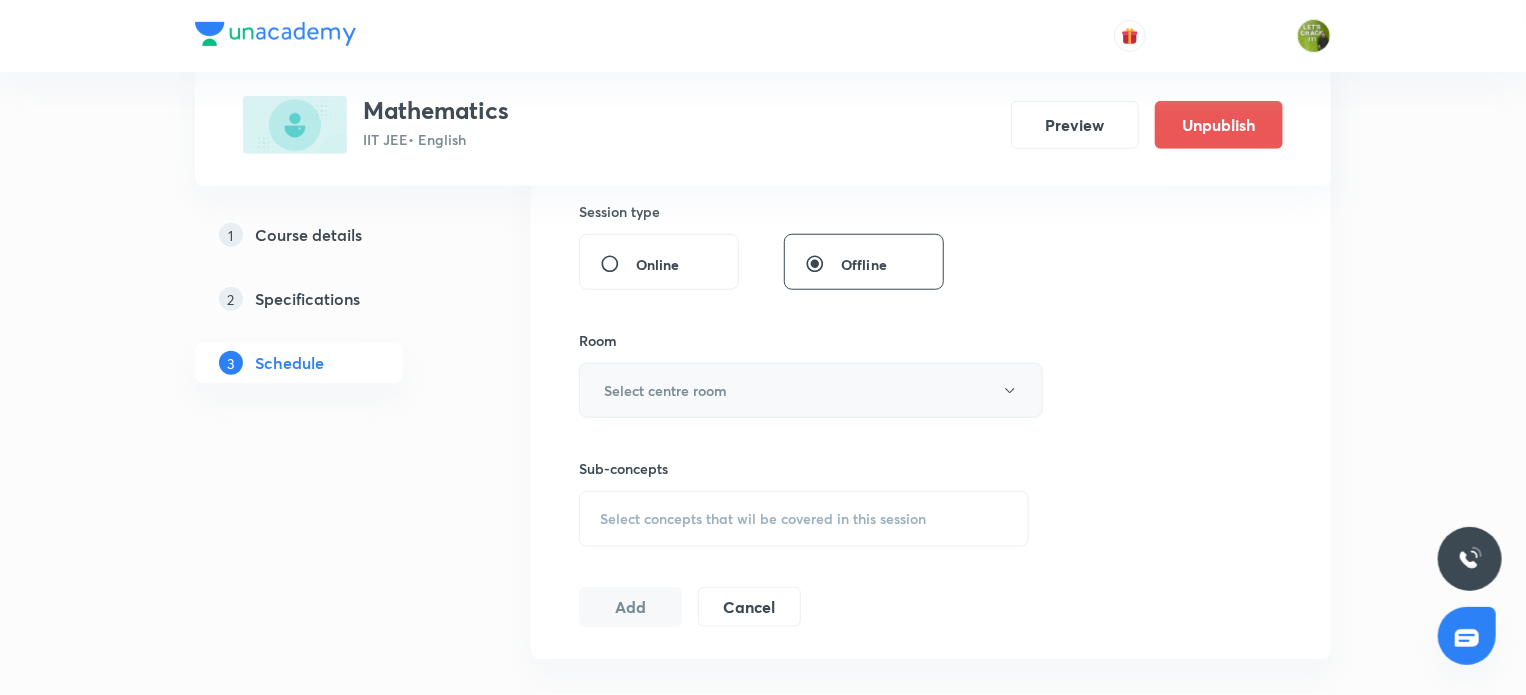 type on "80" 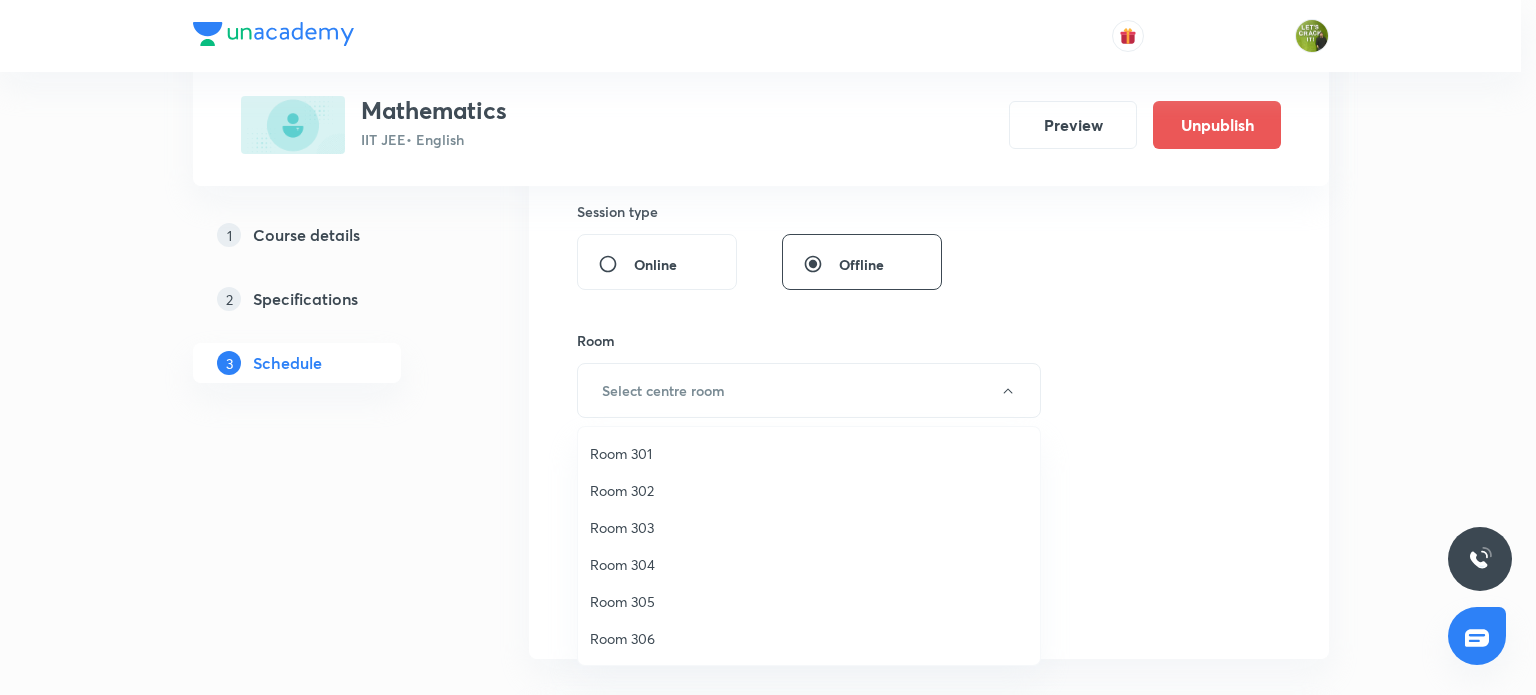 click on "Room 305" at bounding box center (809, 601) 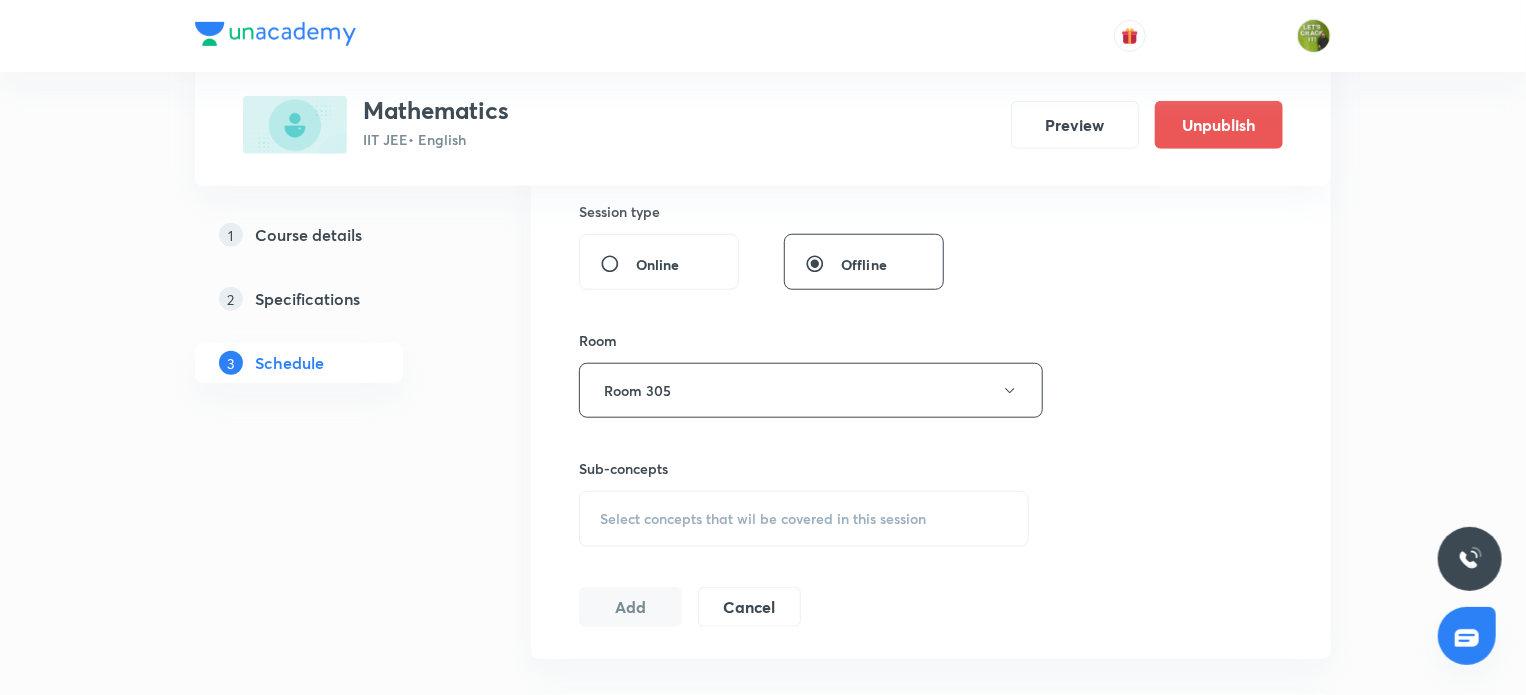 click on "Select concepts that wil be covered in this session" at bounding box center [804, 519] 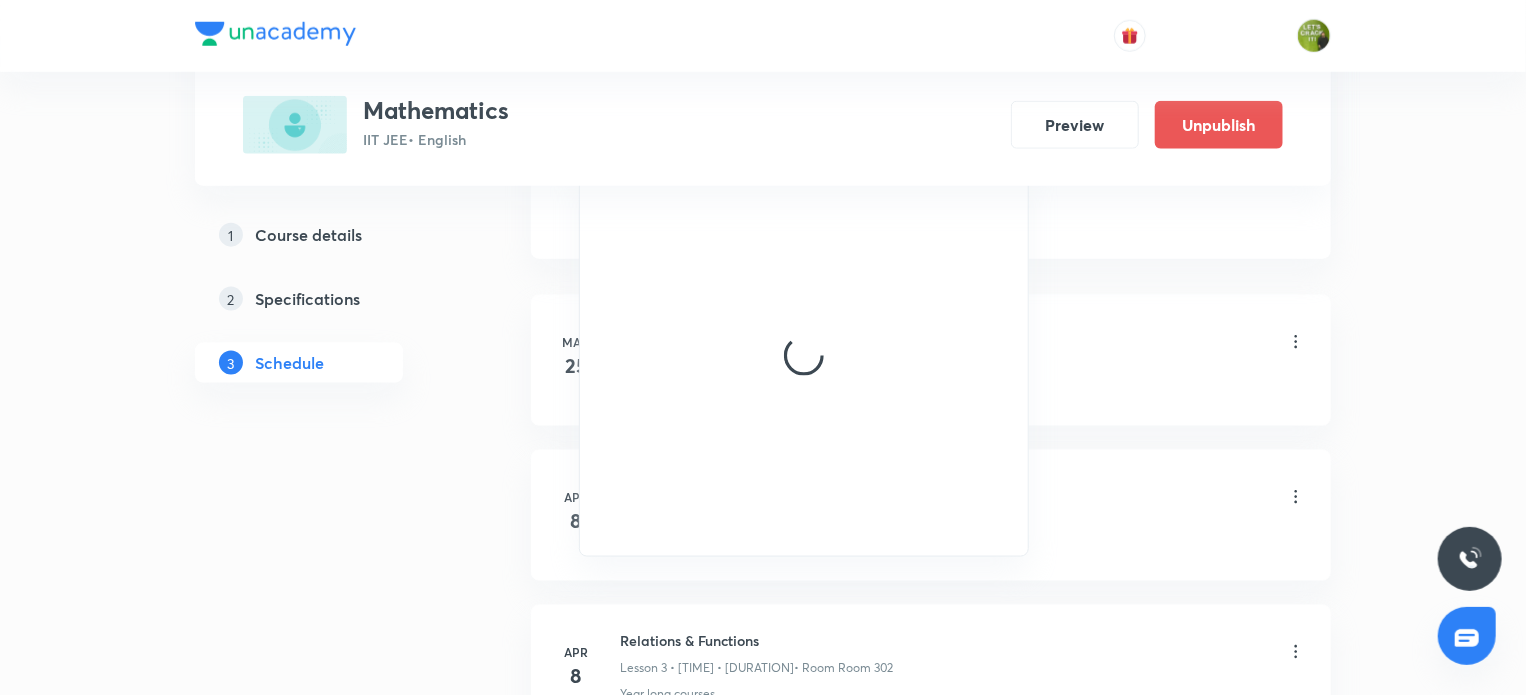 scroll, scrollTop: 1148, scrollLeft: 0, axis: vertical 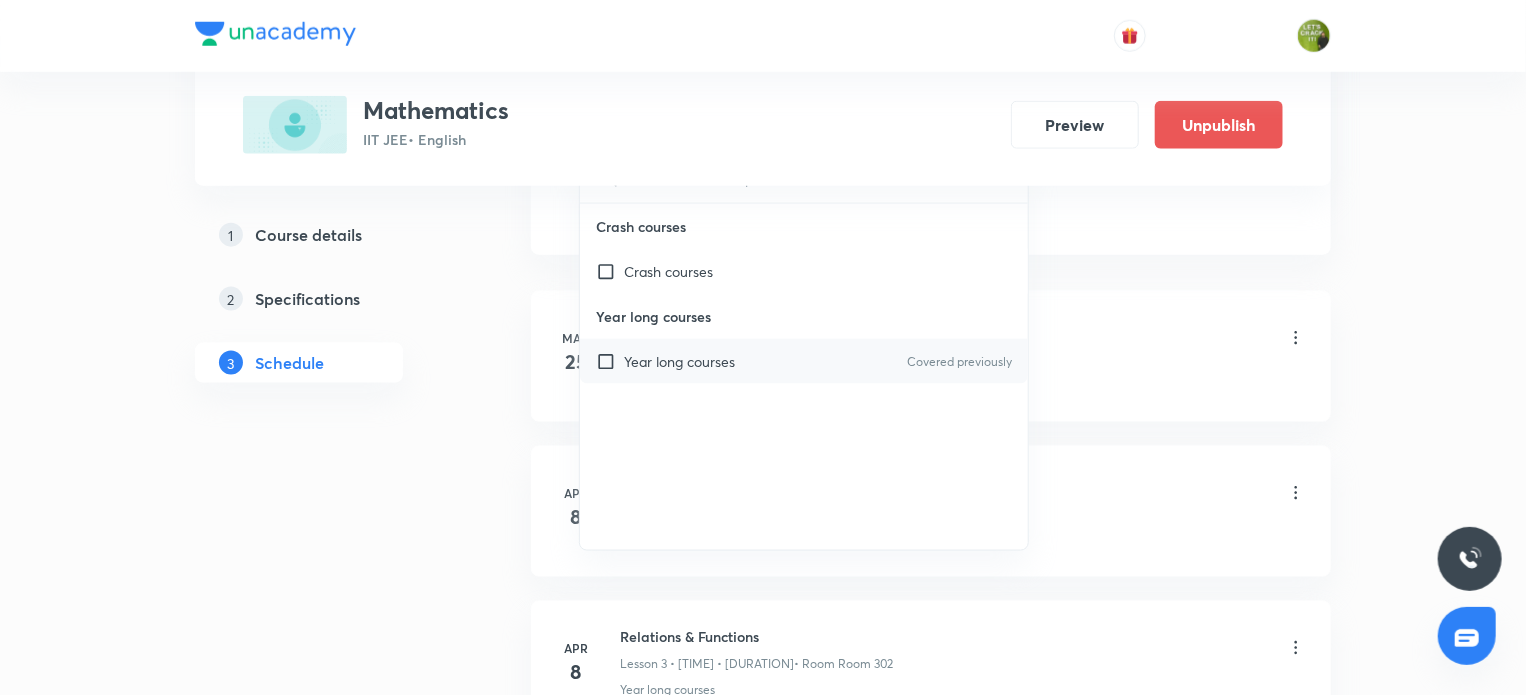 click at bounding box center (610, 361) 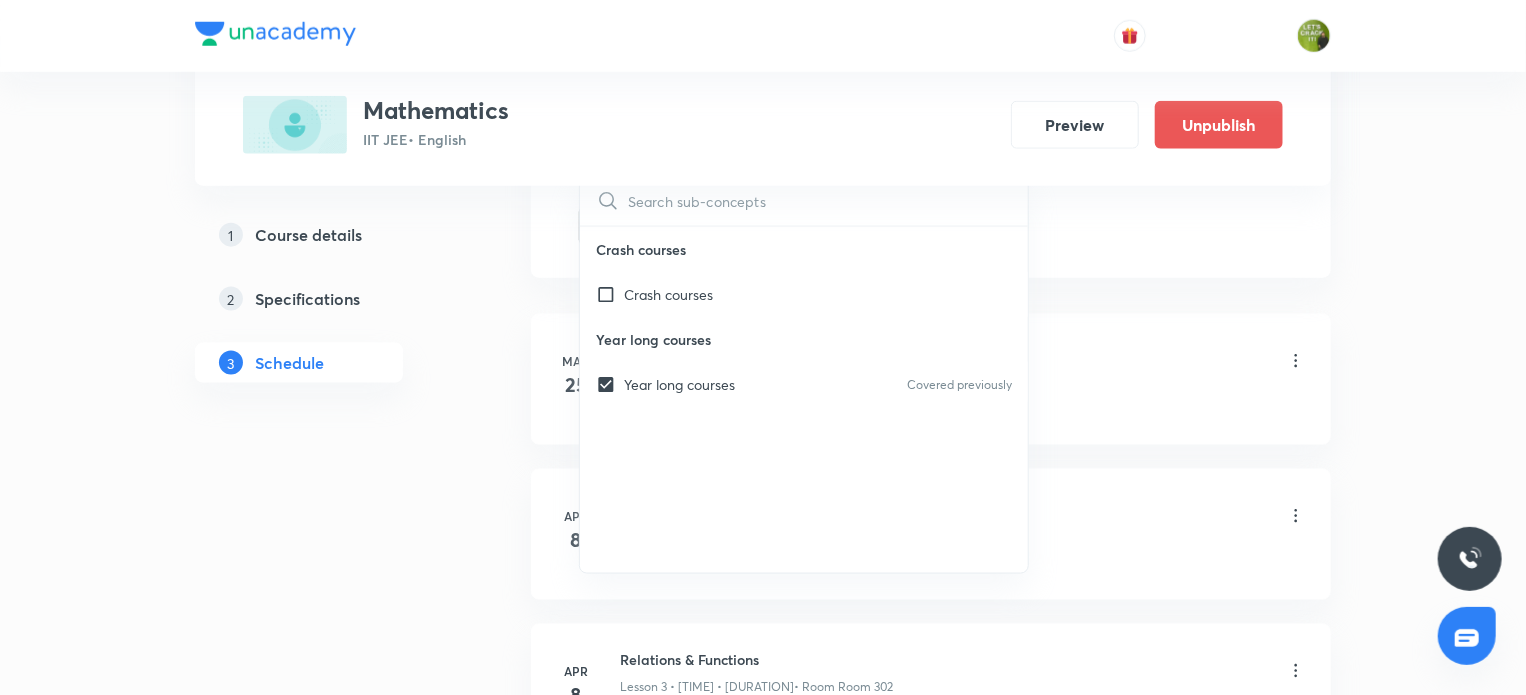 click on "1 Course details 2 Specifications 3 Schedule" at bounding box center (331, 311) 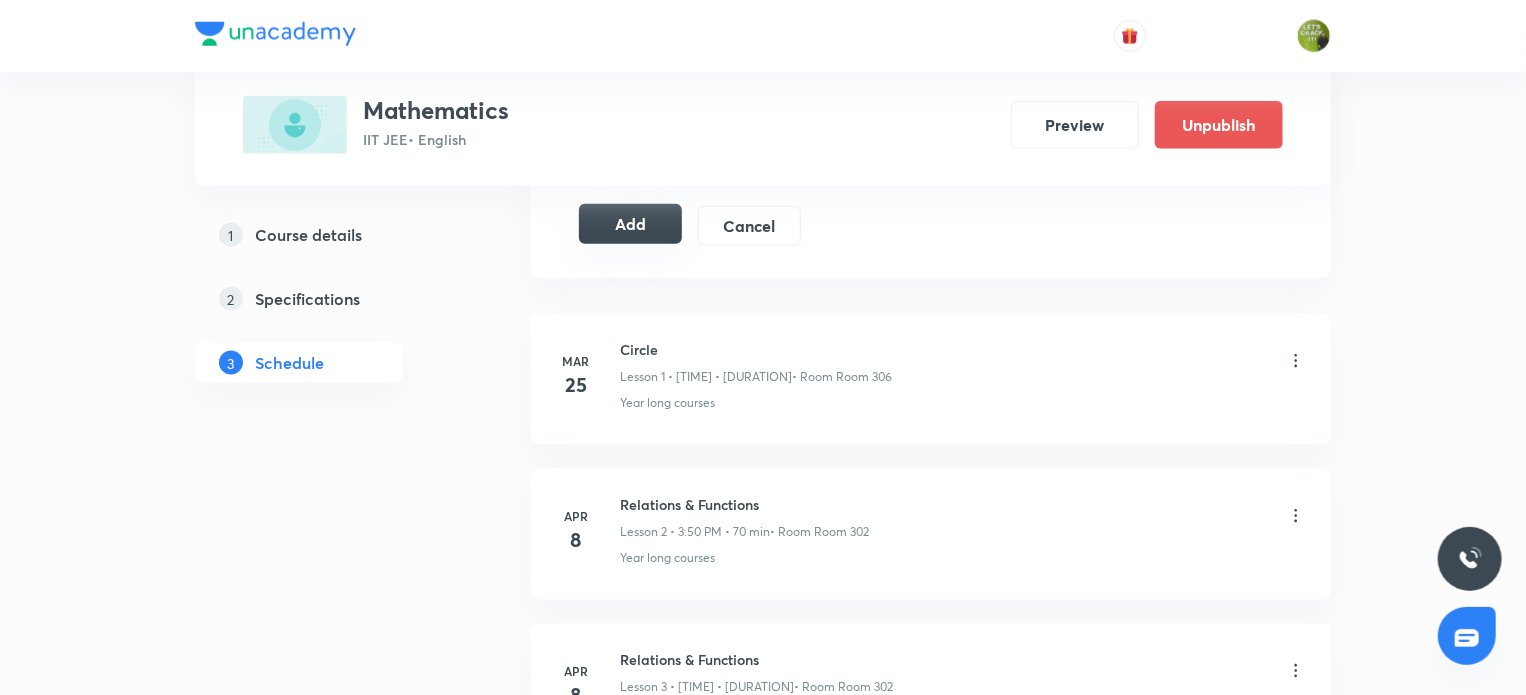 click on "Add" at bounding box center [630, 224] 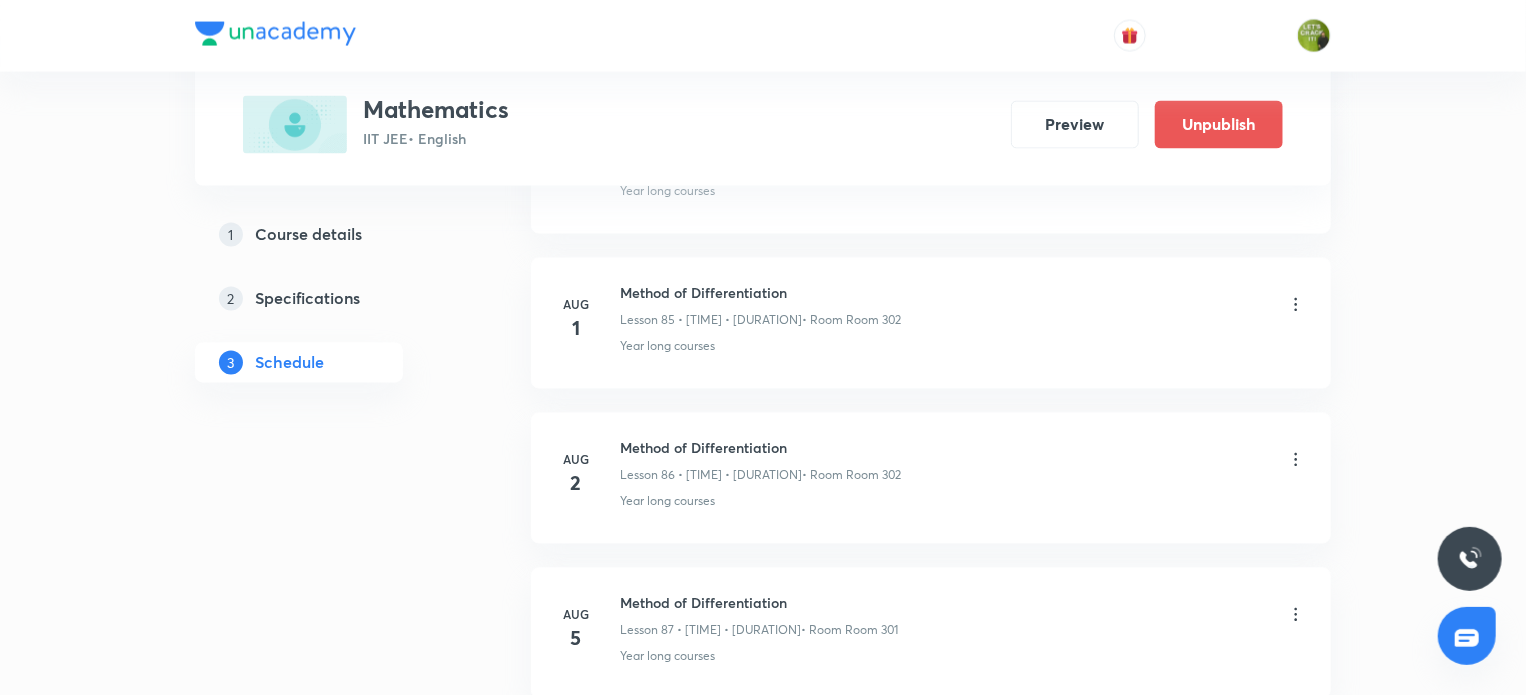 scroll, scrollTop: 13439, scrollLeft: 0, axis: vertical 